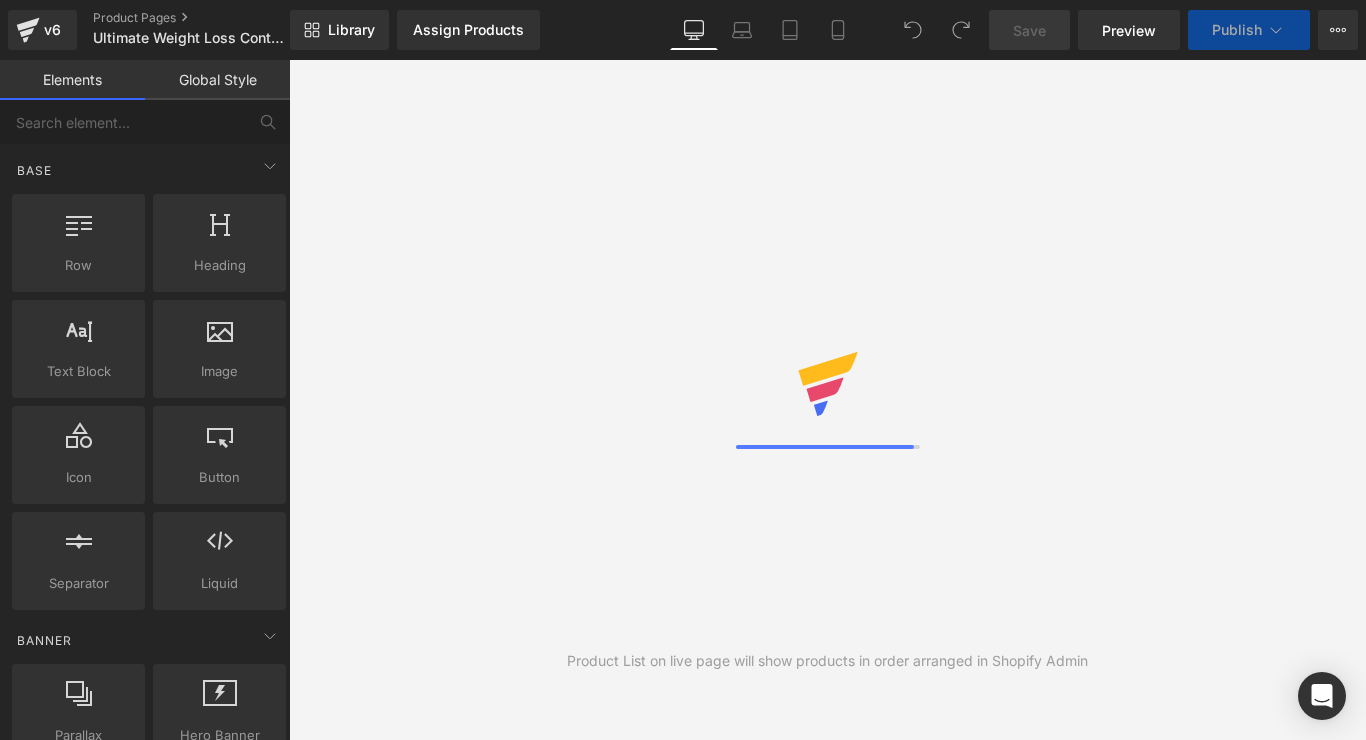 scroll, scrollTop: 0, scrollLeft: 0, axis: both 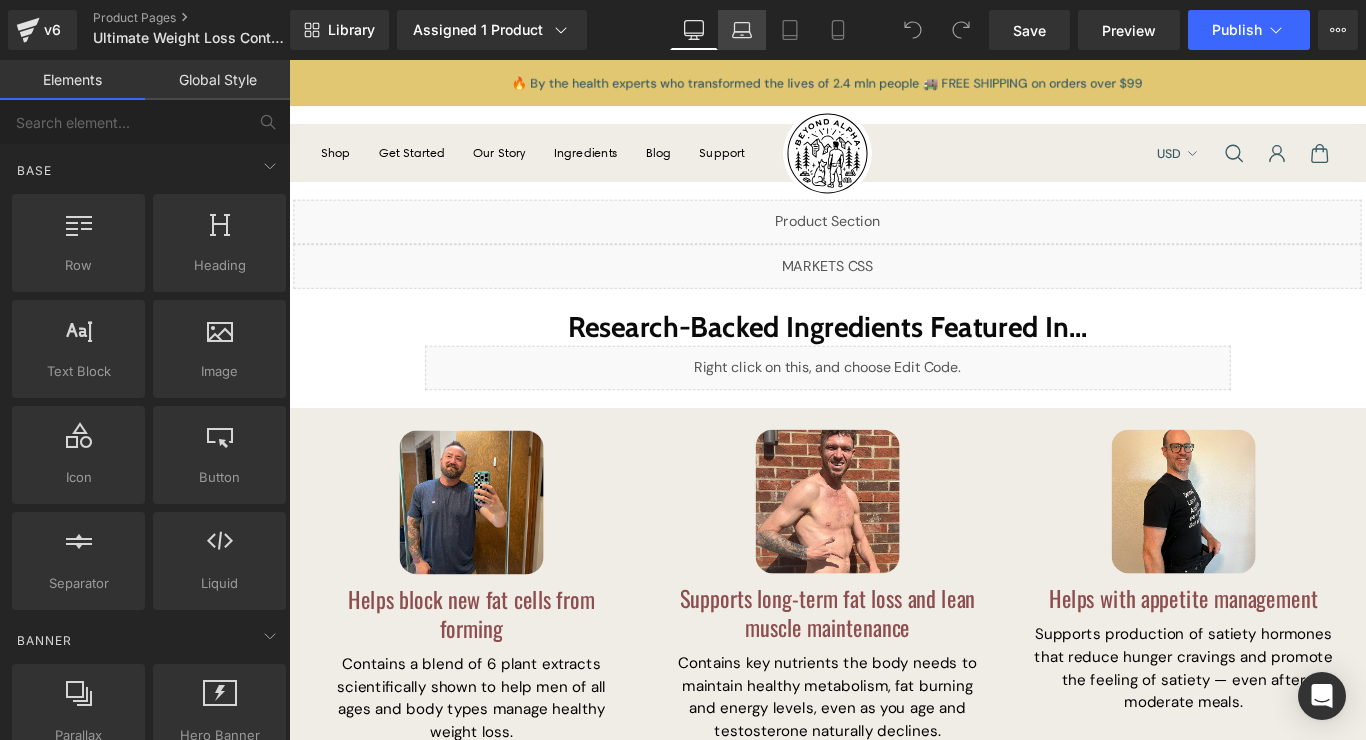 click 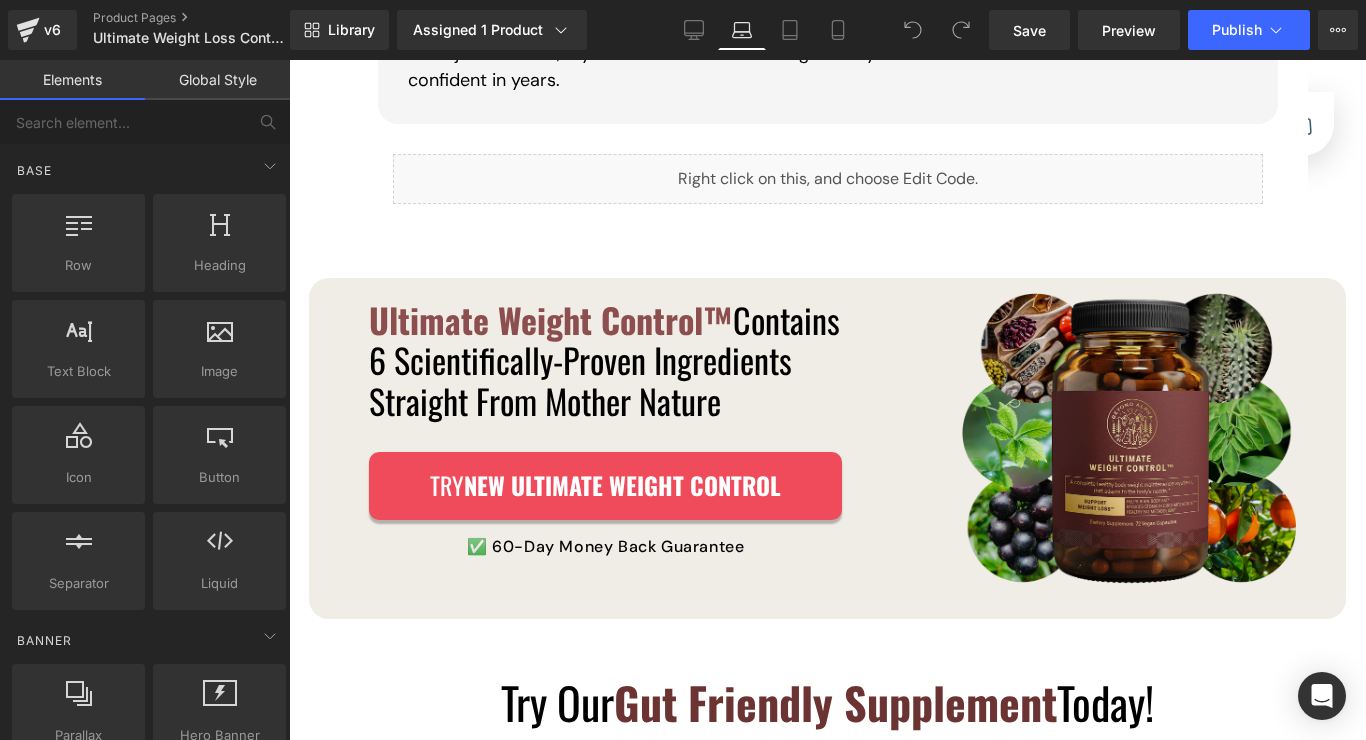 scroll, scrollTop: 1765, scrollLeft: 0, axis: vertical 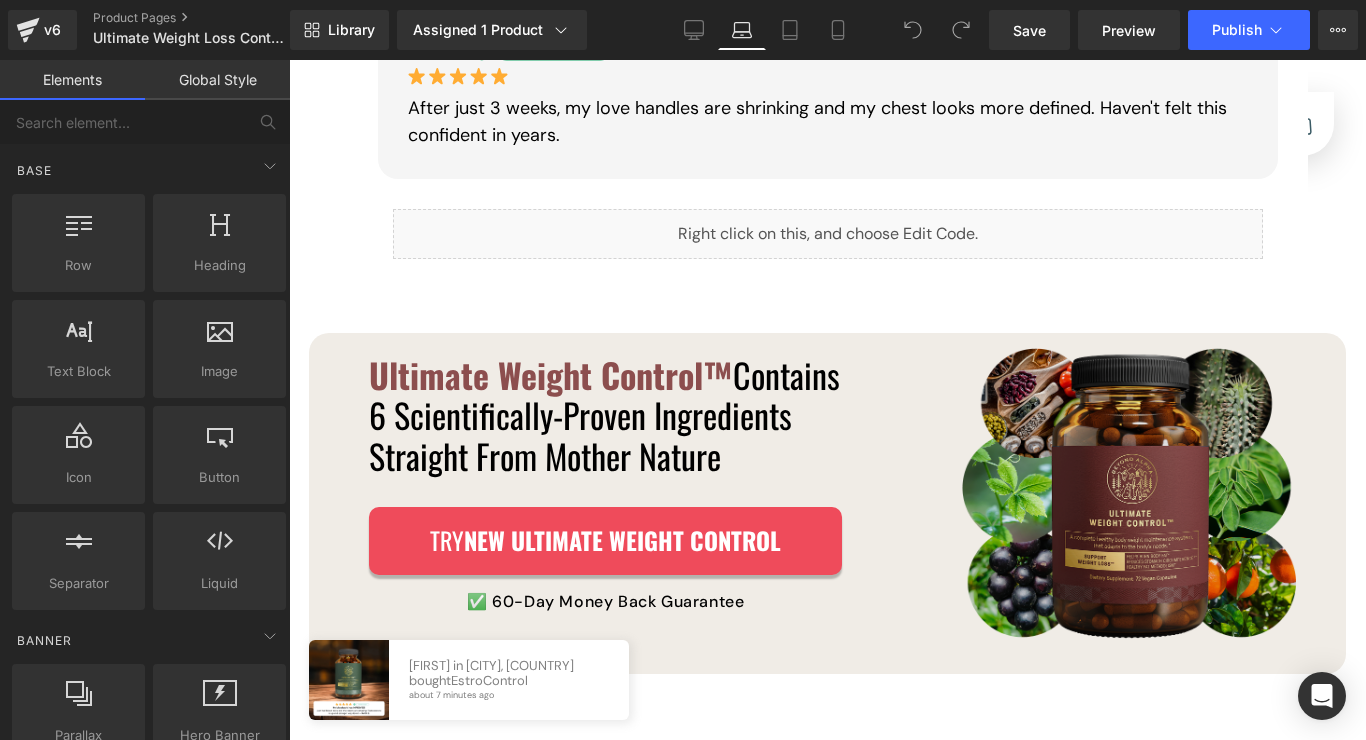click at bounding box center (1129, 498) 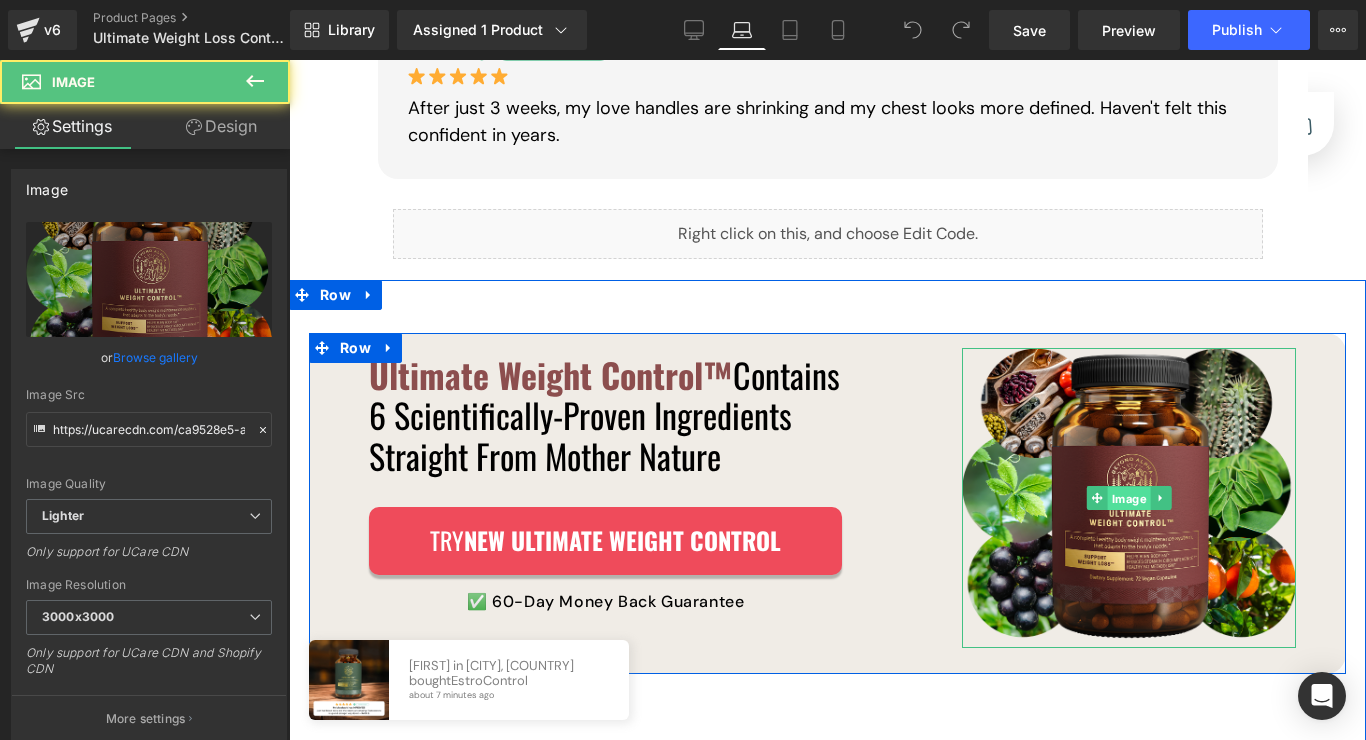 click on "Image" at bounding box center (1129, 498) 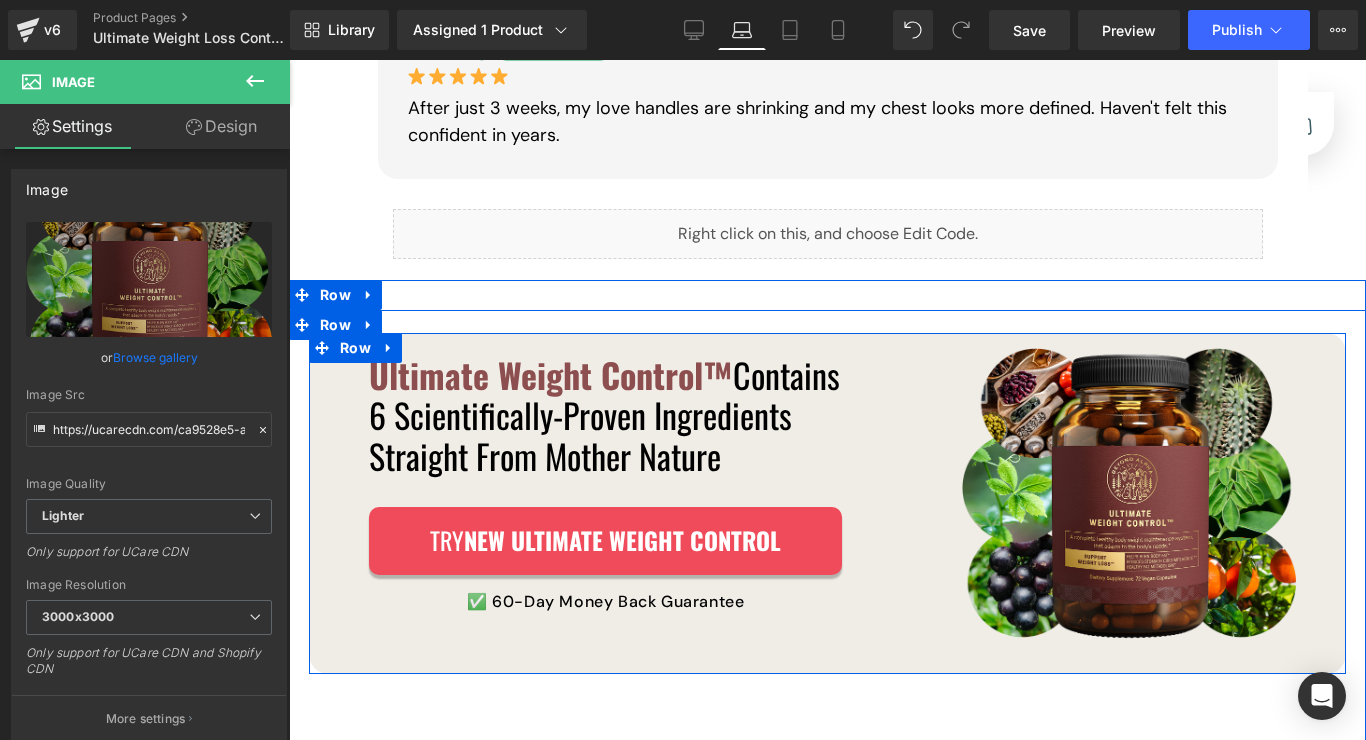 click on "Image" at bounding box center [1134, 489] 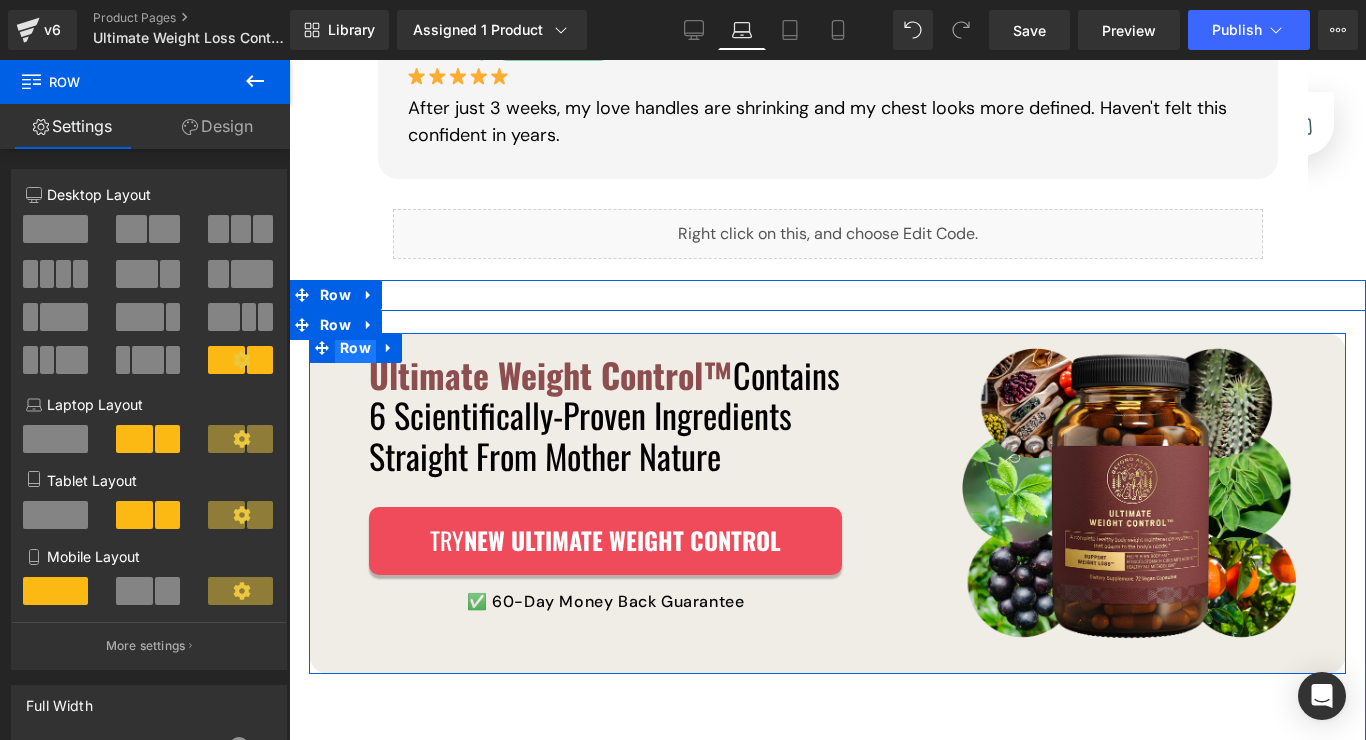 click on "Row" at bounding box center [355, 348] 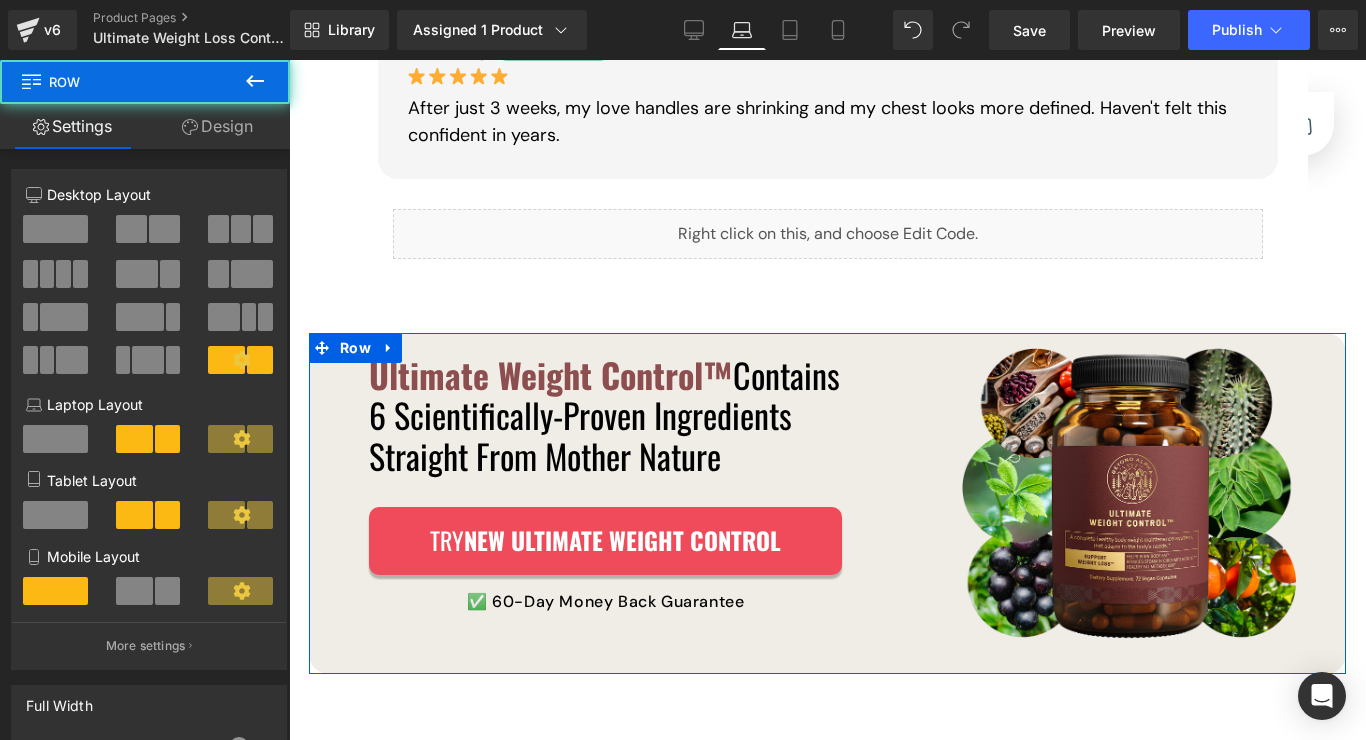 click on "Design" at bounding box center [217, 126] 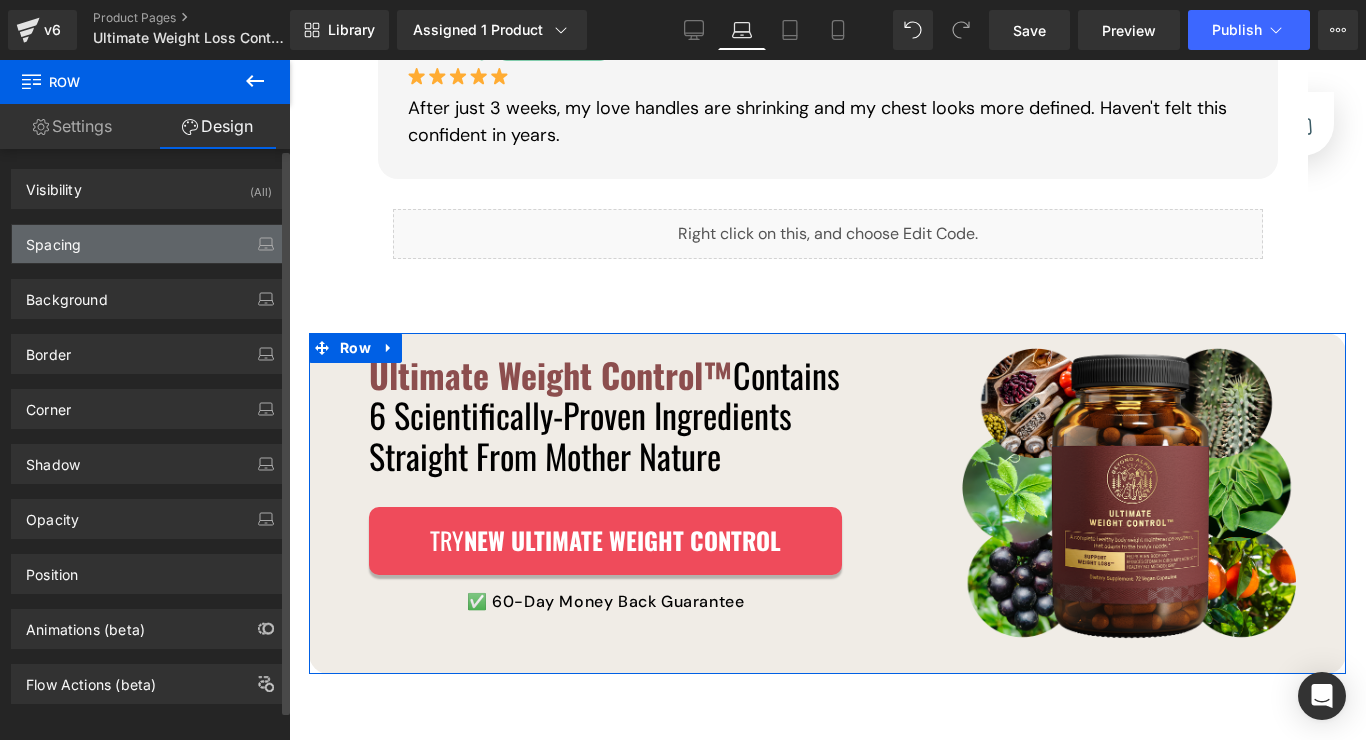 click on "Spacing" at bounding box center [149, 244] 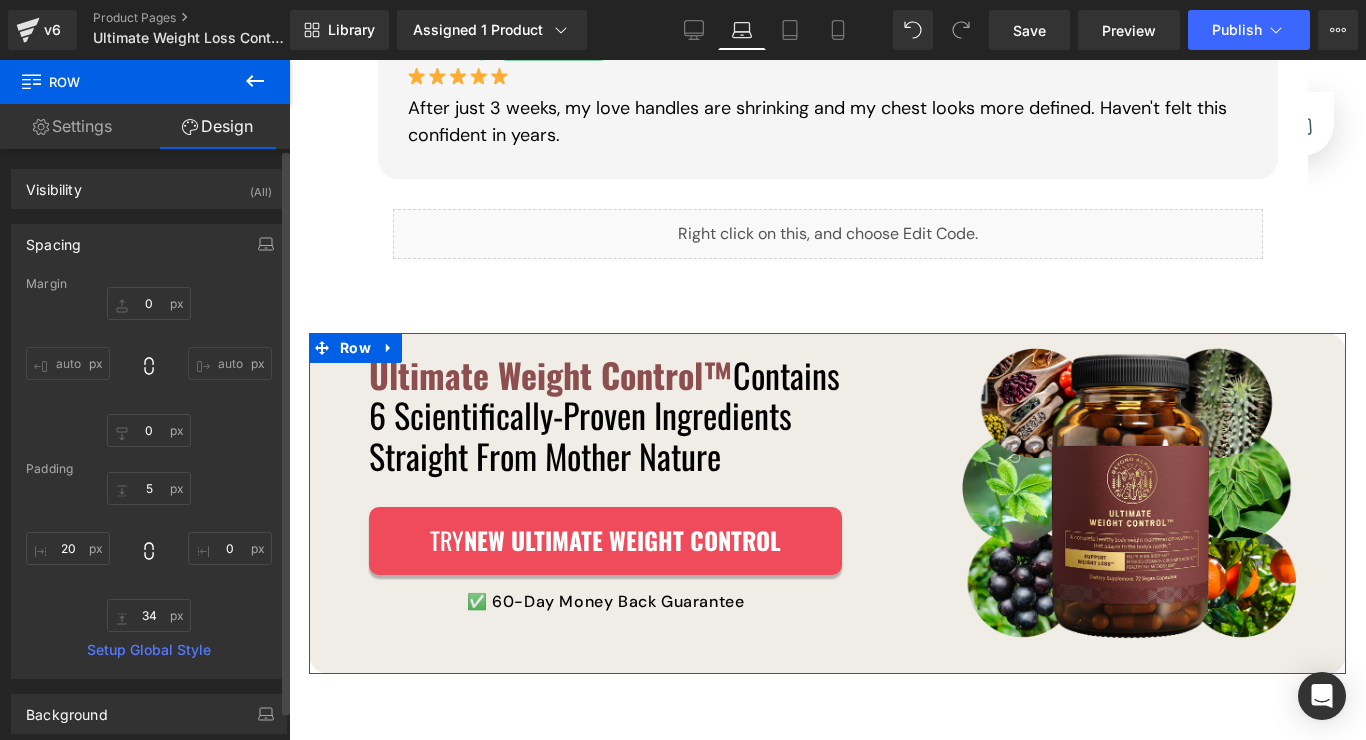 click on "Spacing" at bounding box center [149, 244] 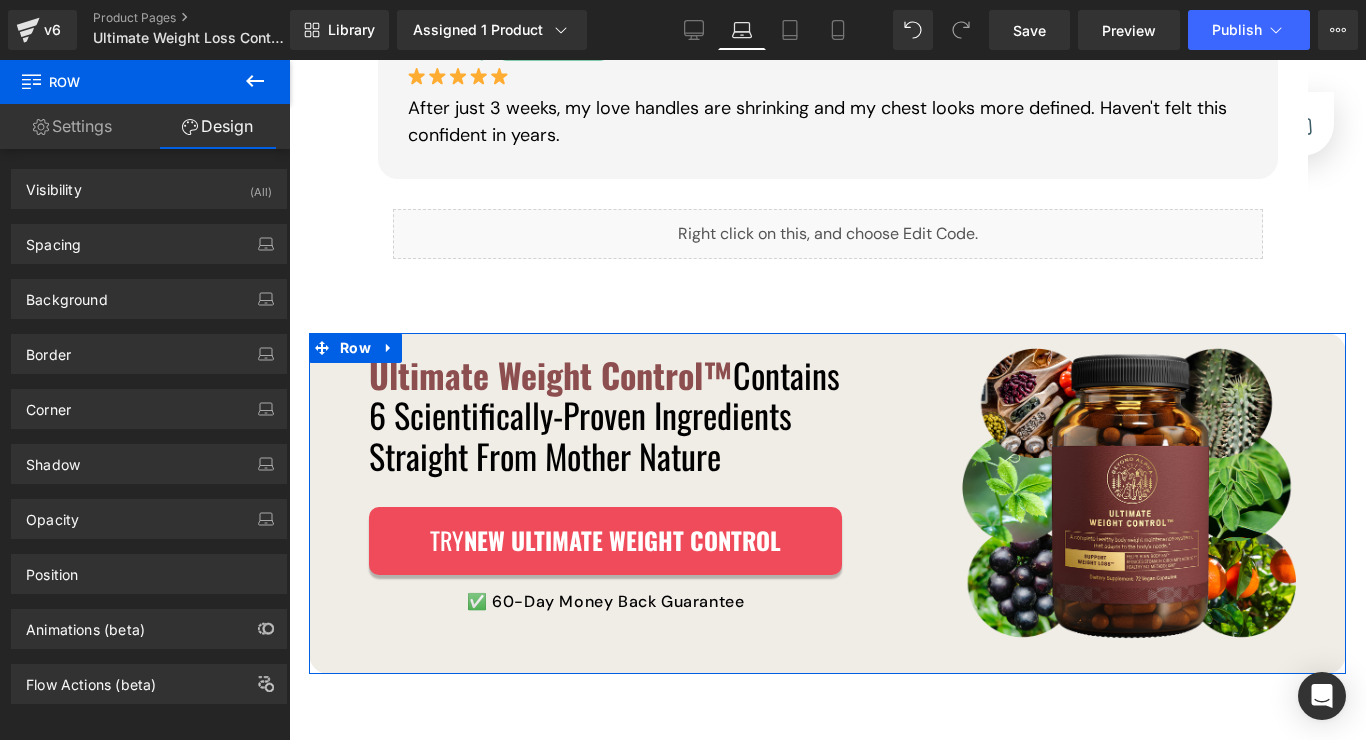 click on "Settings" at bounding box center [72, 126] 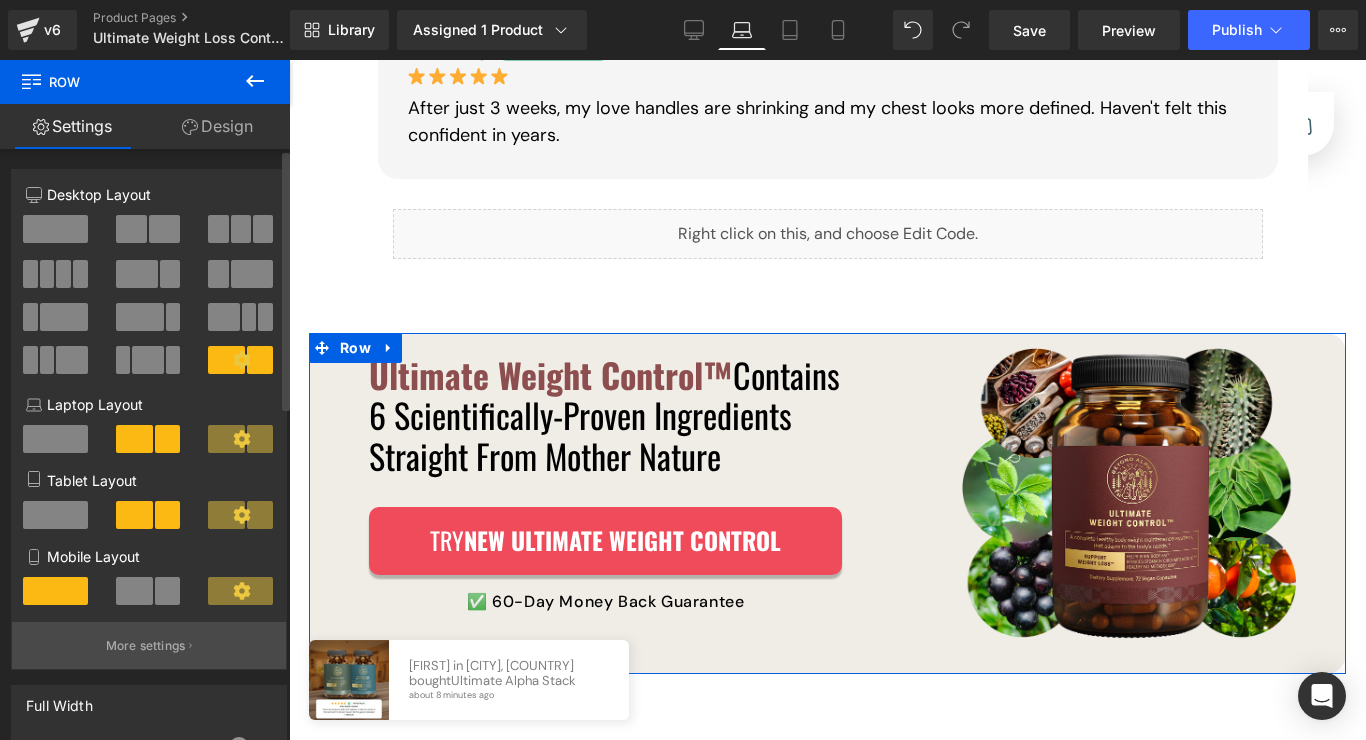 click on "More settings" at bounding box center (146, 646) 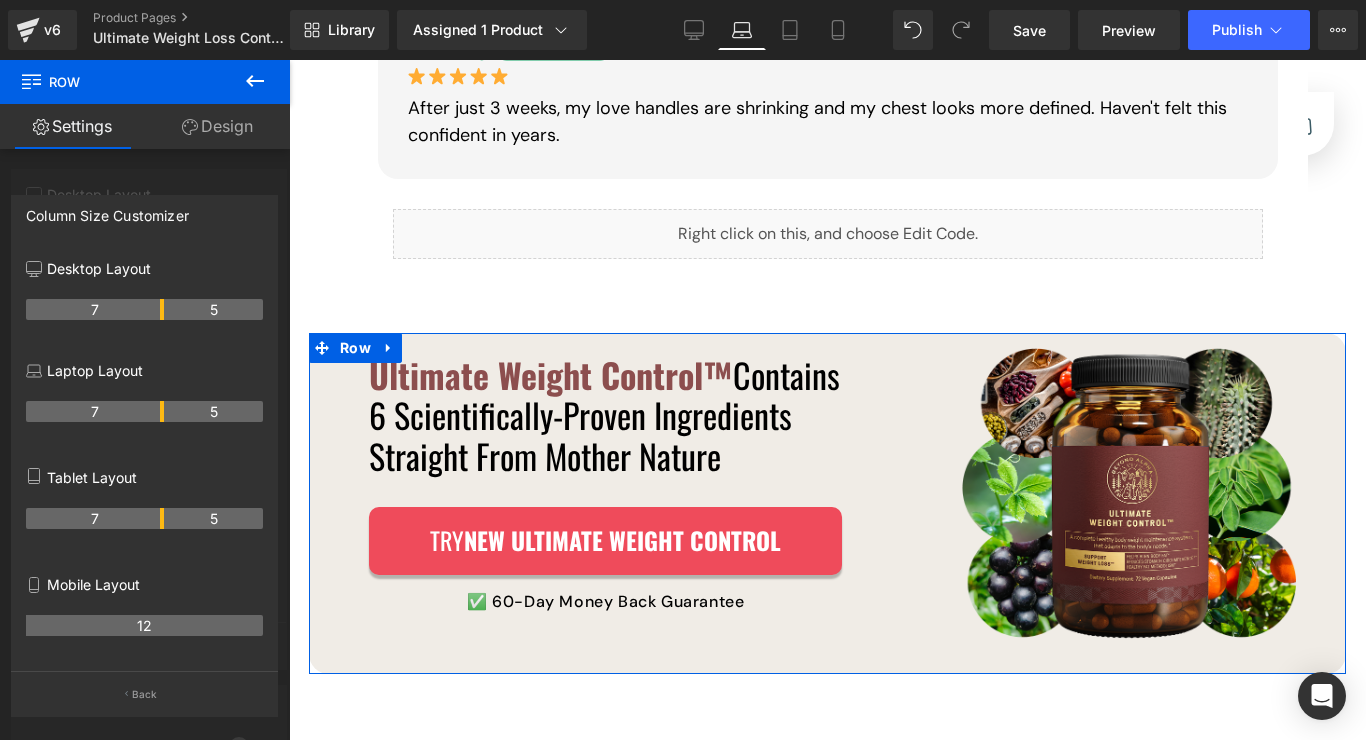 click on "7" at bounding box center [95, 411] 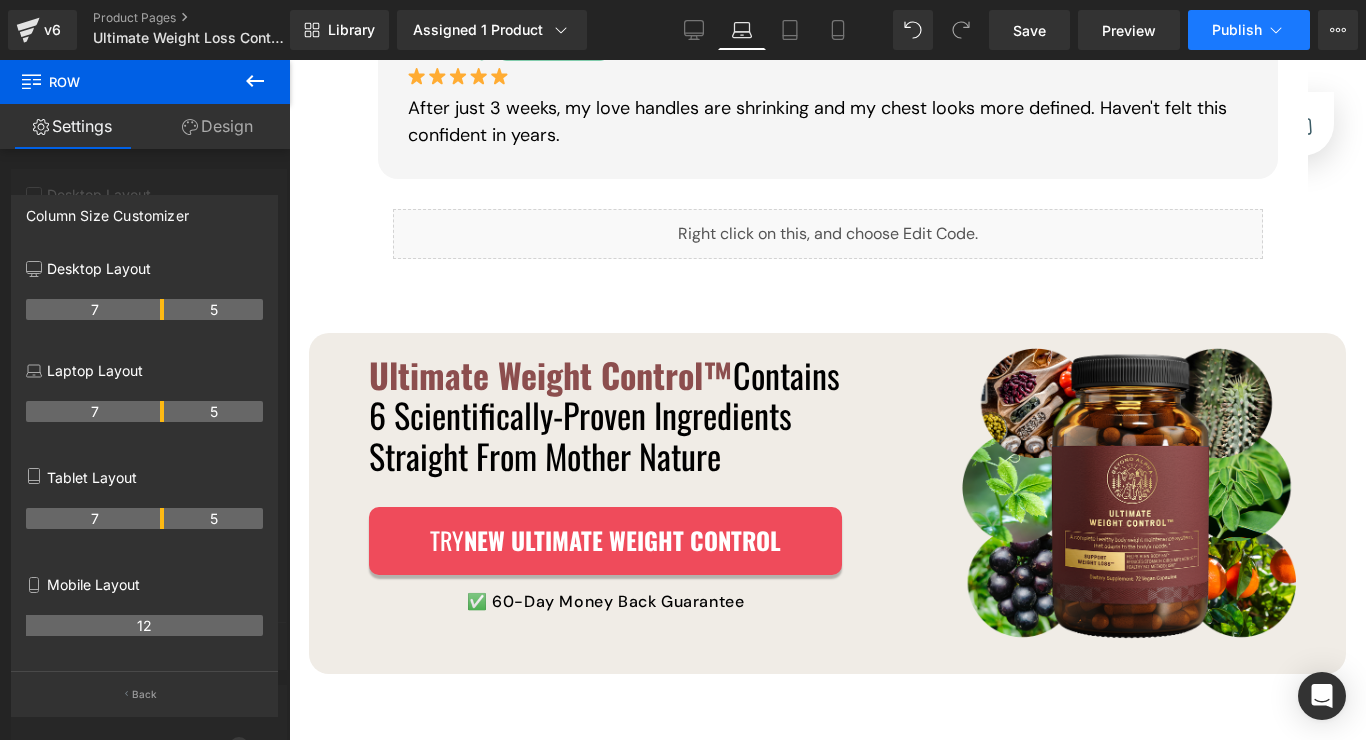 click on "Publish" at bounding box center (1249, 30) 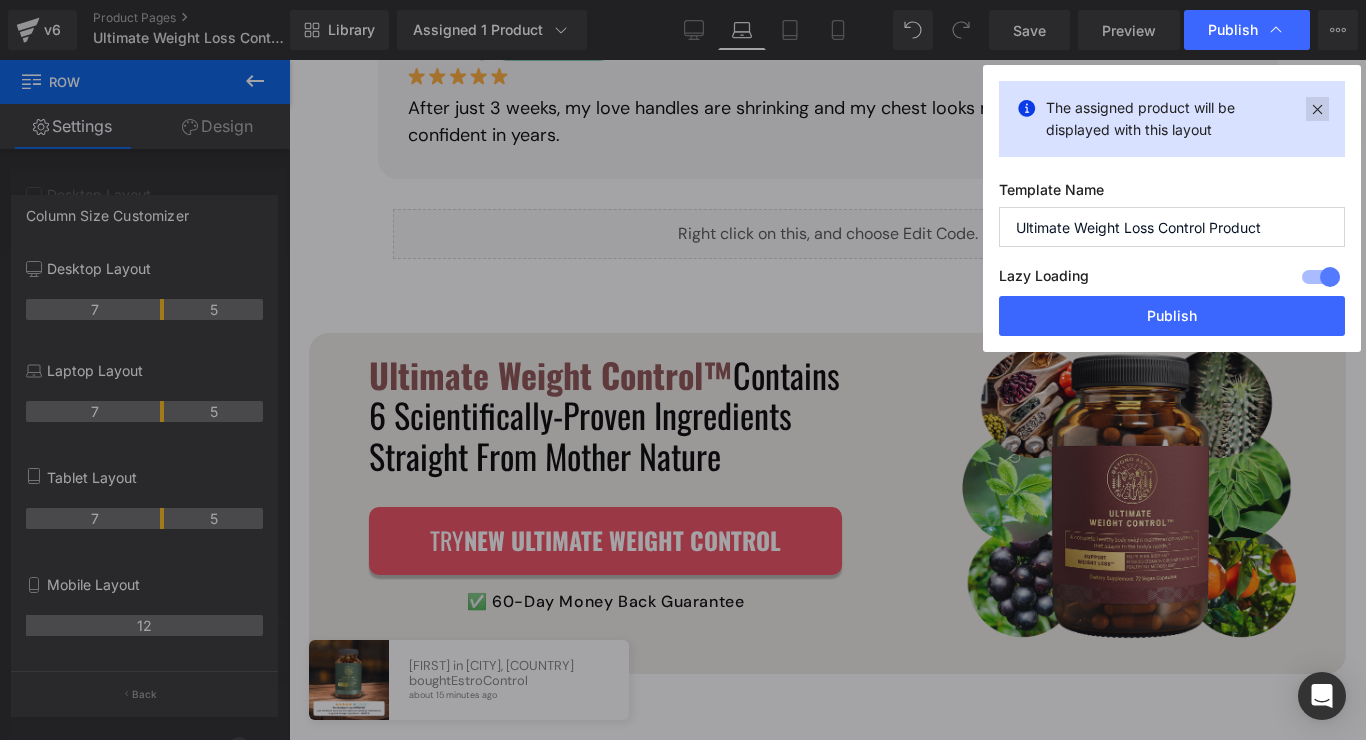 click at bounding box center [1317, 109] 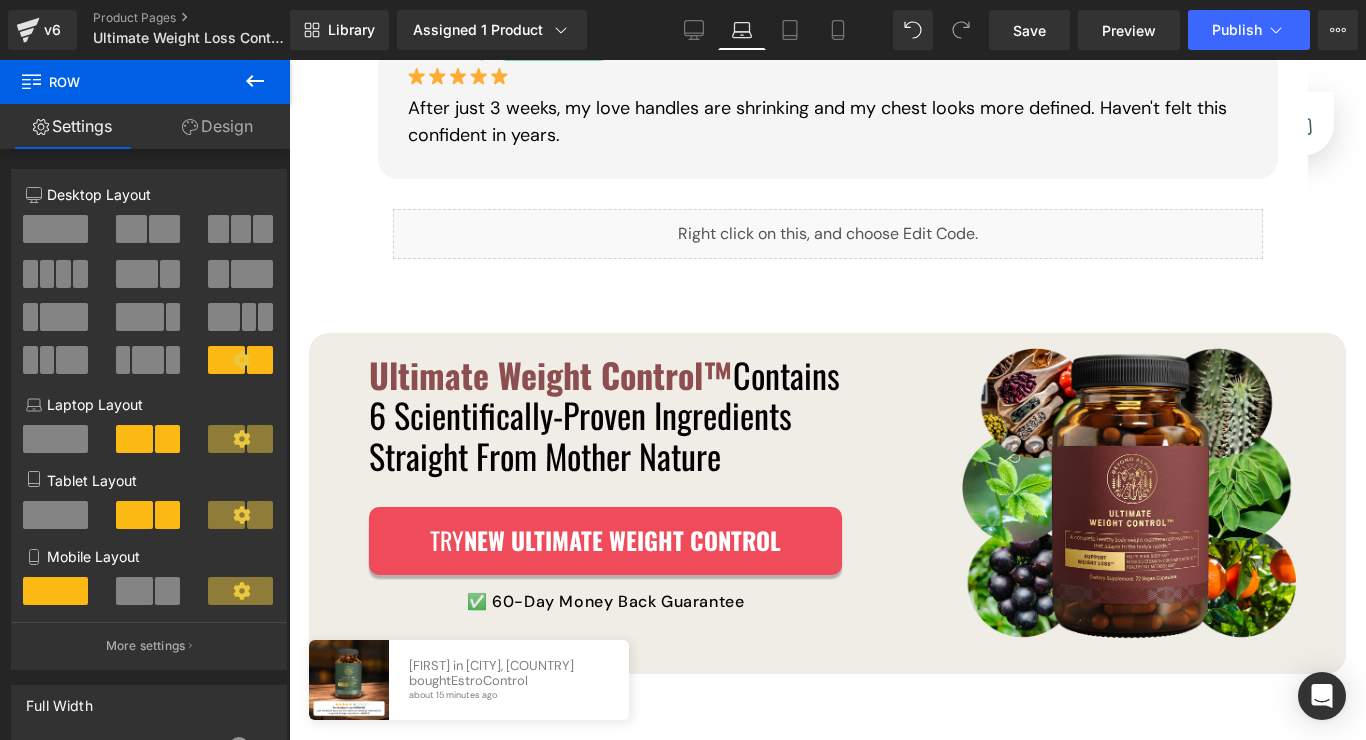 click on "Skip to content
🔥 By the health experts who transformed the lives of 2.4 mln people 🚚 FREE SHIPPING on orders over $99
Bag
Shop
Get Started
Our Story" at bounding box center [827, 2243] 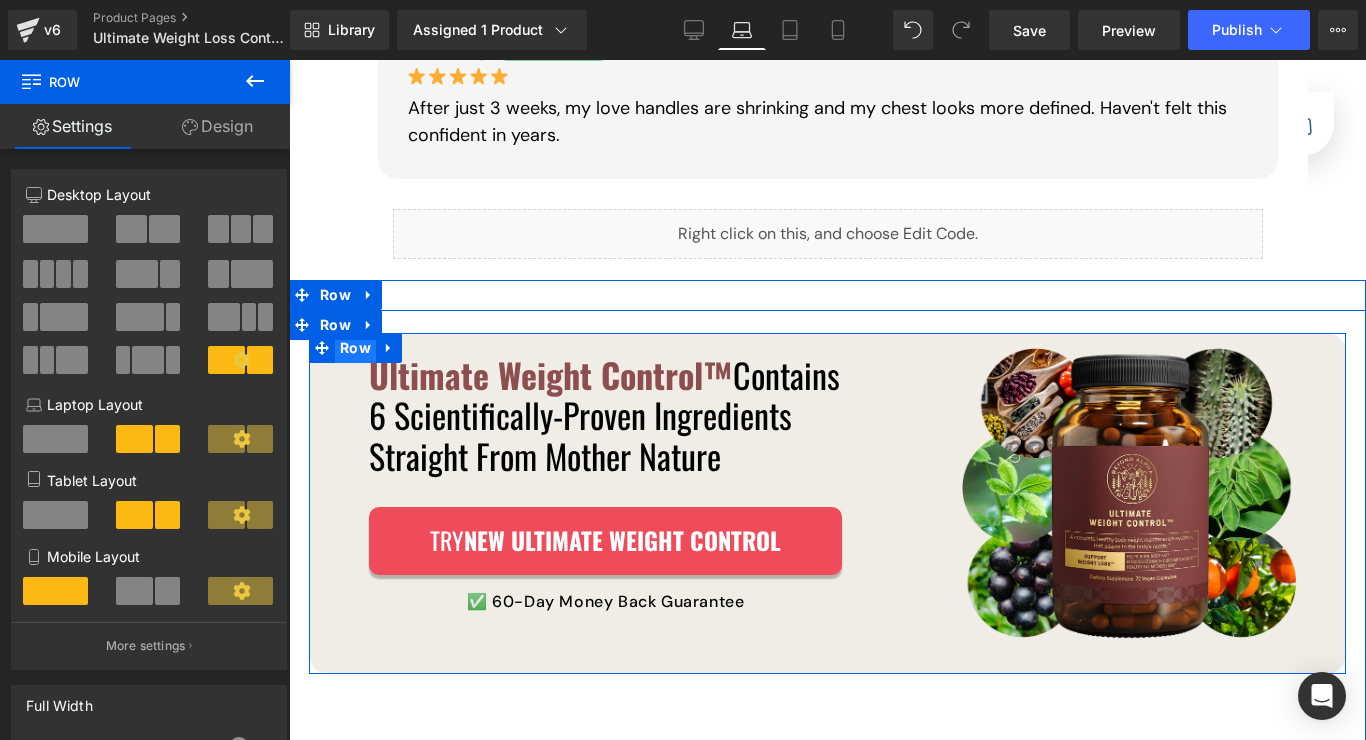 click on "Row" at bounding box center [355, 348] 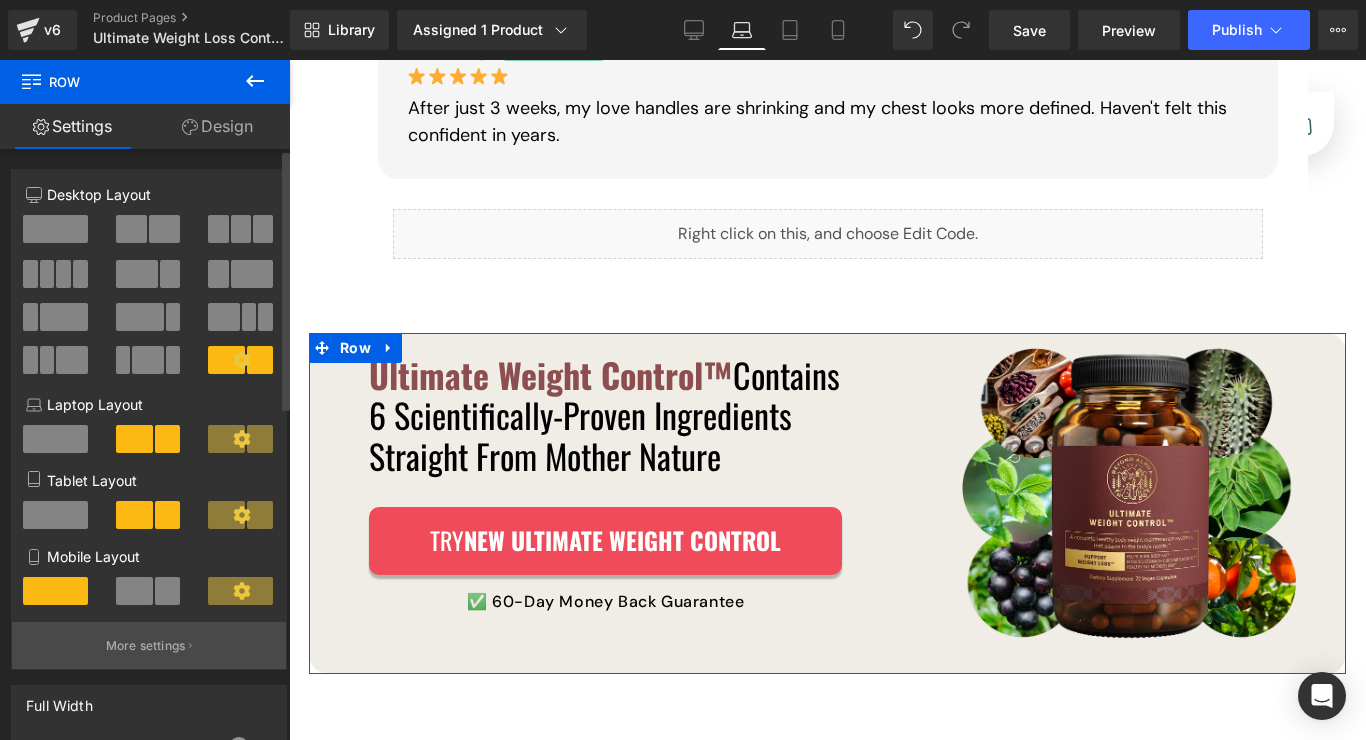 click on "More settings" at bounding box center [146, 646] 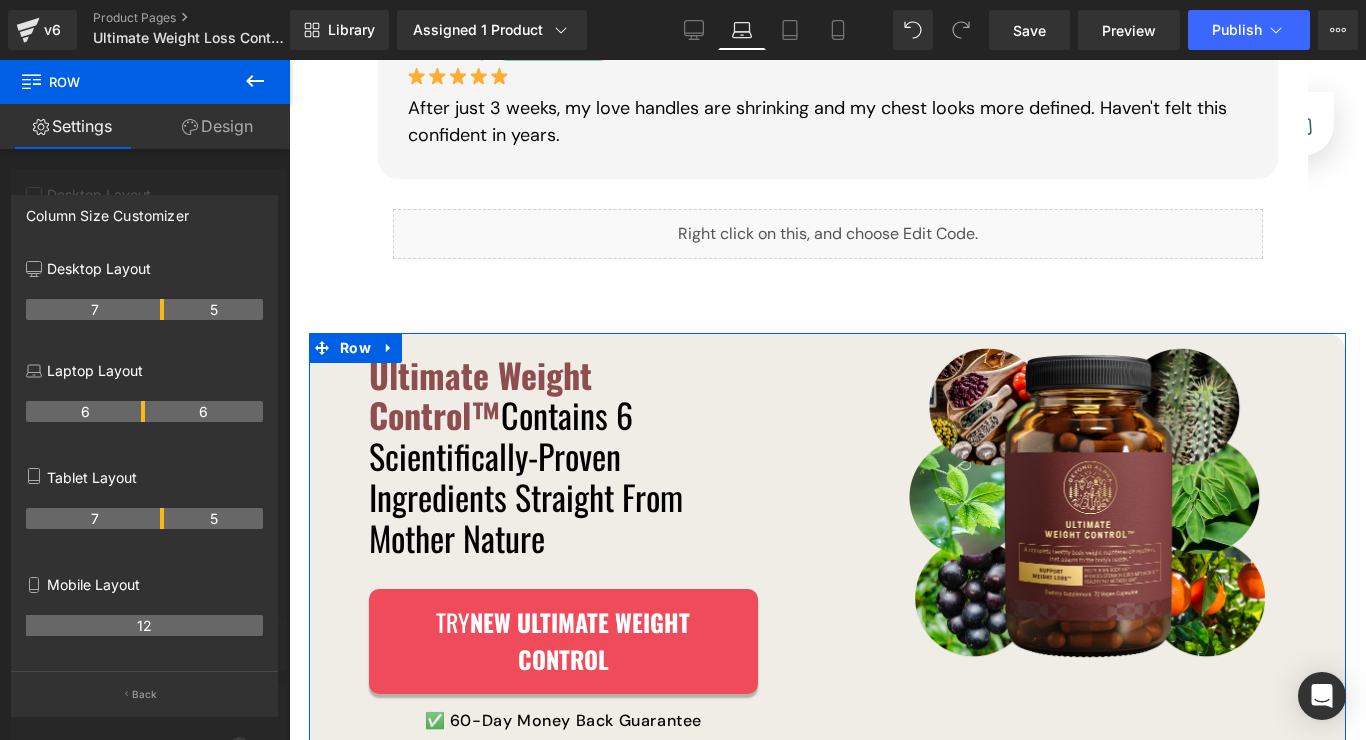 drag, startPoint x: 162, startPoint y: 416, endPoint x: 149, endPoint y: 417, distance: 13.038404 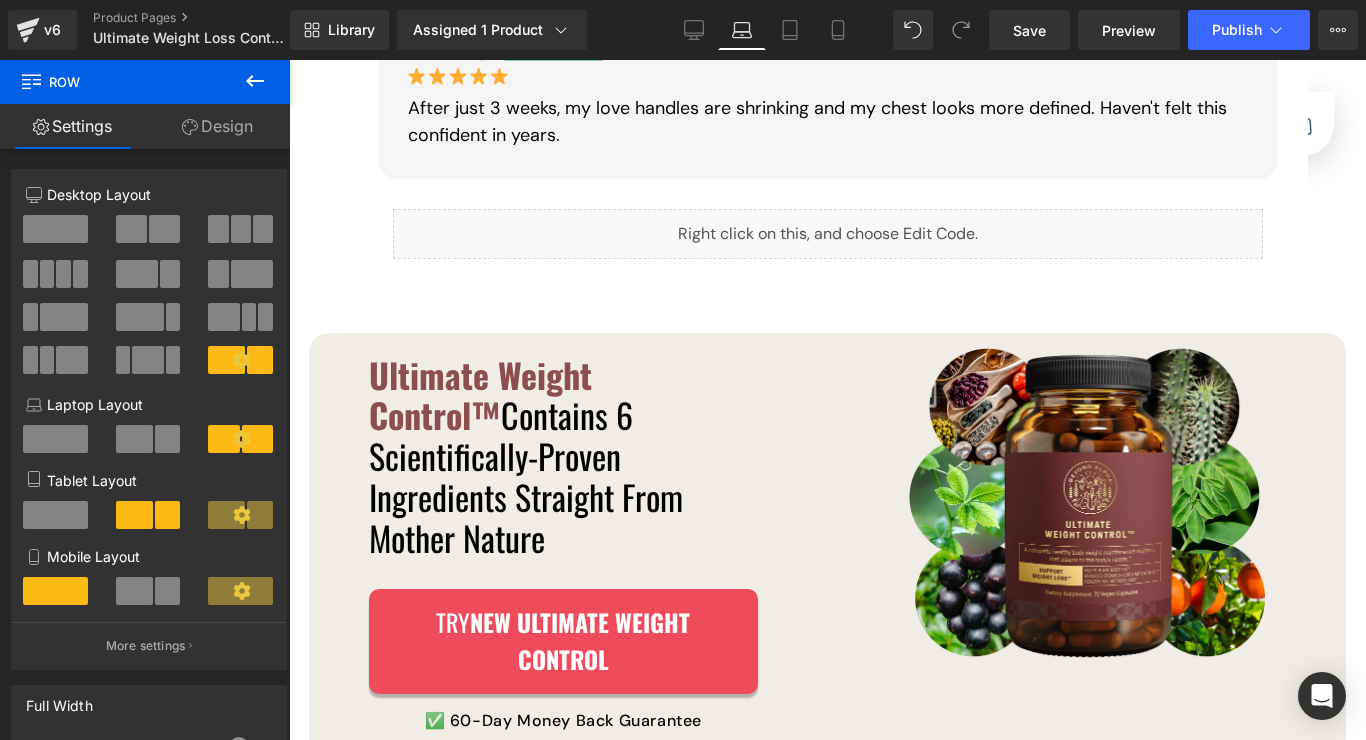 click on "Skip to content
🔥 By the health experts who transformed the lives of 2.4 mln people 🚚 FREE SHIPPING on orders over $99
Bag
Shop
Get Started
Our Story" at bounding box center [827, 2300] 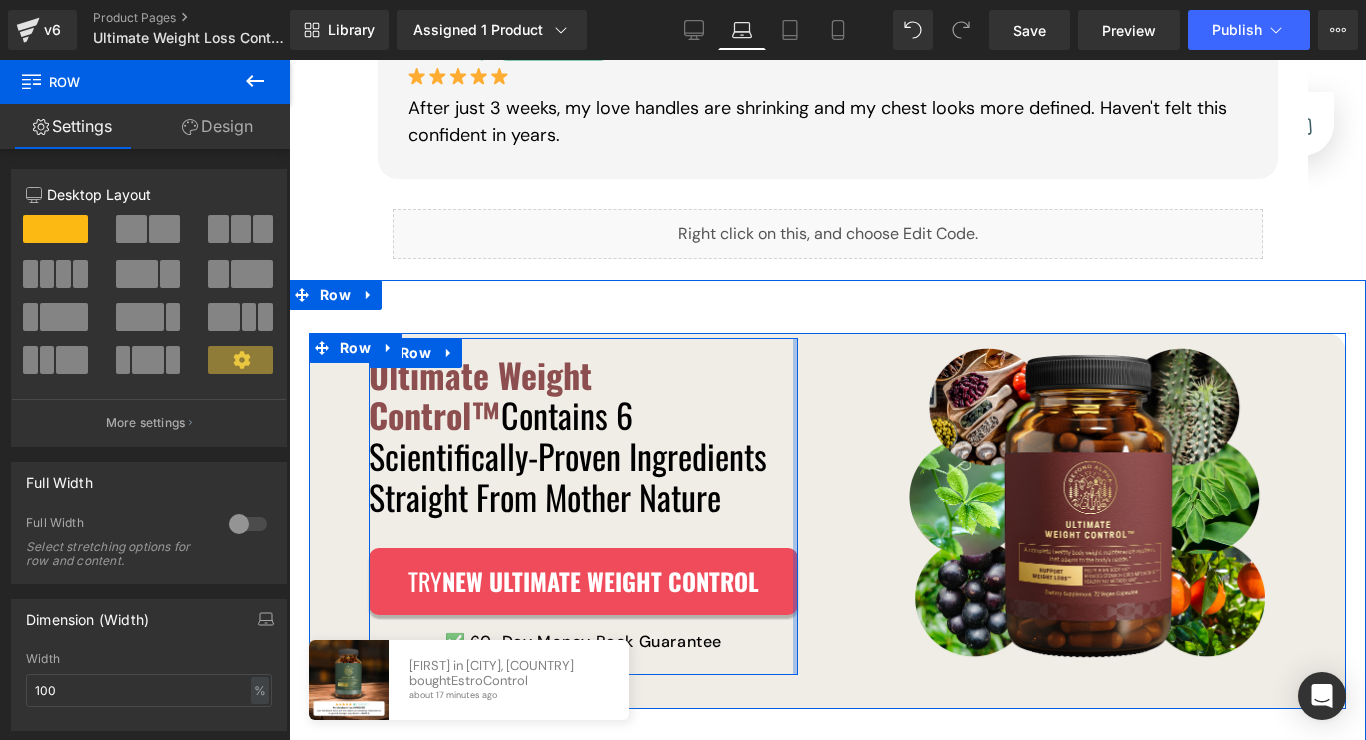 drag, startPoint x: 758, startPoint y: 498, endPoint x: 800, endPoint y: 502, distance: 42.190044 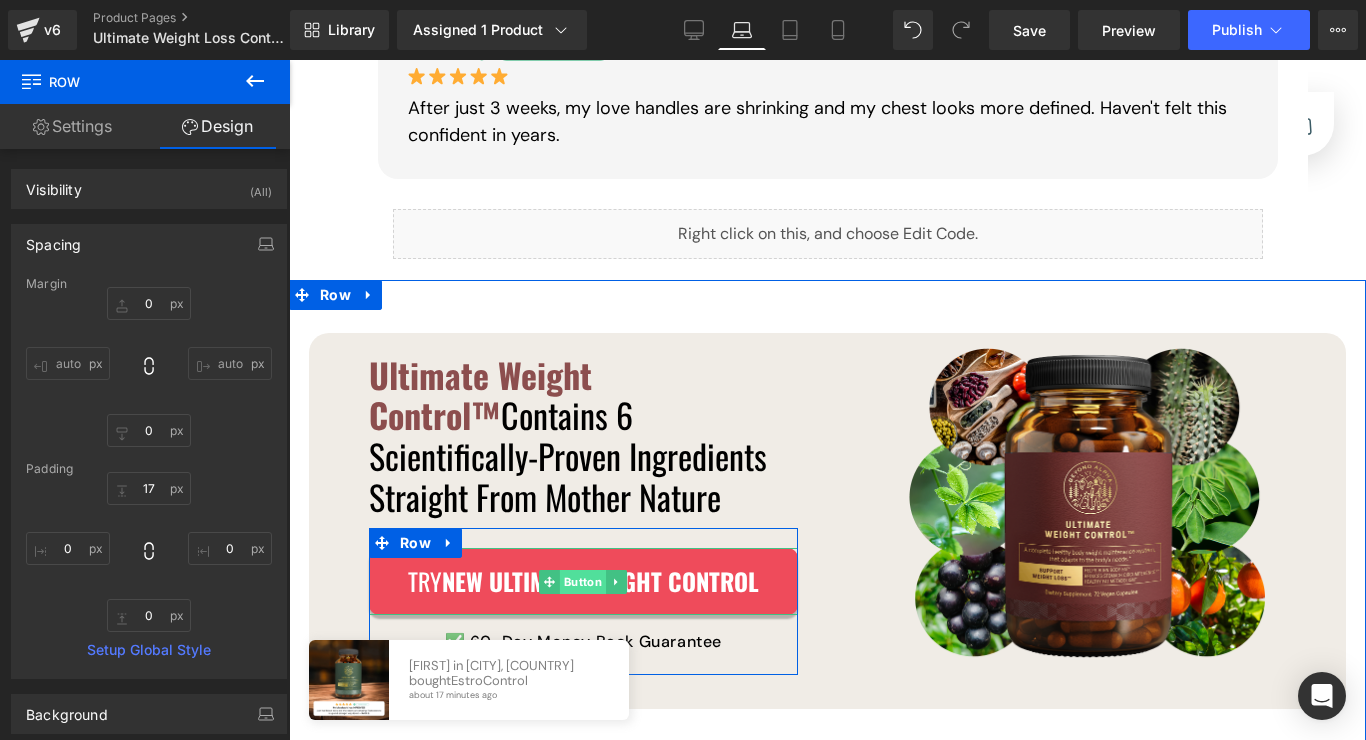 click on "Button" at bounding box center [572, 582] 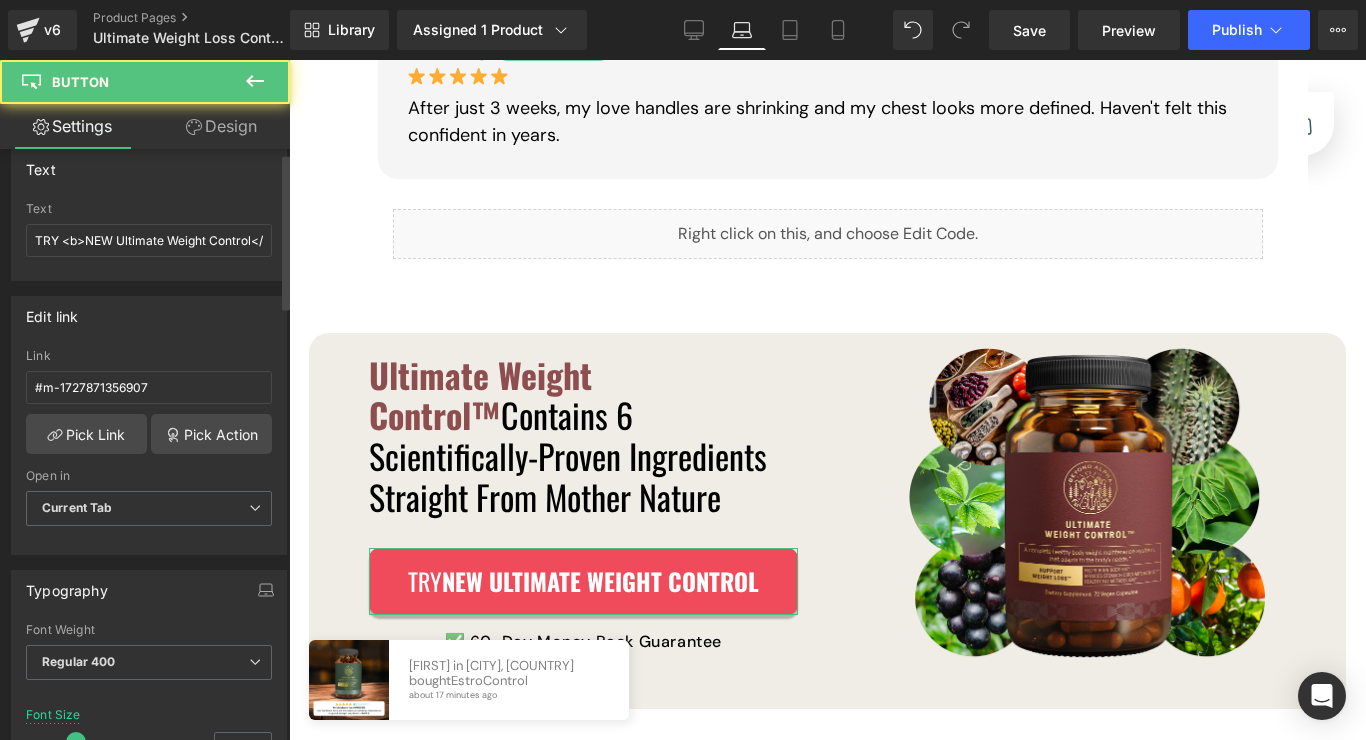 scroll, scrollTop: 419, scrollLeft: 0, axis: vertical 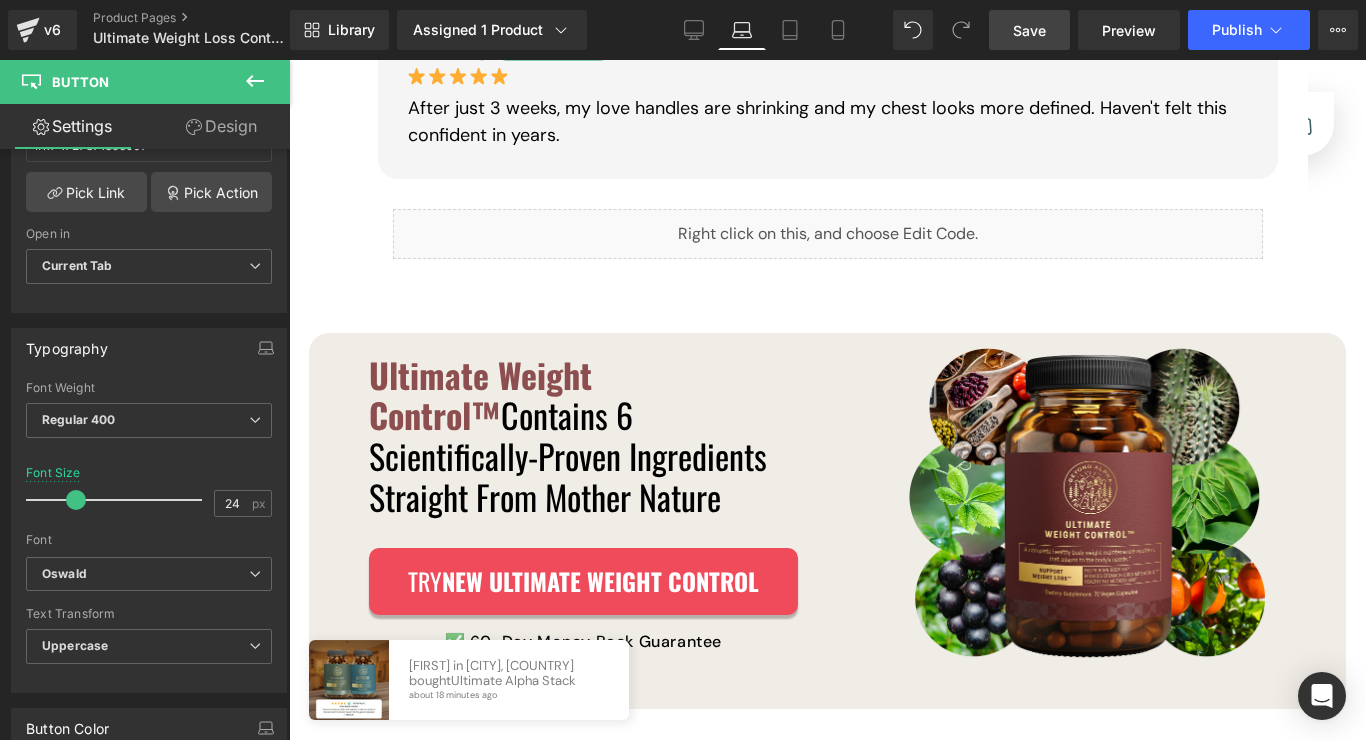click on "Save" at bounding box center [1029, 30] 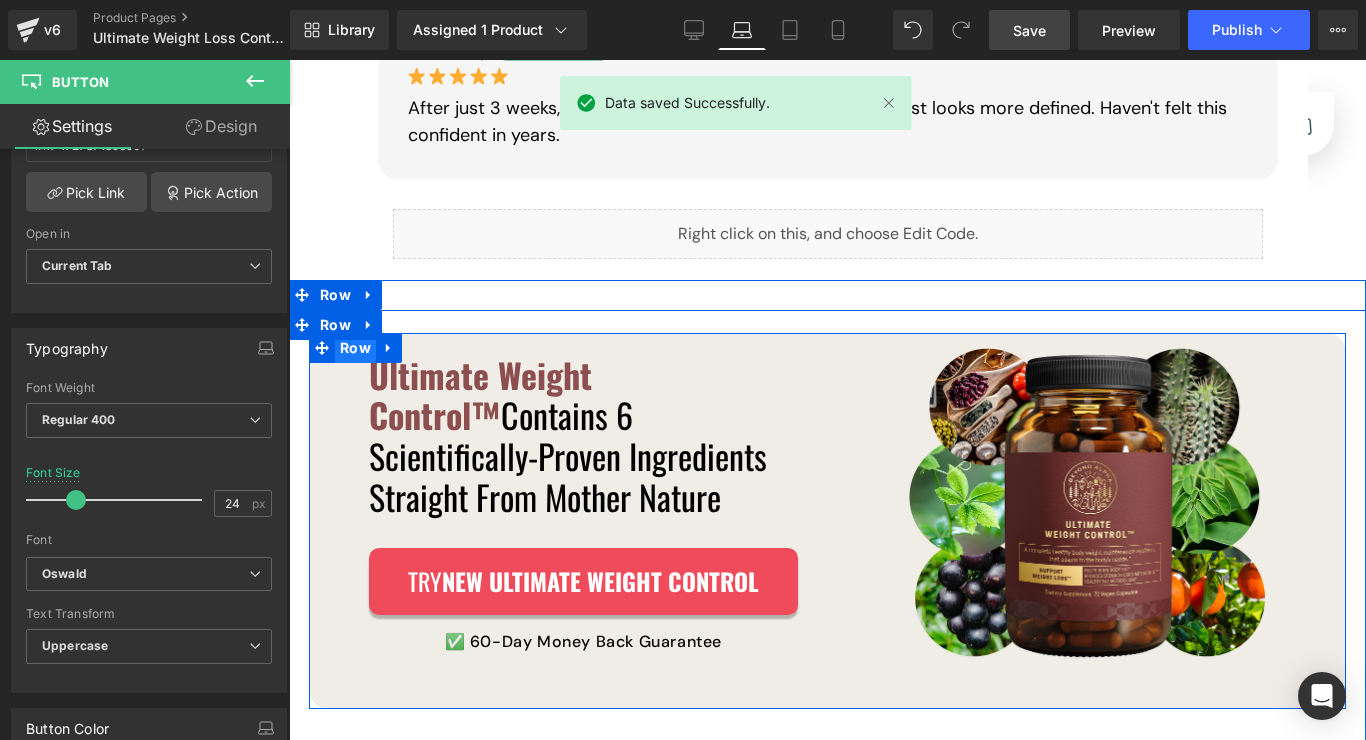 click on "Row" at bounding box center [355, 348] 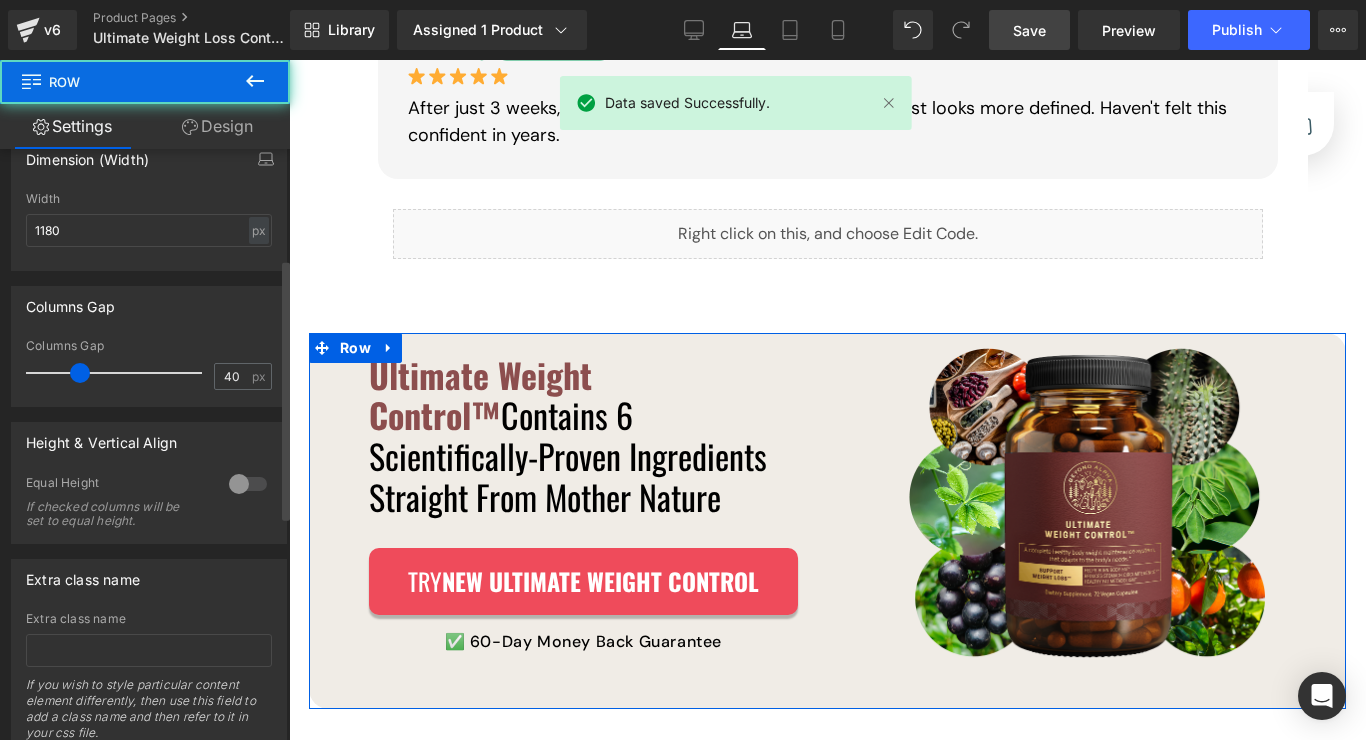 scroll, scrollTop: 743, scrollLeft: 0, axis: vertical 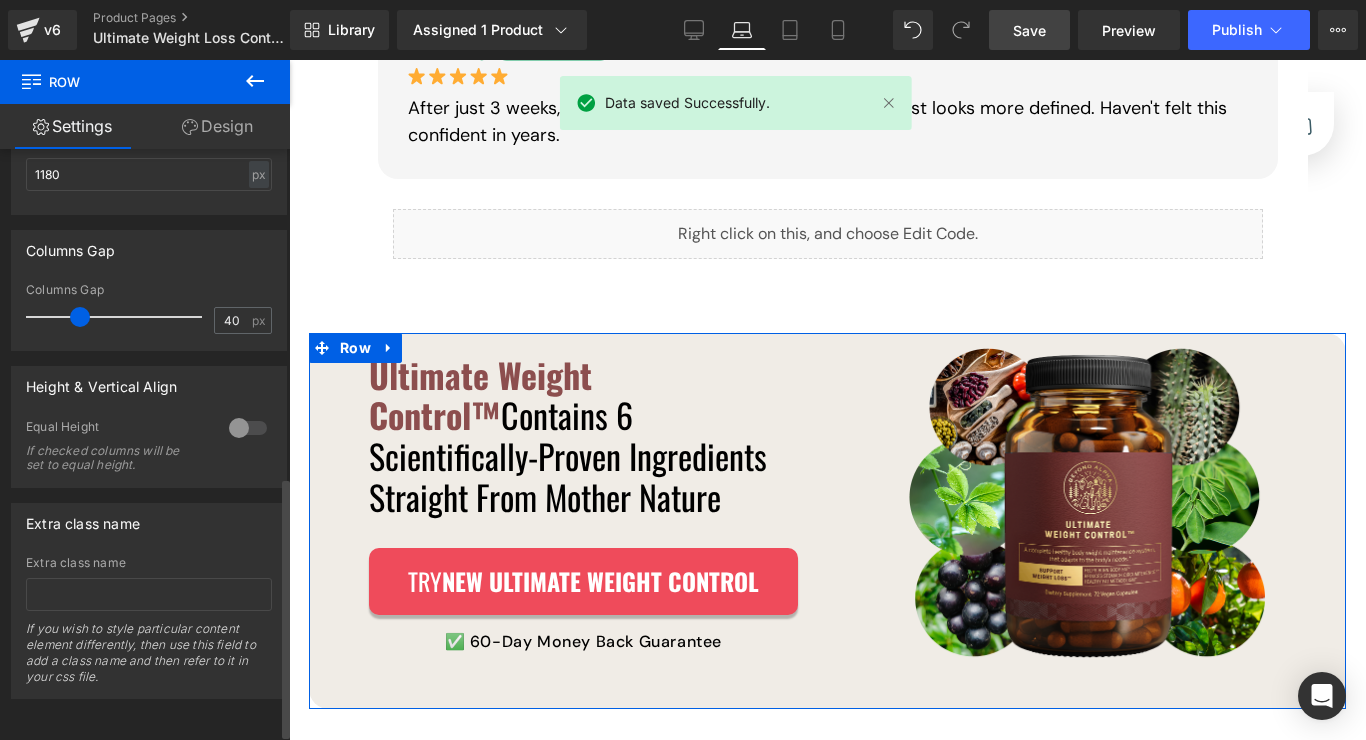 click at bounding box center [248, 428] 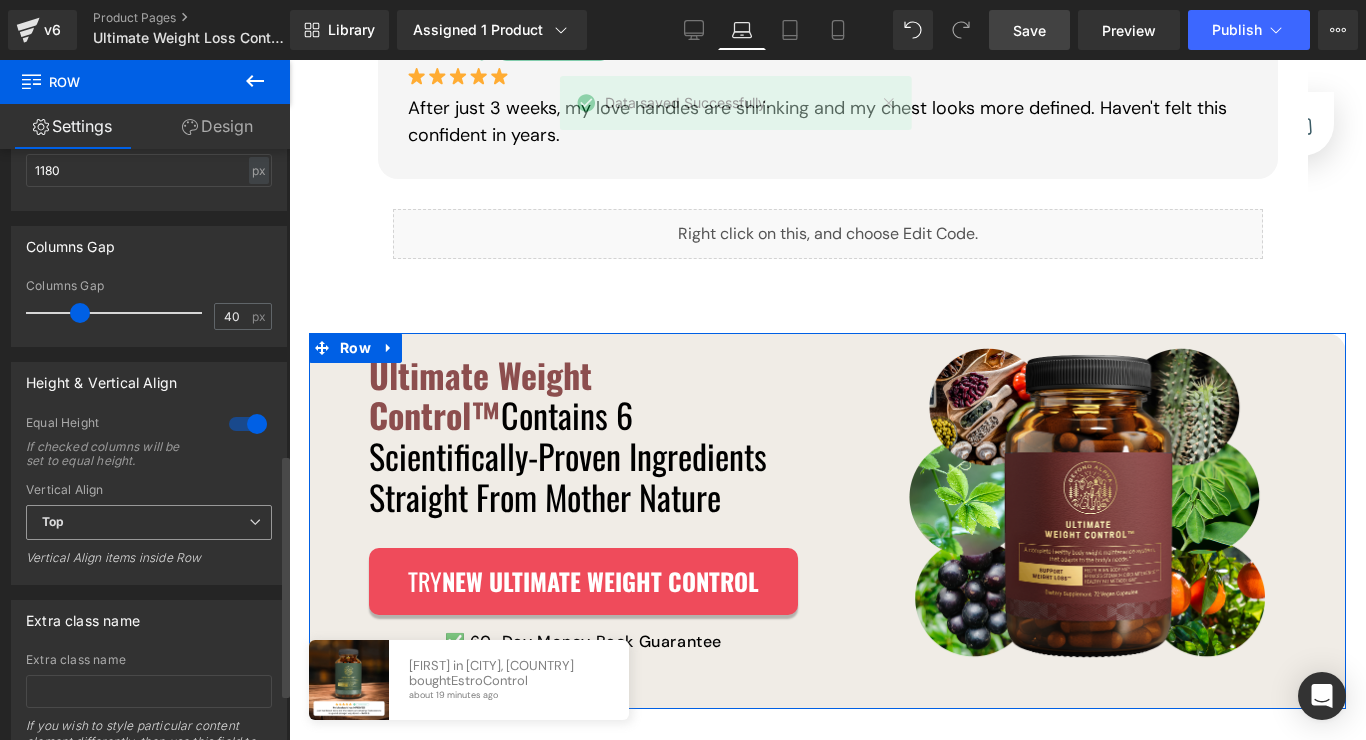 click on "Top" at bounding box center (149, 522) 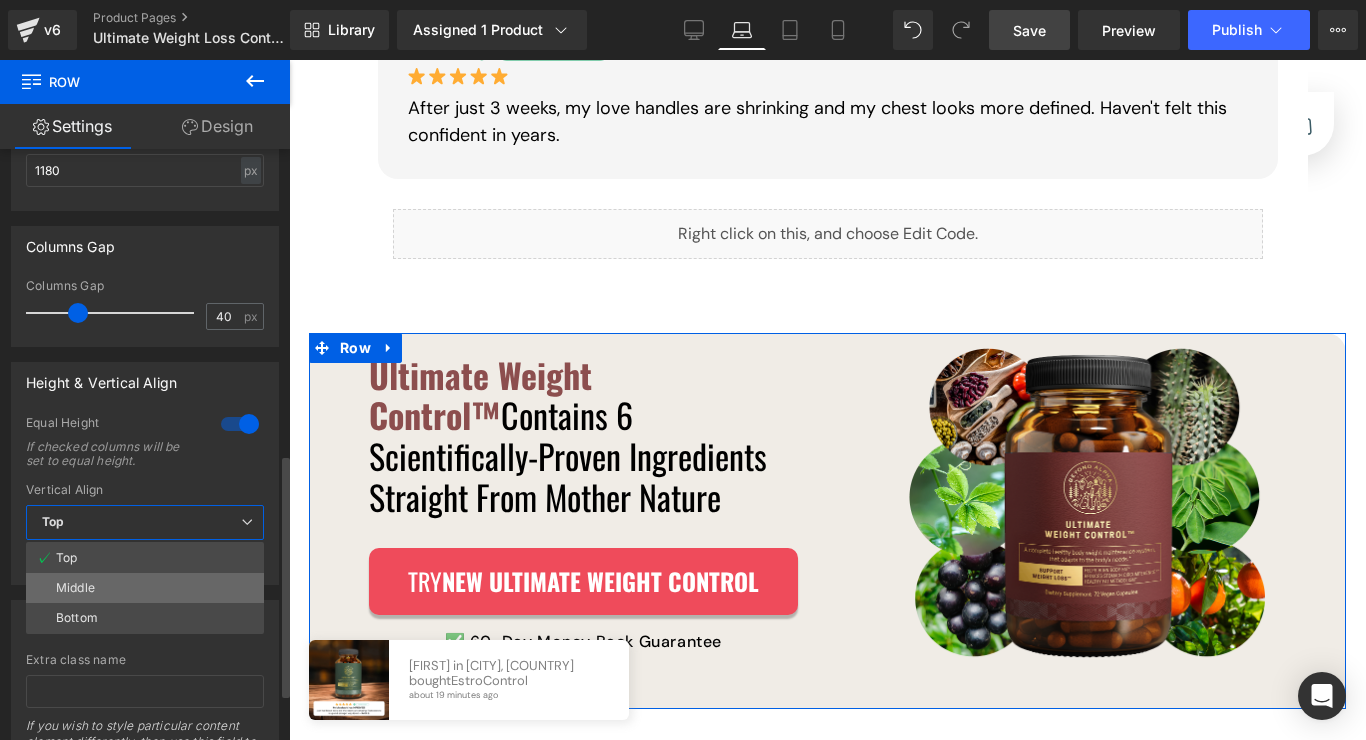 click on "Middle" at bounding box center (145, 588) 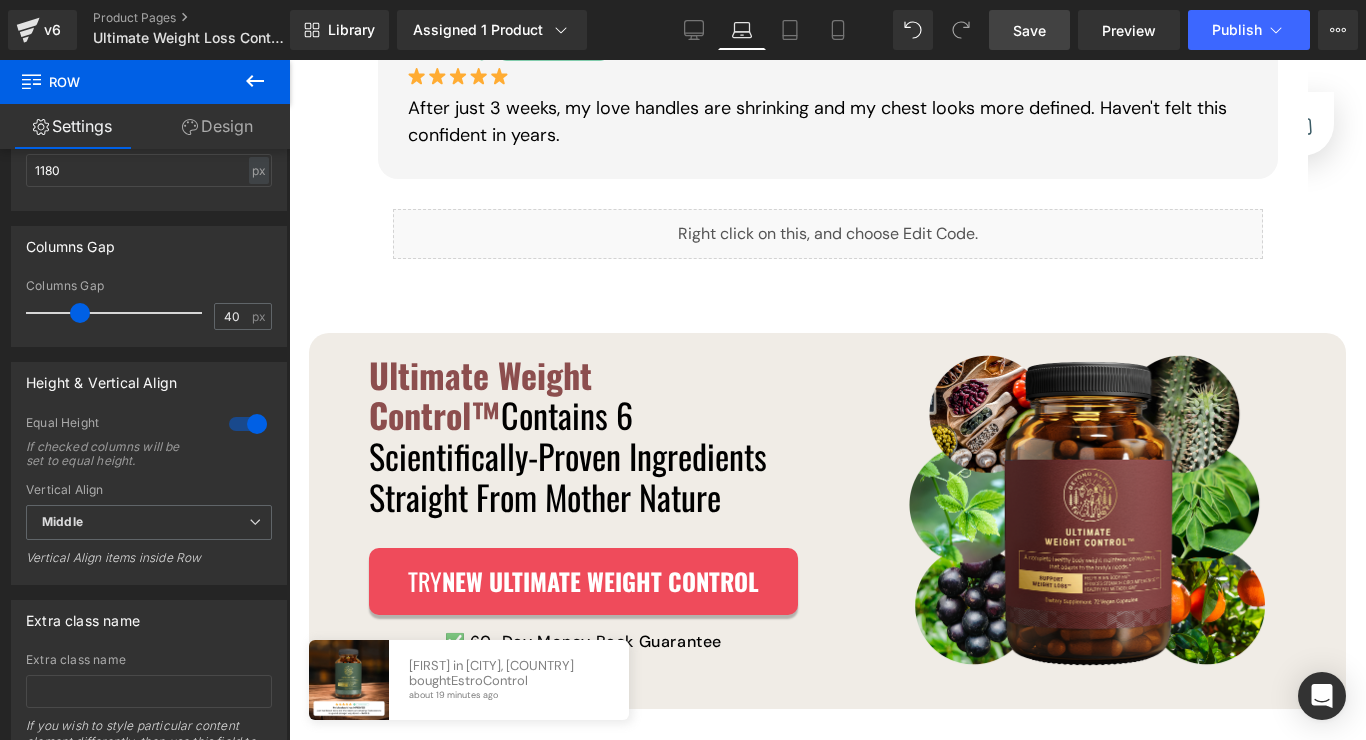 click on "Save" at bounding box center (1029, 30) 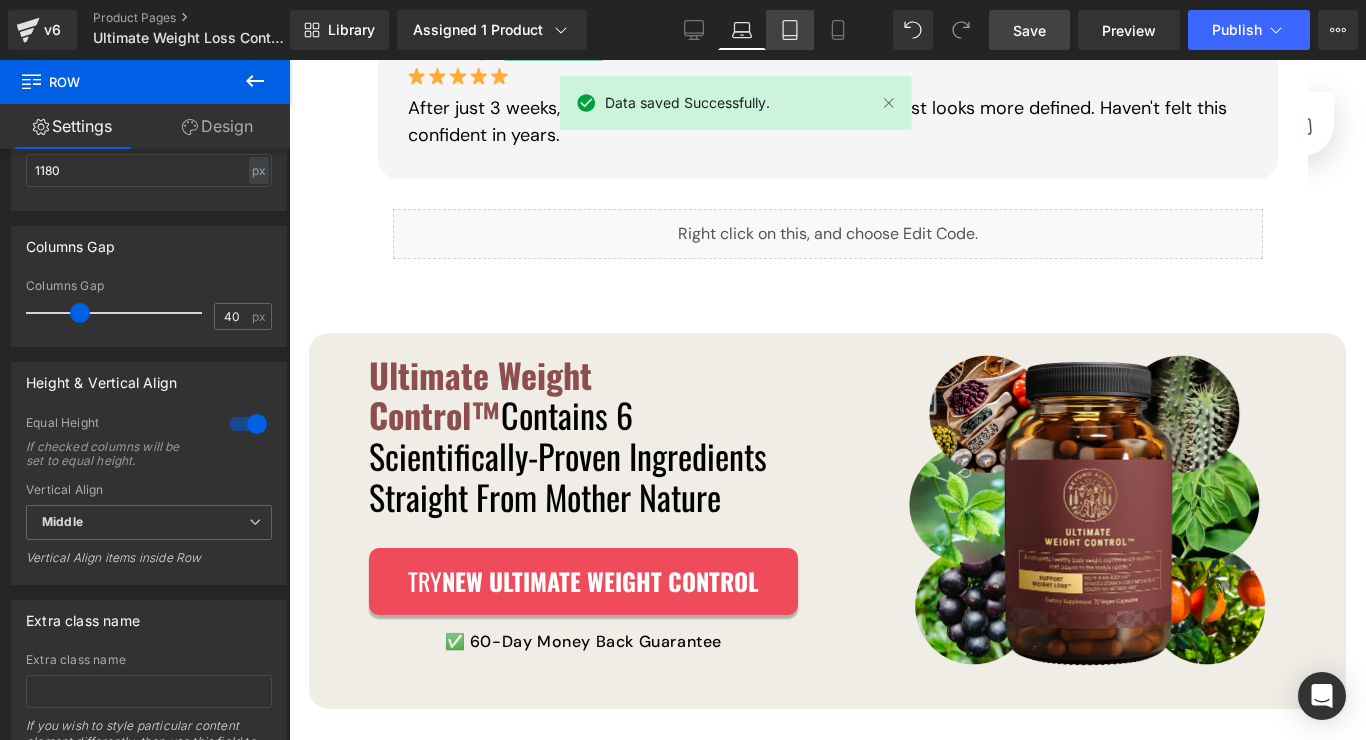 click on "Tablet" at bounding box center (790, 30) 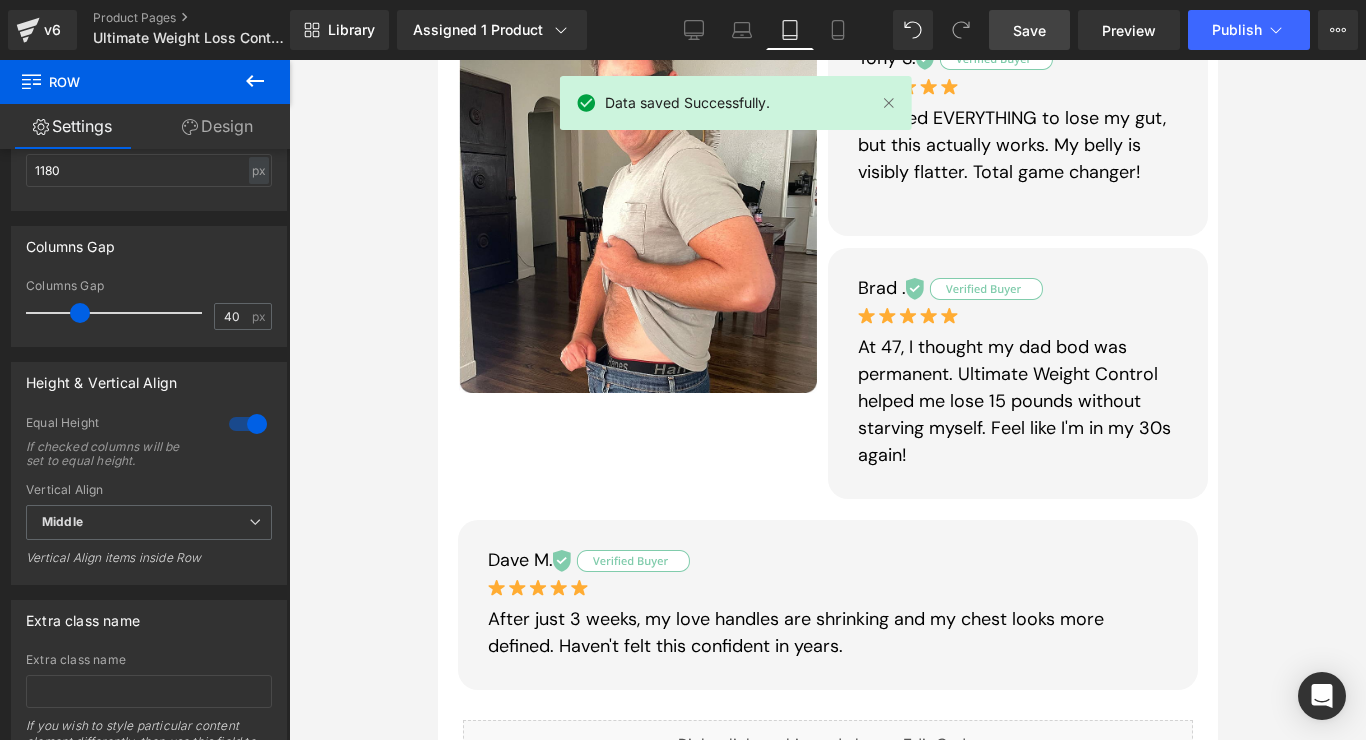 scroll, scrollTop: 2252, scrollLeft: 0, axis: vertical 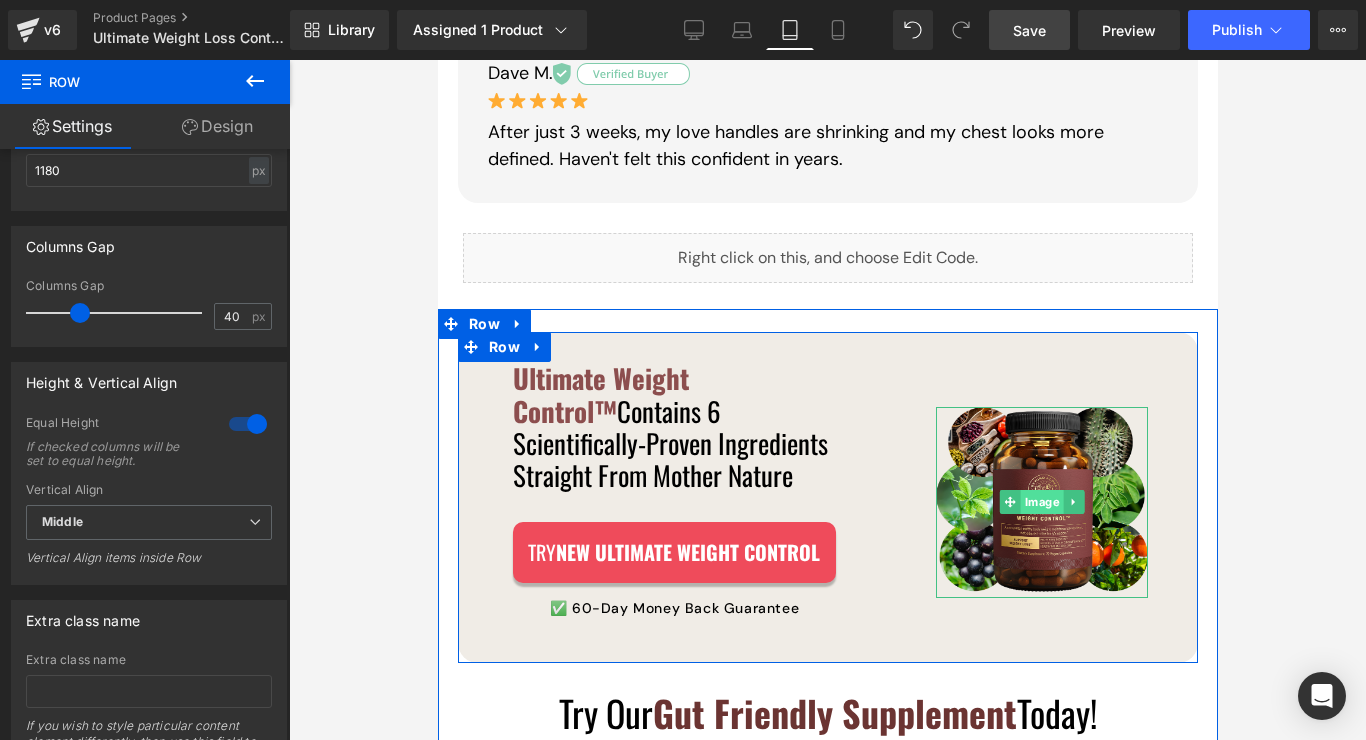 click on "Image" at bounding box center (1031, 502) 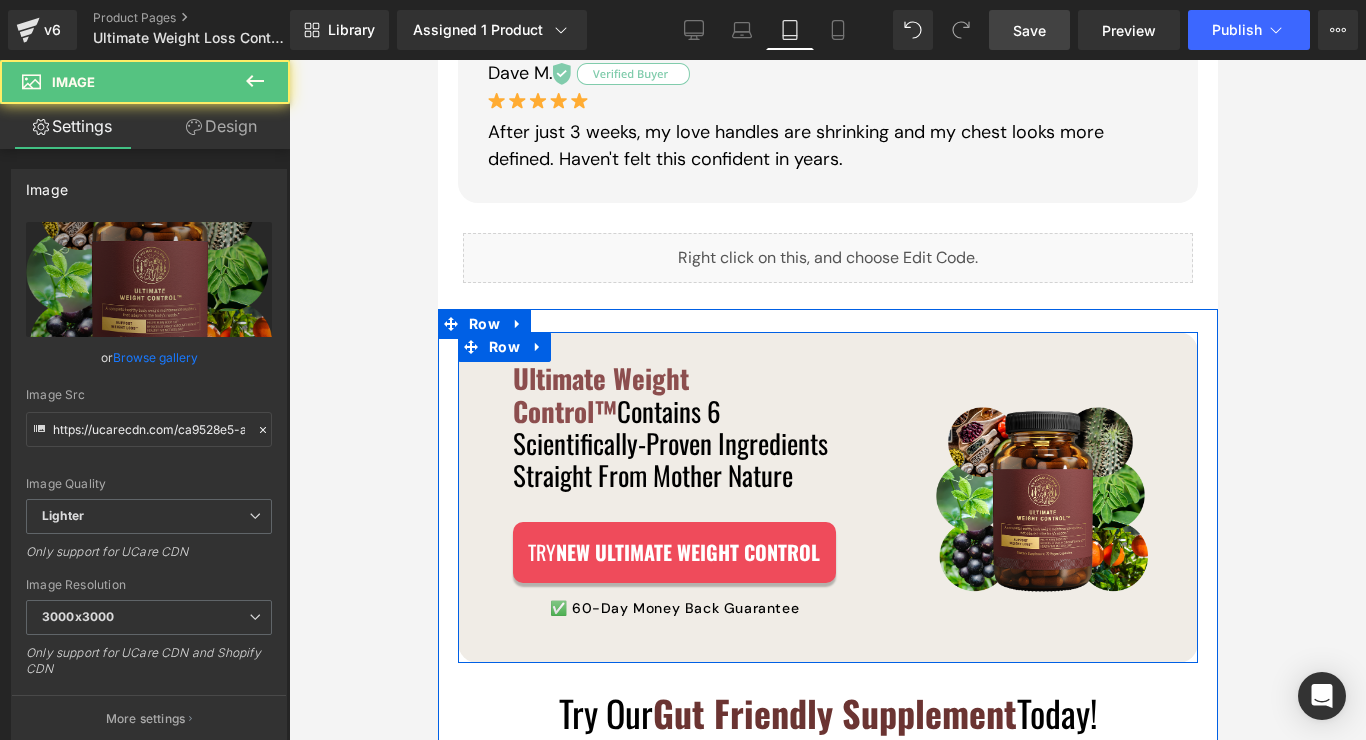 click on "Ultimate Weight Control™  Contains 6 Scientifically-Proven Ingredients Straight From Mother Nature Heading         Image         TRY  NEW Ultimate Weight Control Button         ✅ 60-Day Money Back Guarantee Text Block         Row         Row" at bounding box center [683, 495] 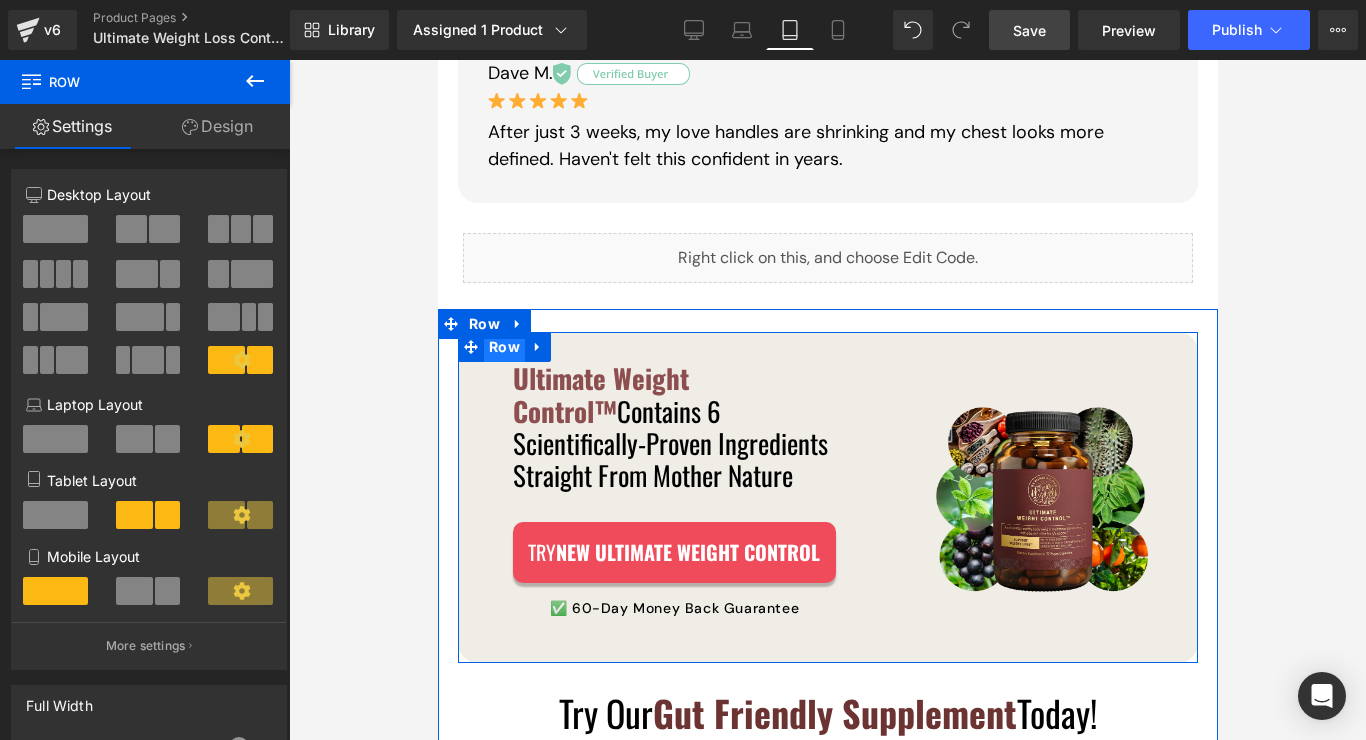 click on "Row" at bounding box center (503, 347) 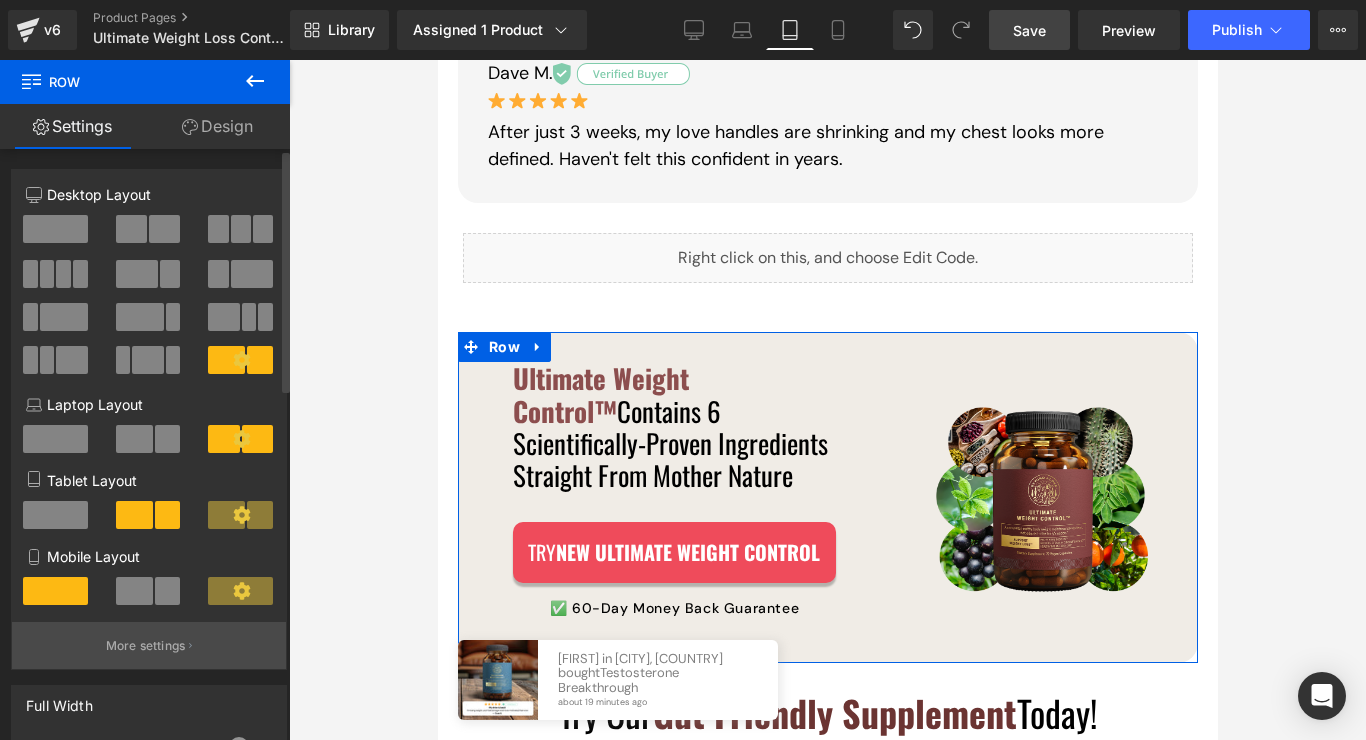 click on "More settings" at bounding box center (146, 646) 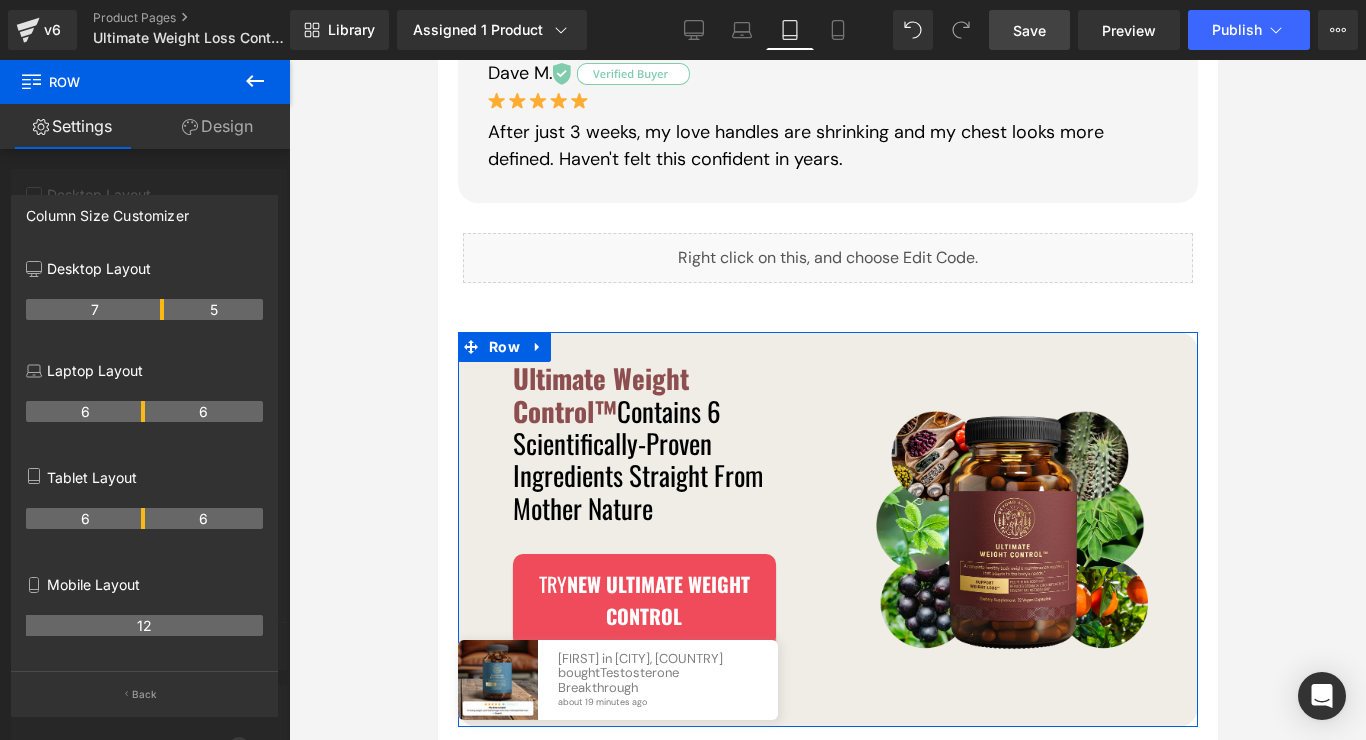 drag, startPoint x: 162, startPoint y: 516, endPoint x: 149, endPoint y: 517, distance: 13.038404 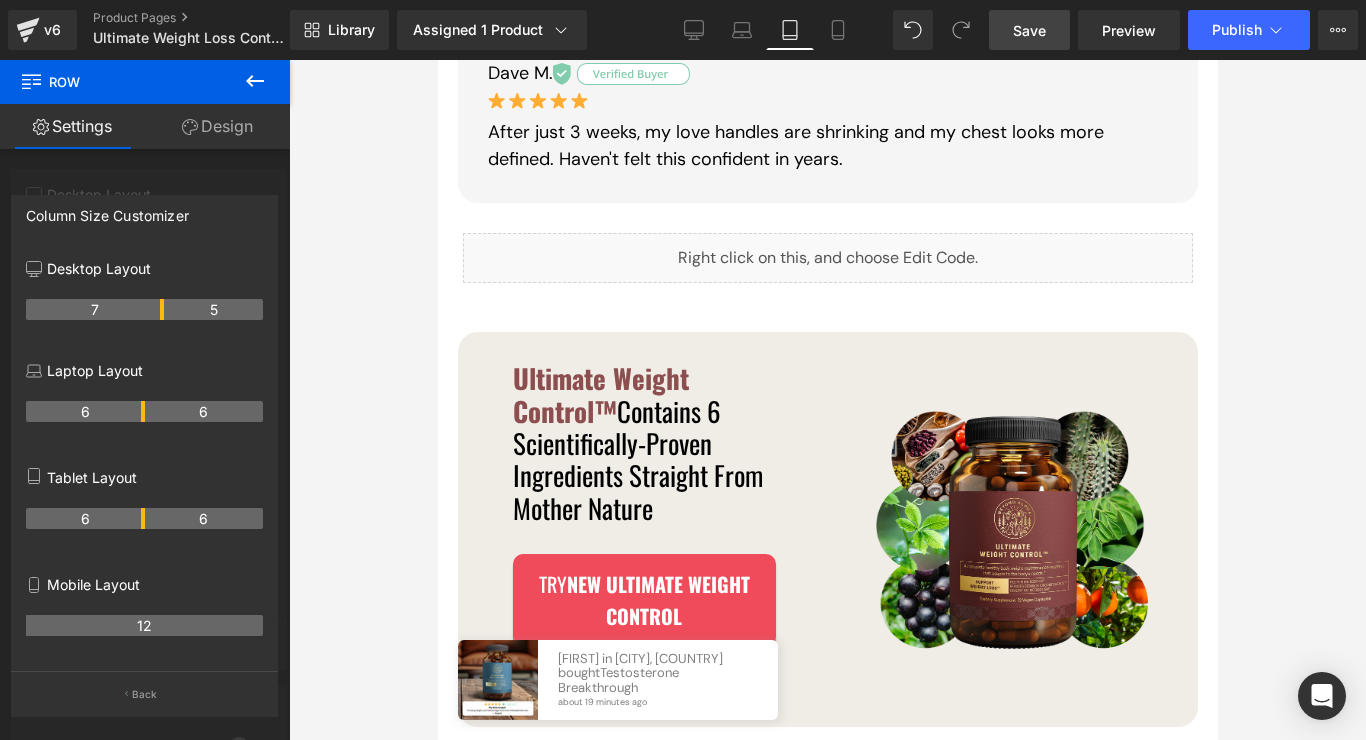 click on "Skip to content
🔥 By the health experts who transformed the lives of 2.4 mln people 🚚 FREE SHIPPING on orders over $99
Bag
Shop
Get Started
Our Story" at bounding box center (827, 2291) 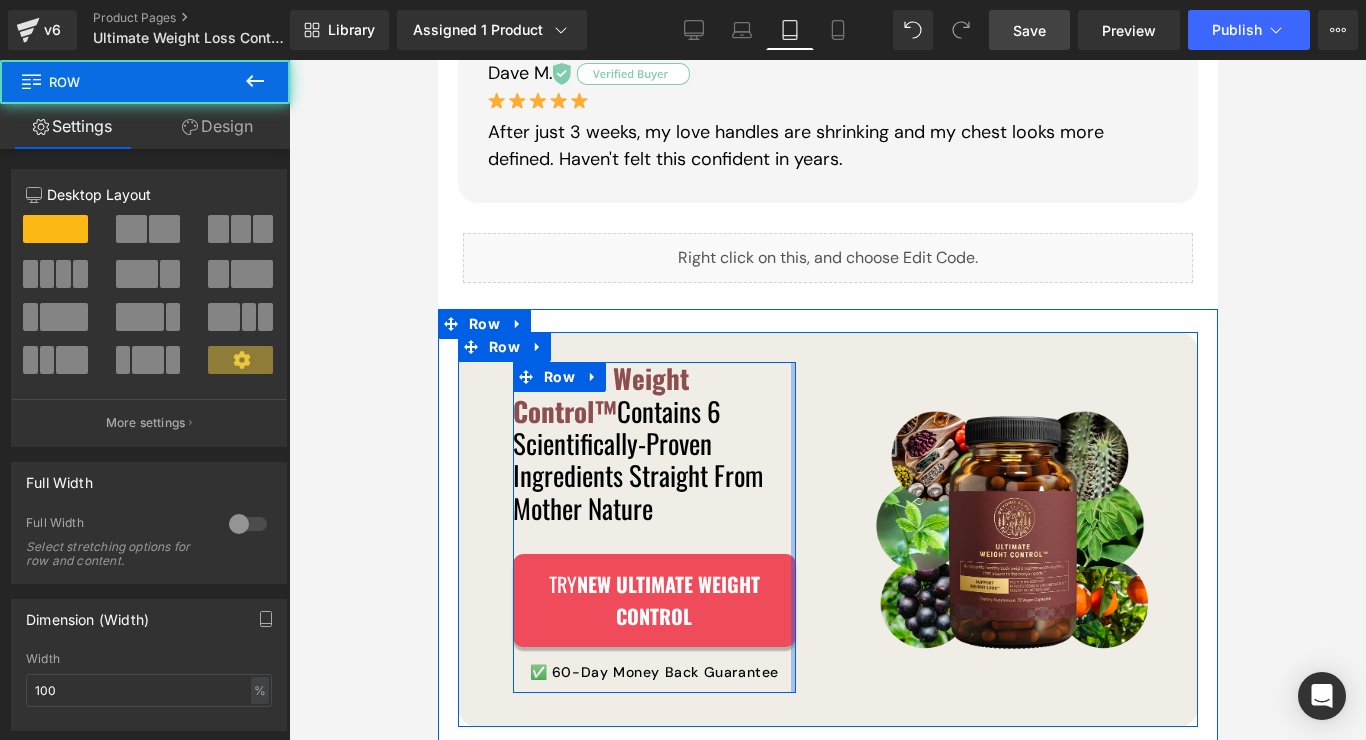 drag, startPoint x: 767, startPoint y: 505, endPoint x: 793, endPoint y: 506, distance: 26.019224 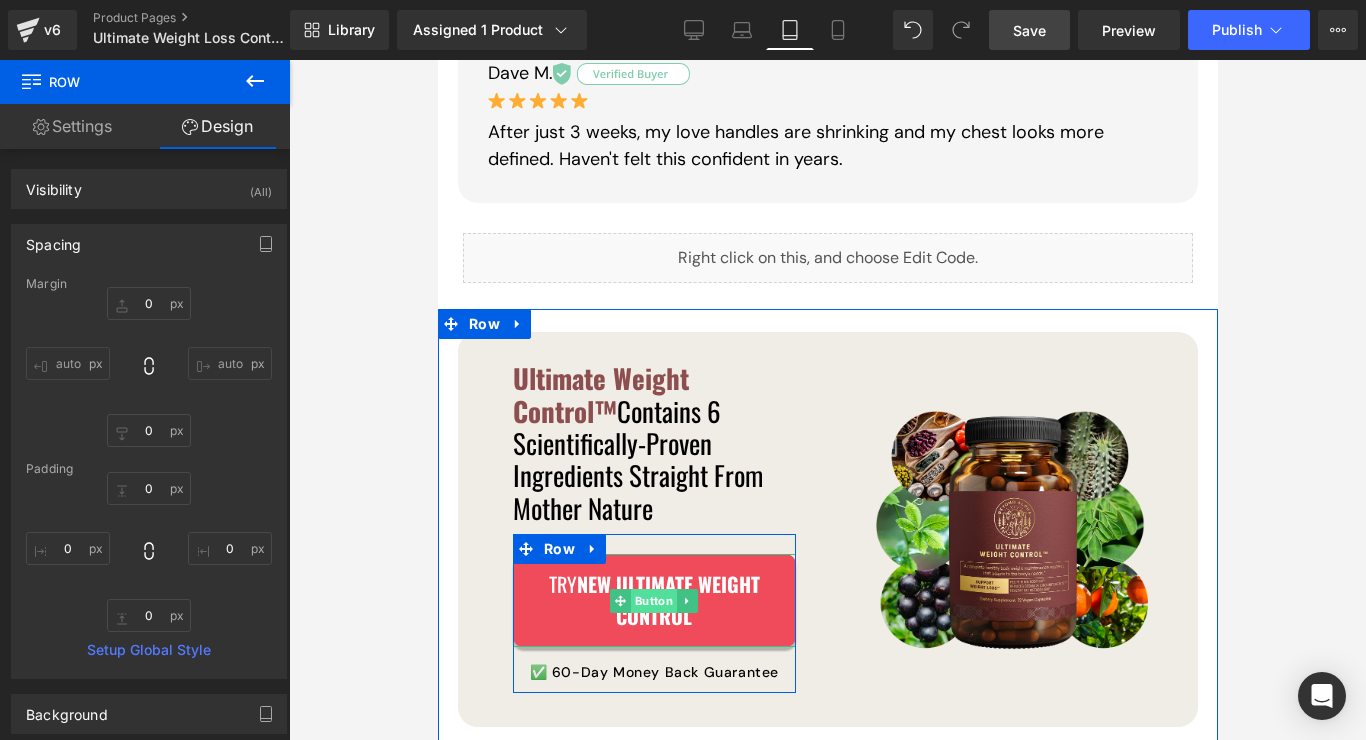 click on "Button" at bounding box center (642, 601) 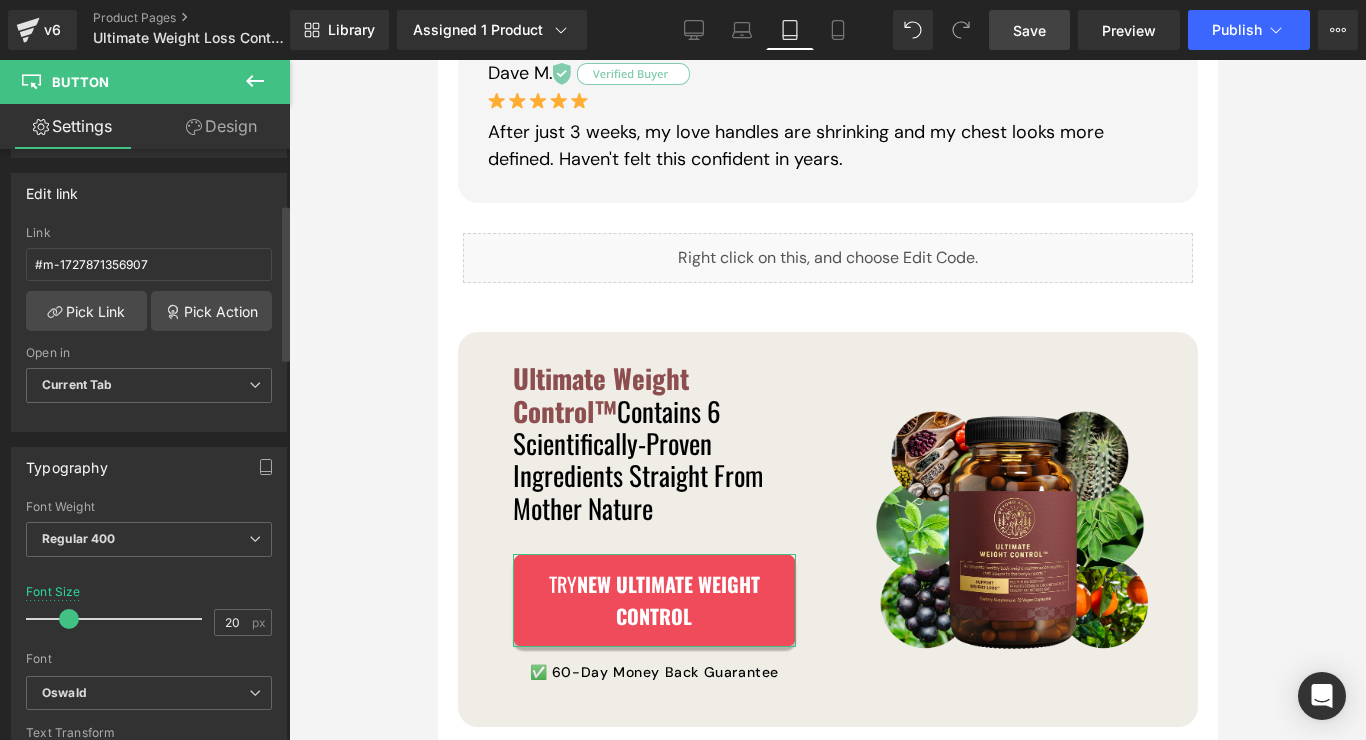 scroll, scrollTop: 421, scrollLeft: 0, axis: vertical 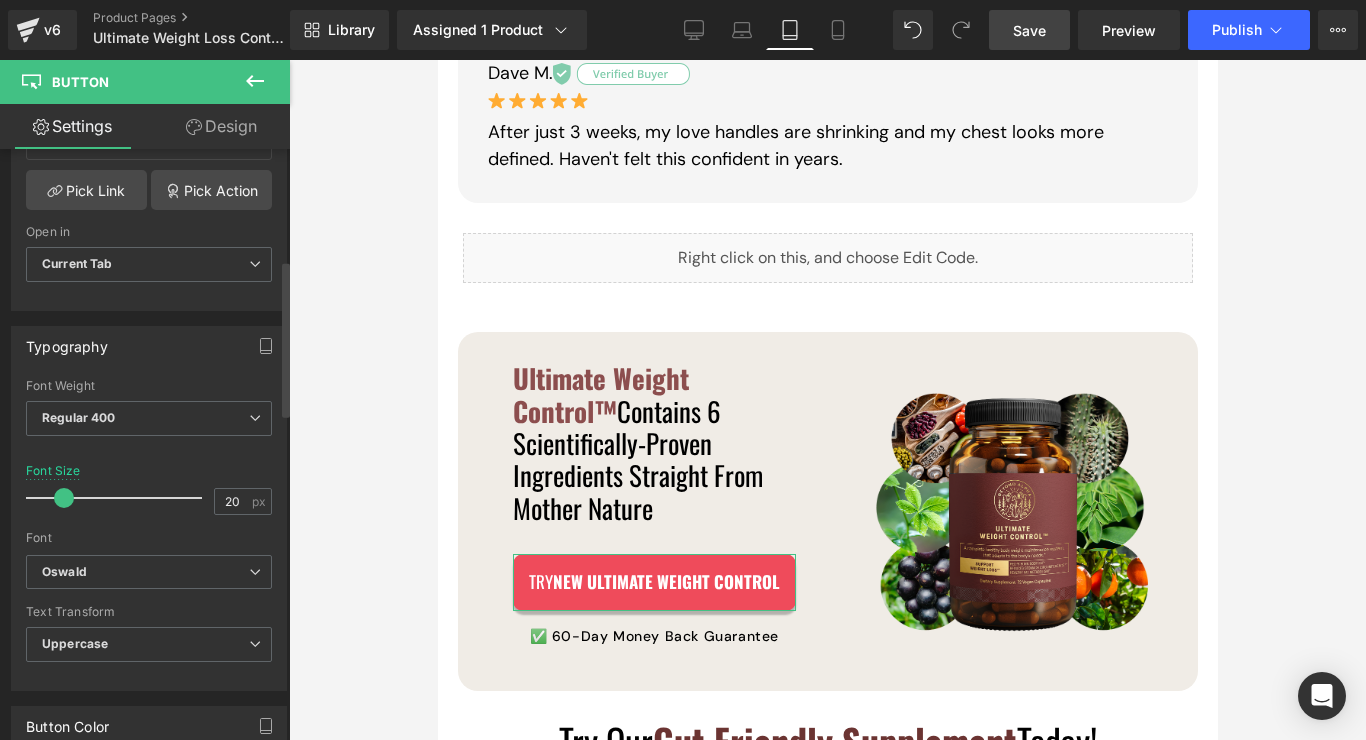 click at bounding box center (64, 498) 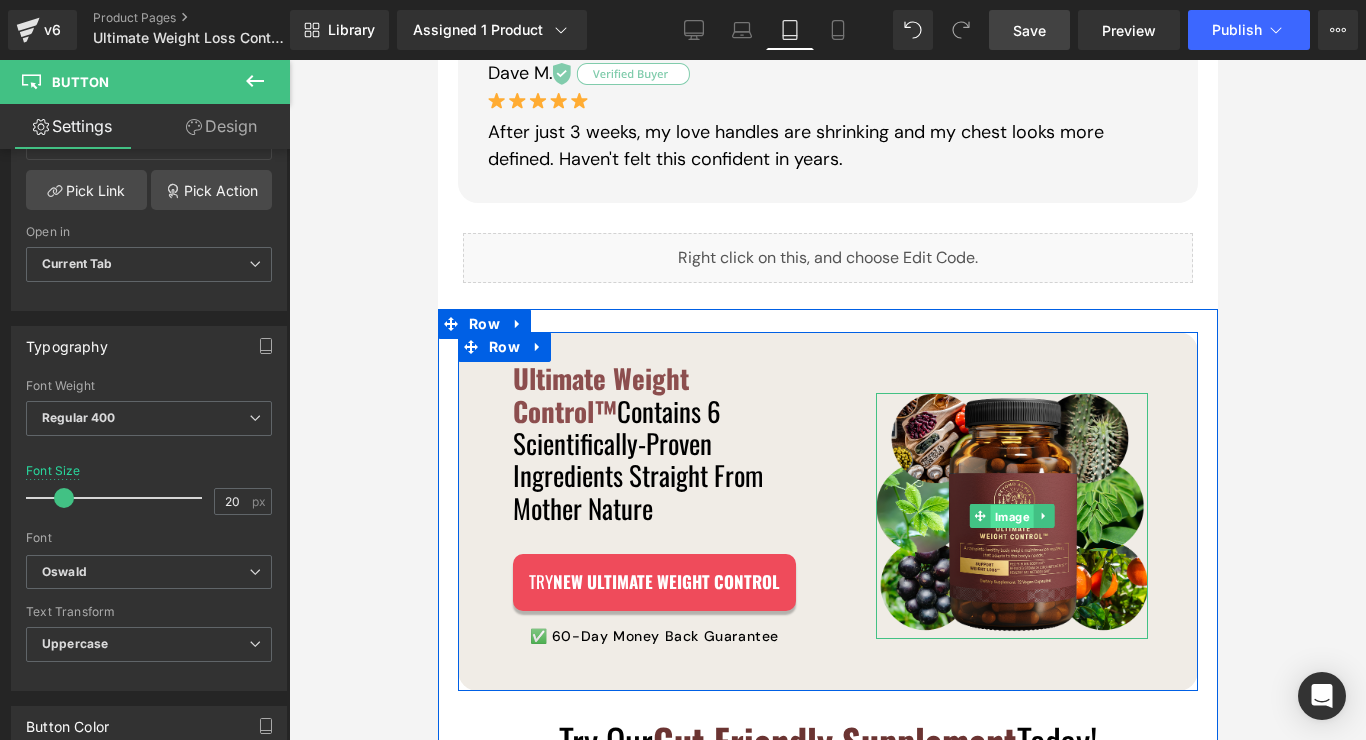 click on "Image" at bounding box center (1011, 515) 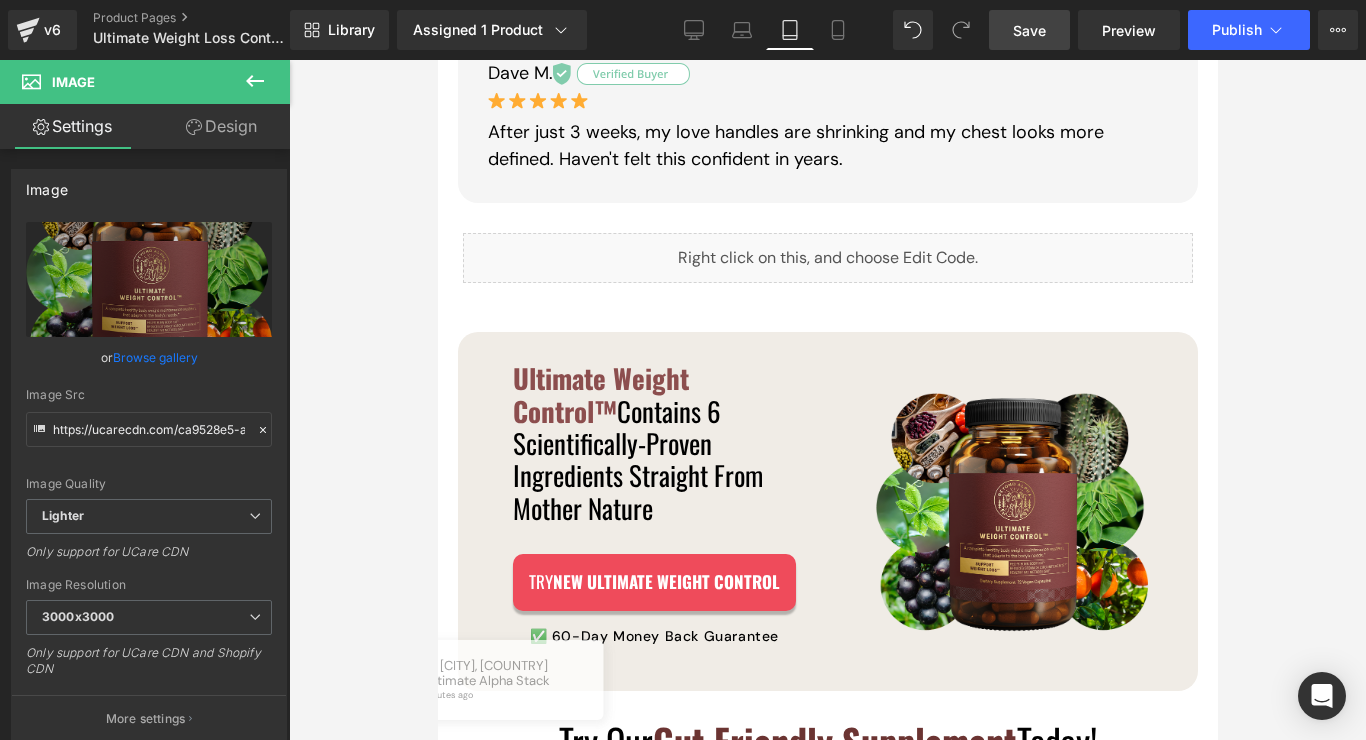 click on "Save" at bounding box center [1029, 30] 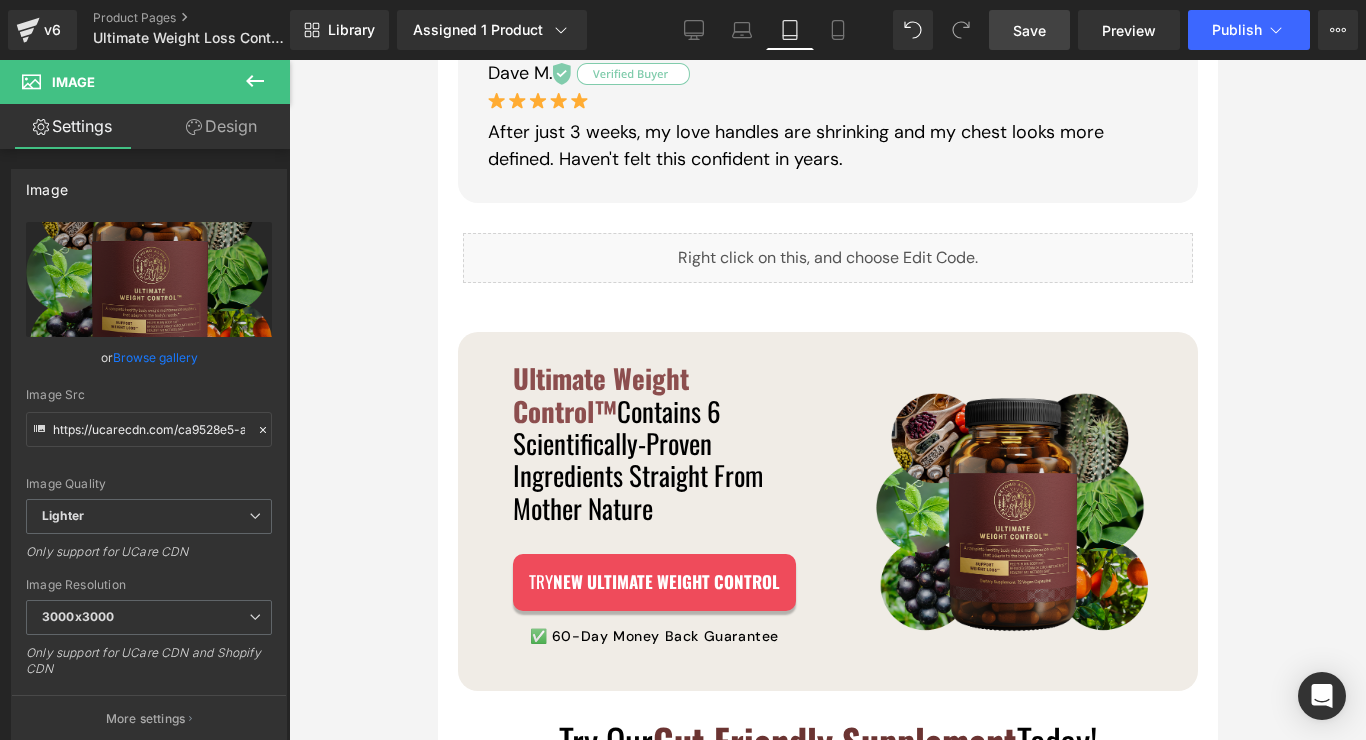 click at bounding box center [1011, 515] 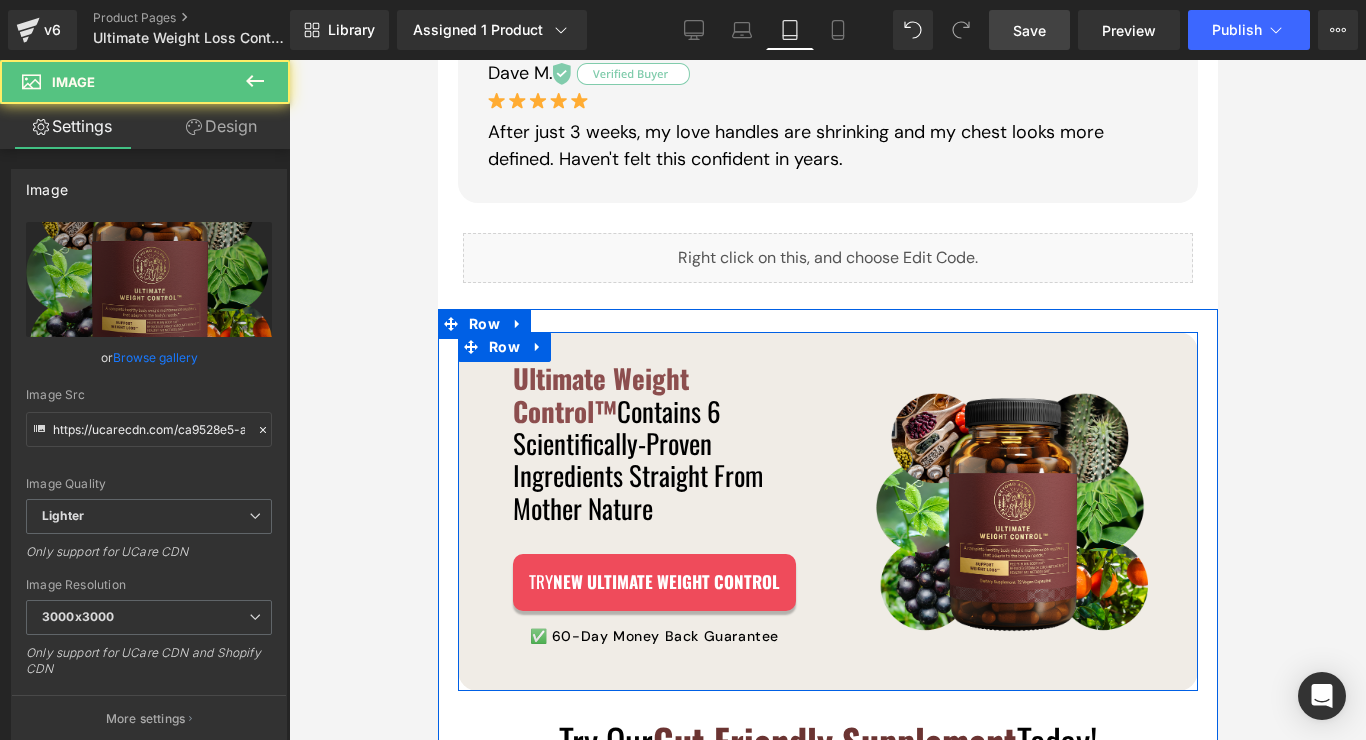 click on "Image" at bounding box center [1016, 509] 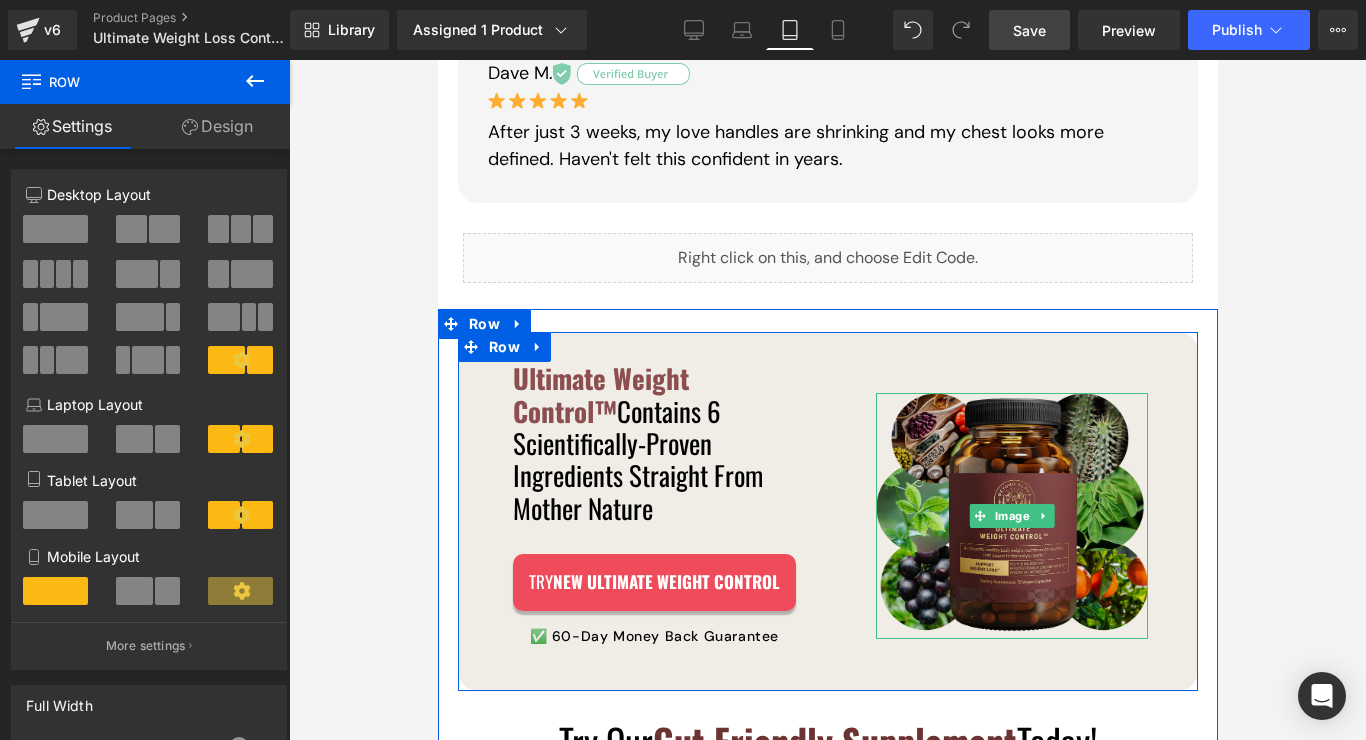 click at bounding box center (1011, 515) 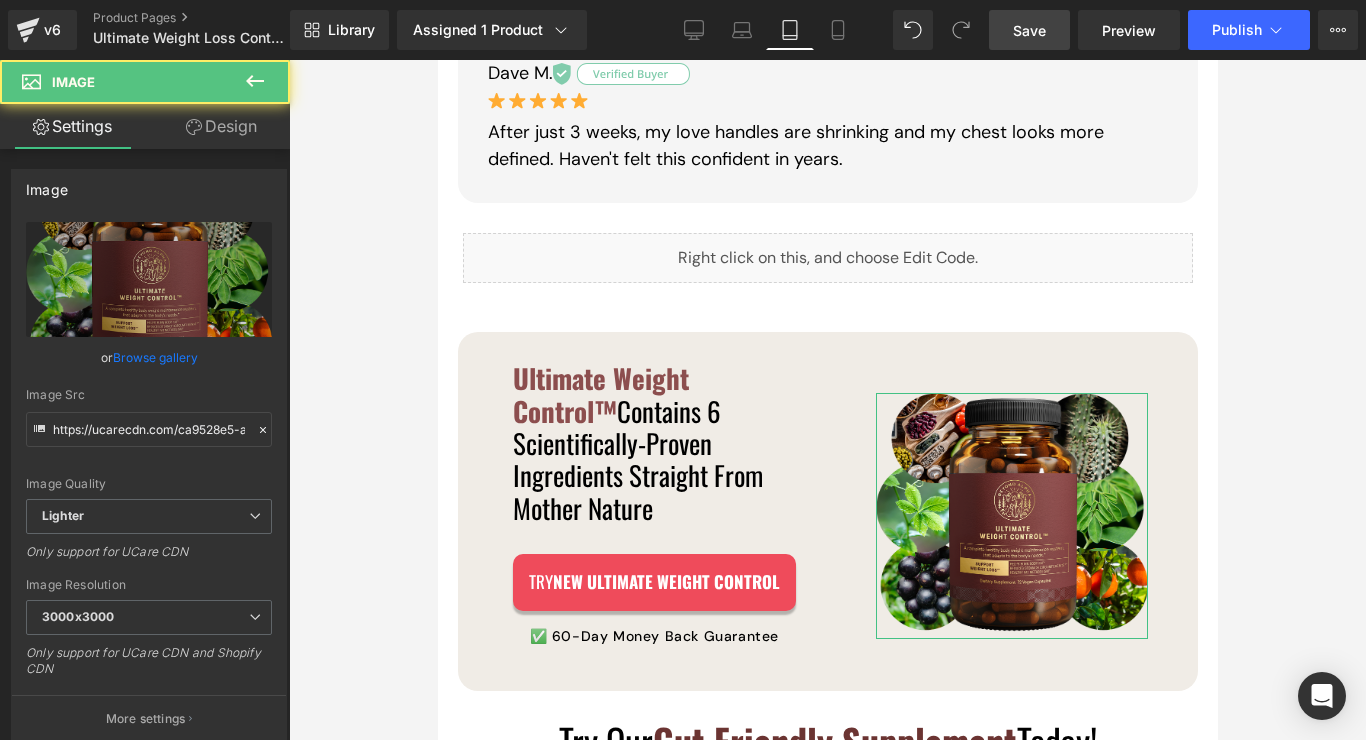 click on "Design" at bounding box center (221, 126) 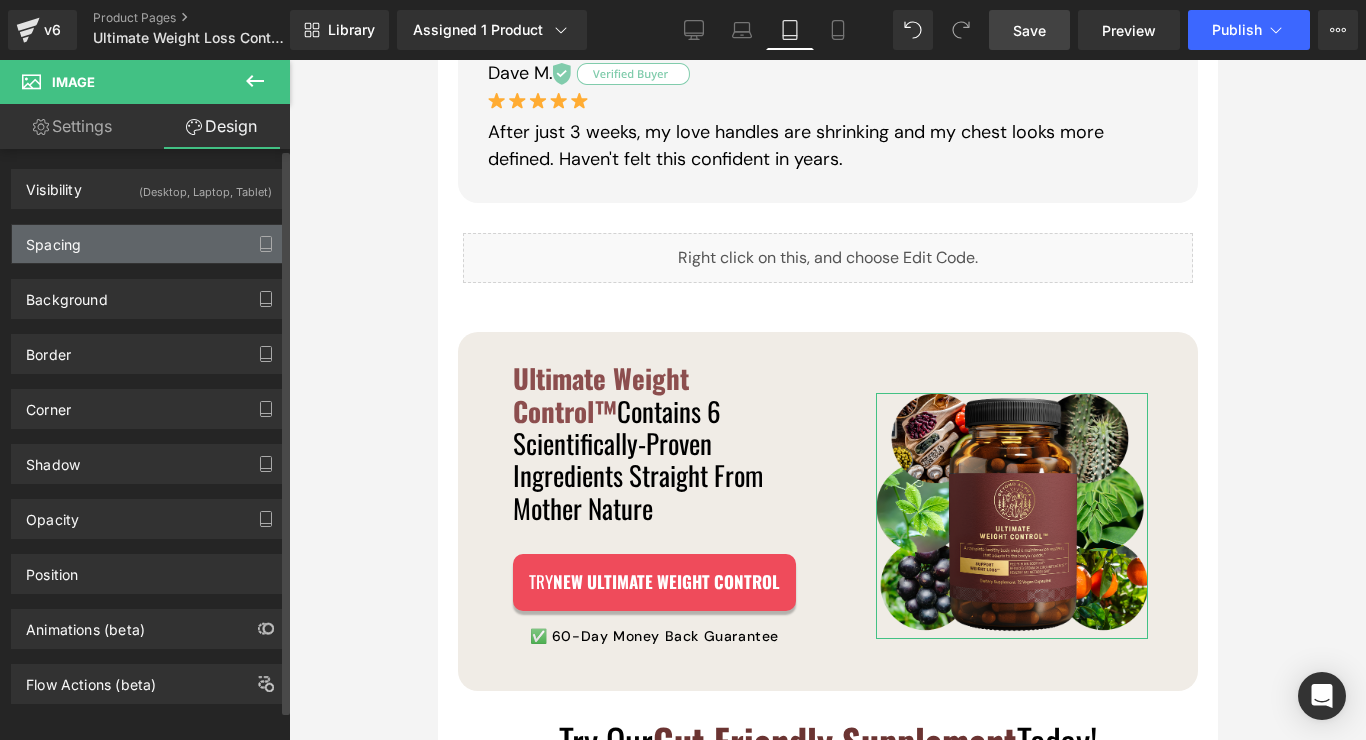 click on "Spacing" at bounding box center (149, 244) 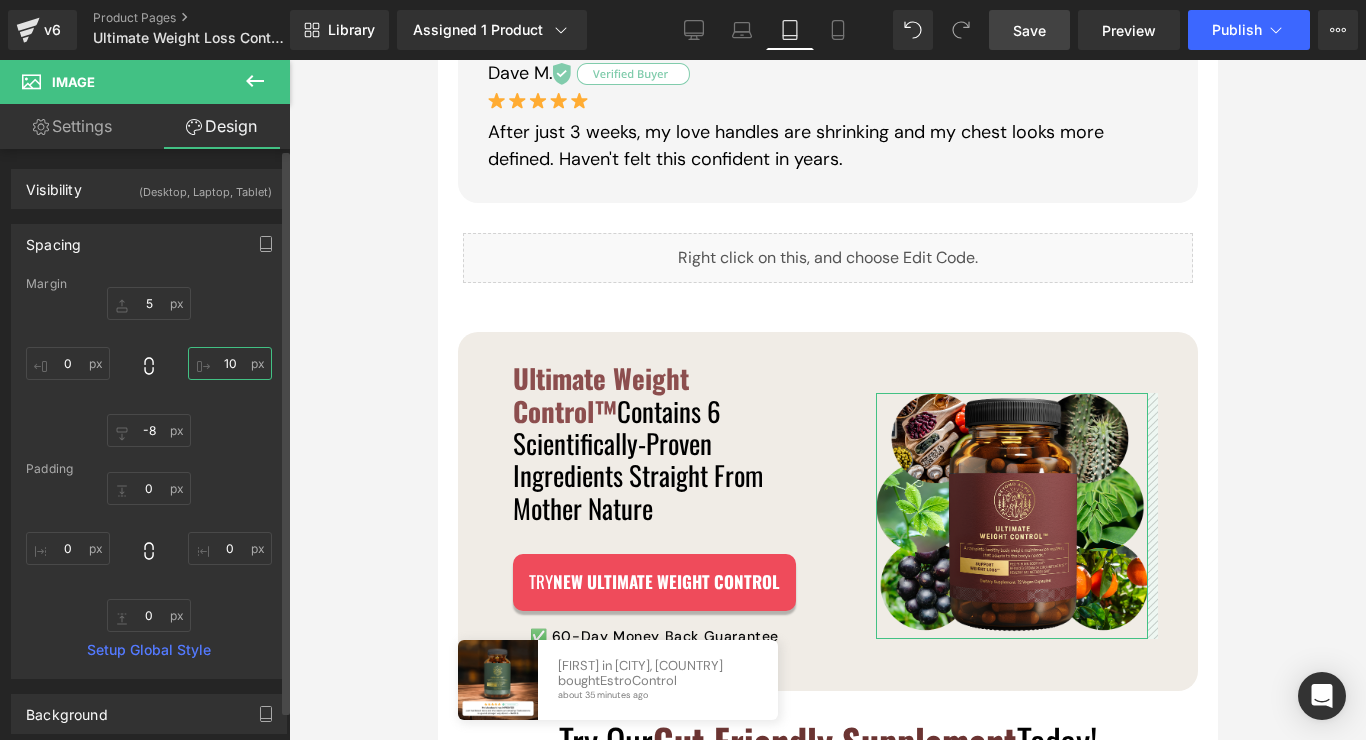 click on "10" at bounding box center (230, 363) 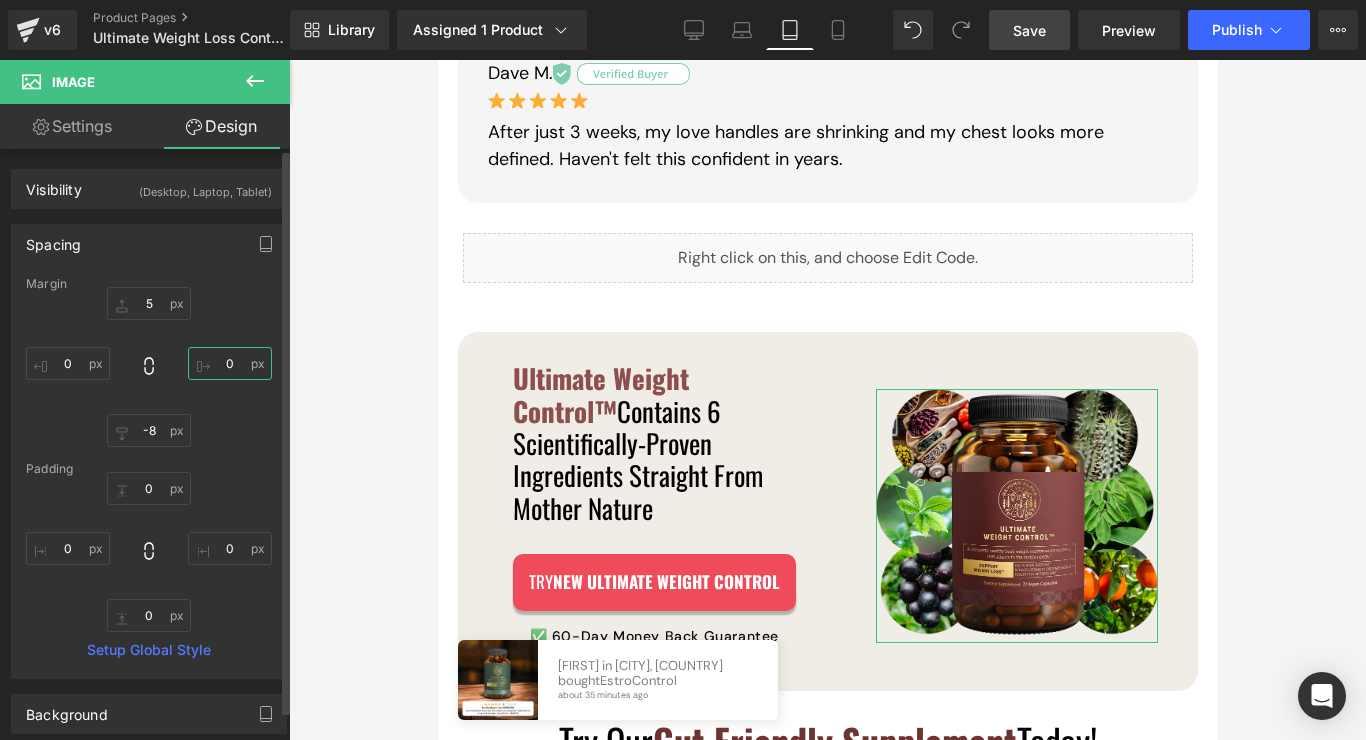 type on "0" 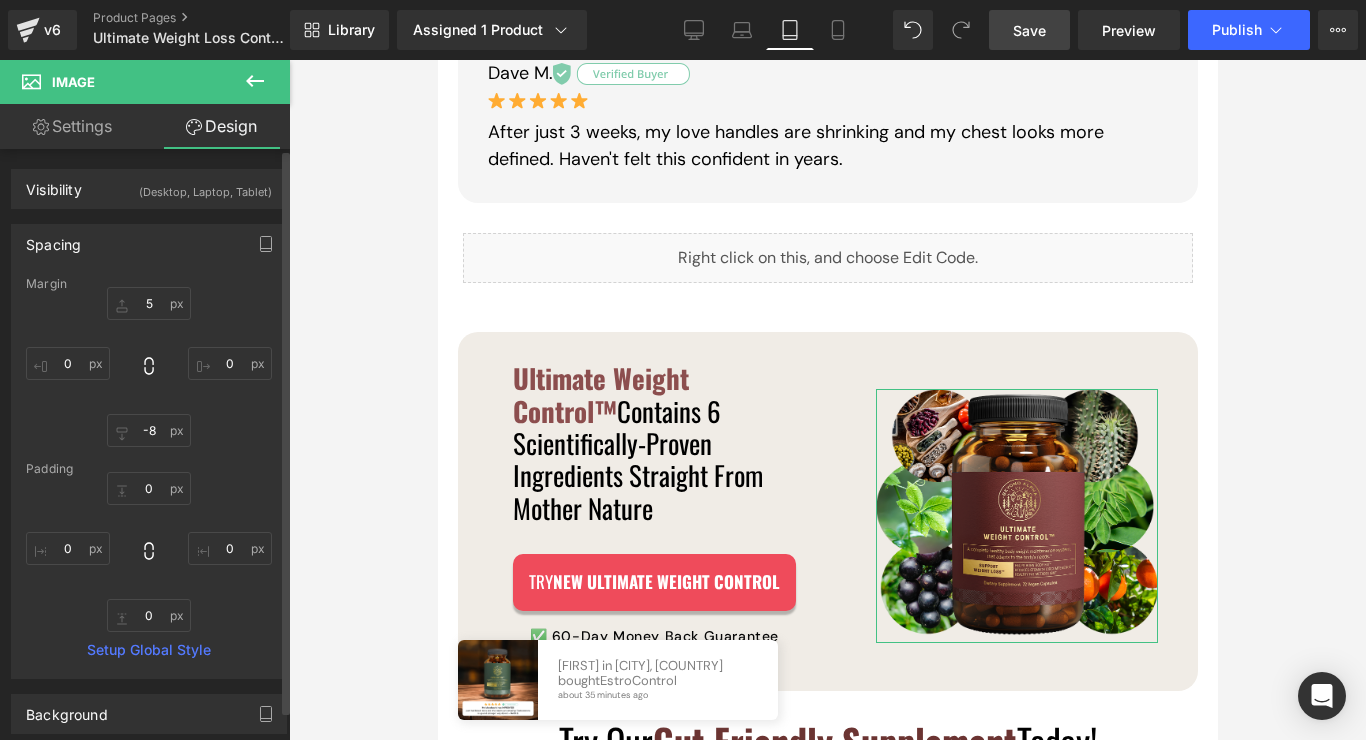 click on "5
0
-8
0" at bounding box center (149, 367) 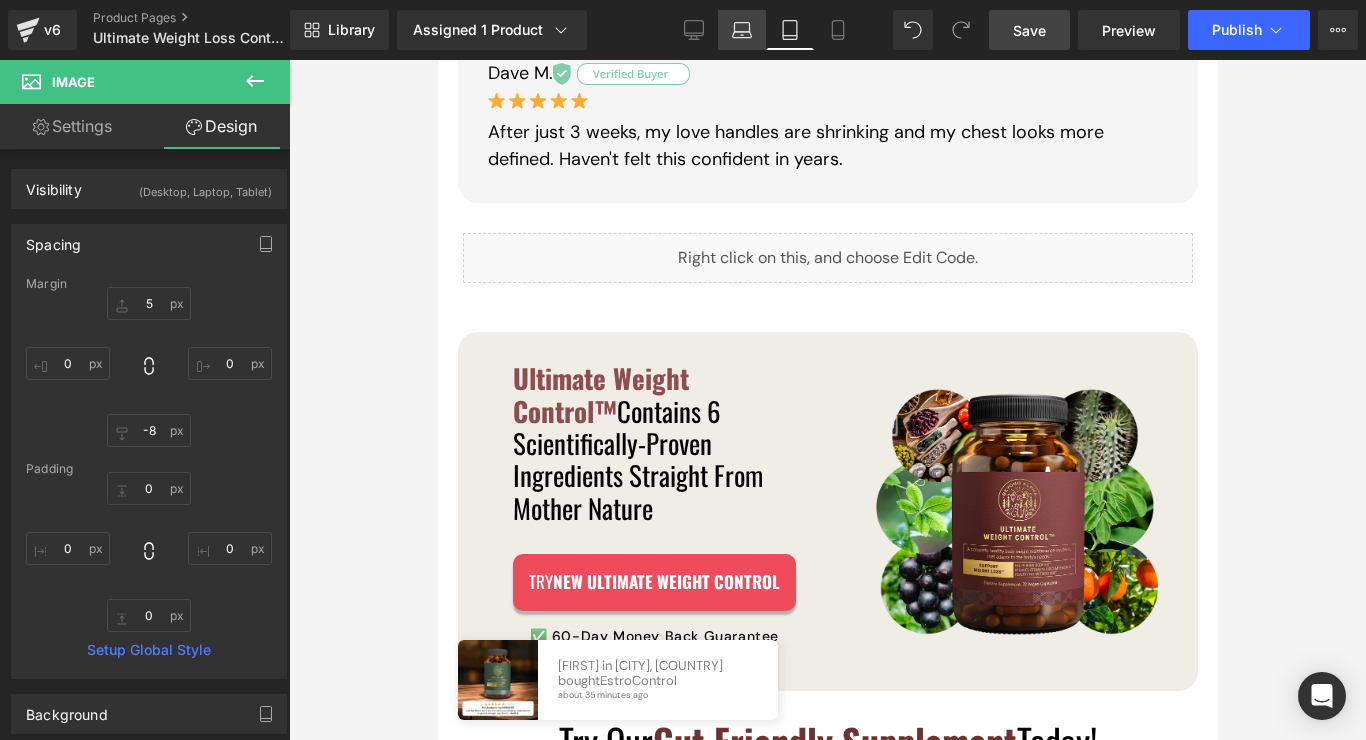 click 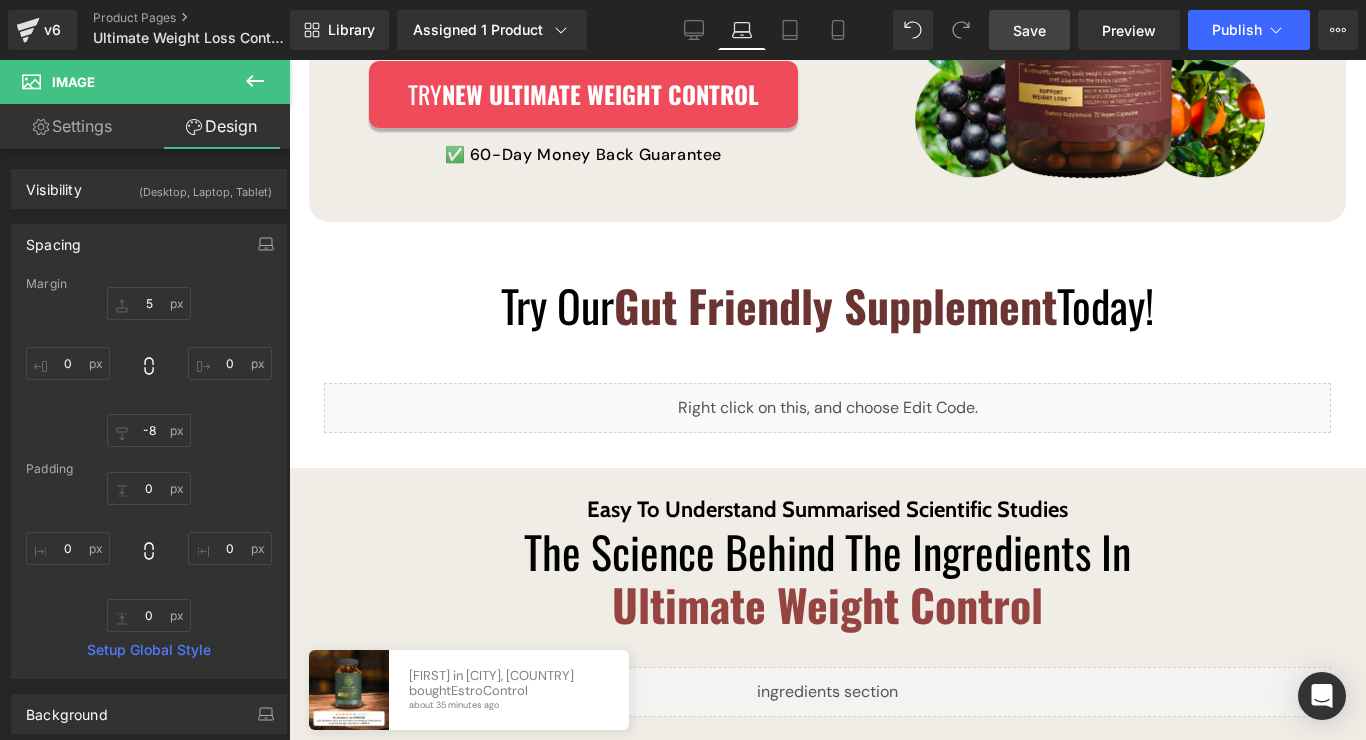 scroll, scrollTop: 1724, scrollLeft: 0, axis: vertical 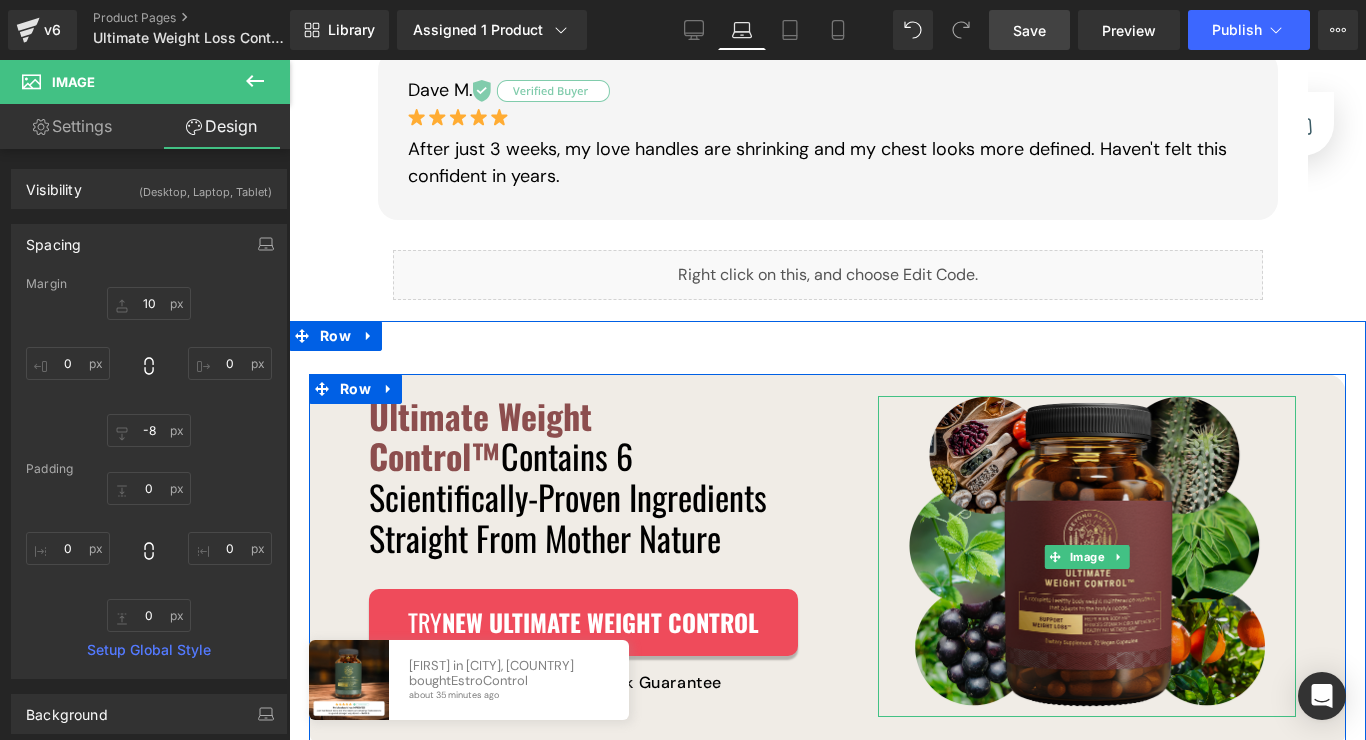 click at bounding box center (1087, 556) 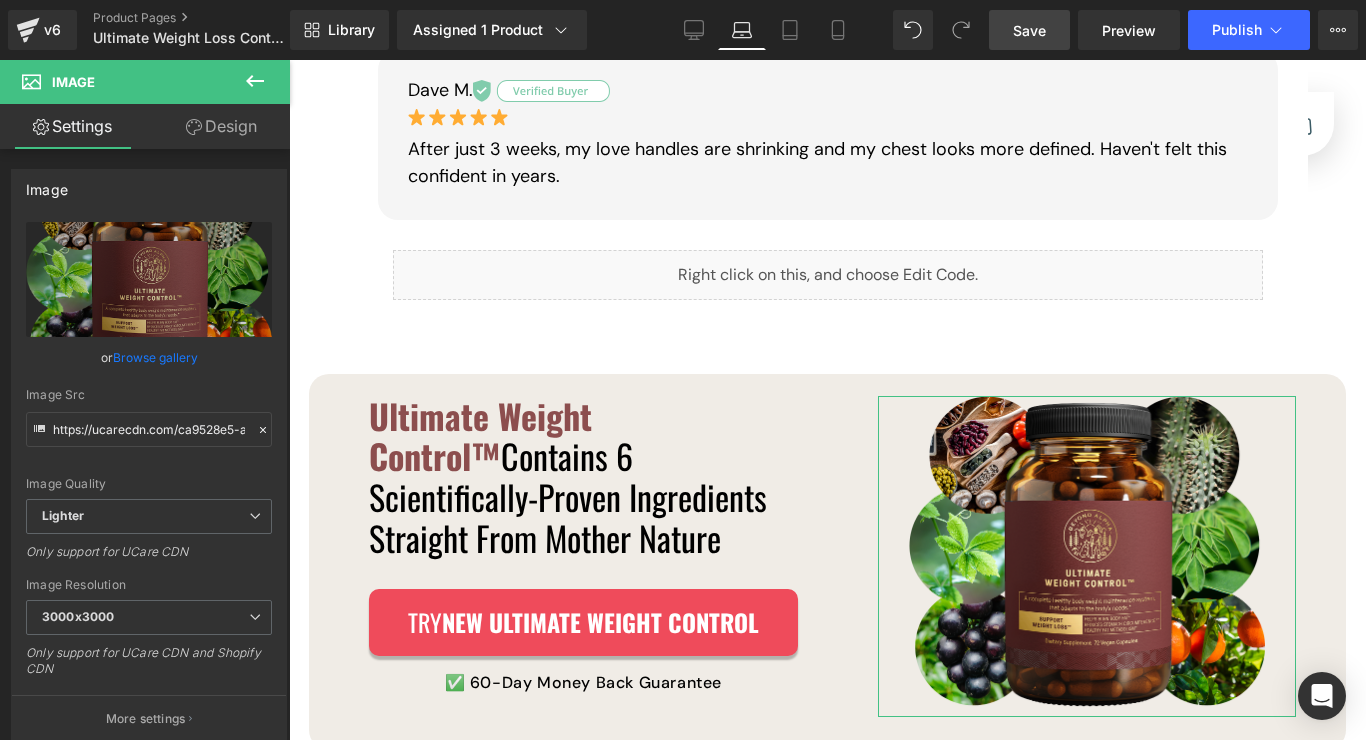 click on "Design" at bounding box center (221, 126) 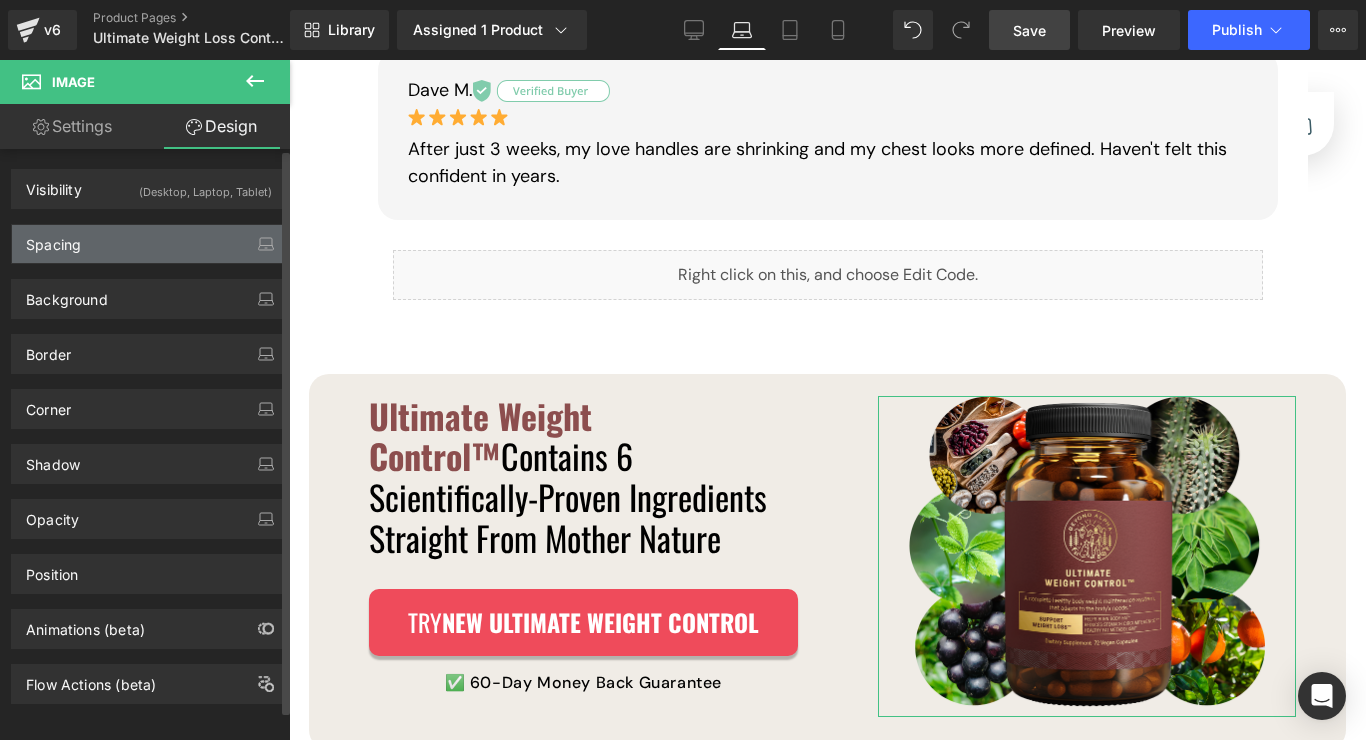 click on "Spacing" at bounding box center [149, 244] 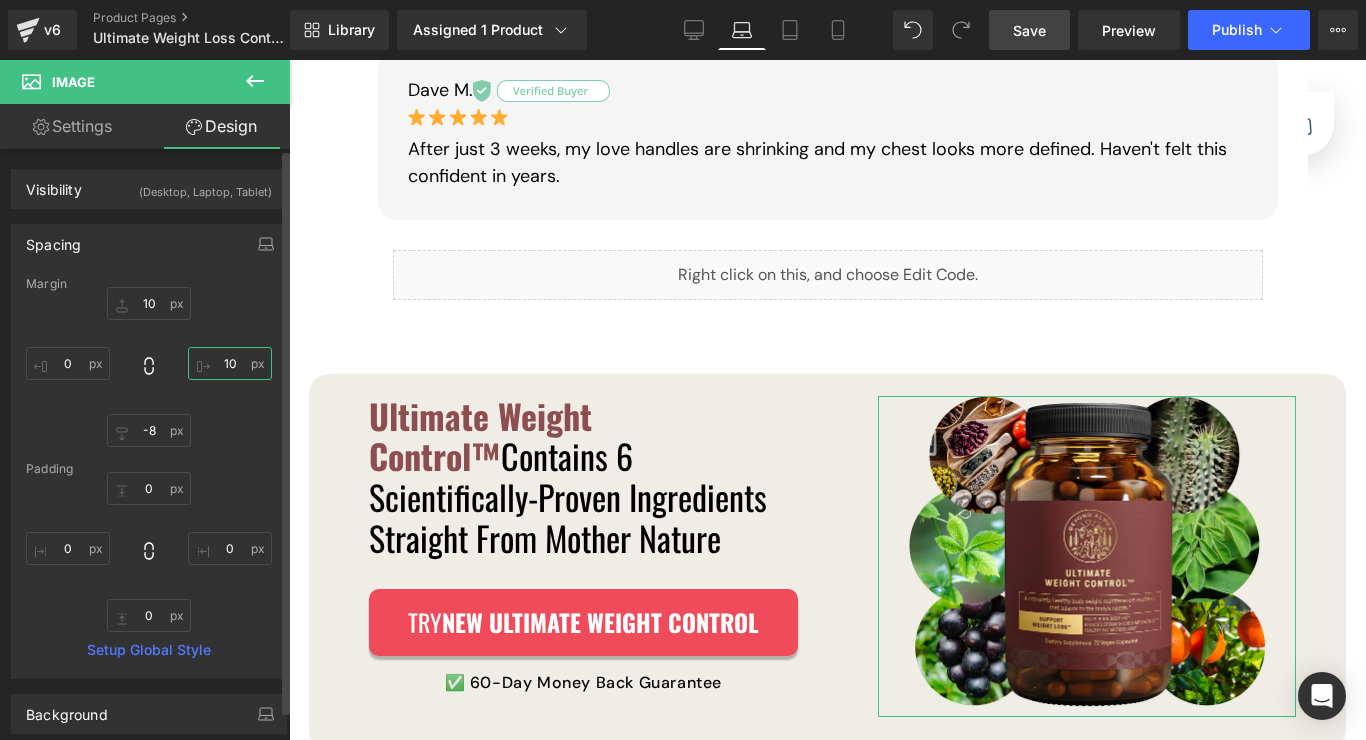 click on "10" at bounding box center [230, 363] 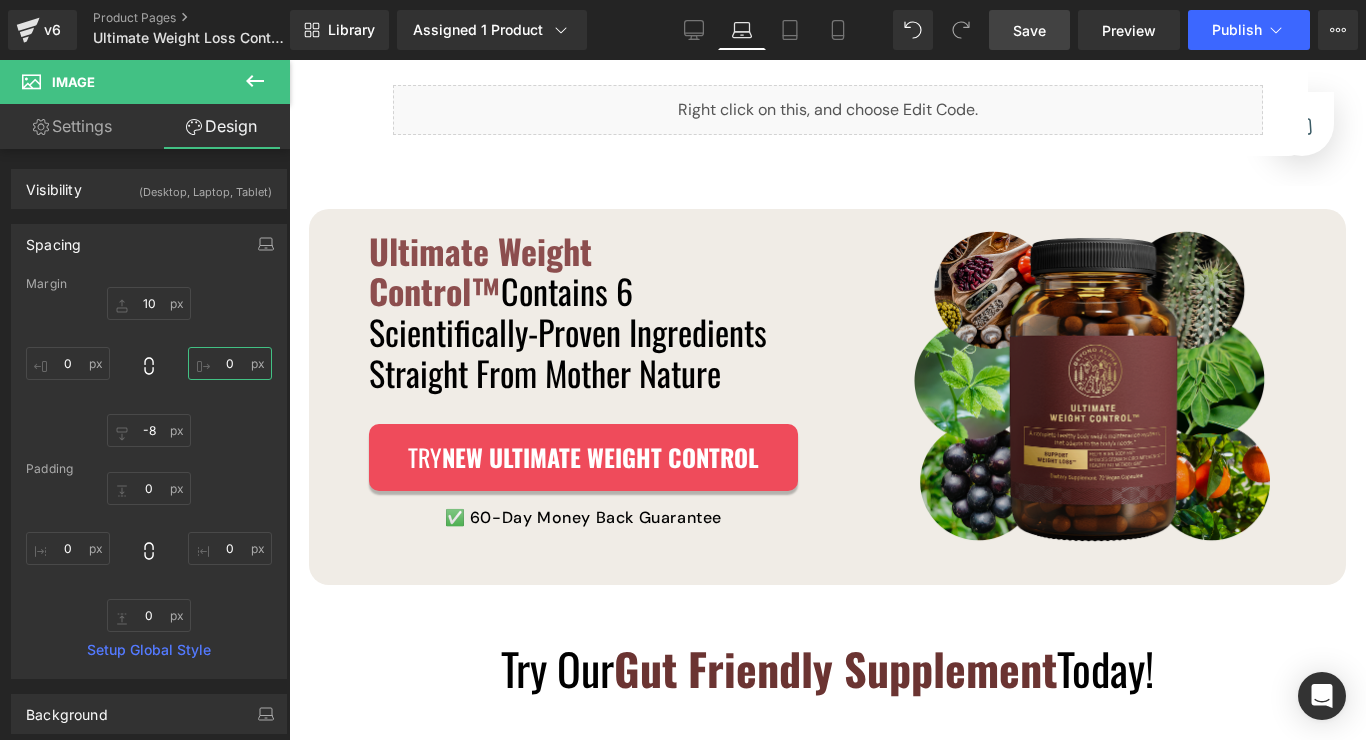 scroll, scrollTop: 1922, scrollLeft: 0, axis: vertical 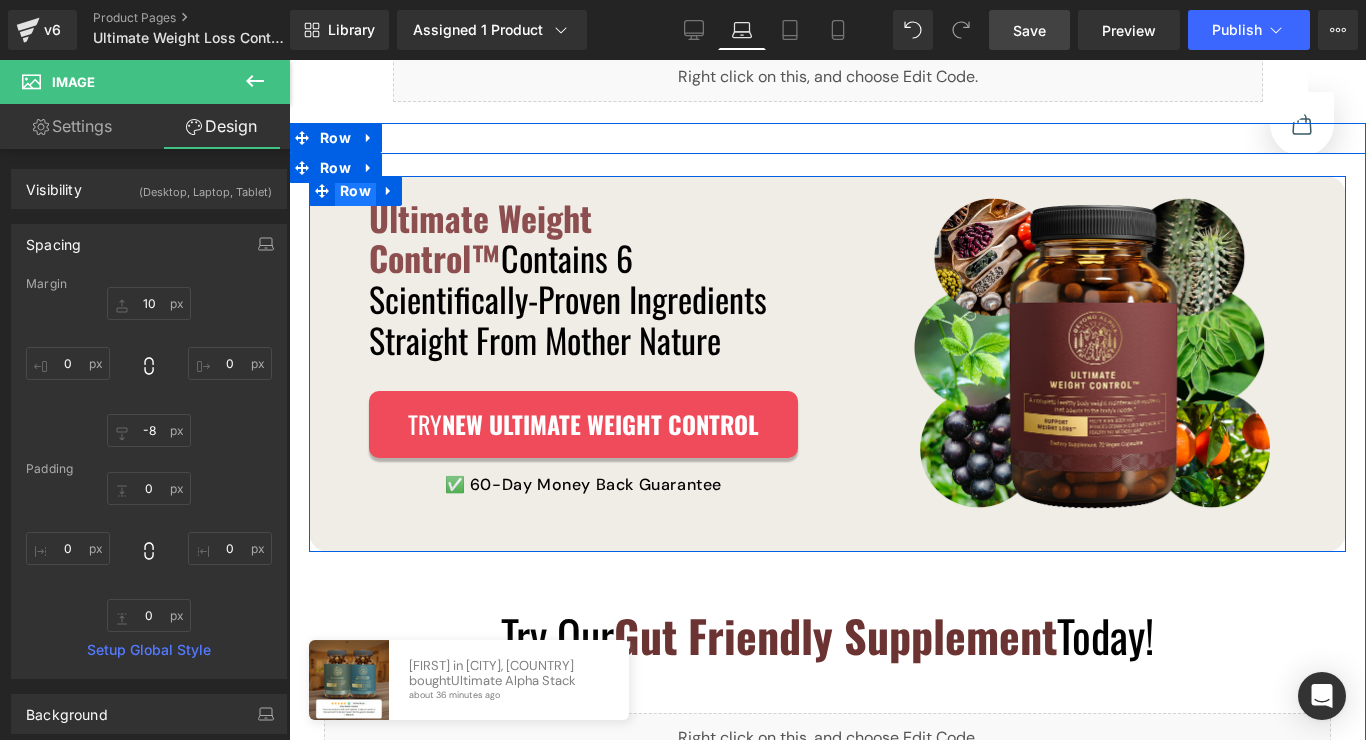click on "Row" at bounding box center (355, 191) 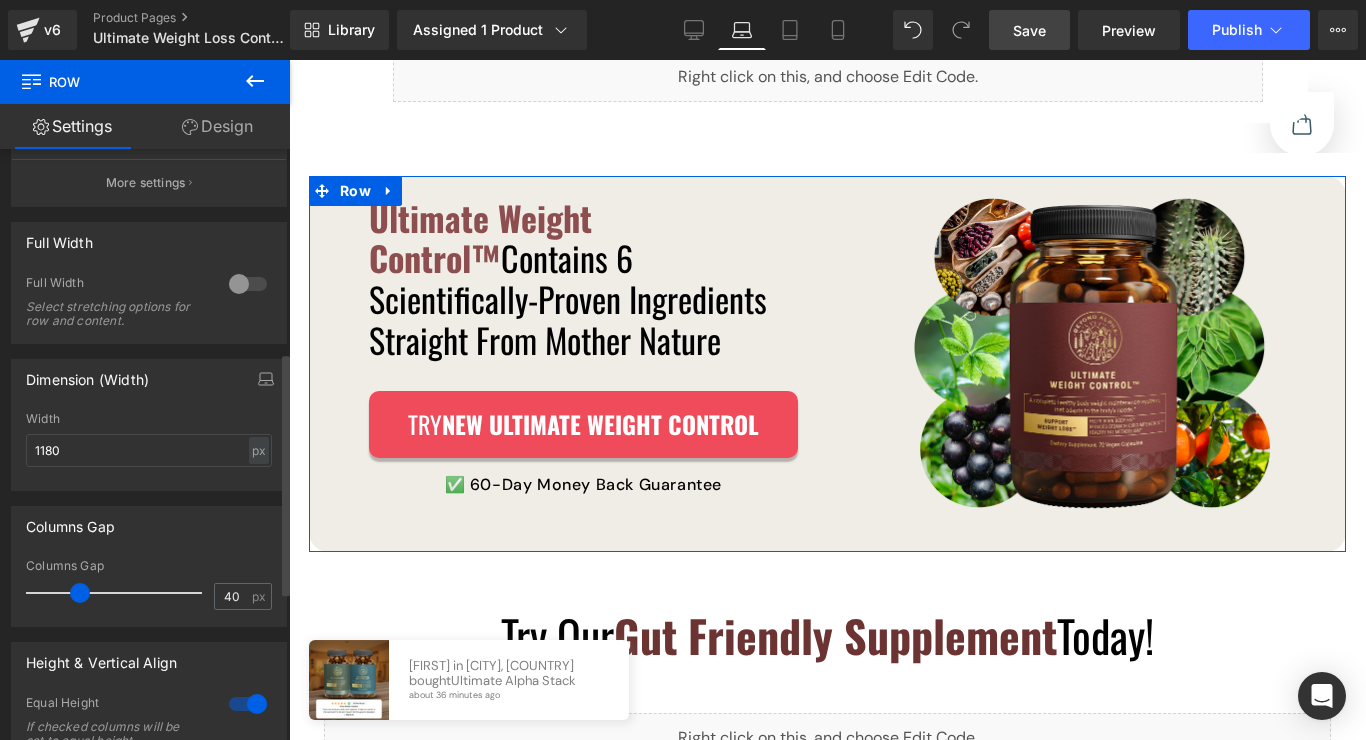 scroll, scrollTop: 502, scrollLeft: 0, axis: vertical 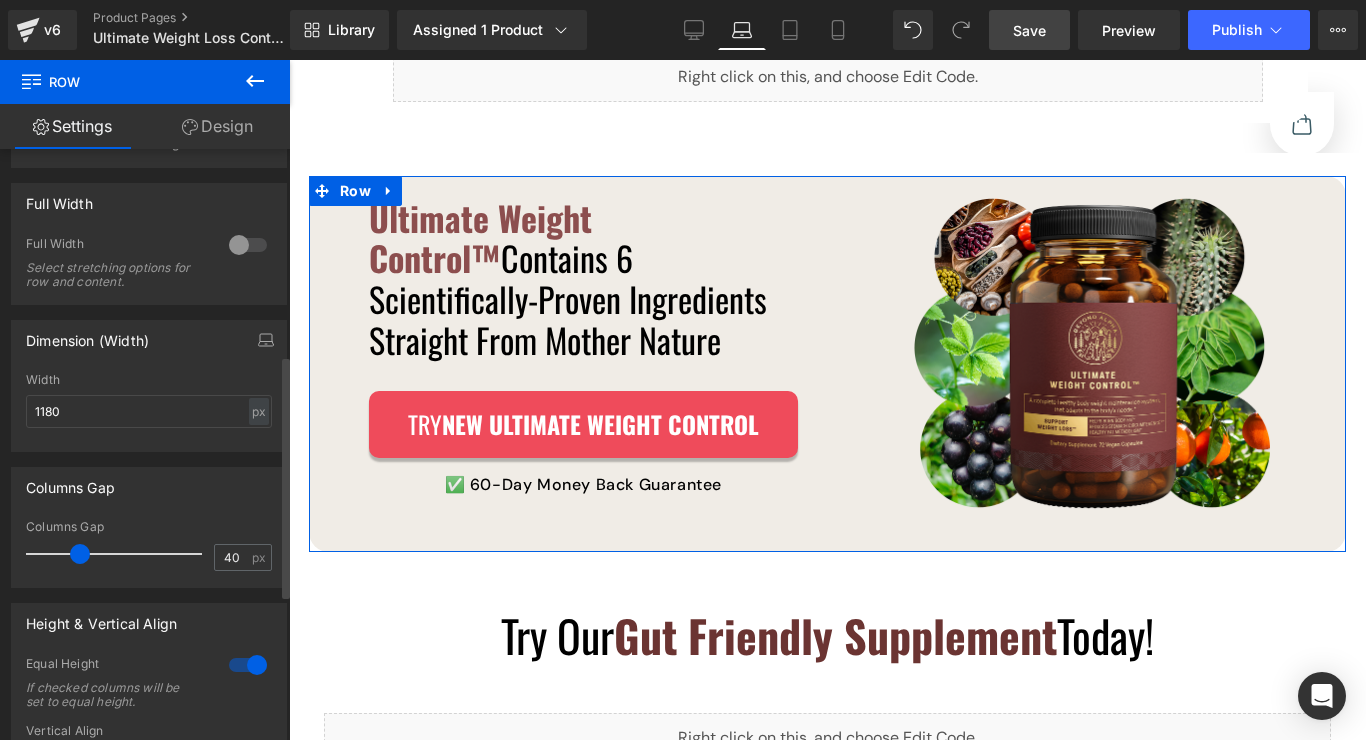 click at bounding box center [80, 554] 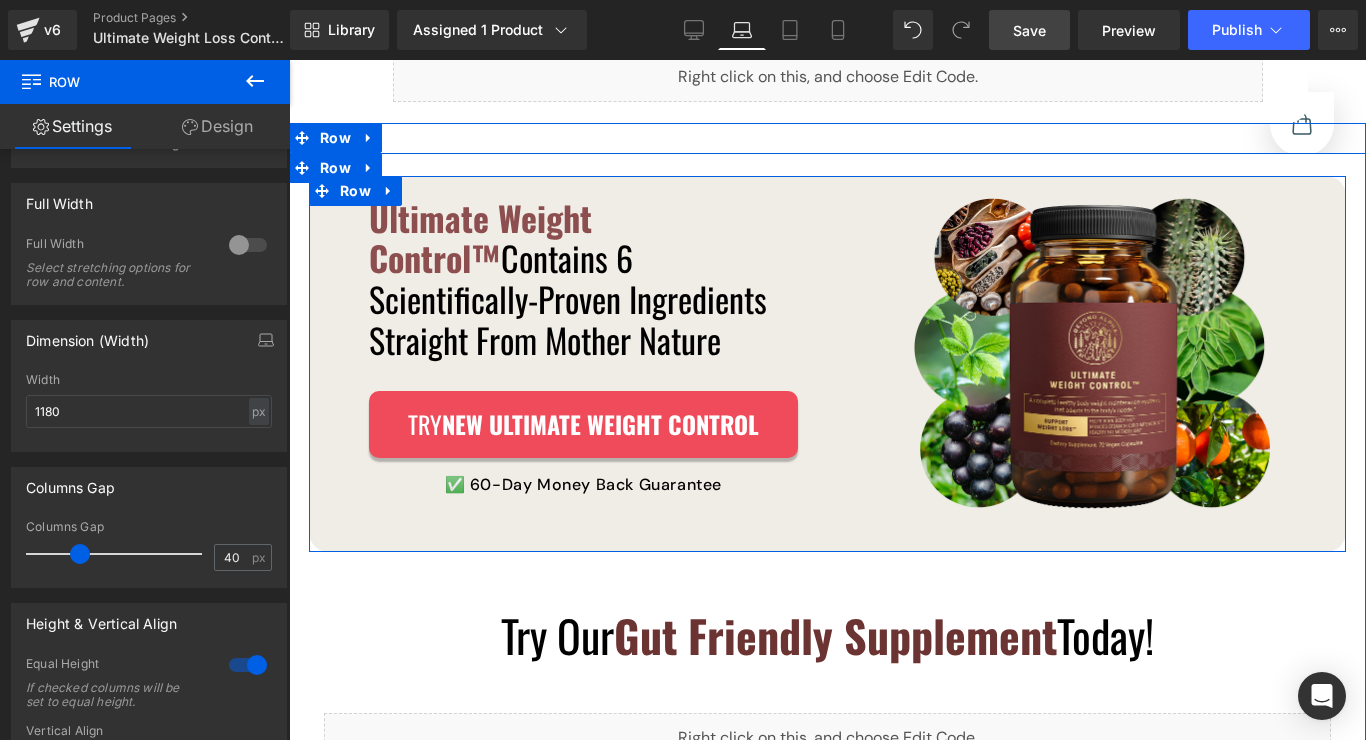 click on "Image" at bounding box center (1092, 350) 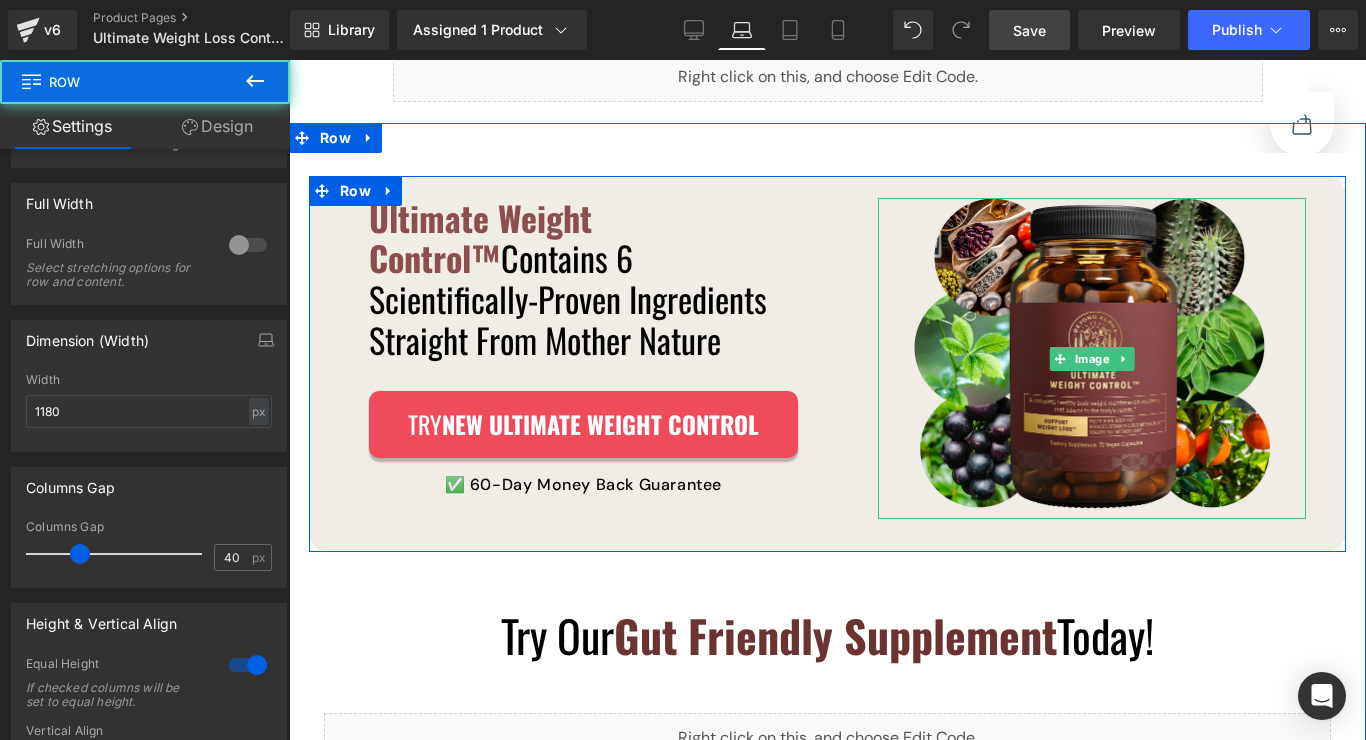 click at bounding box center (1092, 358) 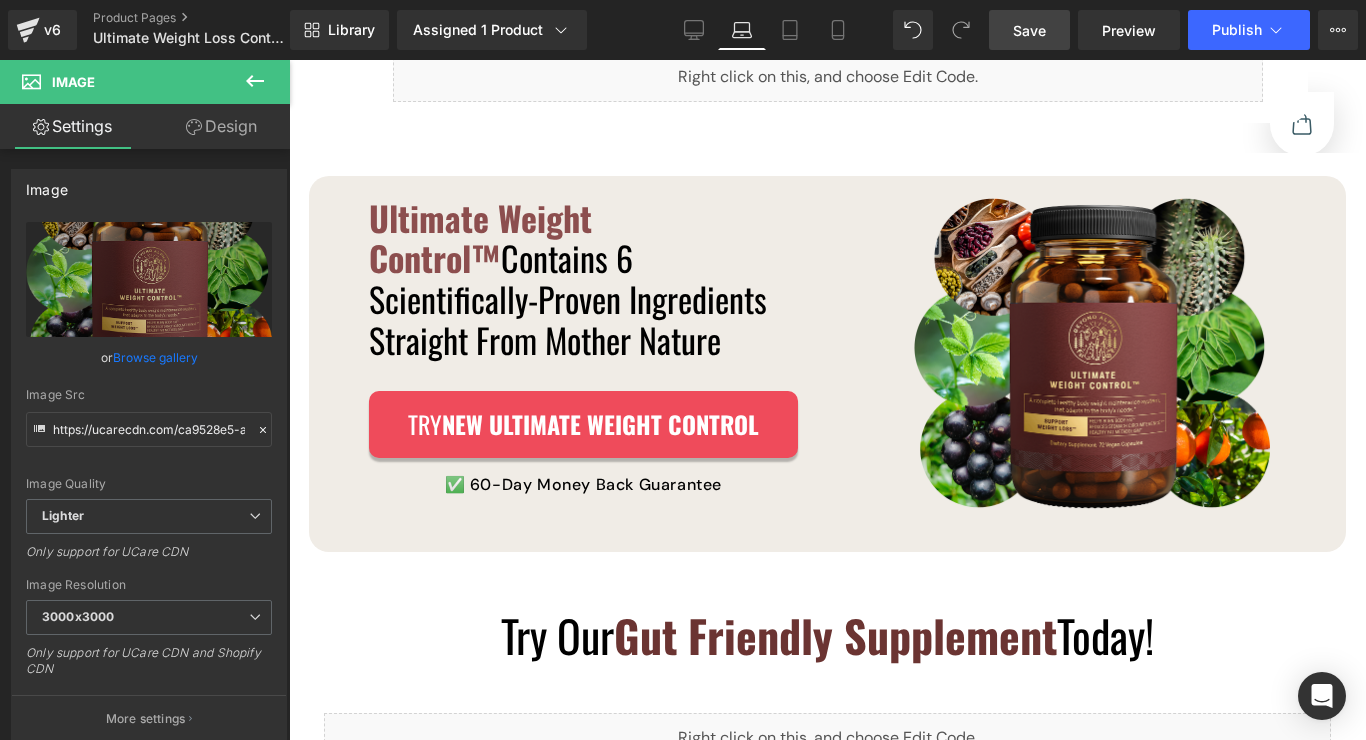 click on "Save" at bounding box center [1029, 30] 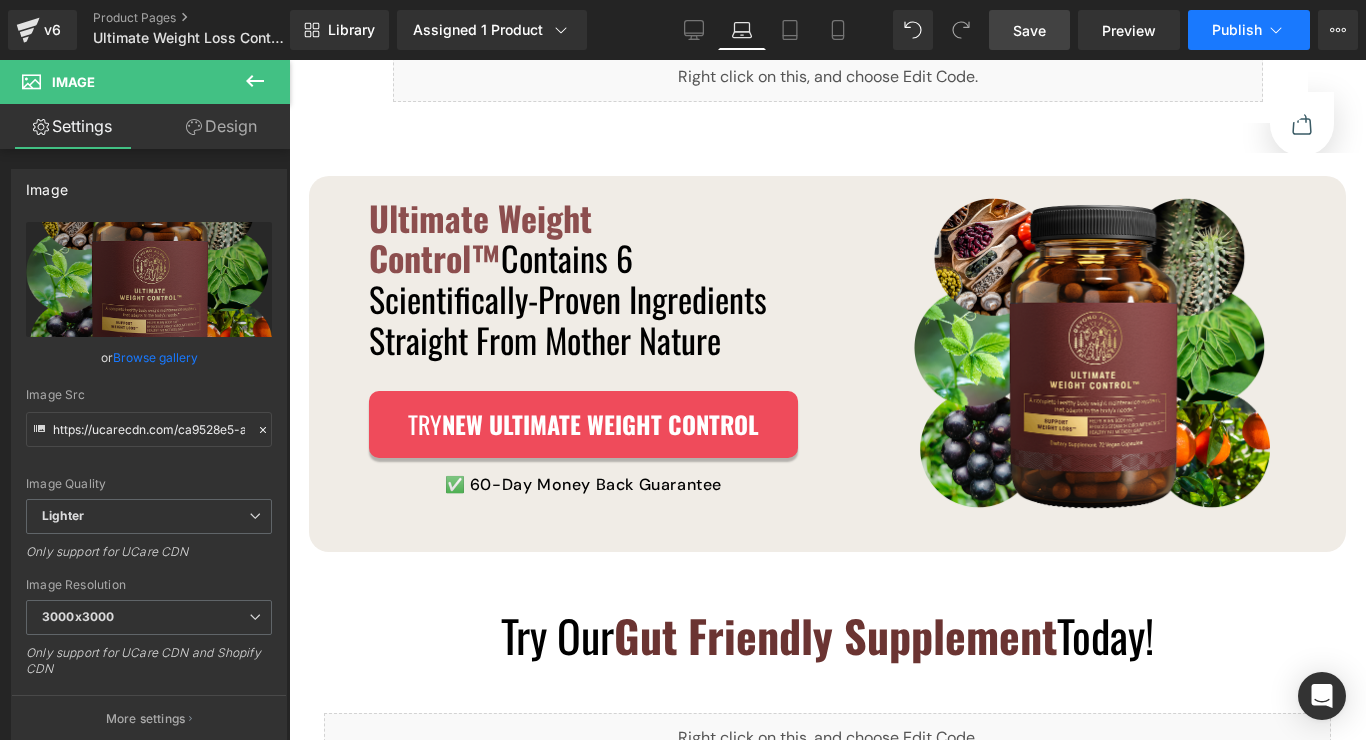 click on "Publish" at bounding box center [1249, 30] 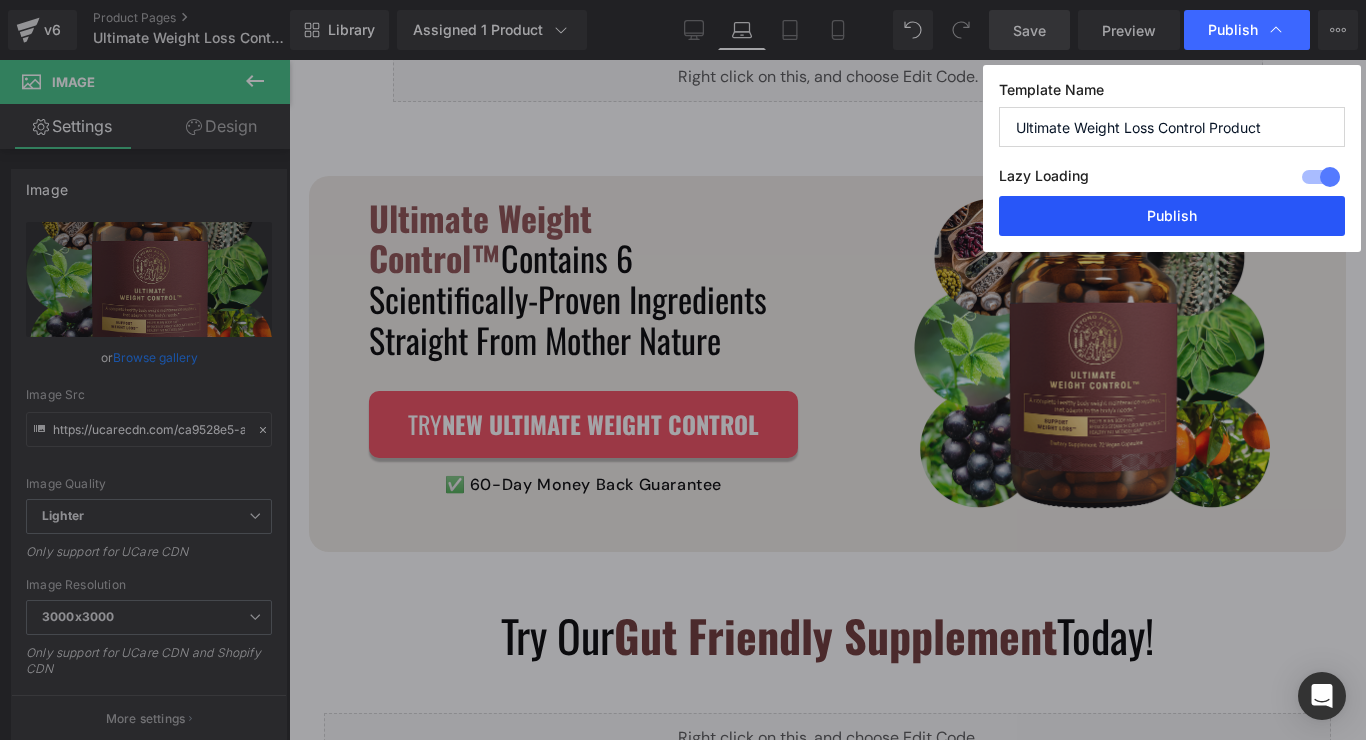 click on "Publish" at bounding box center [1172, 216] 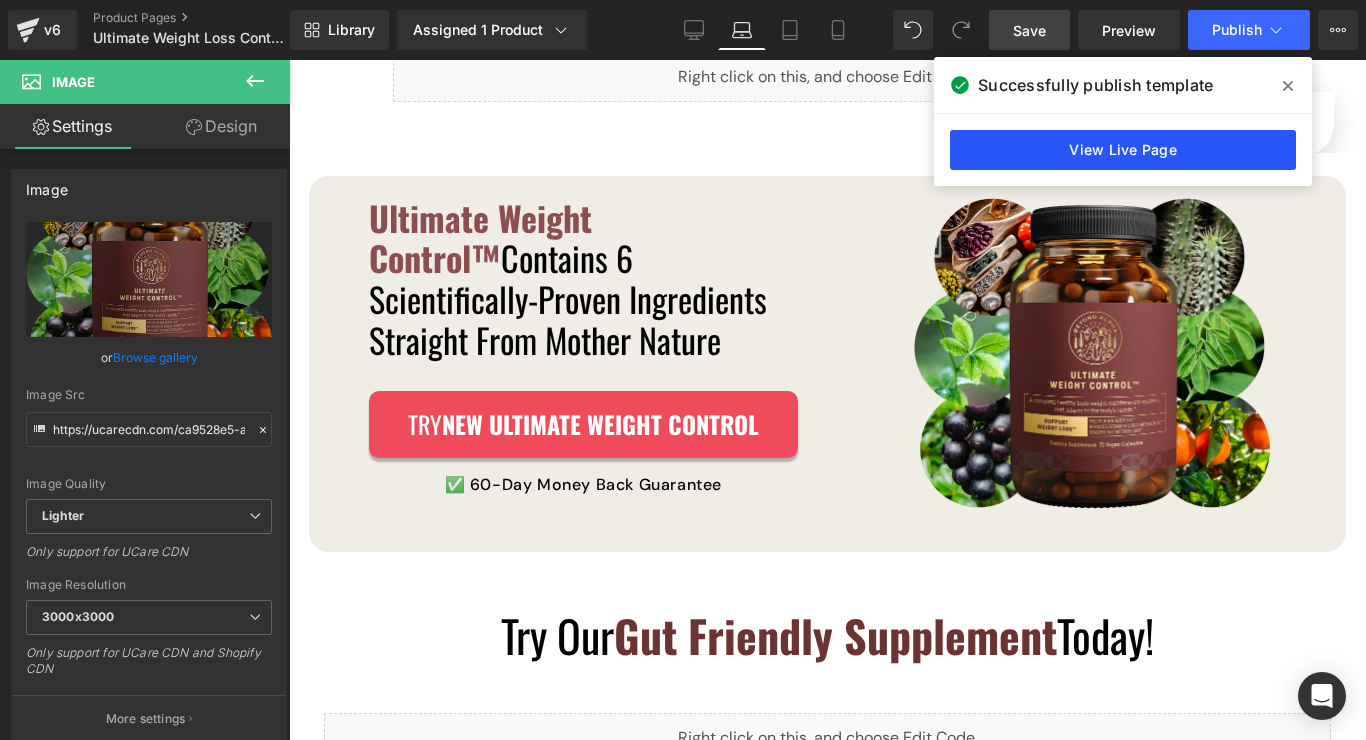 click on "View Live Page" at bounding box center (1123, 150) 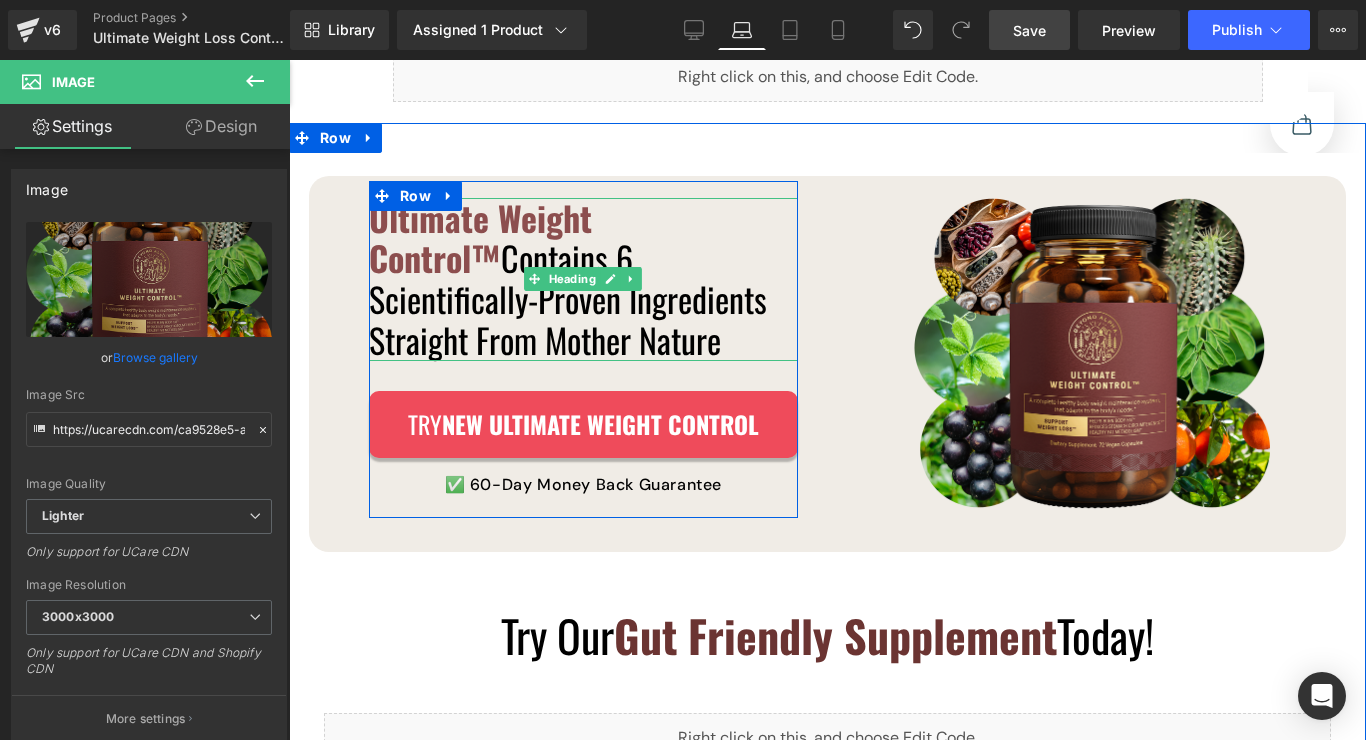 click on "Ultimate Weight Control™  Contains 6 Scientifically-Proven Ingredients Straight From Mother Nature" at bounding box center (583, 279) 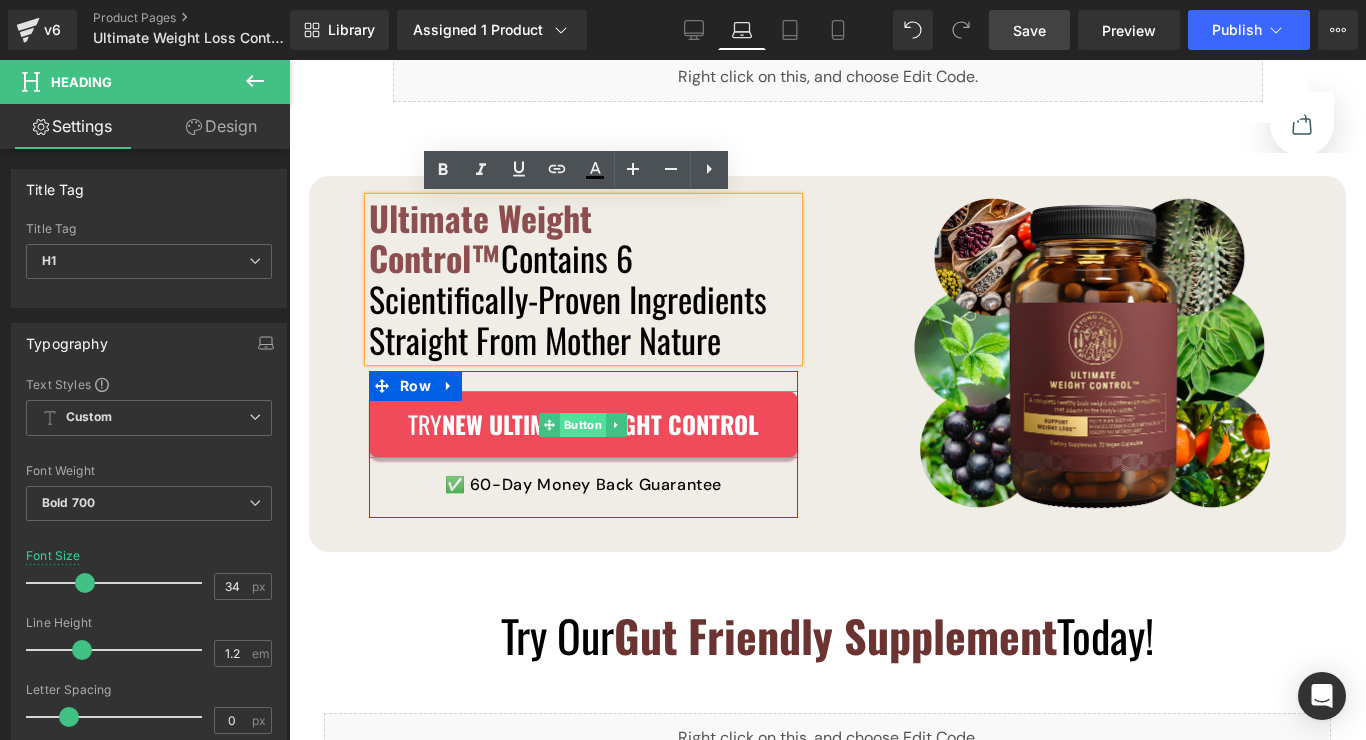 click on "Button" at bounding box center [583, 425] 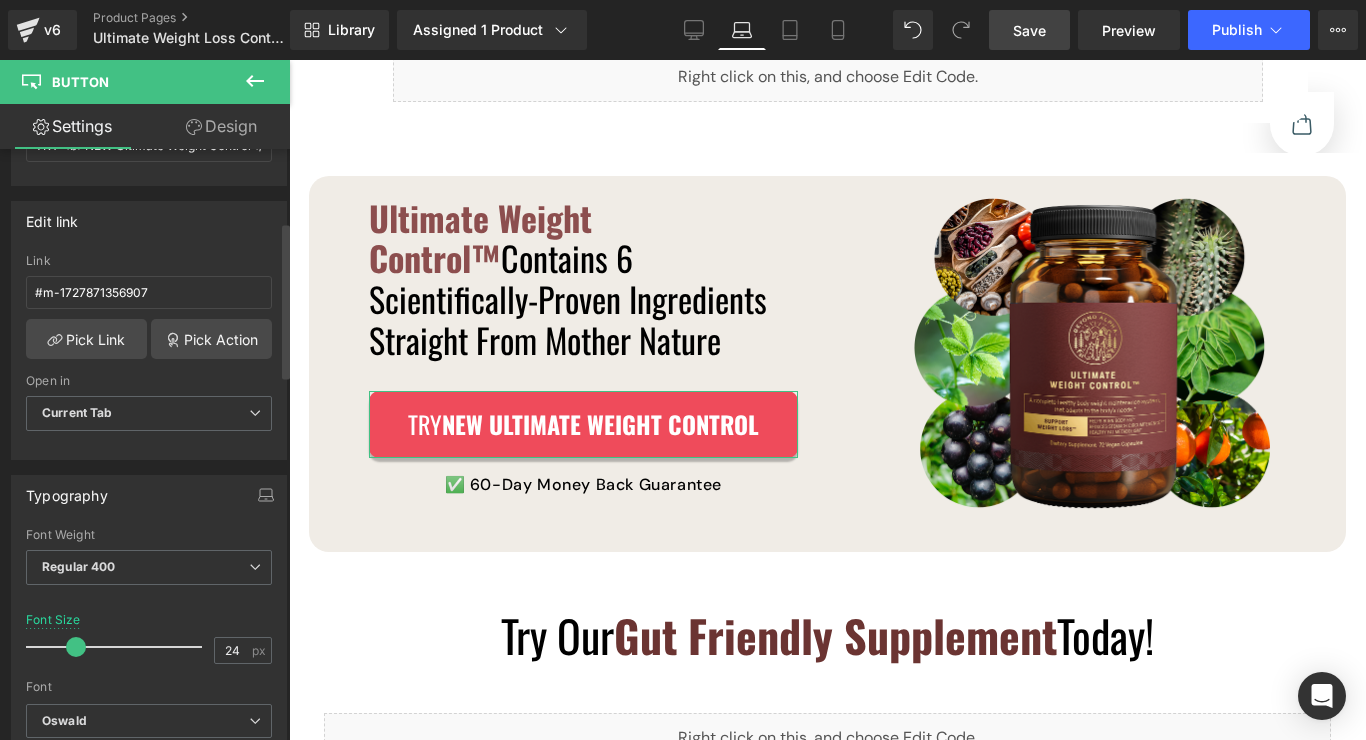 scroll, scrollTop: 276, scrollLeft: 0, axis: vertical 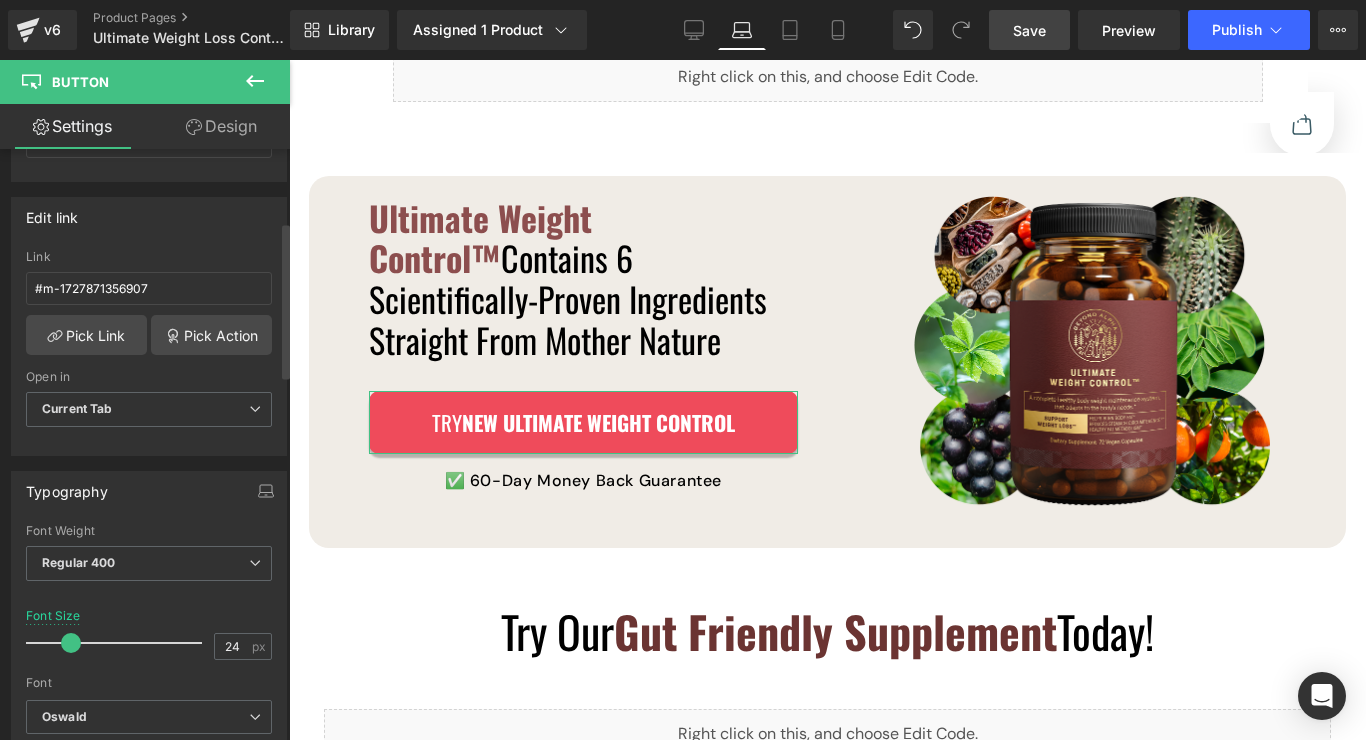 click at bounding box center [71, 643] 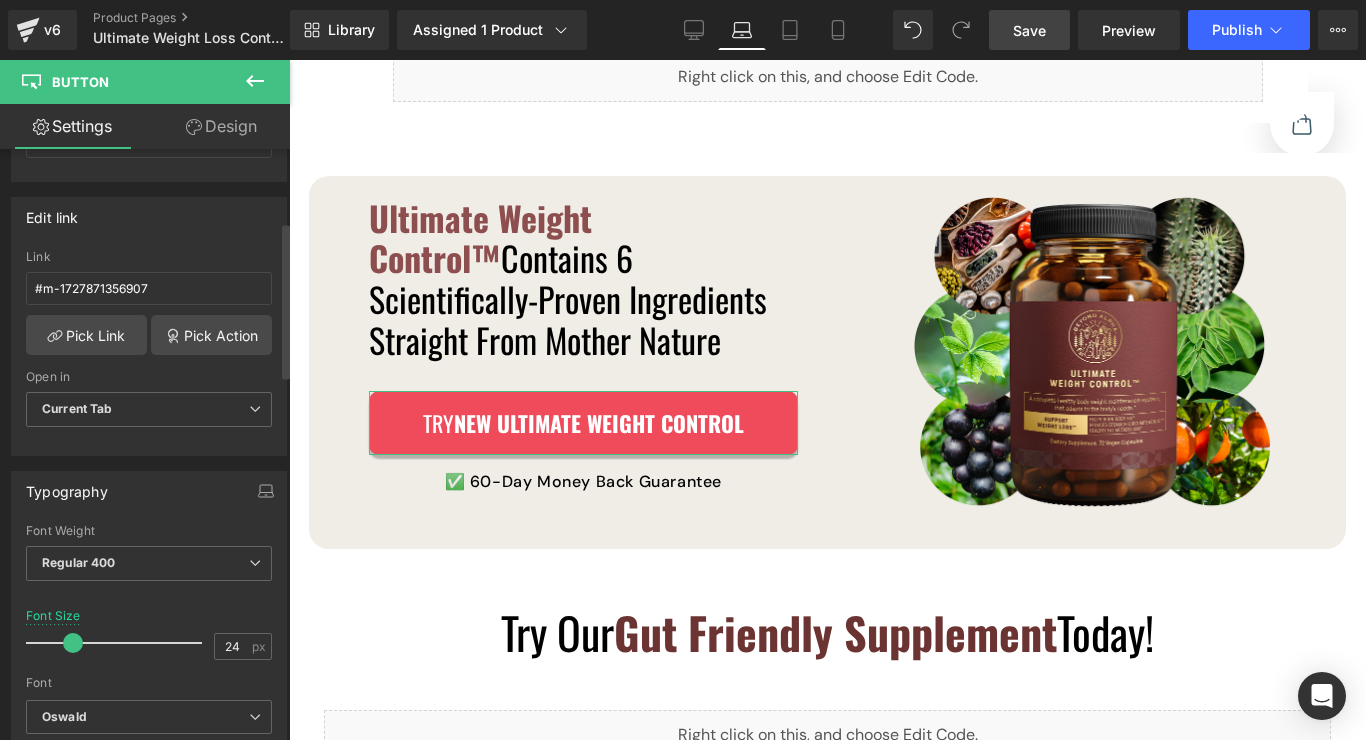 click at bounding box center [73, 643] 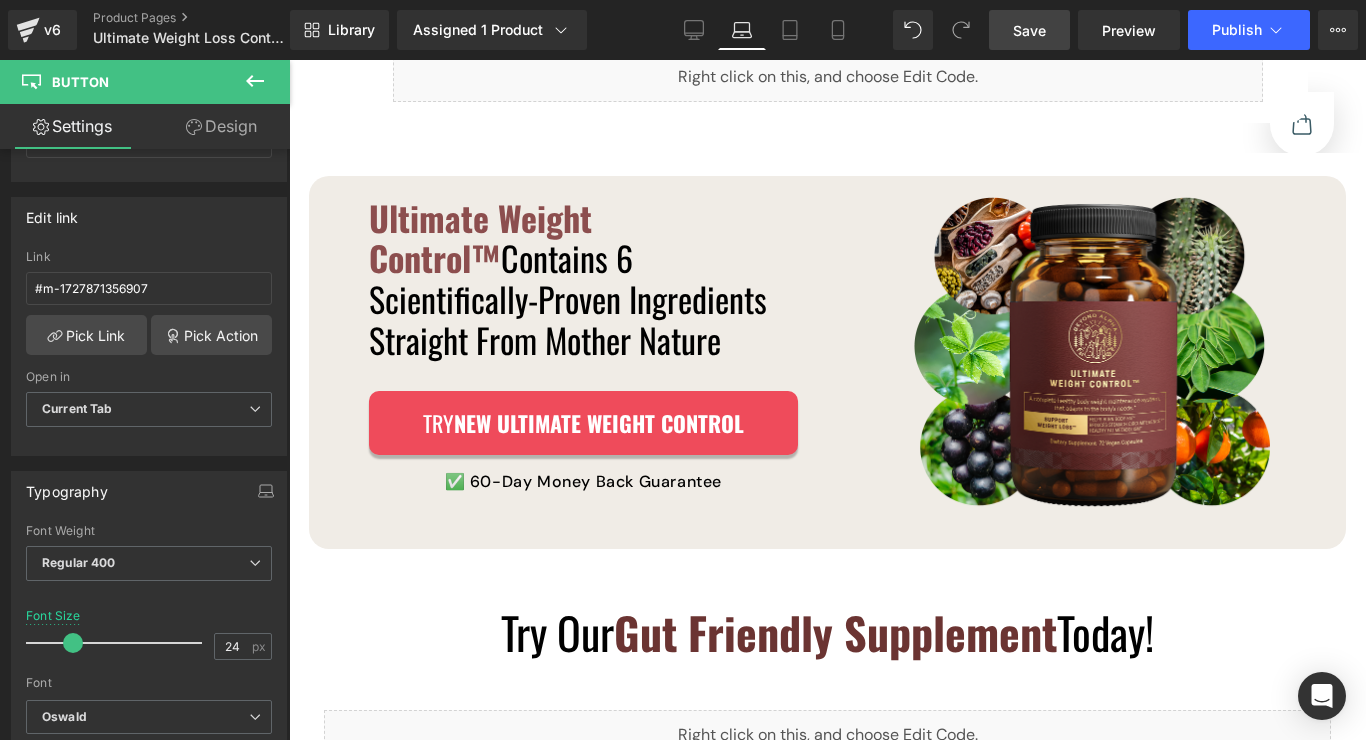 click on "Save" at bounding box center [1029, 30] 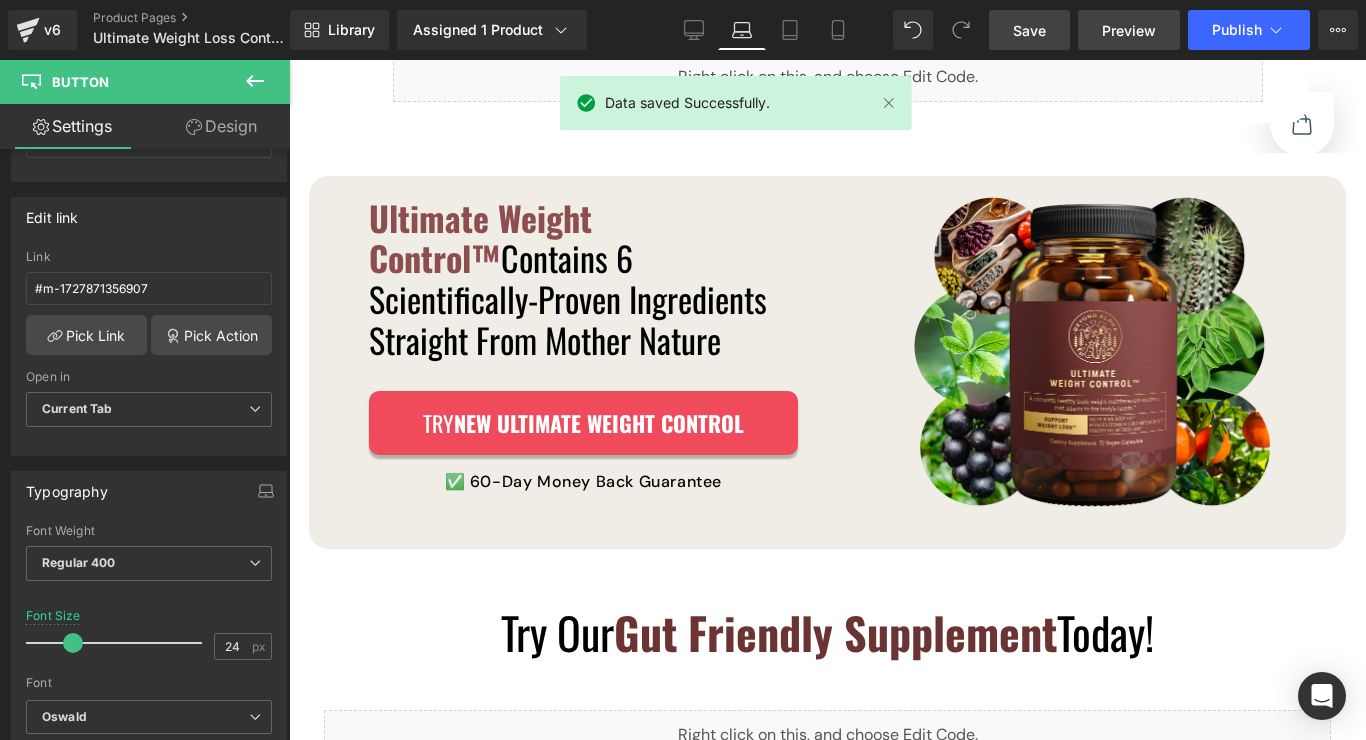 click on "Preview" at bounding box center (1129, 30) 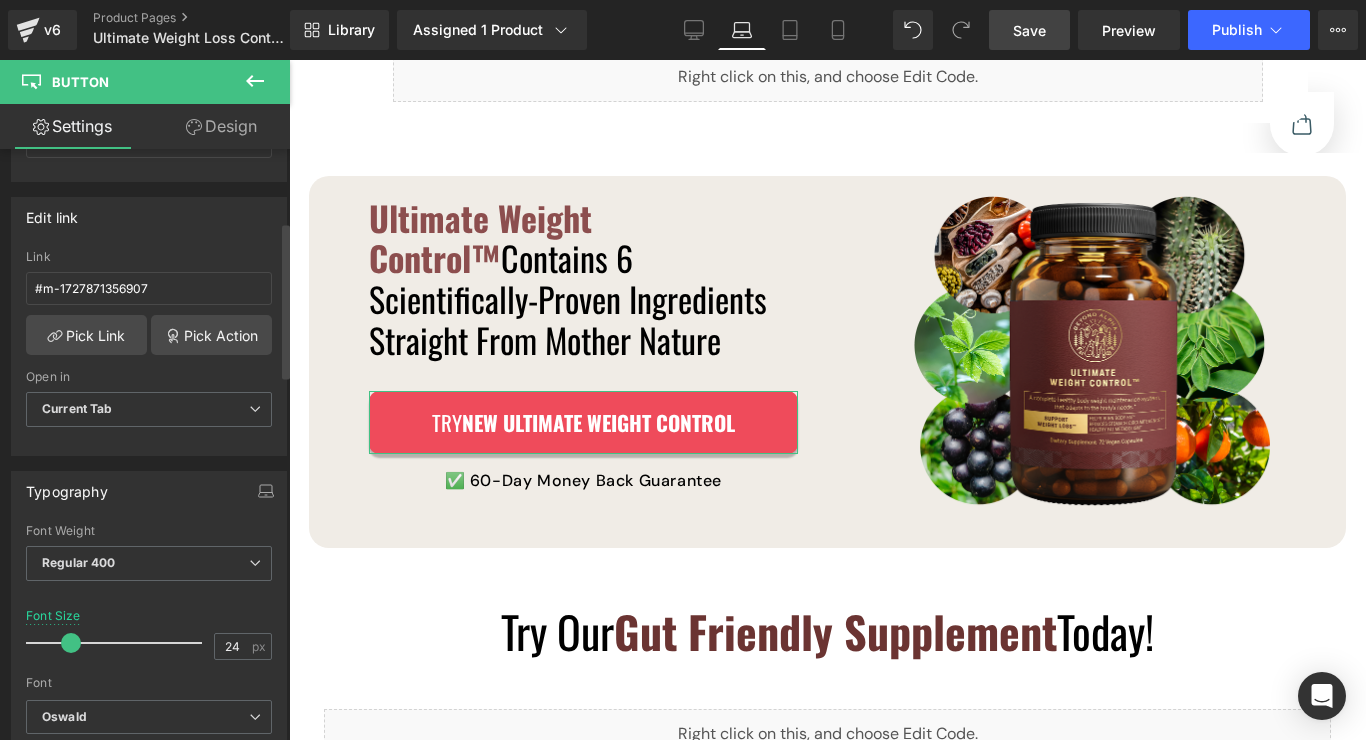 click at bounding box center (71, 643) 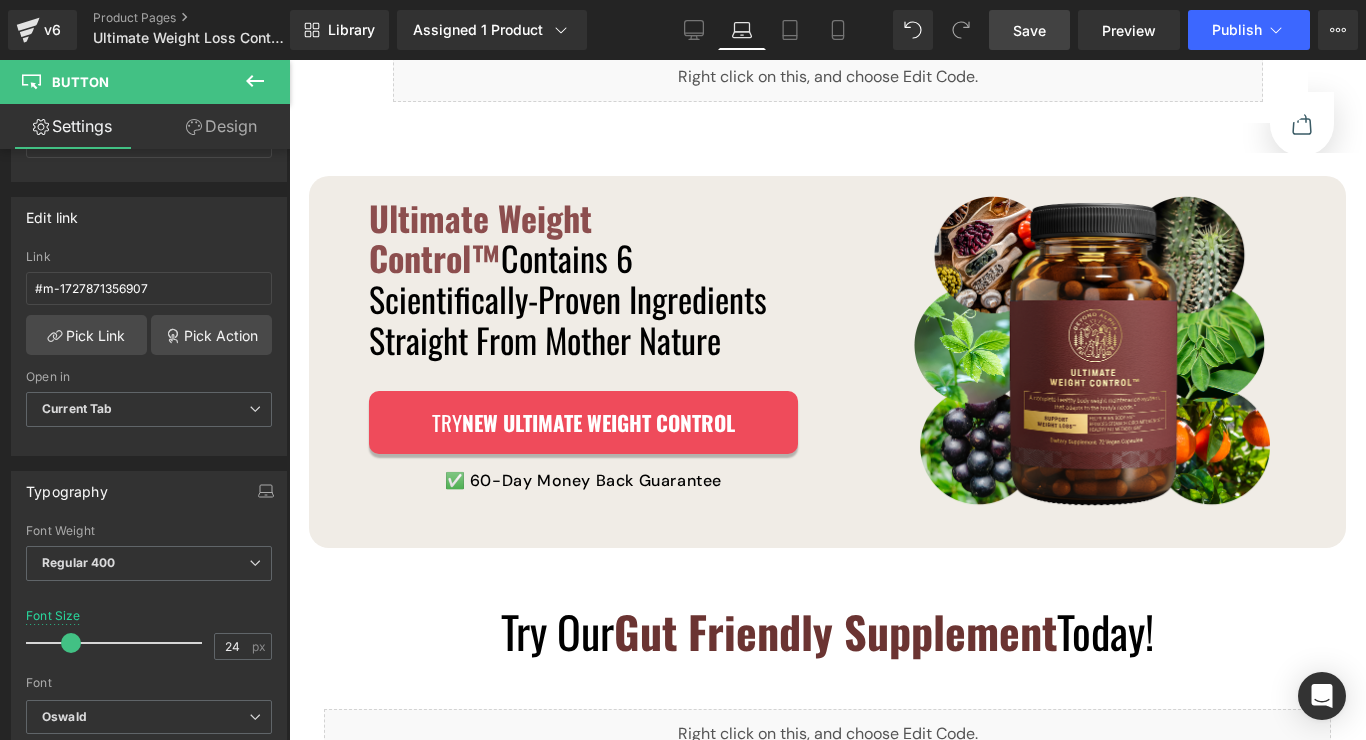 click on "Save" at bounding box center [1029, 30] 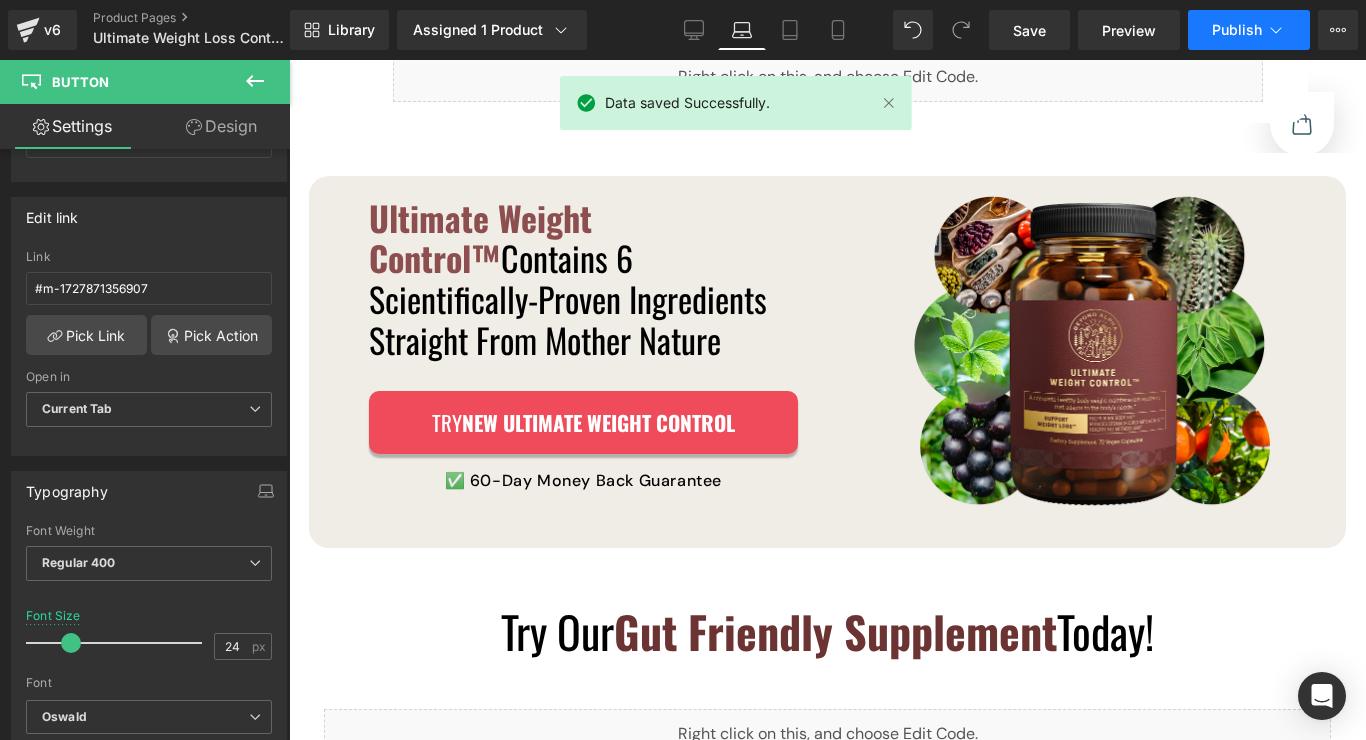 click on "Publish" at bounding box center [1237, 30] 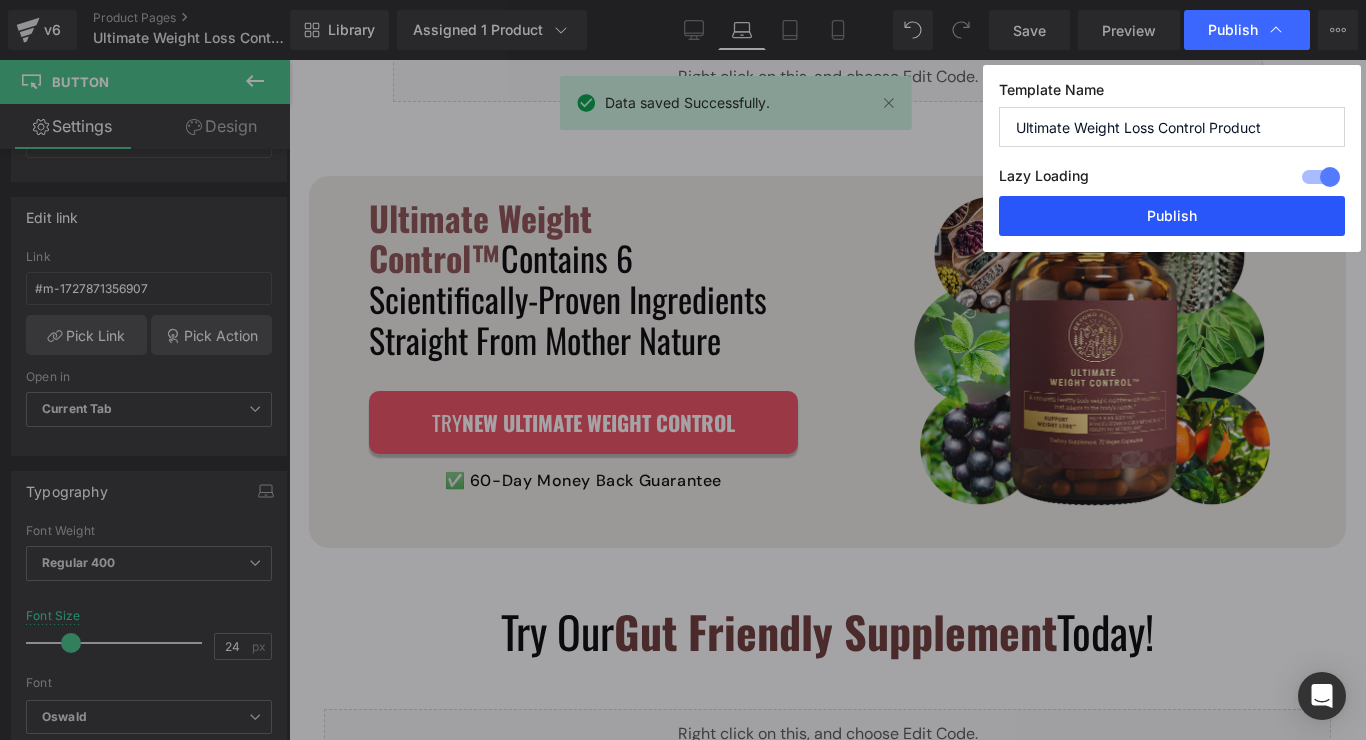 click on "Publish" at bounding box center [1172, 216] 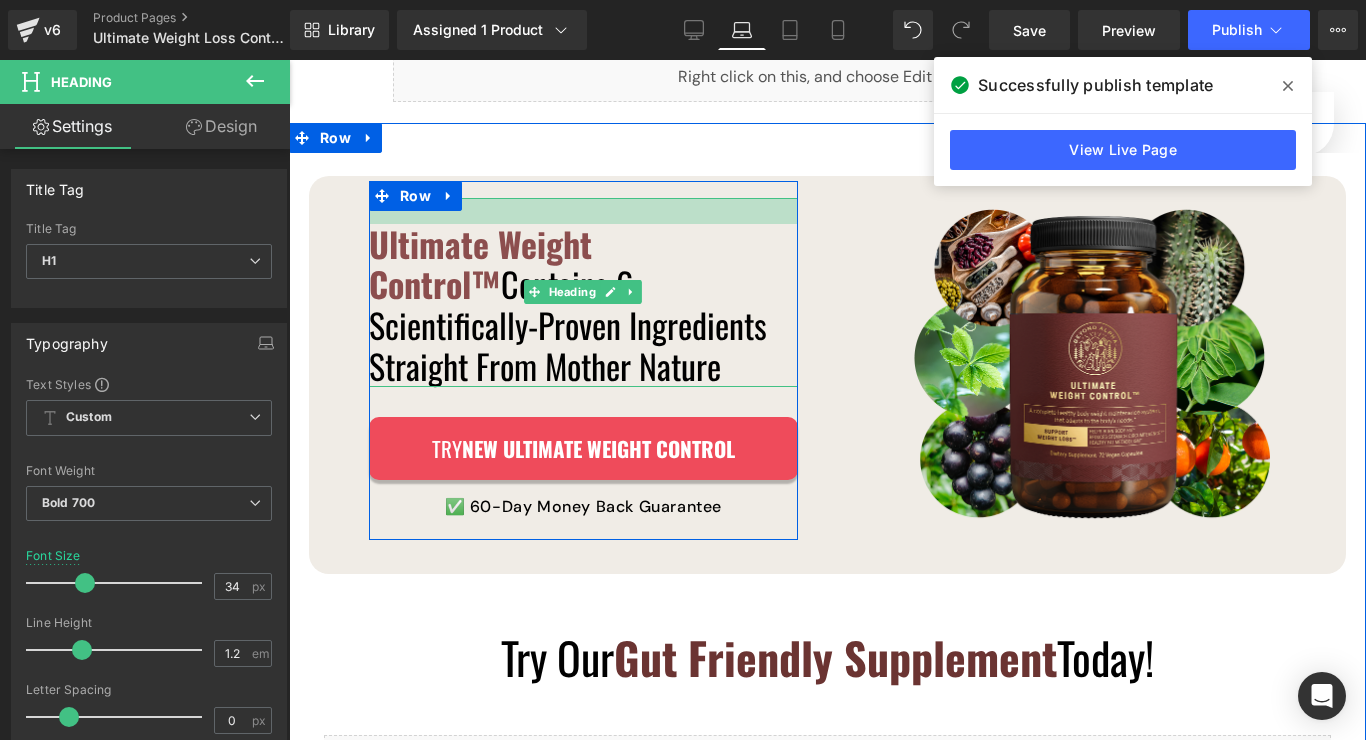 drag, startPoint x: 571, startPoint y: 197, endPoint x: 570, endPoint y: 223, distance: 26.019224 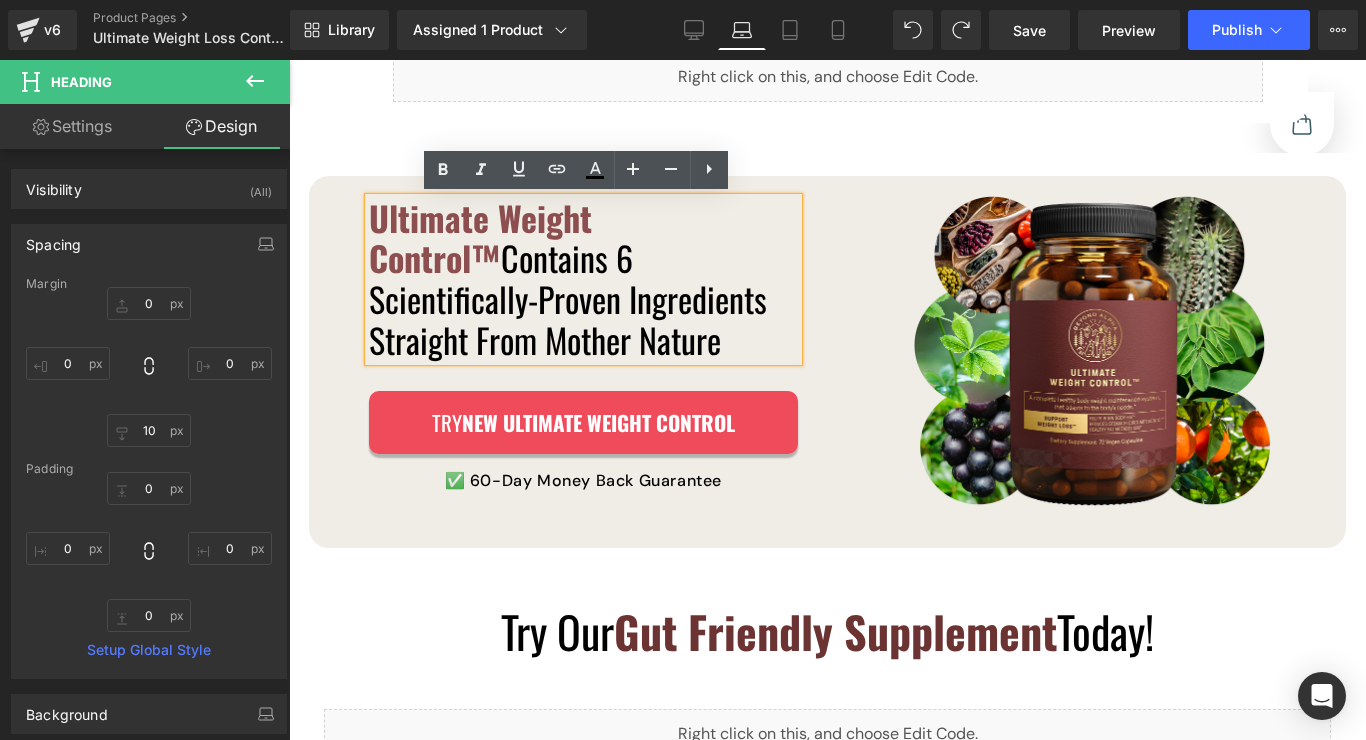 click on "Ultimate Weight Control™  Contains 6 Scientifically-Proven Ingredients Straight From Mother Nature Heading         Image         TRY  NEW Ultimate Weight Control Button         ✅ 60-Day Money Back Guarantee Text Block         Row         Row" at bounding box center (583, 347) 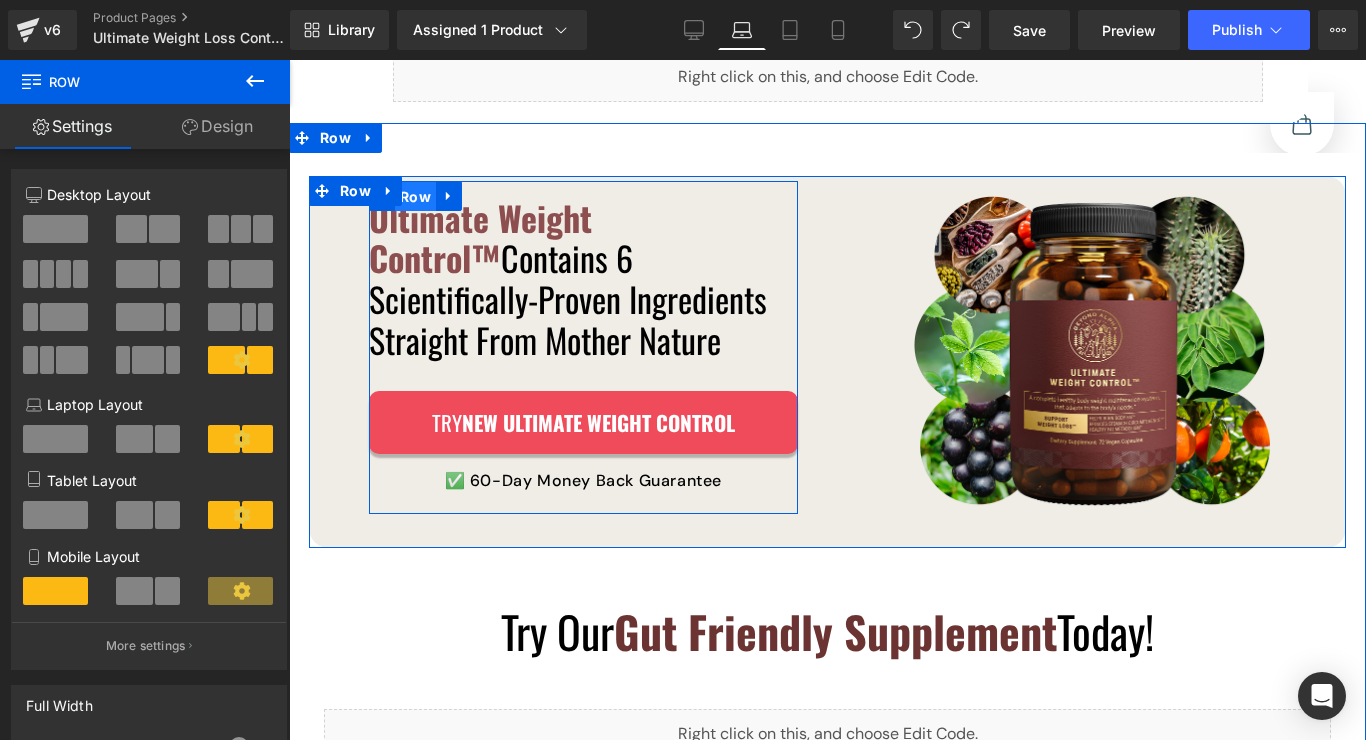 click on "Row" at bounding box center (415, 197) 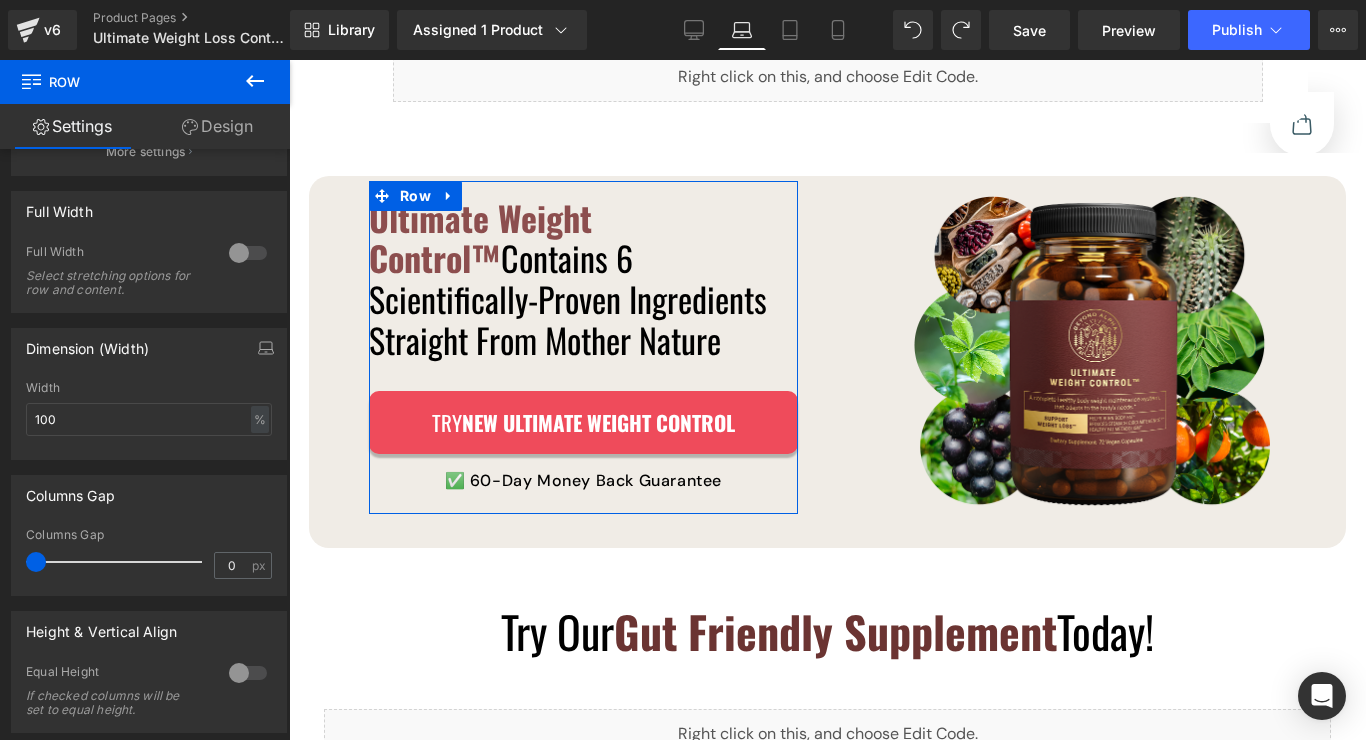 scroll, scrollTop: 430, scrollLeft: 0, axis: vertical 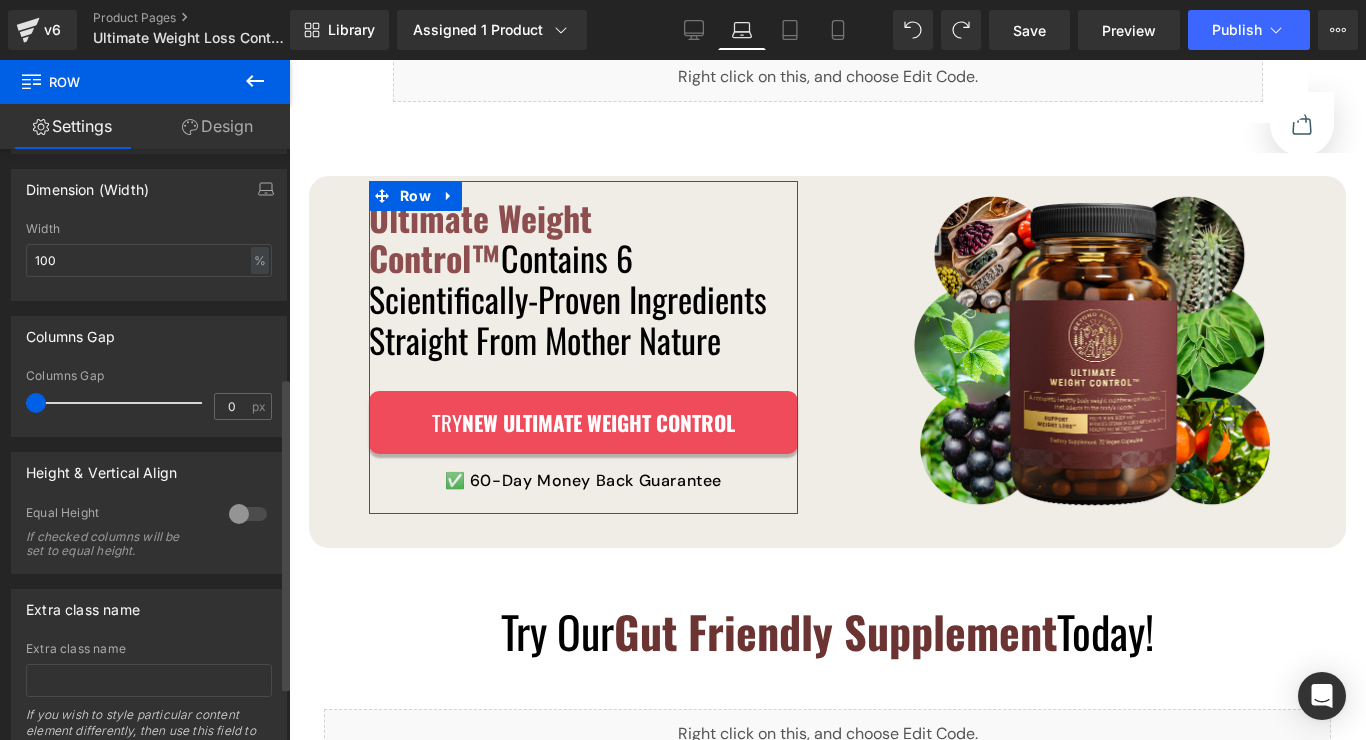click at bounding box center (248, 514) 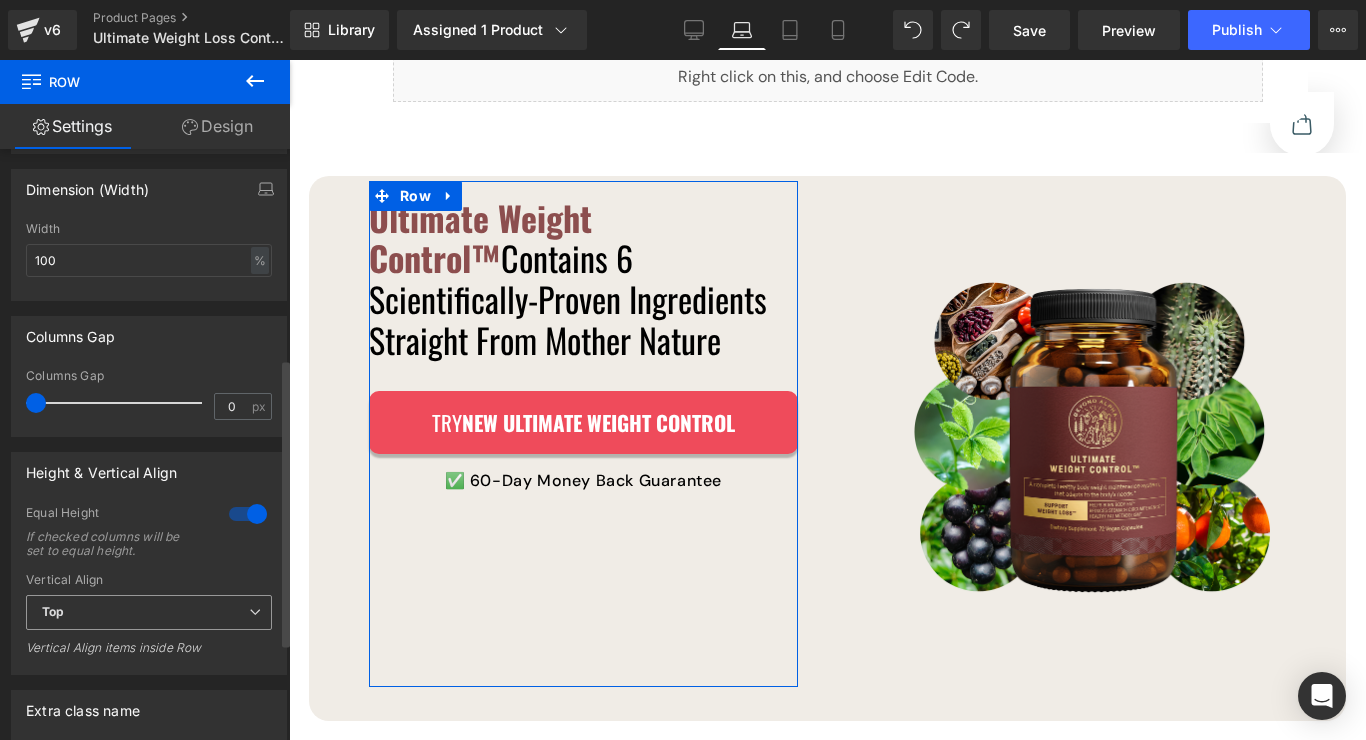 click on "Top" at bounding box center [149, 612] 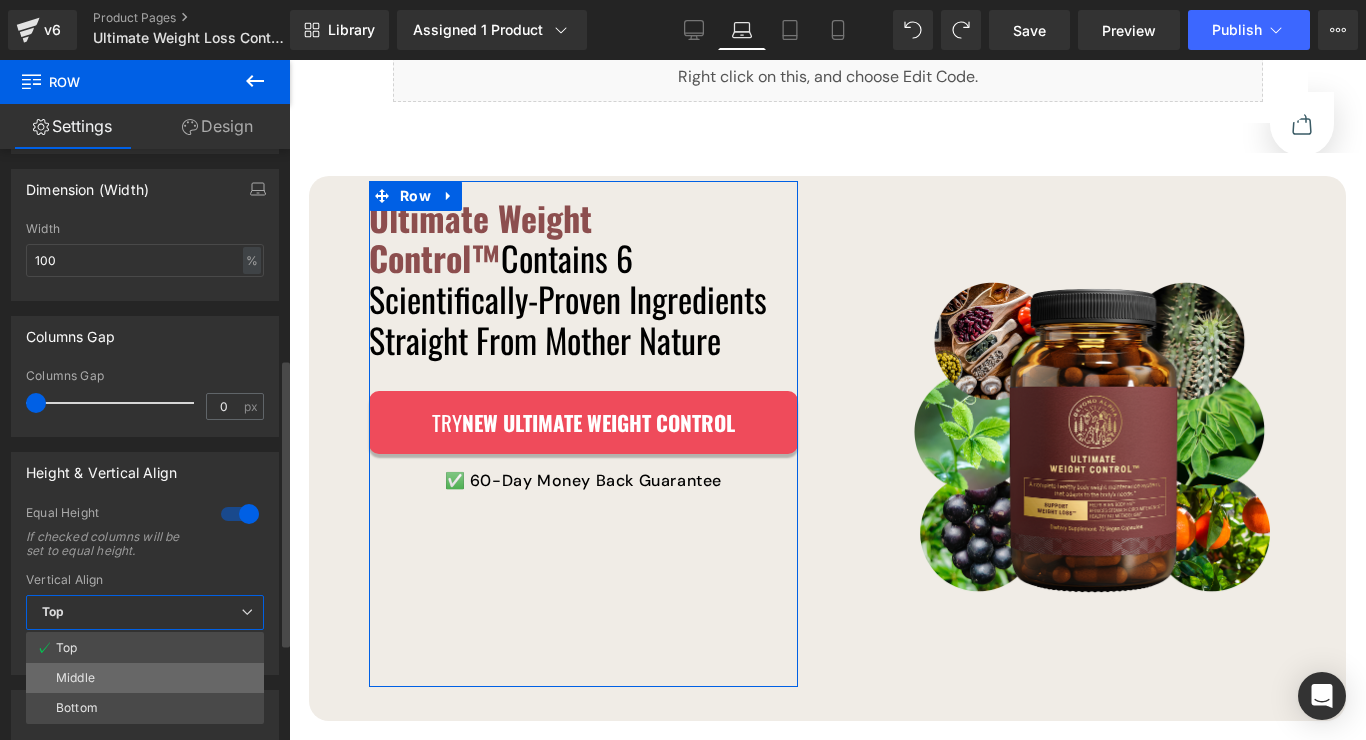 click on "Middle" at bounding box center (145, 678) 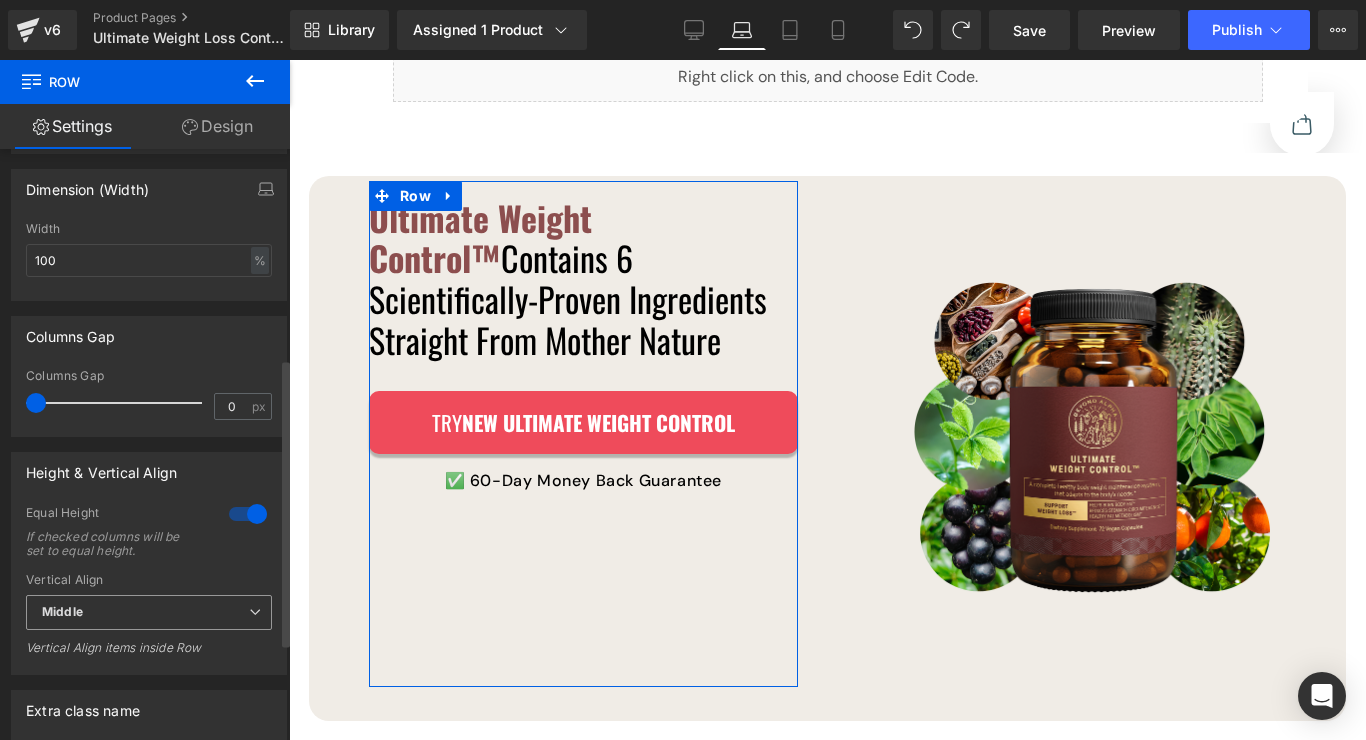click on "Middle" at bounding box center [149, 612] 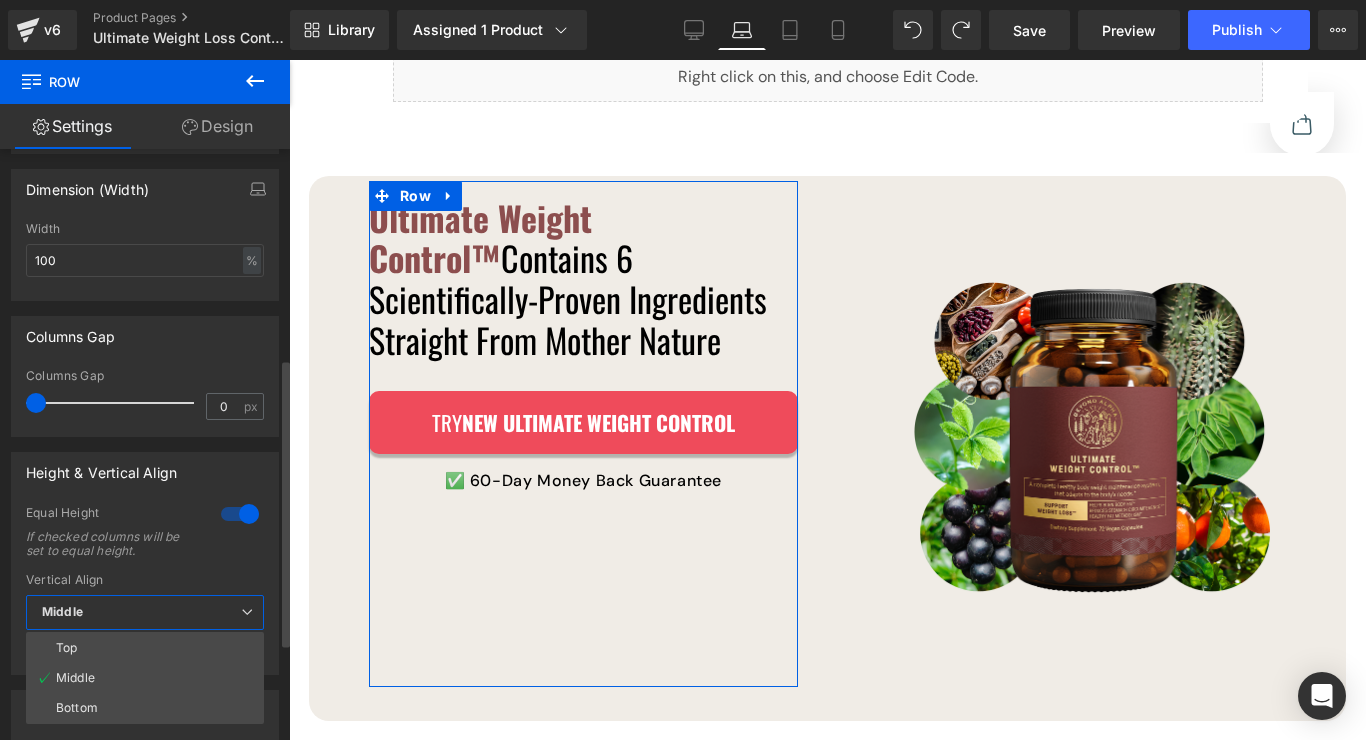 click on "Top" at bounding box center (145, 648) 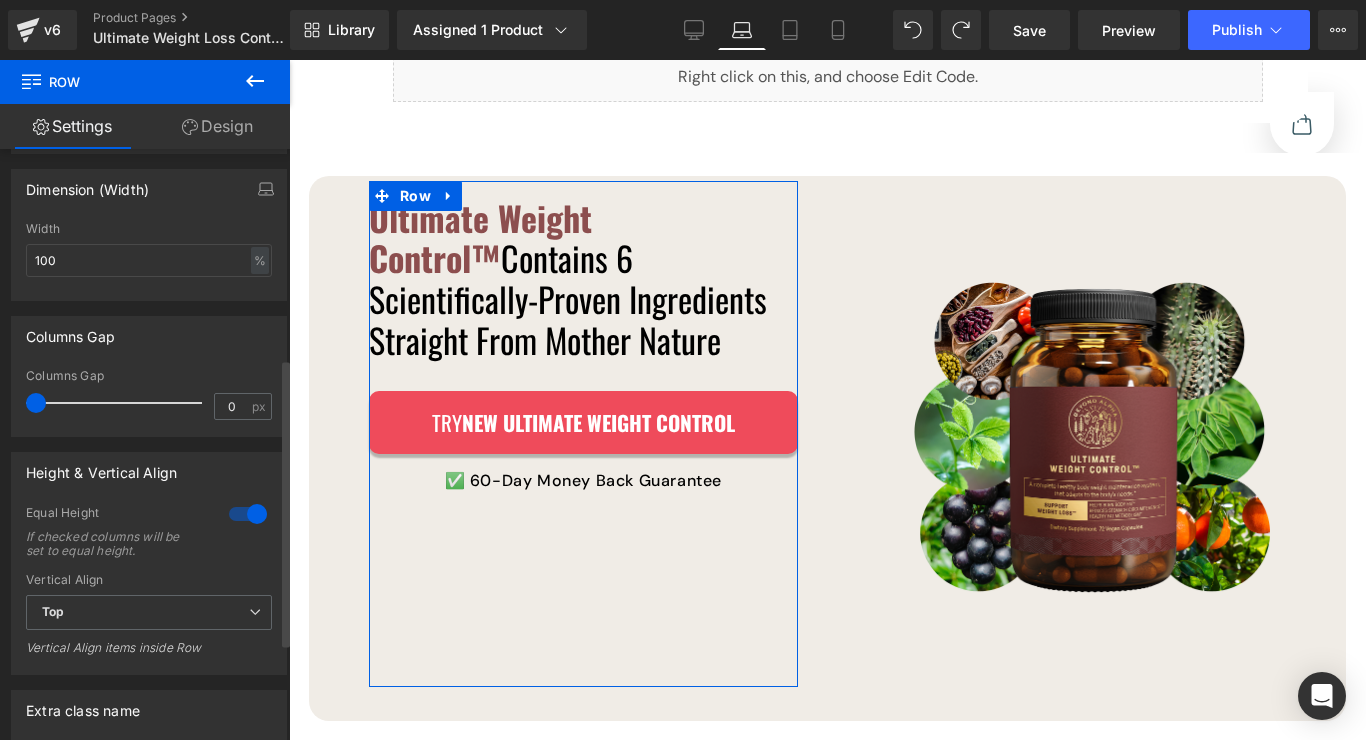 click at bounding box center [248, 514] 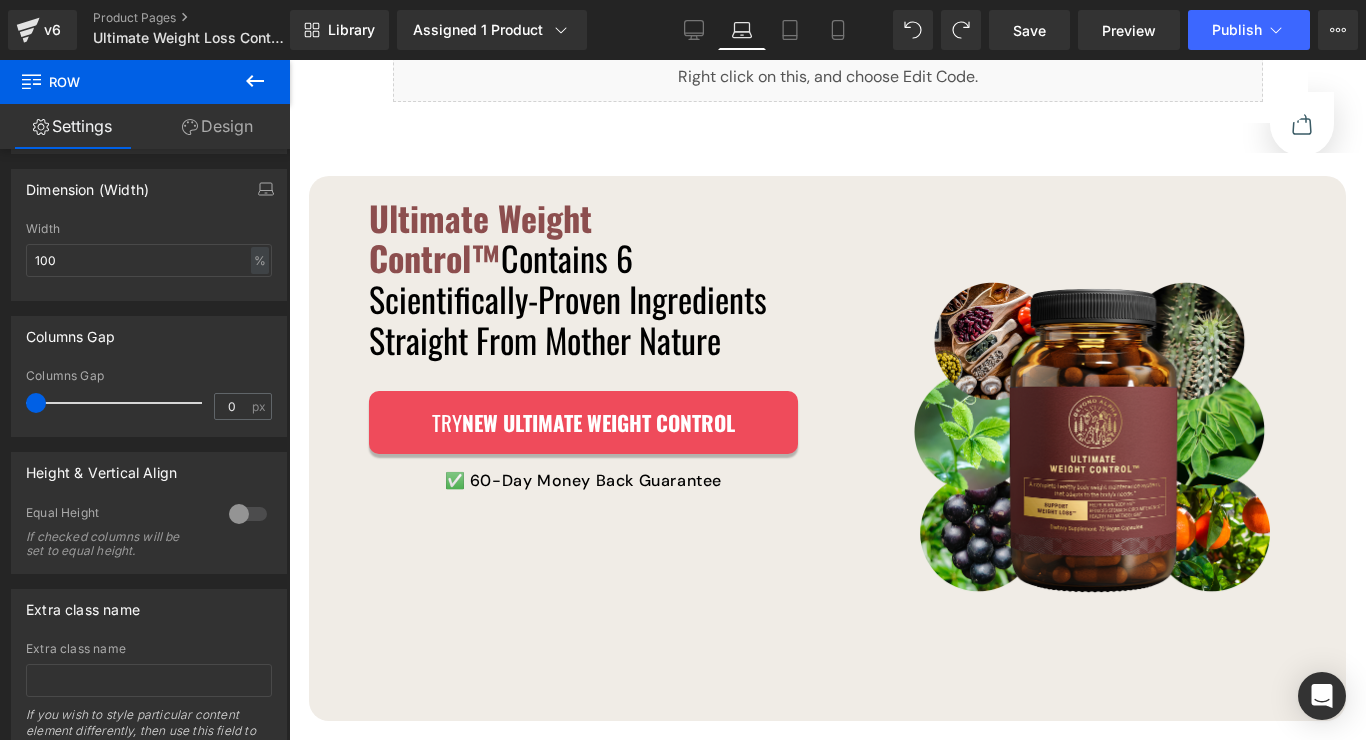 click on "TRY  NEW Ultimate Weight Control Button         ✅ 60-Day Money Back Guarantee Text Block         Row" at bounding box center [583, 529] 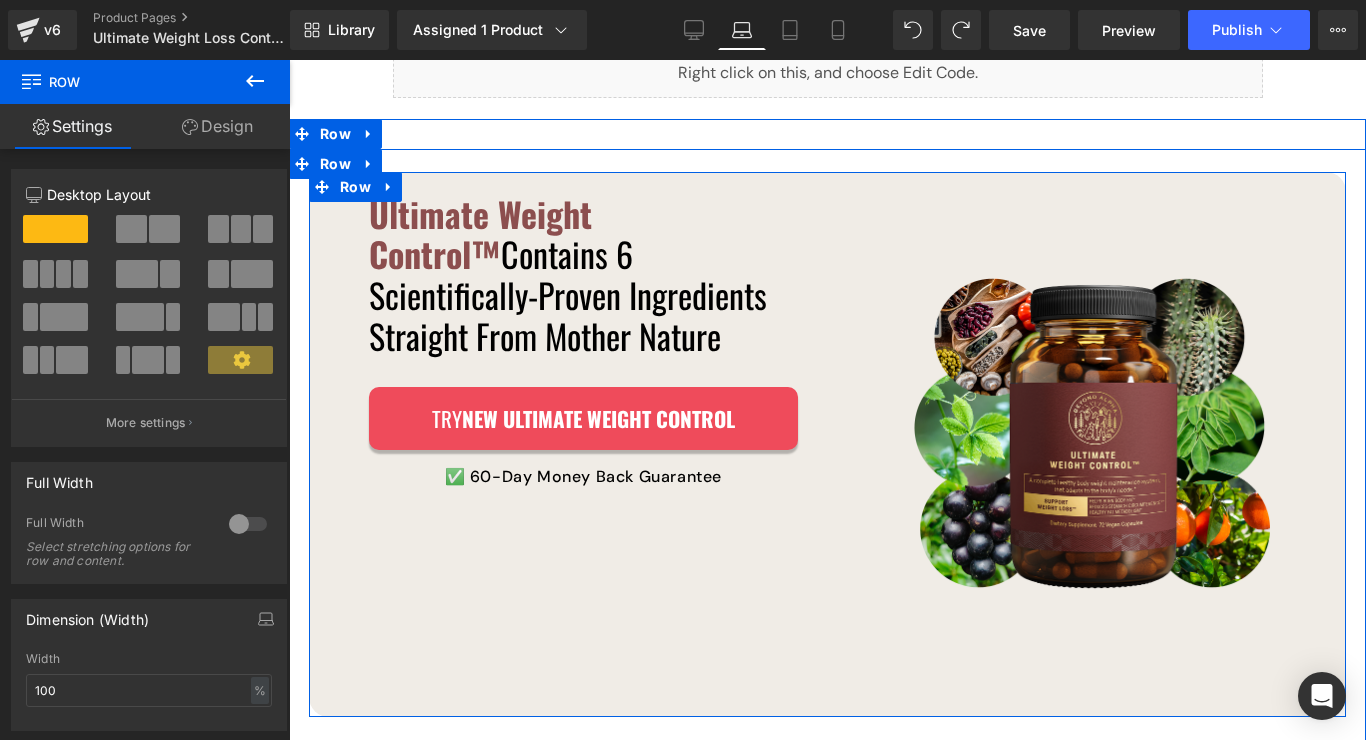 scroll, scrollTop: 0, scrollLeft: 0, axis: both 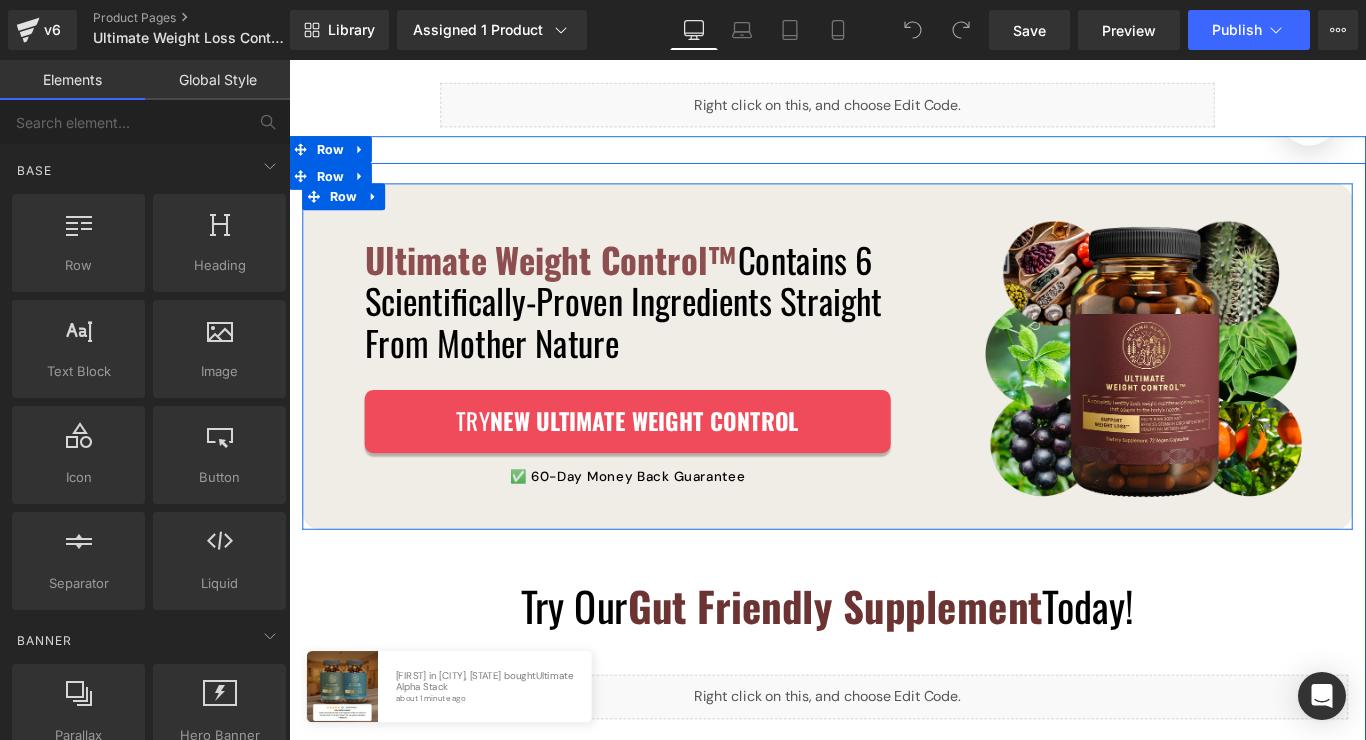 click on "Ultimate Weight Control™  Contains 6 Scientifically-Proven Ingredients Straight From Mother Nature Heading         Image         TRY  NEW Ultimate Weight Control Button         ✅ 60-Day Money Back Guarantee Text Block         Row         Row         Image         Row" at bounding box center [894, 393] 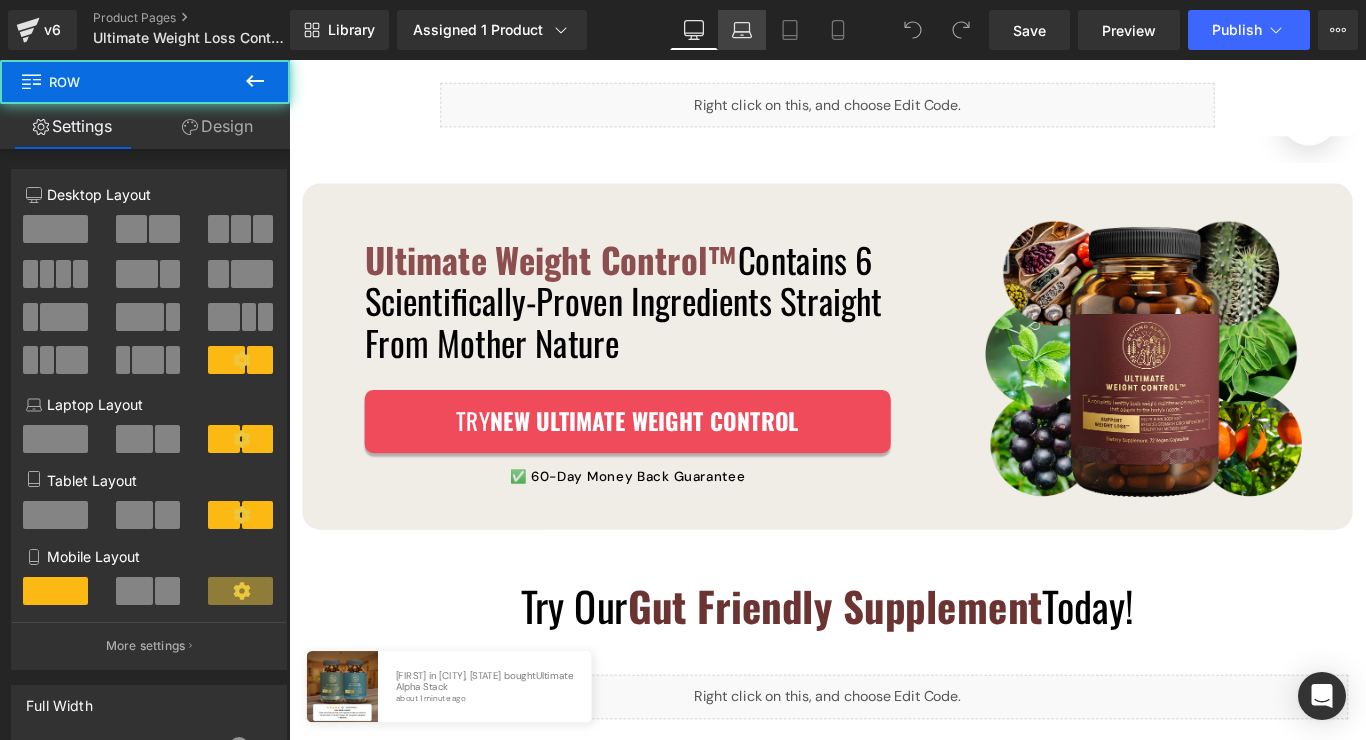 click on "Laptop" at bounding box center [742, 30] 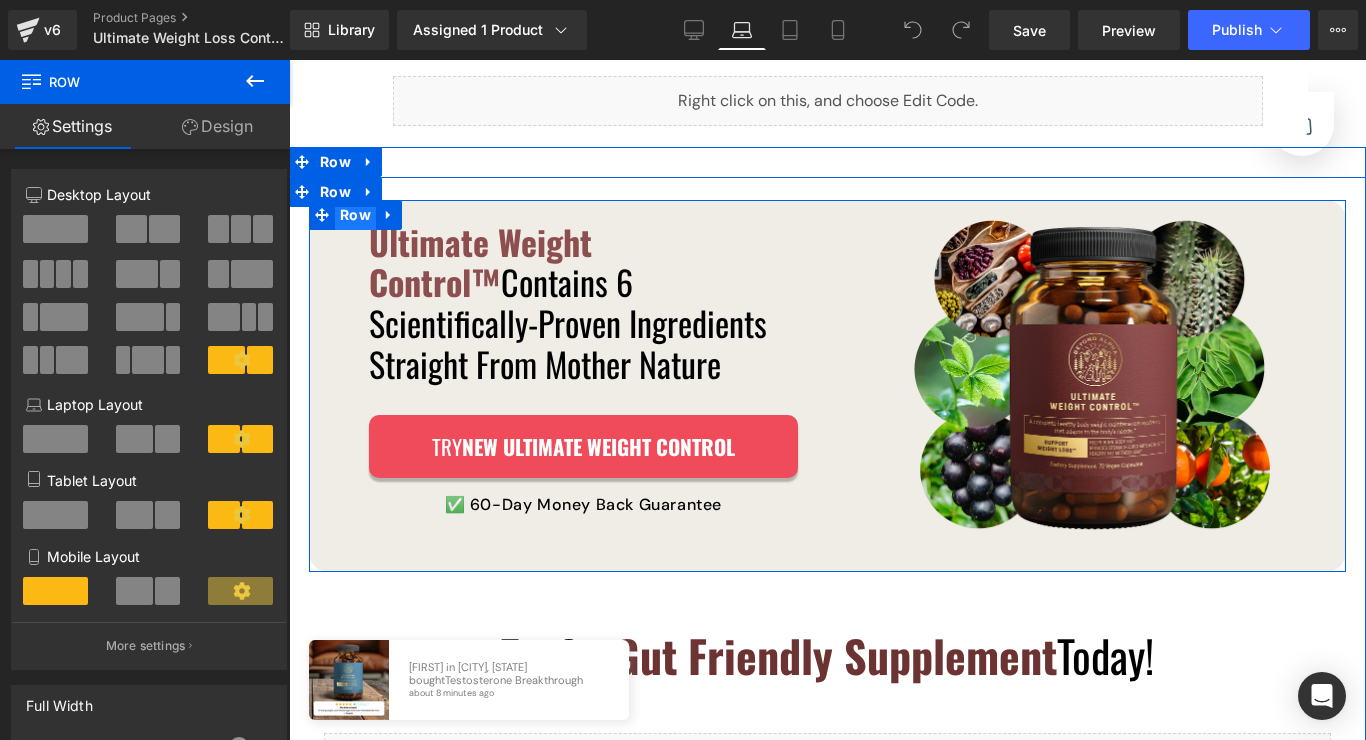 click on "Row" at bounding box center (355, 215) 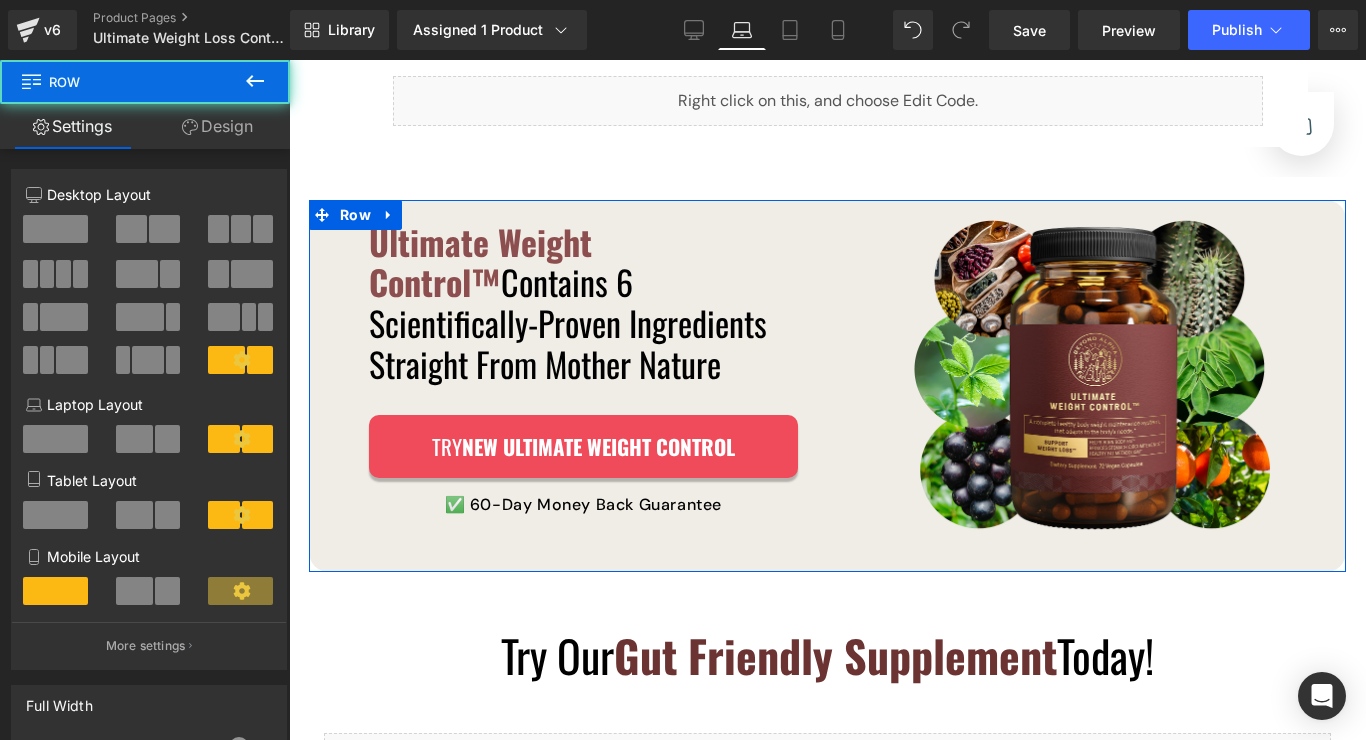 click on "Design" at bounding box center (217, 126) 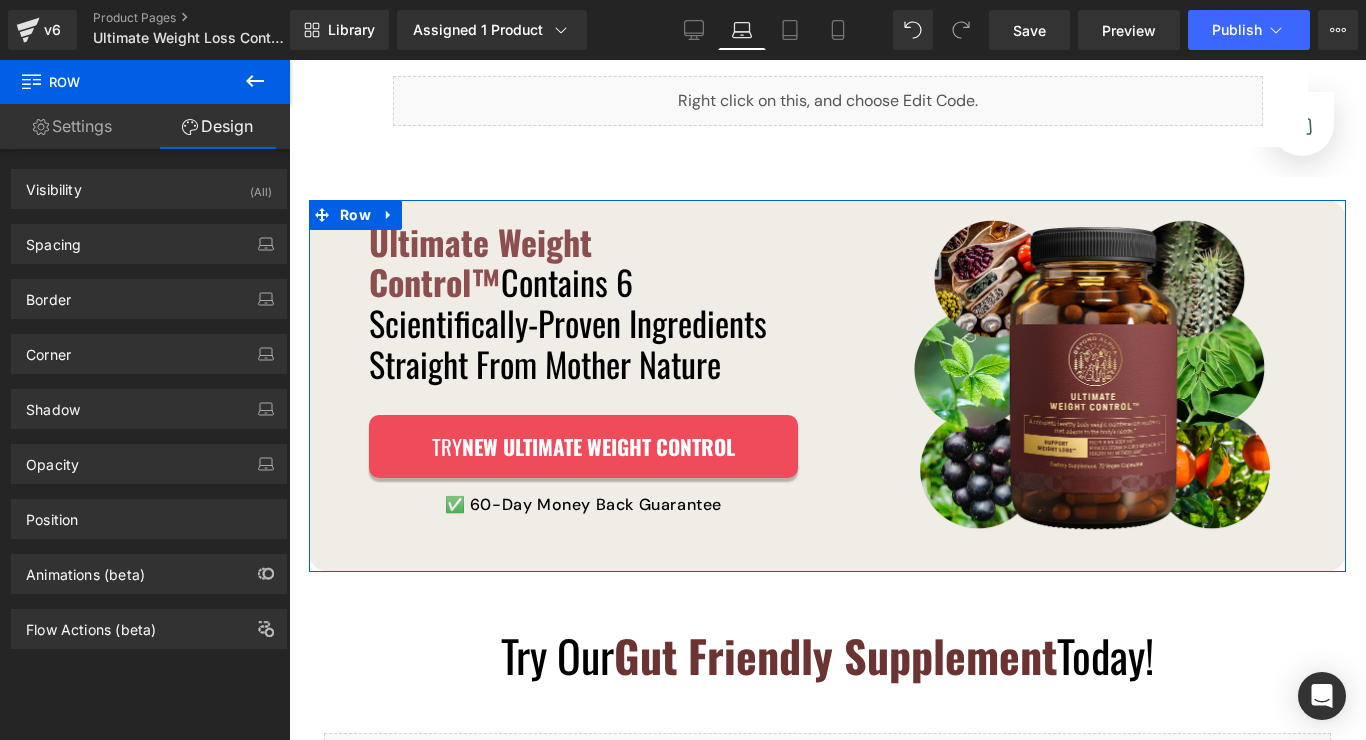 click on "Settings" at bounding box center (72, 126) 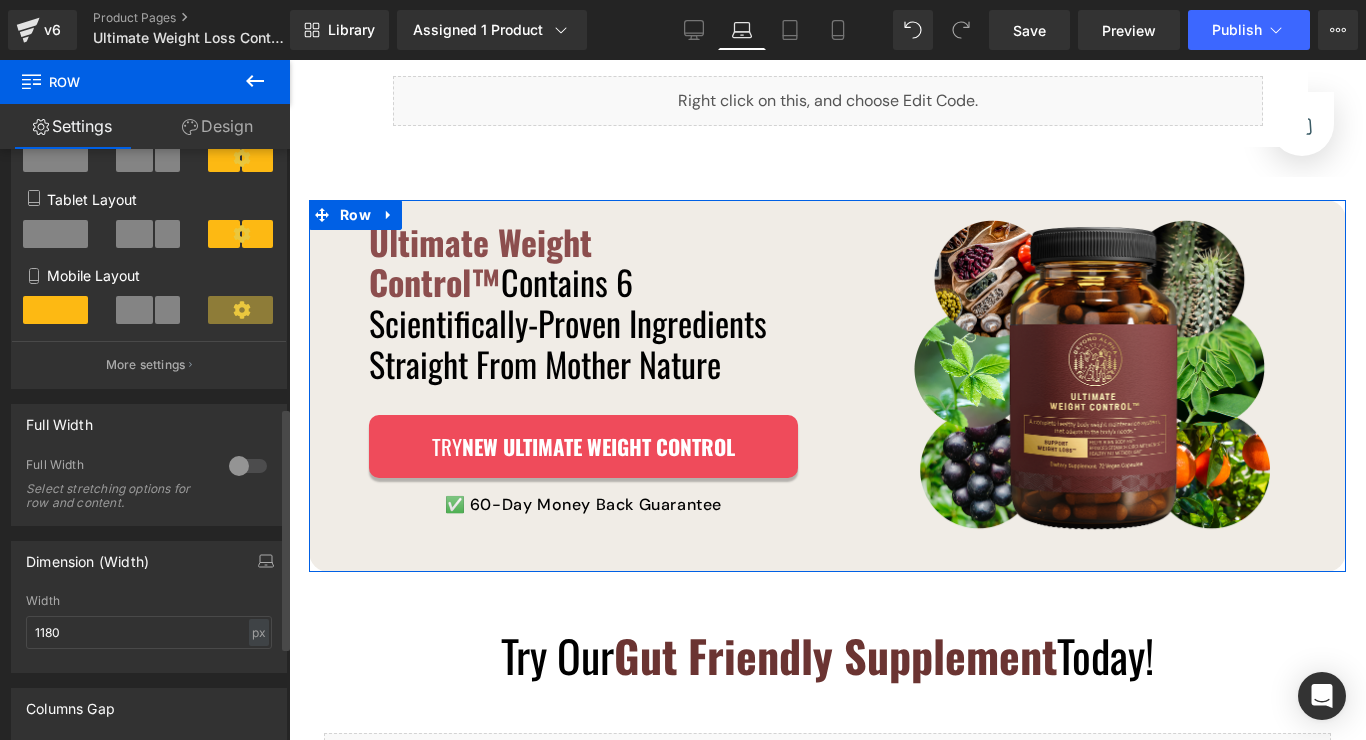 scroll, scrollTop: 629, scrollLeft: 0, axis: vertical 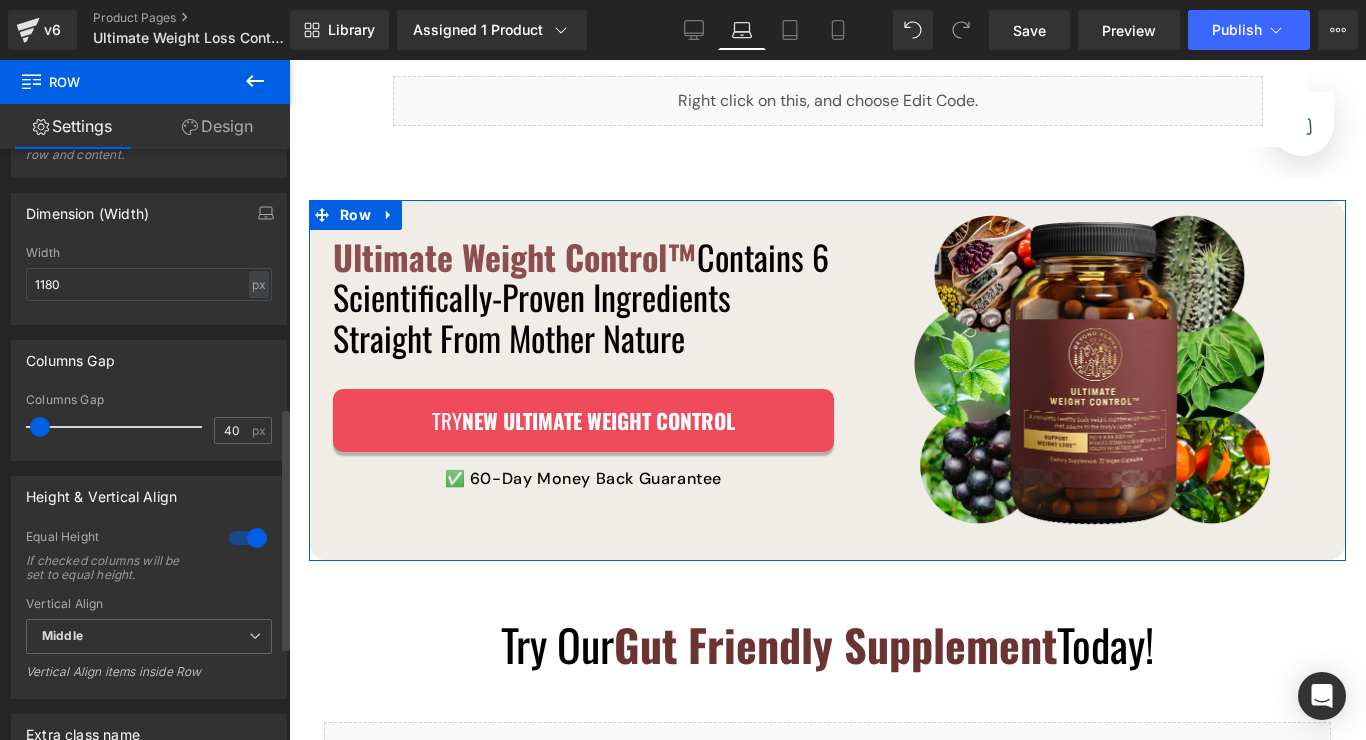 drag, startPoint x: 70, startPoint y: 430, endPoint x: 32, endPoint y: 429, distance: 38.013157 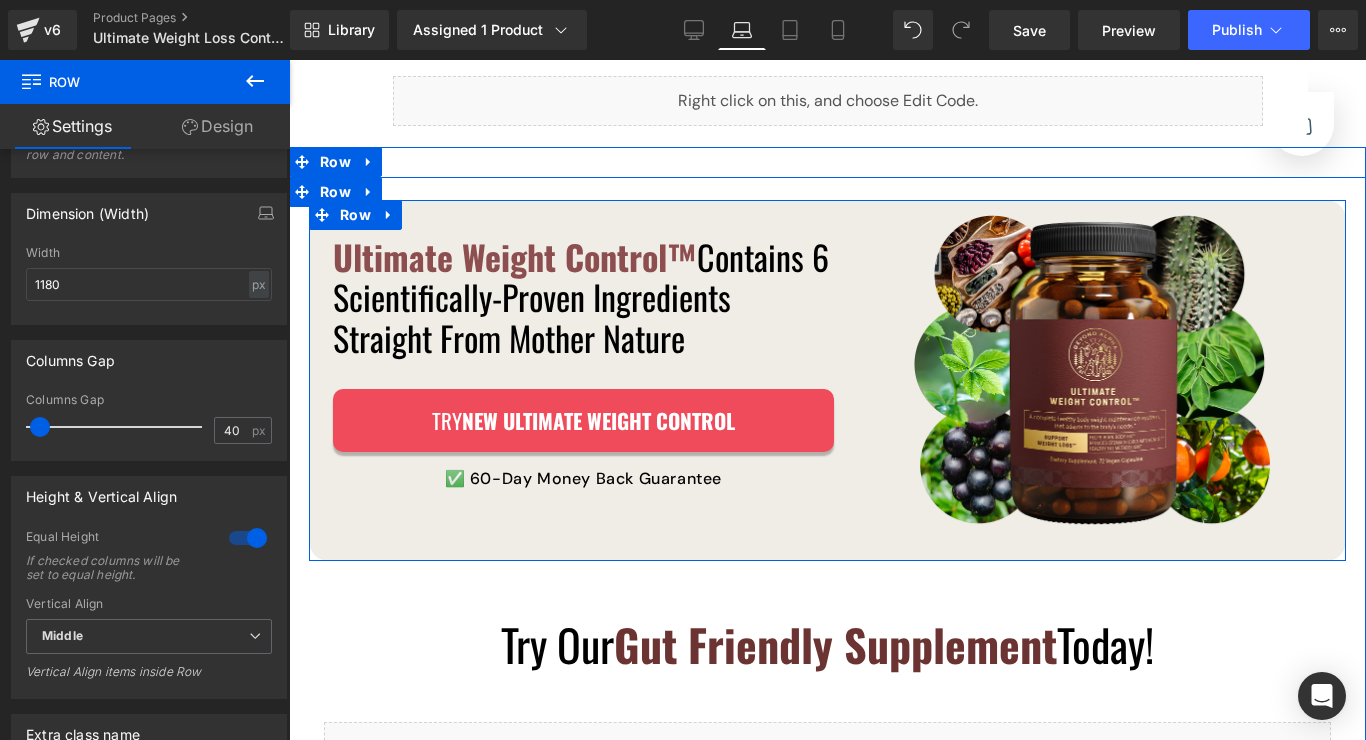click on "Ultimate Weight Control™  Contains 6 Scientifically-Proven Ingredients Straight From Mother Nature Heading         Image         TRY  NEW Ultimate Weight Control Button         ✅ 60-Day Money Back Guarantee Text Block         Row         Row         Image         Row" at bounding box center [827, 381] 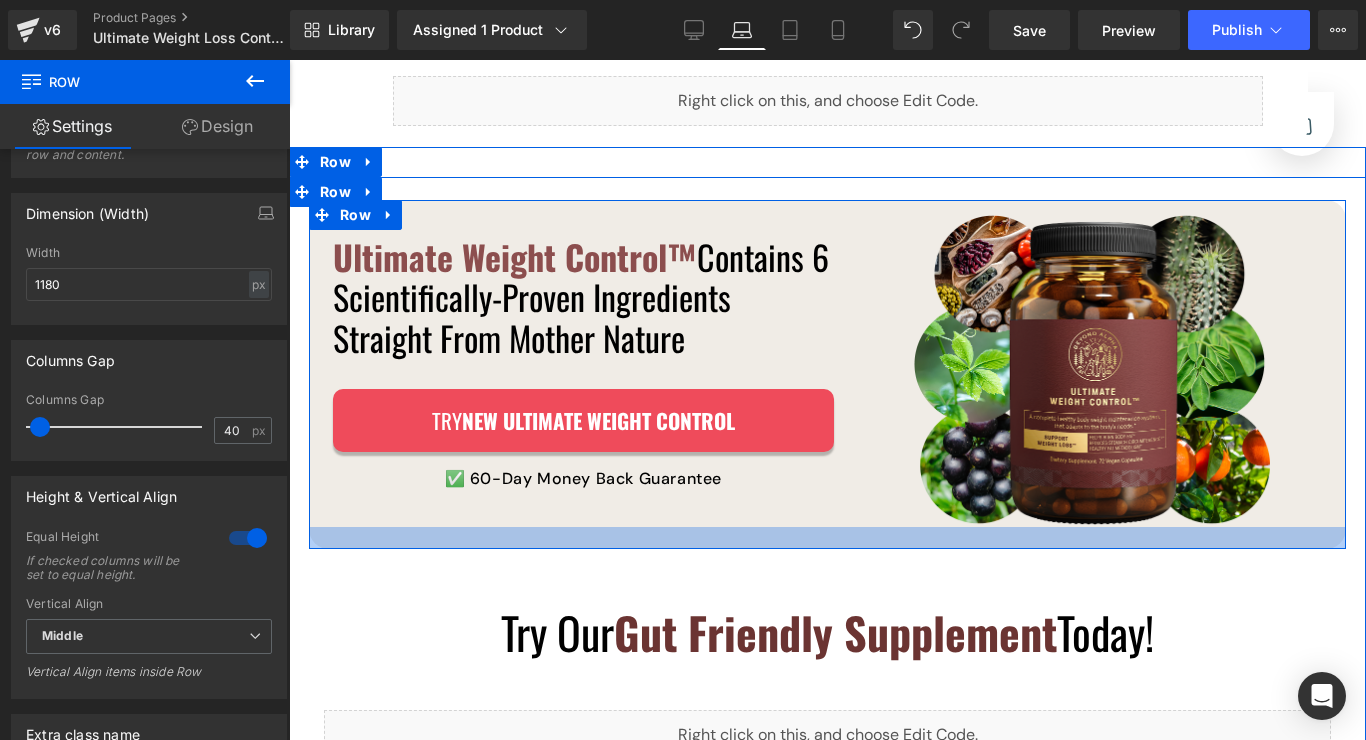 drag, startPoint x: 613, startPoint y: 557, endPoint x: 613, endPoint y: 544, distance: 13 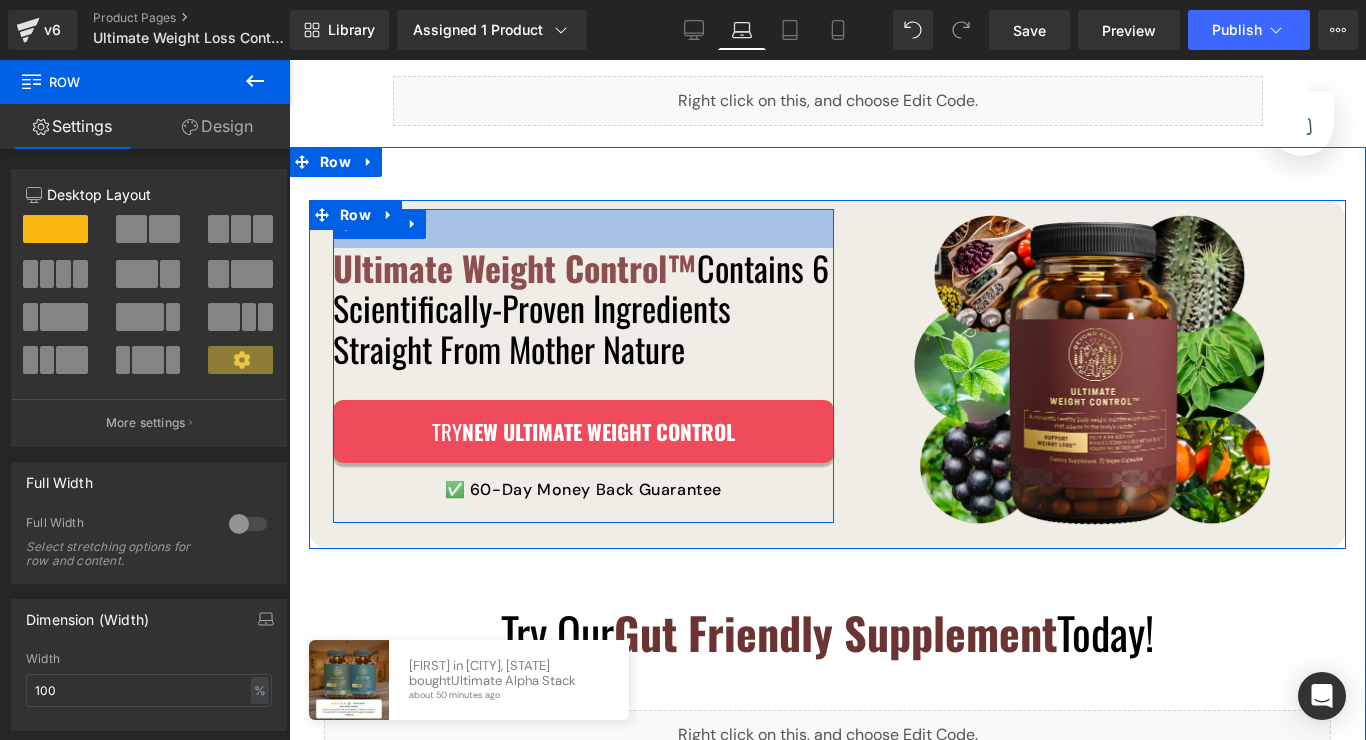 drag, startPoint x: 587, startPoint y: 226, endPoint x: 586, endPoint y: 247, distance: 21.023796 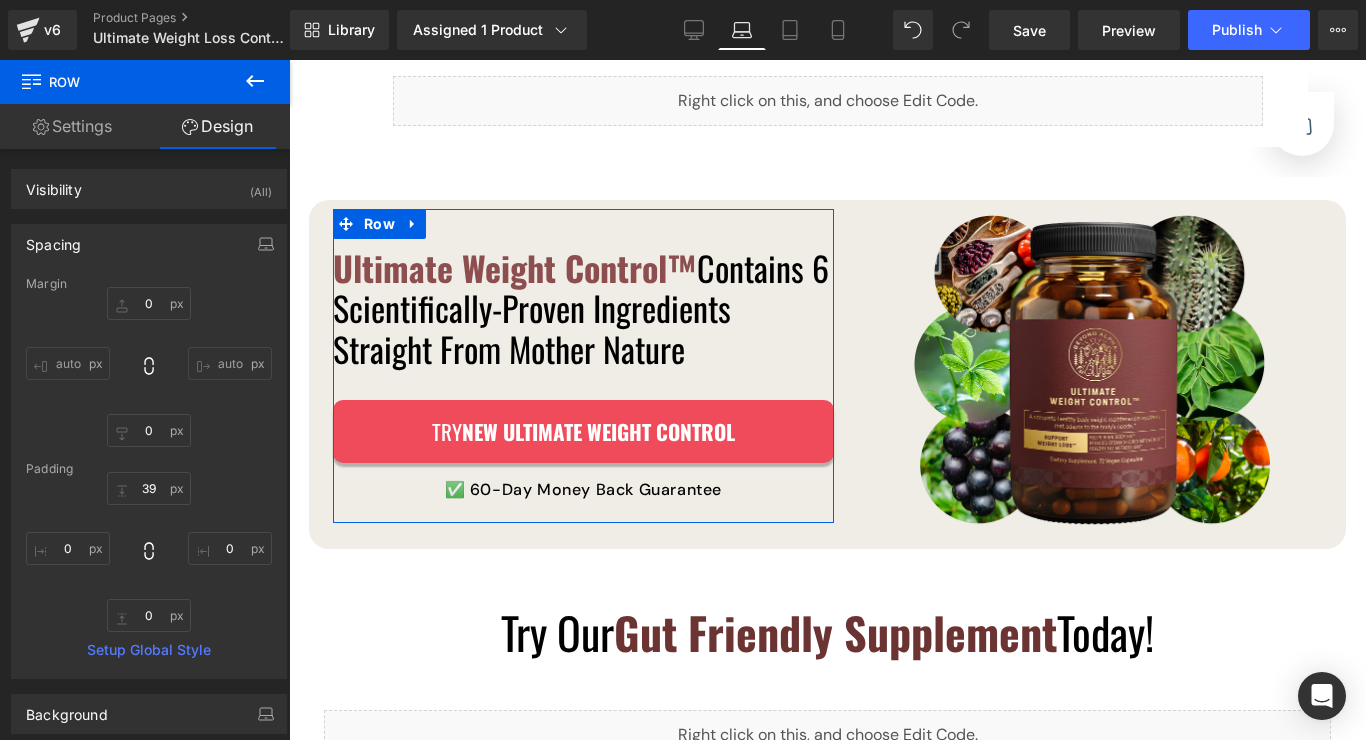 click on "Settings" at bounding box center [72, 126] 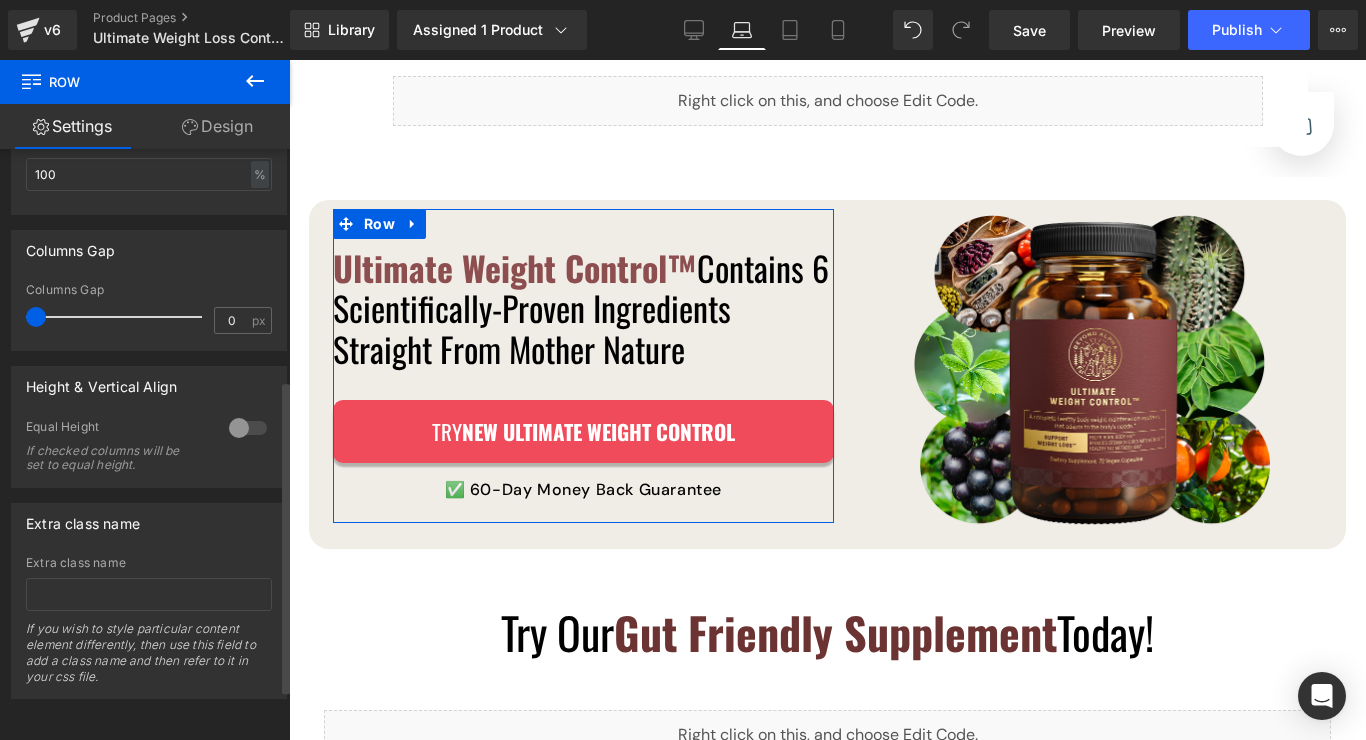 scroll, scrollTop: 531, scrollLeft: 0, axis: vertical 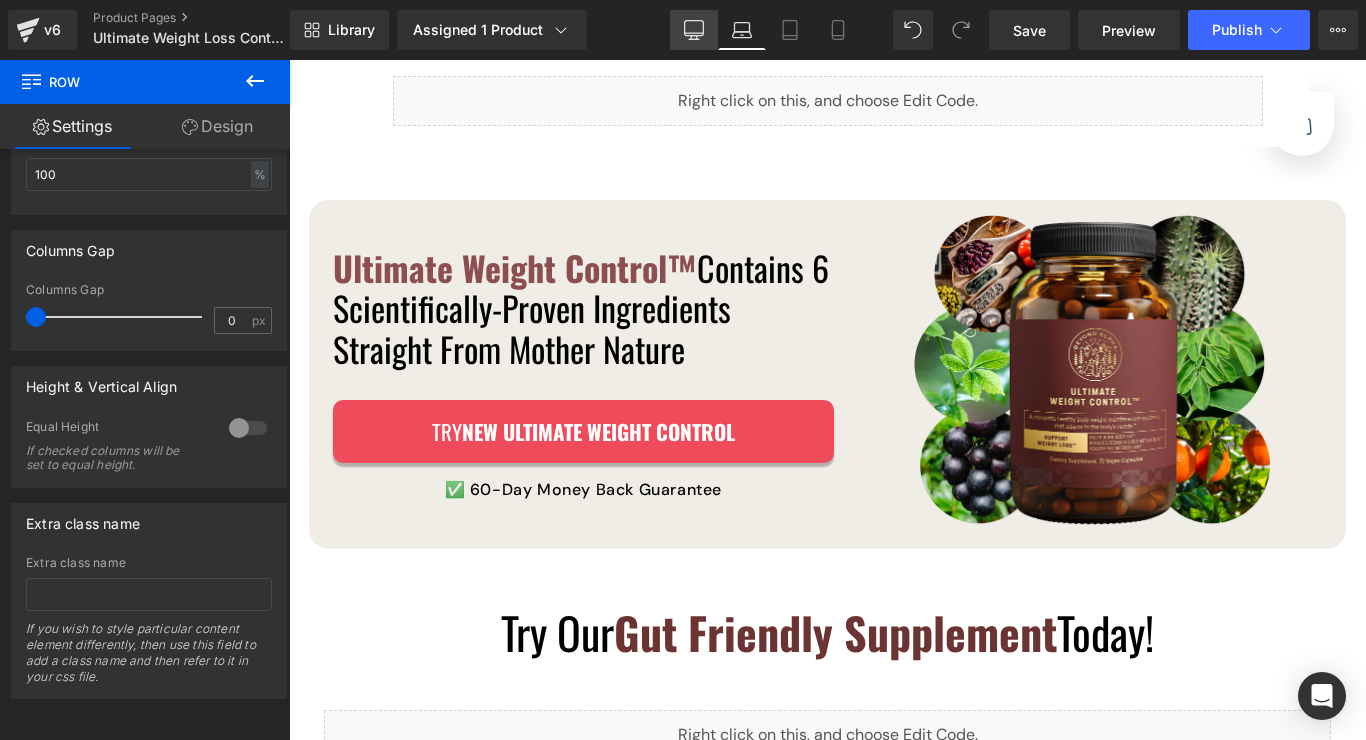 click 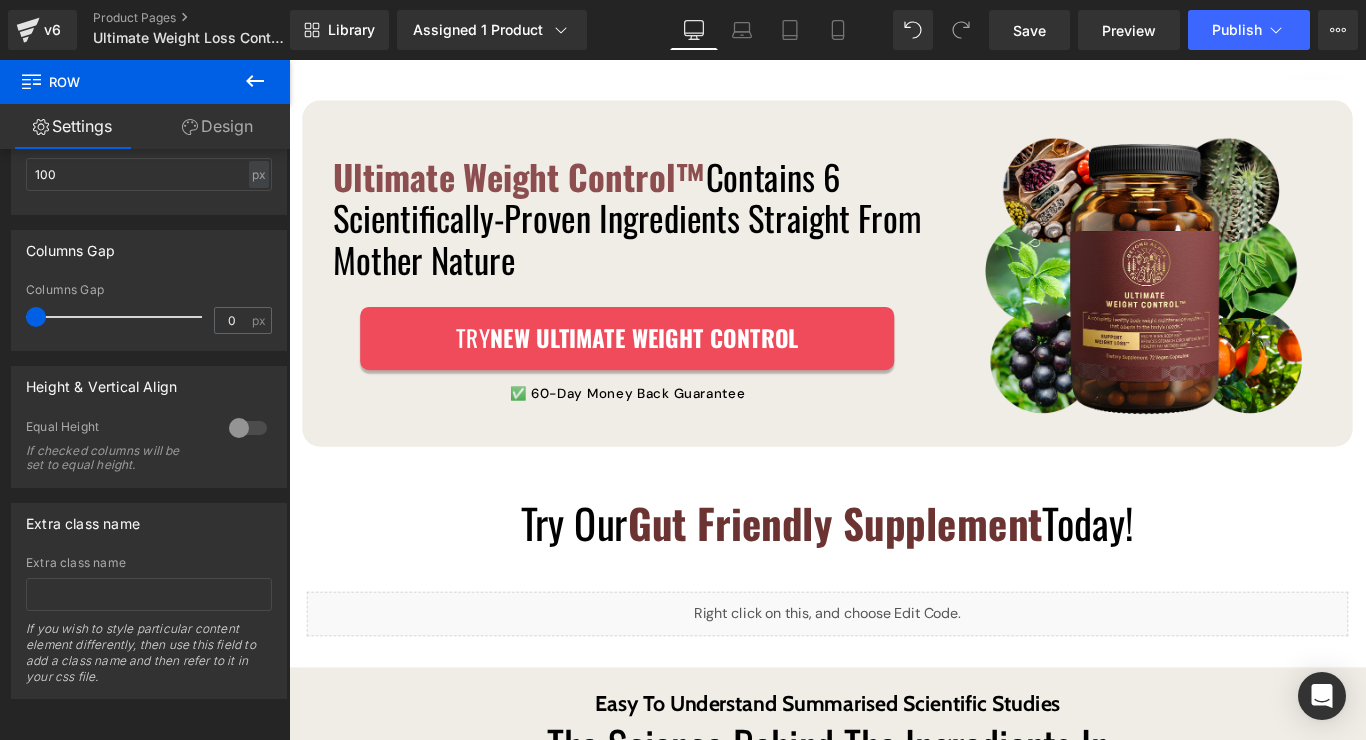 scroll, scrollTop: 1851, scrollLeft: 0, axis: vertical 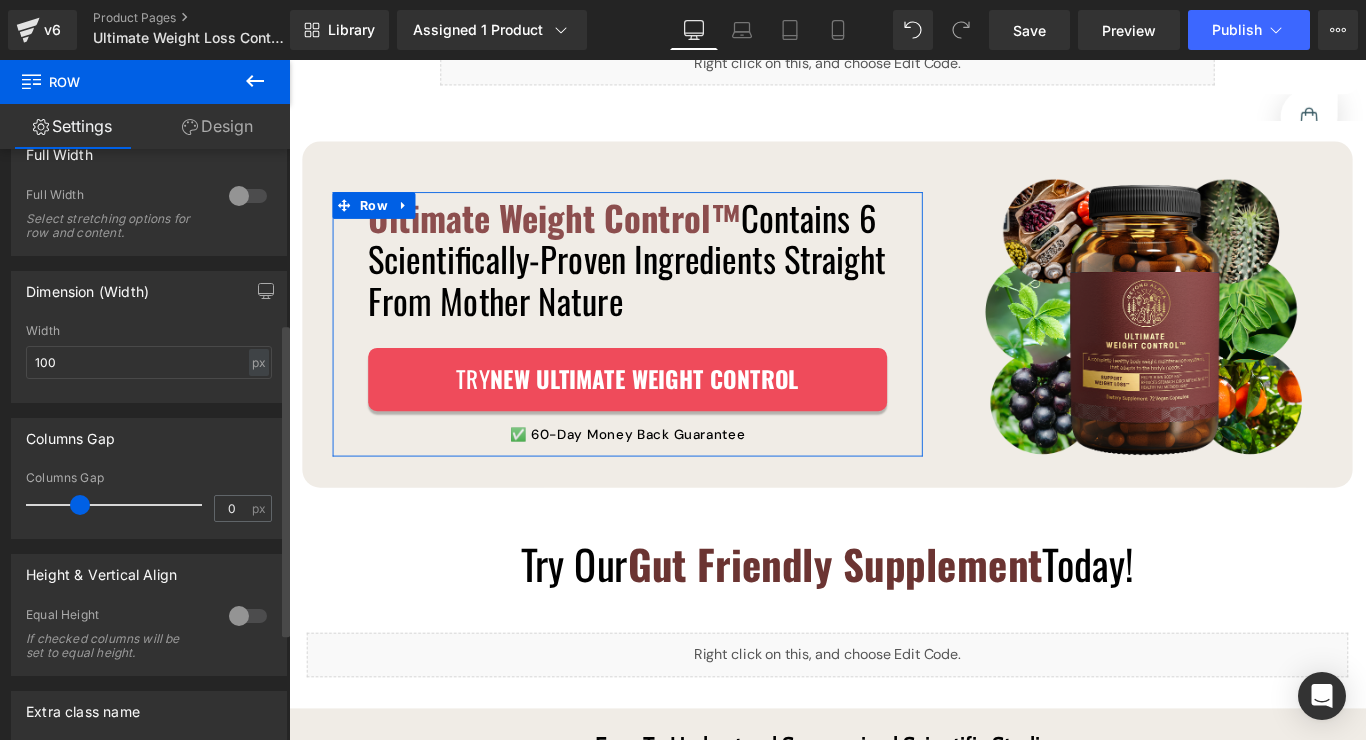 drag, startPoint x: 44, startPoint y: 507, endPoint x: 86, endPoint y: 508, distance: 42.0119 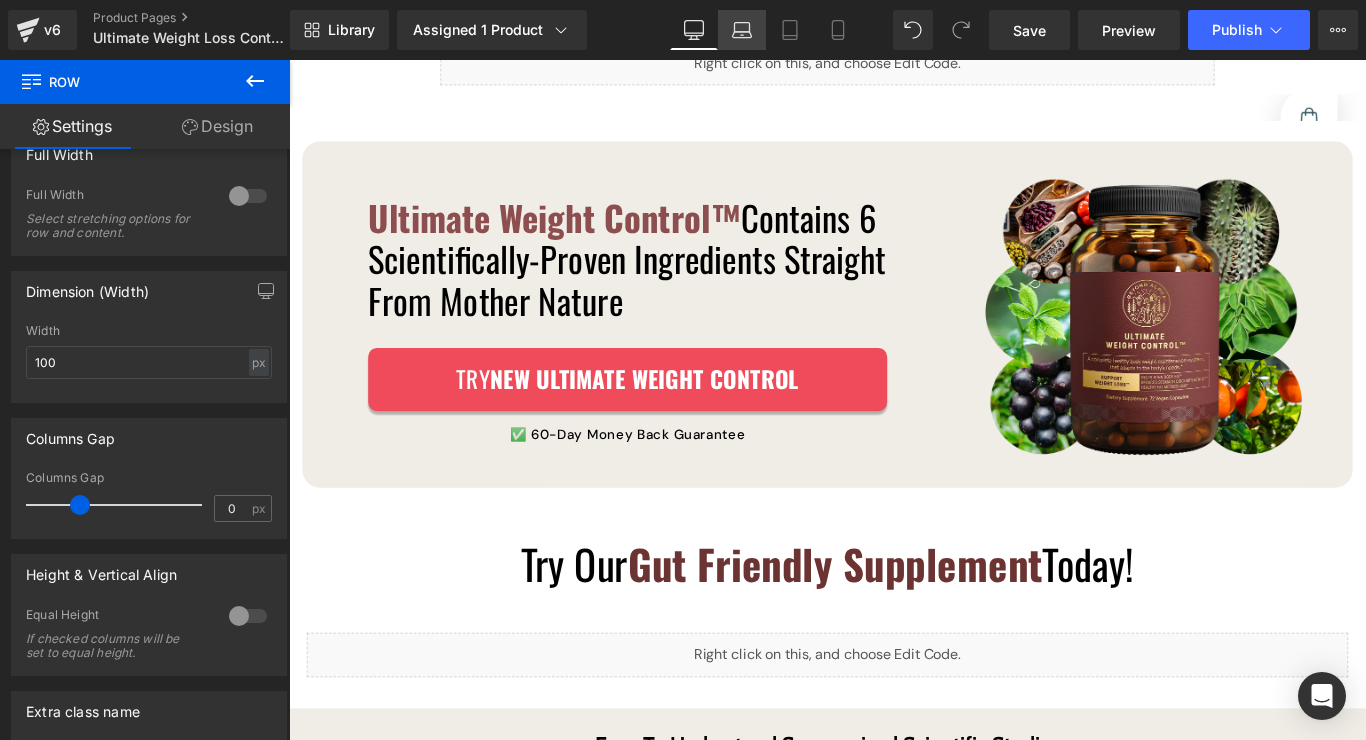 click on "Laptop" at bounding box center (742, 30) 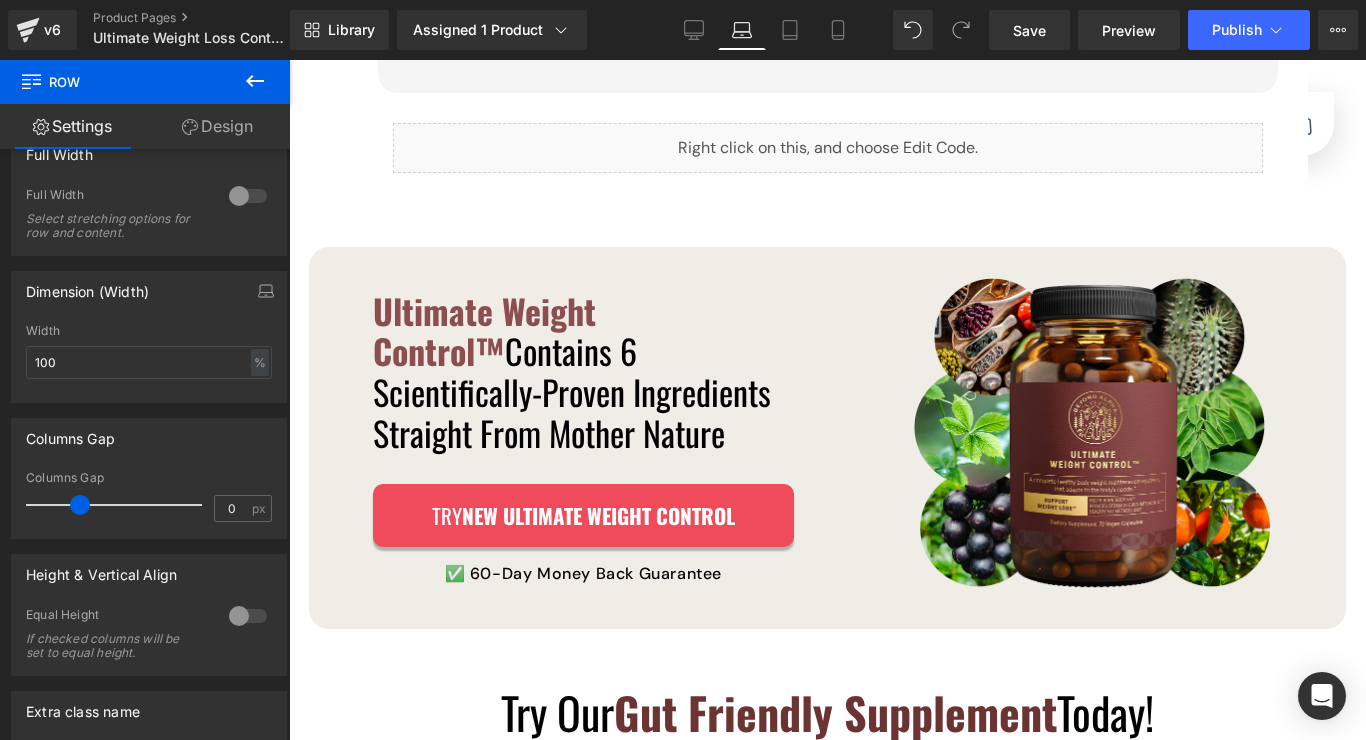 scroll, scrollTop: 1894, scrollLeft: 0, axis: vertical 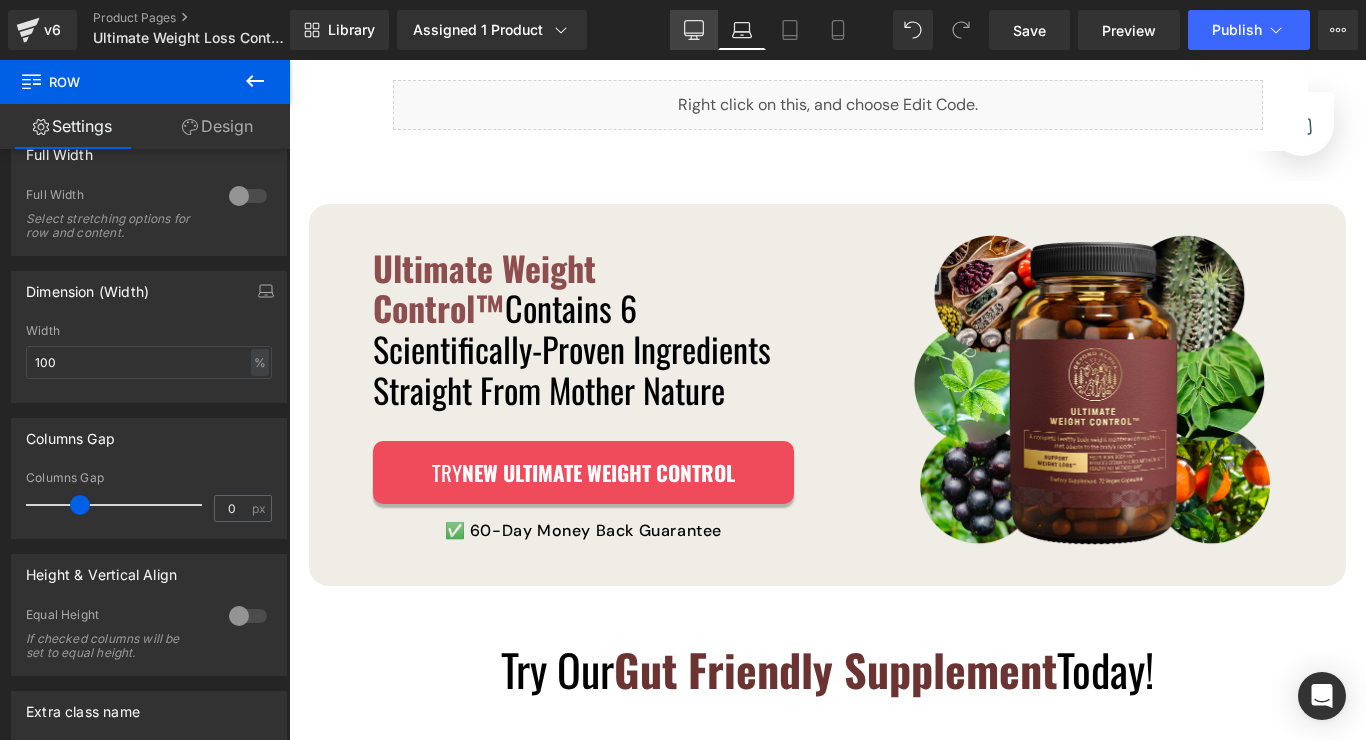 click on "Desktop" at bounding box center [694, 30] 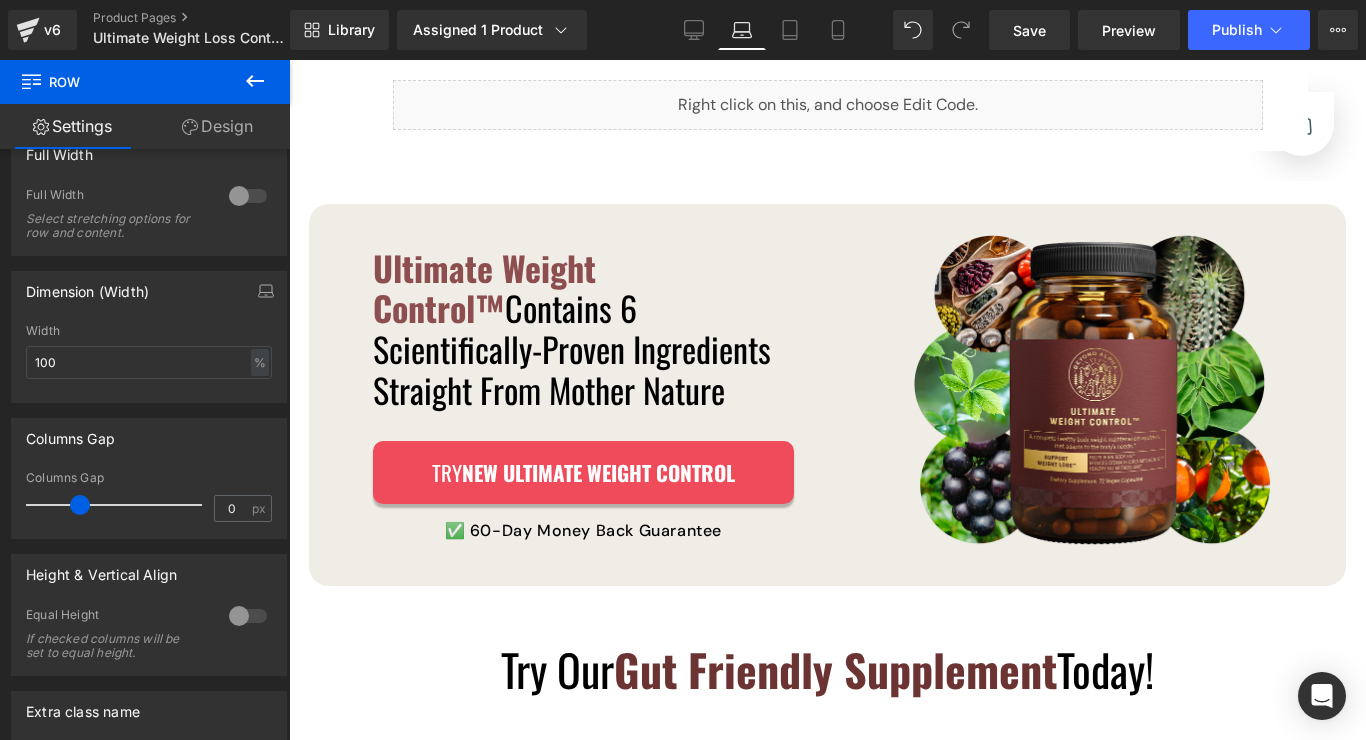 scroll, scrollTop: 1851, scrollLeft: 0, axis: vertical 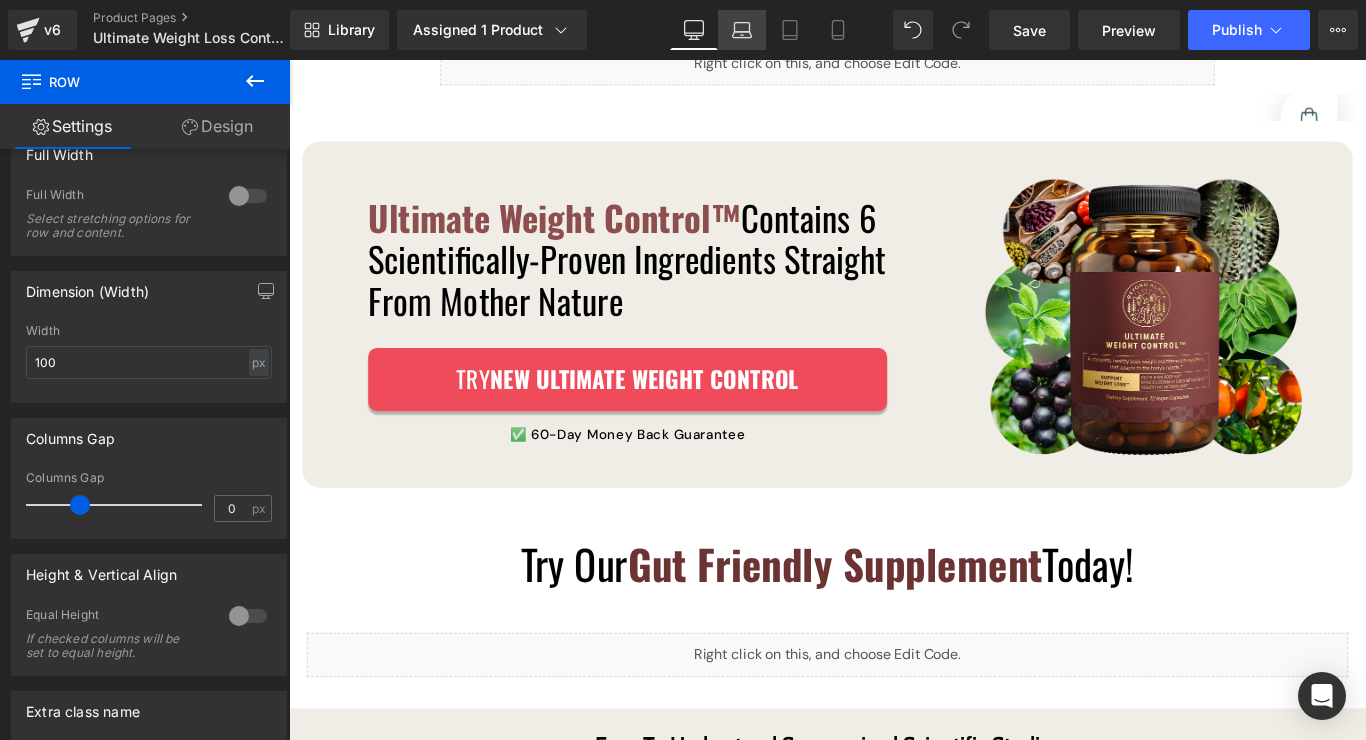 click 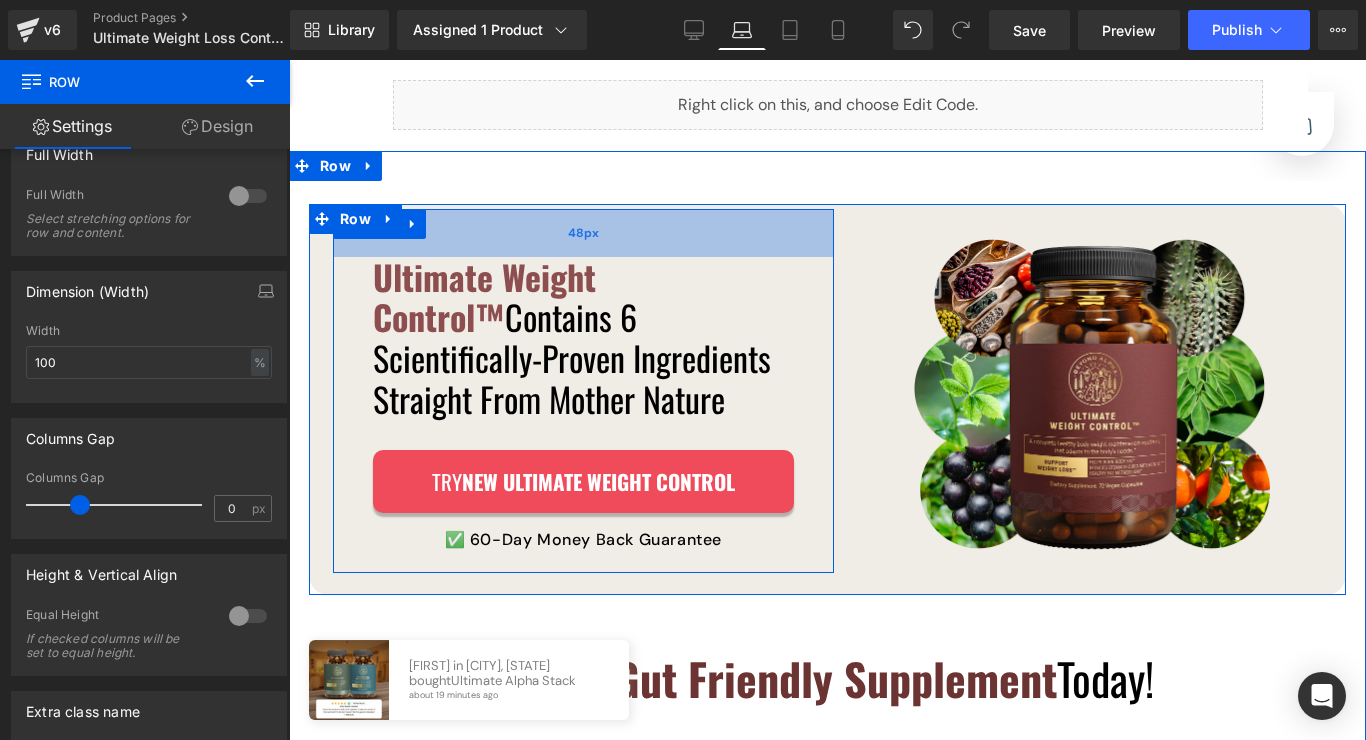 click on "48px" at bounding box center (583, 233) 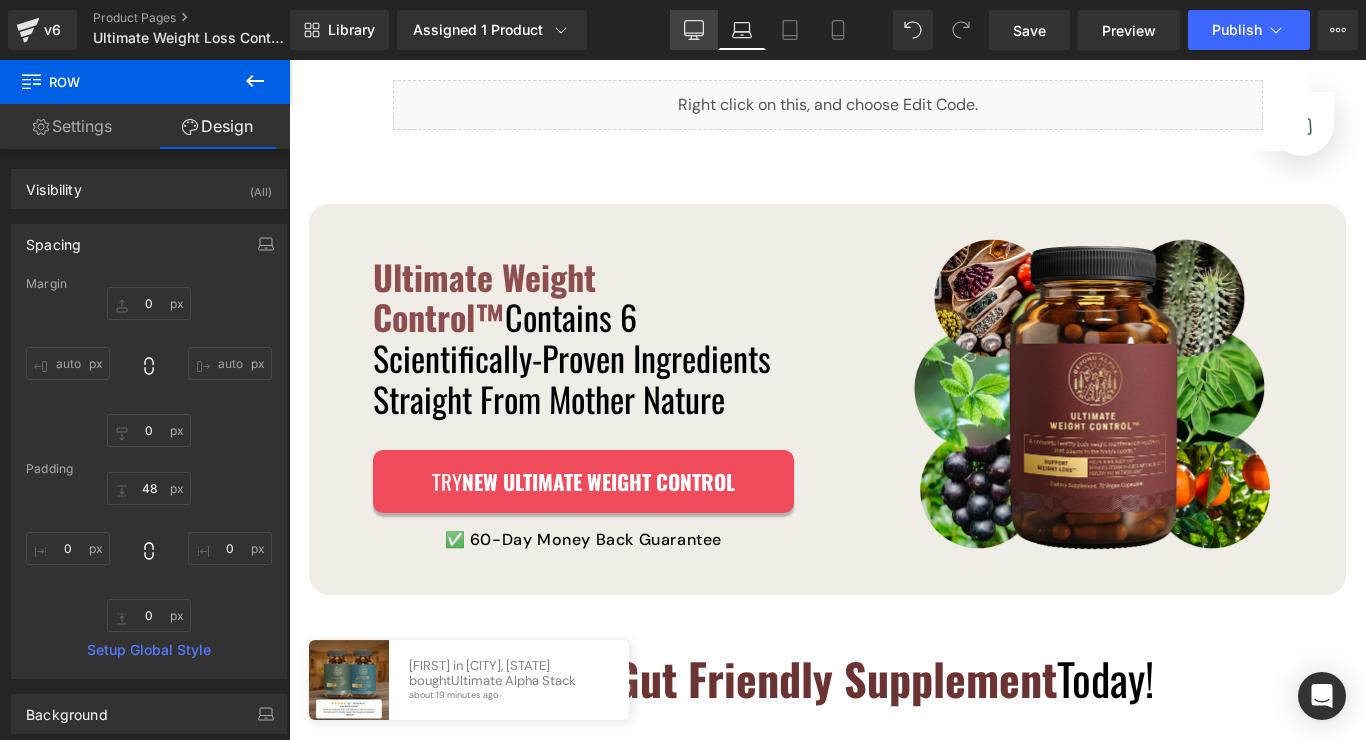 click 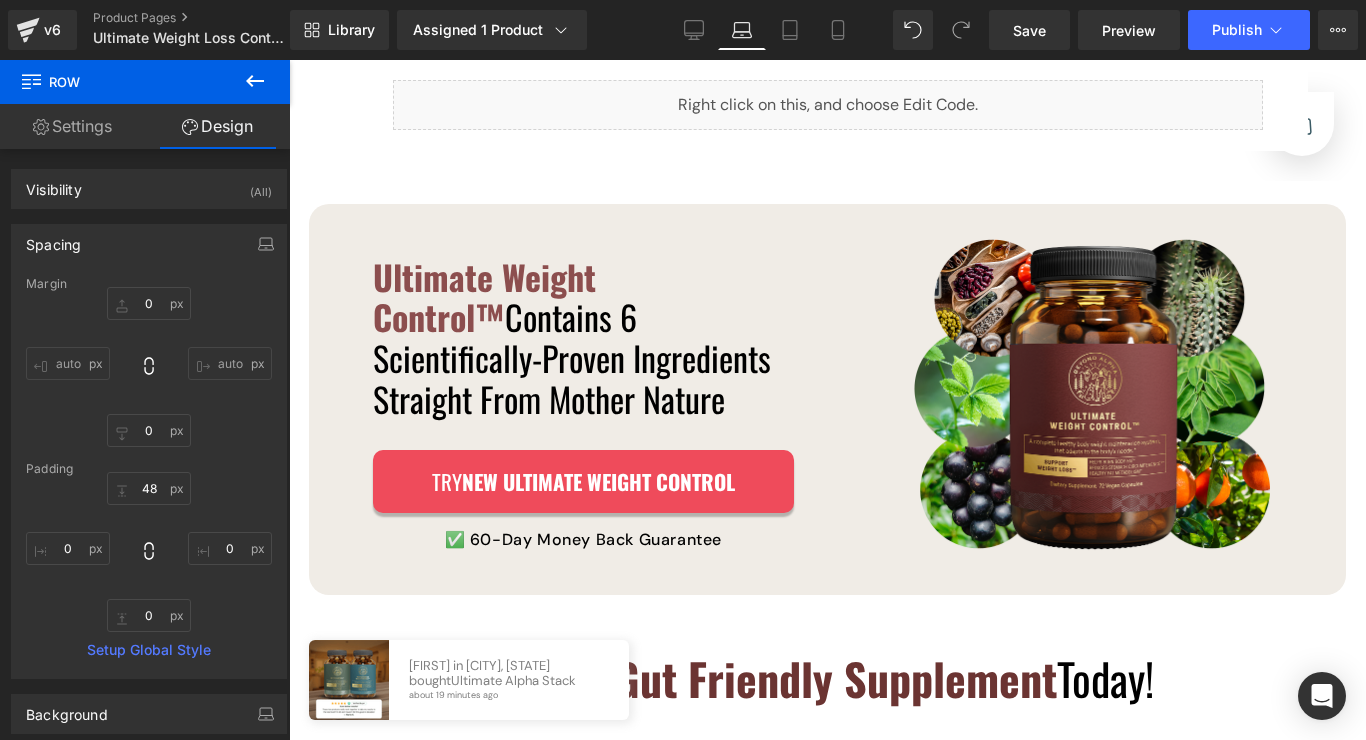 scroll, scrollTop: 1851, scrollLeft: 0, axis: vertical 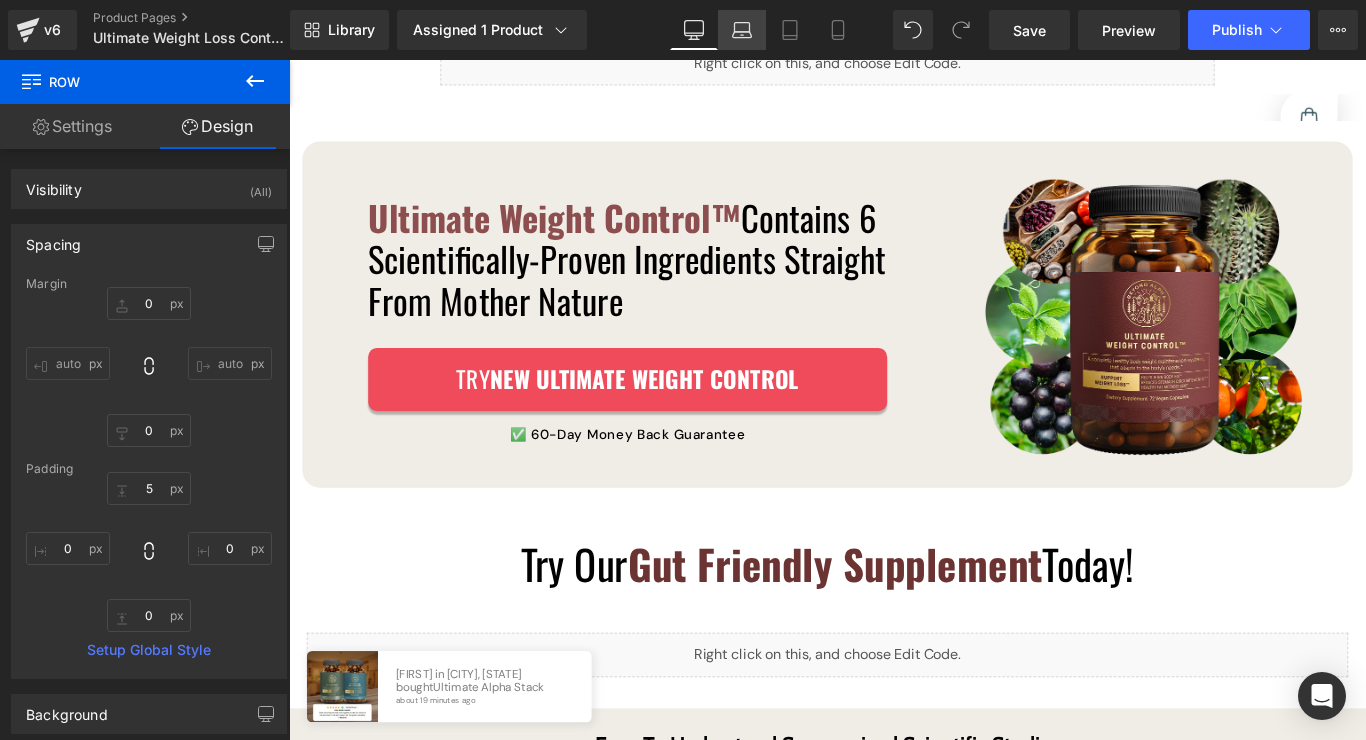 click 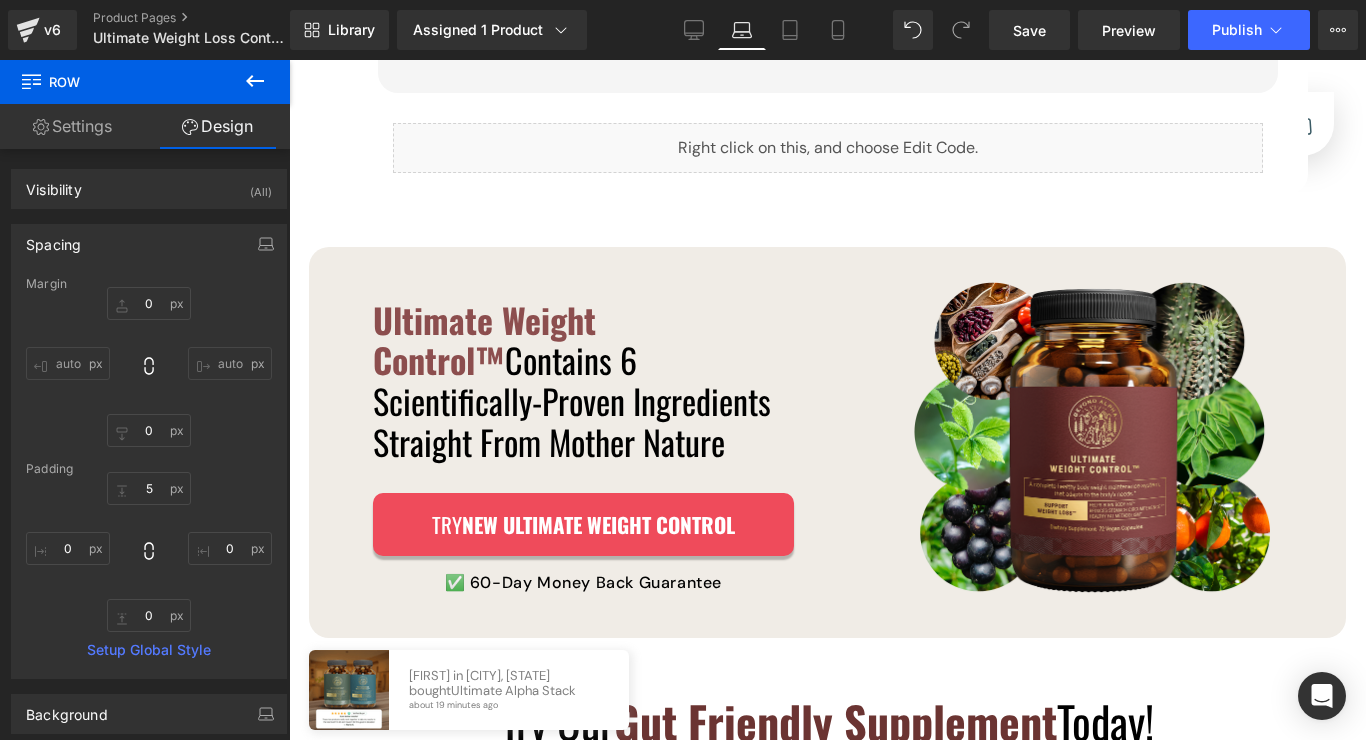 scroll, scrollTop: 1894, scrollLeft: 0, axis: vertical 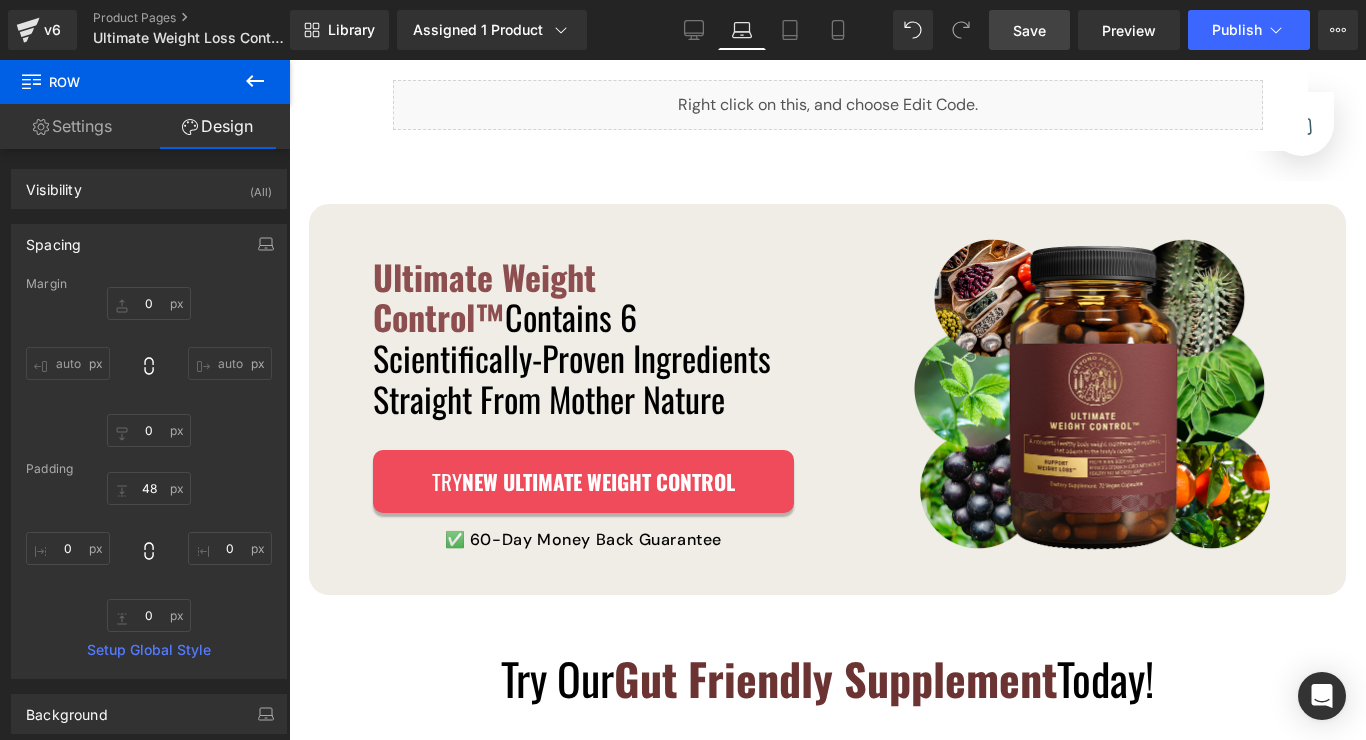 click on "Save" at bounding box center (1029, 30) 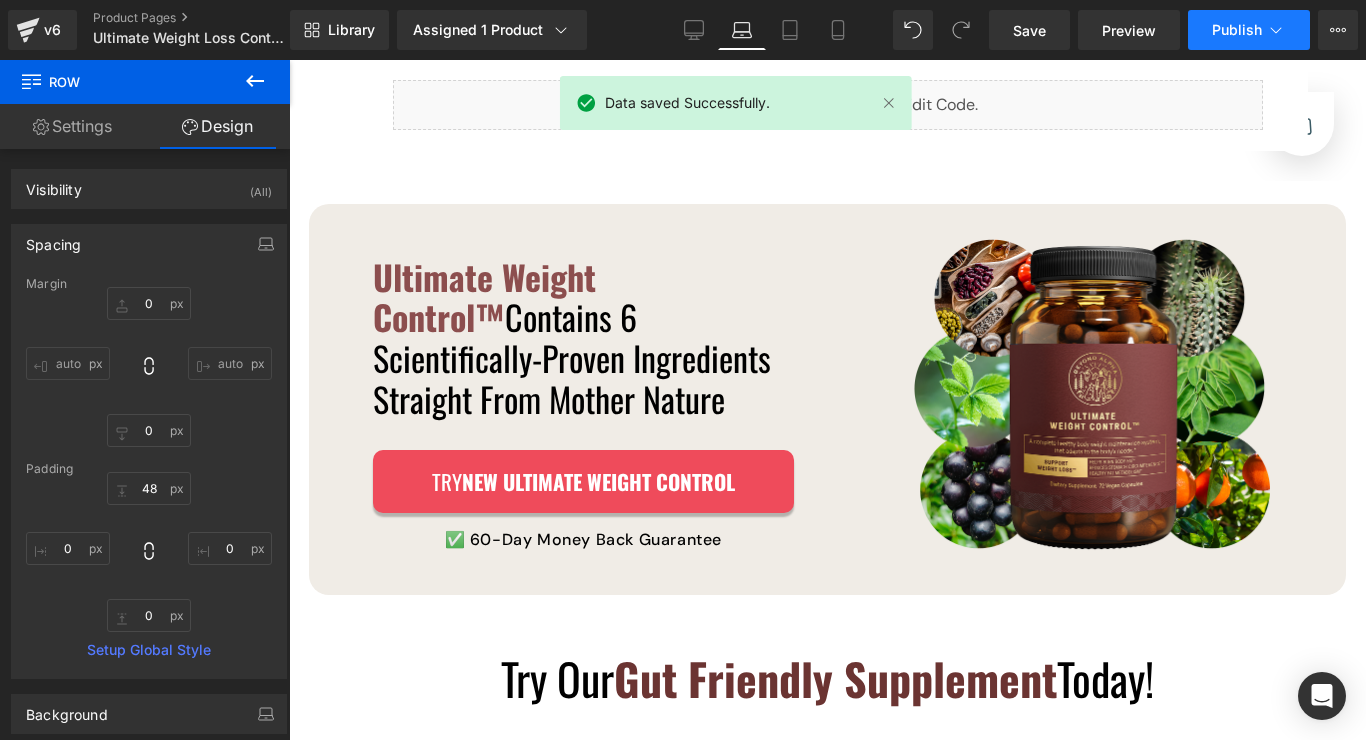 click on "Publish" at bounding box center [1249, 30] 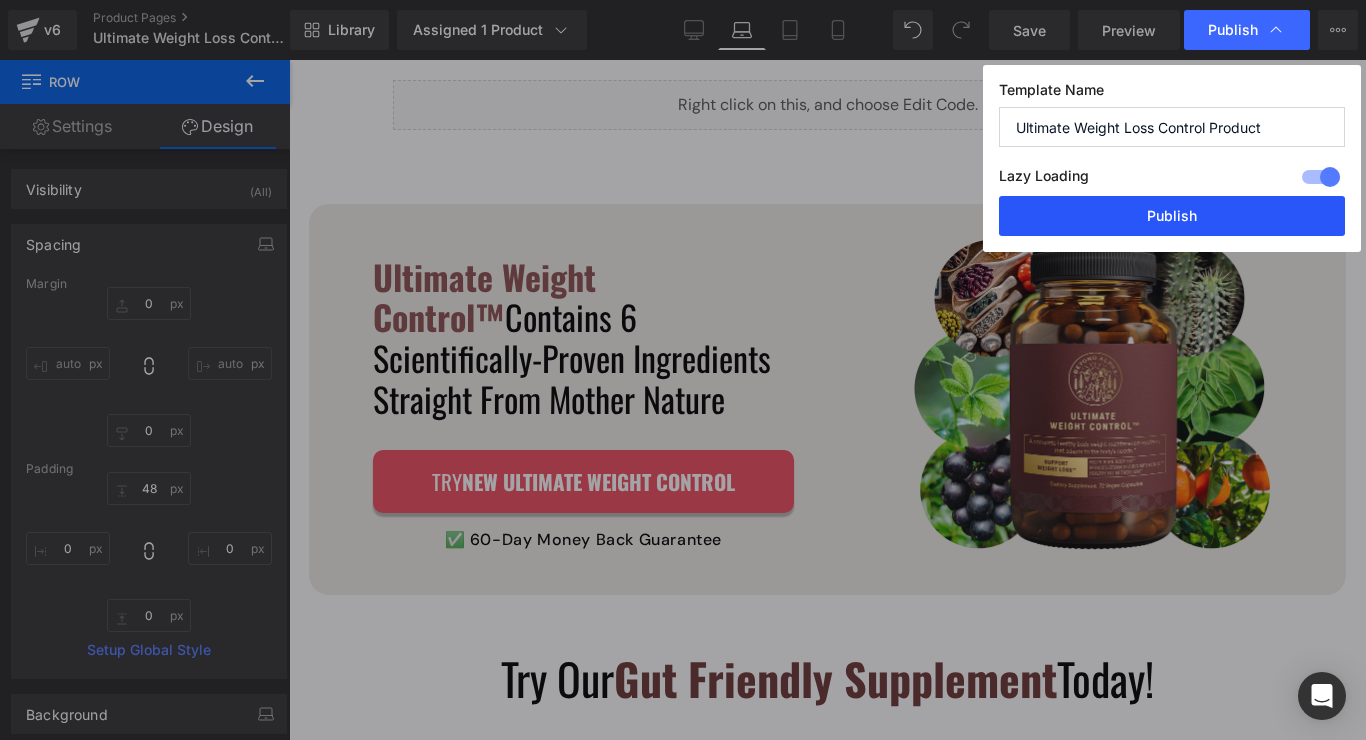 click on "Publish" at bounding box center [1172, 216] 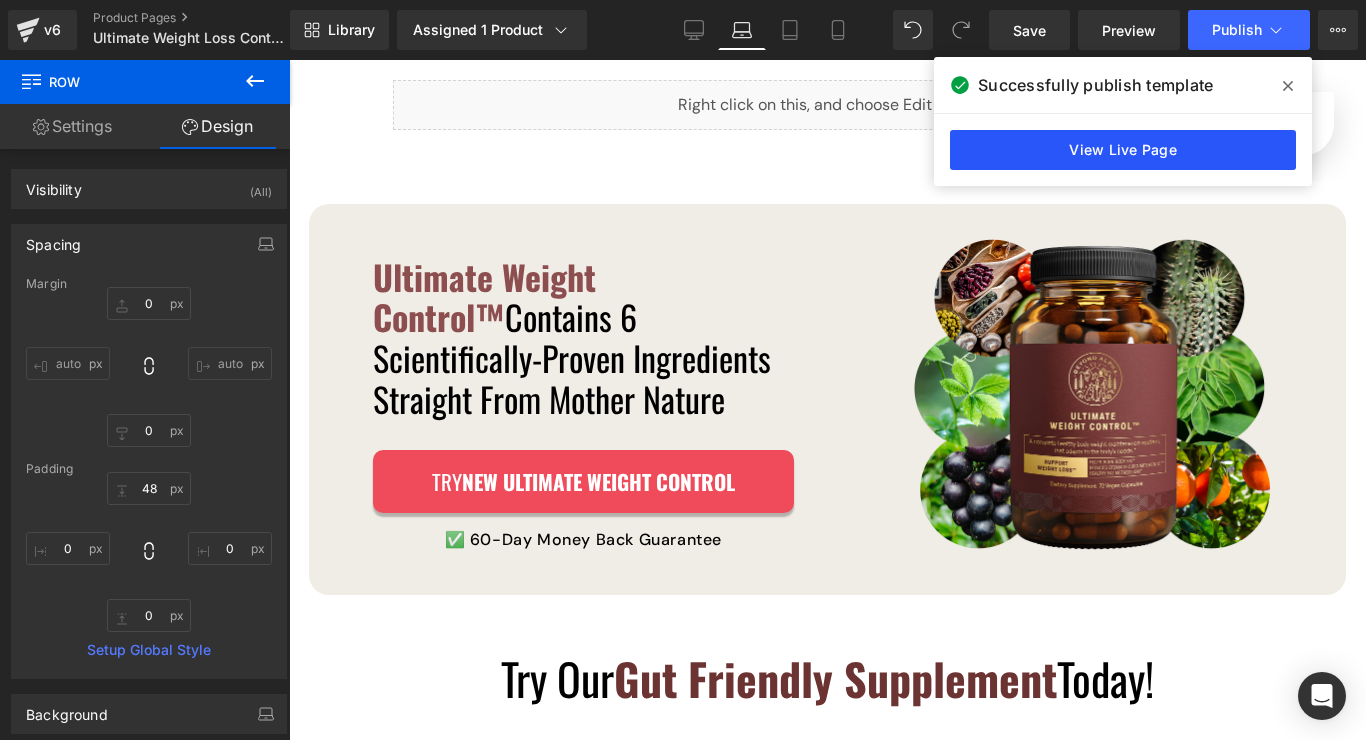 click on "View Live Page" at bounding box center (1123, 150) 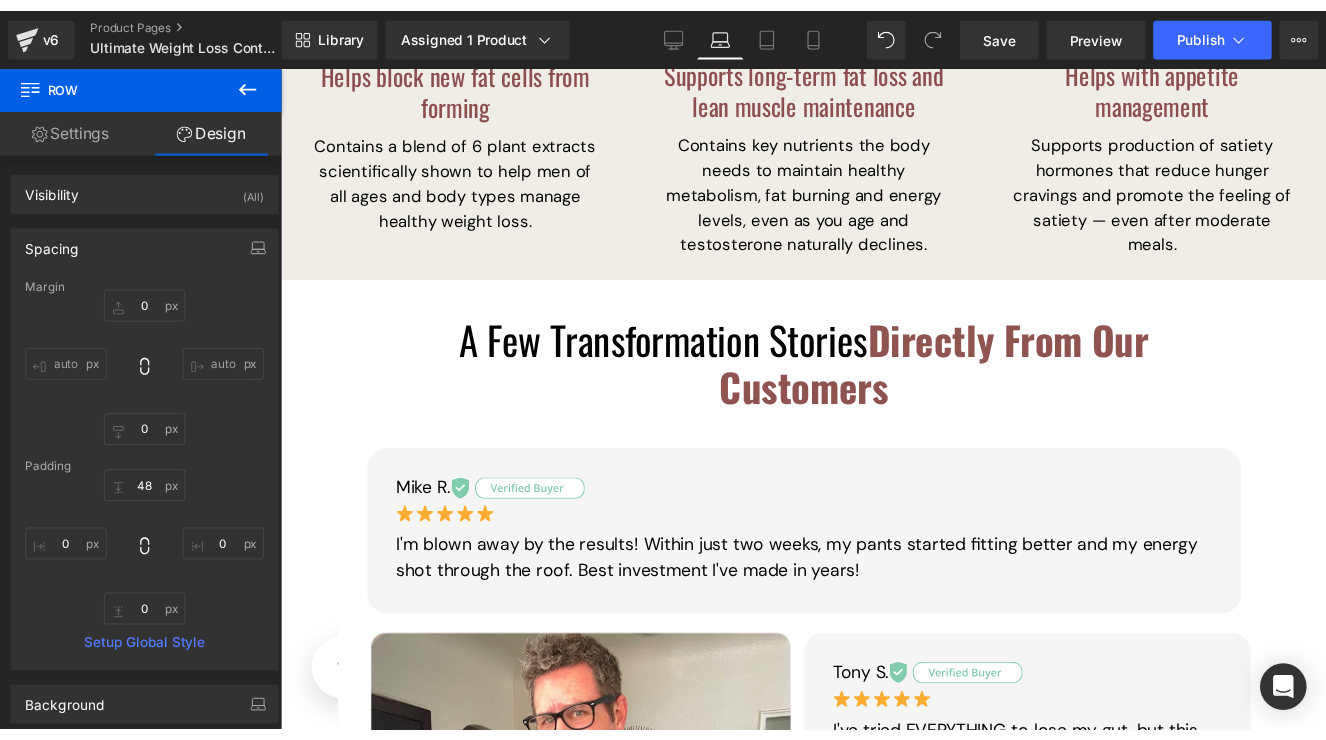 scroll, scrollTop: 738, scrollLeft: 0, axis: vertical 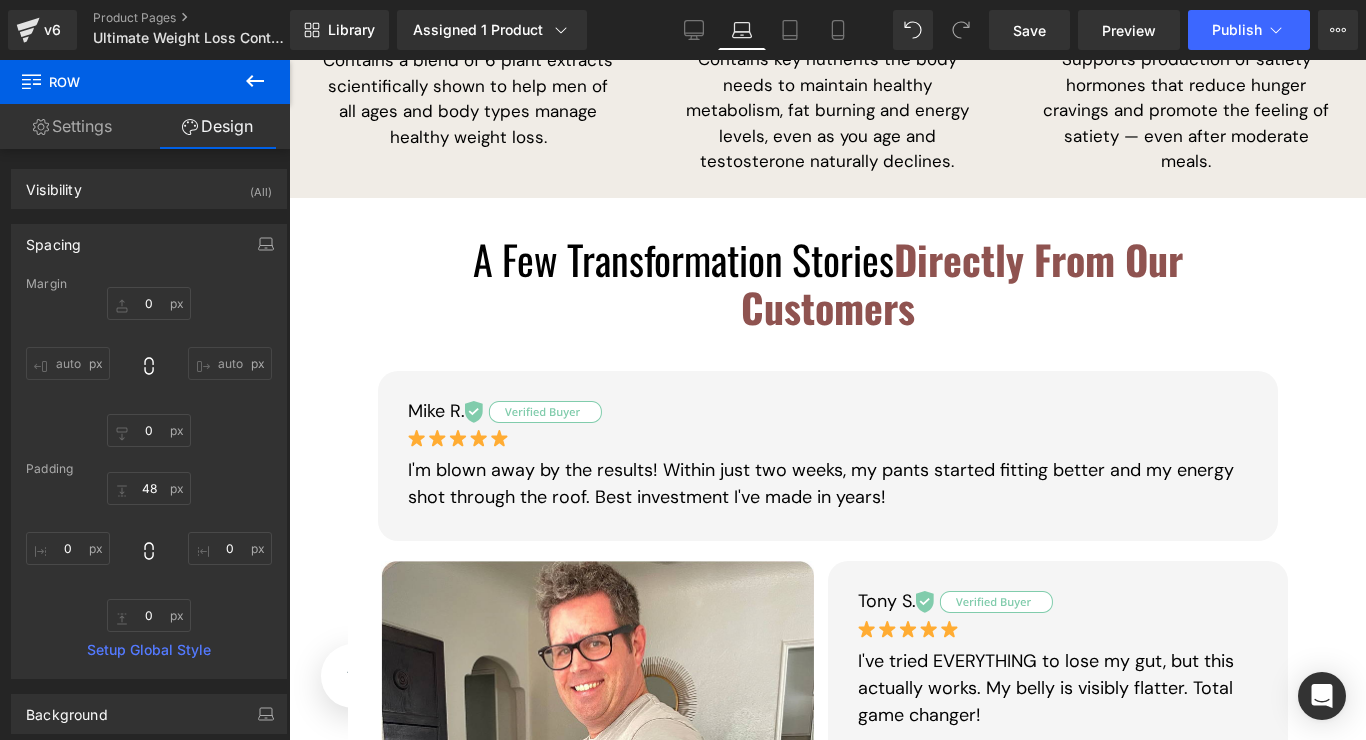 click on "Mike R. Text Block Image I'm blown away by the results! Within just two weeks, my pants started fitting better and my energy shot through the roof. Best investment I've made in years! Text Block Row Row Image Tony S. Text Block Image I've tried EVERYTHING to lose my gut, but this actually works. My belly is visibly flatter. Total game changer! Text Block Row Brad . Text Block Image At 47, I thought my dad bod was permanent. Ultimate Weight Control helped me lose 15 pounds without starving myself. Feel like I'm in my 30s again! Text Block Row Row Dave M. Text Block Image After just 3 weeks, my love handles are shrinking and my chest looks more defined. Haven't felt this confident in years. Text Block Row Row Liquid Row Row" at bounding box center (828, 752) 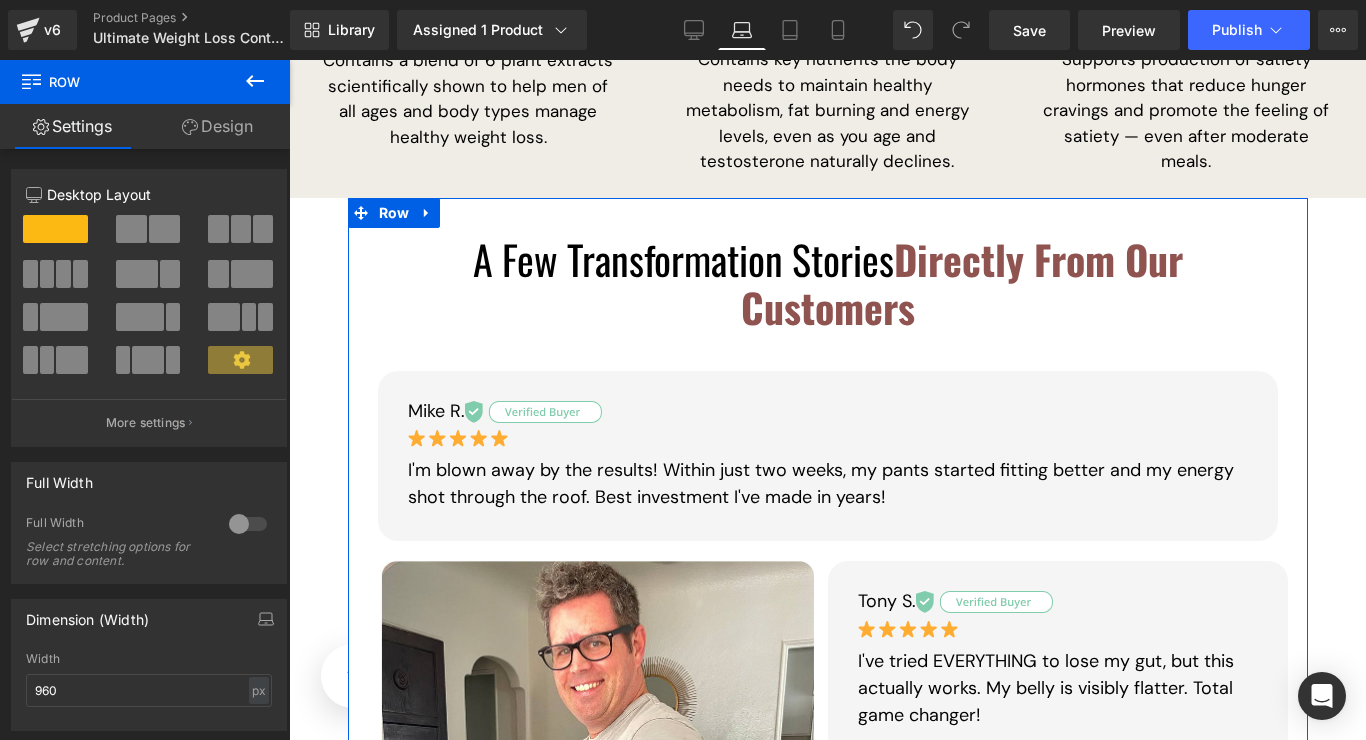 click on "Mike R. Text Block Image I'm blown away by the results! Within just two weeks, my pants started fitting better and my energy shot through the roof. Best investment I've made in years! Text Block Row Row Image Tony S. Text Block Image I've tried EVERYTHING to lose my gut, but this actually works. My belly is visibly flatter. Total game changer! Text Block Row Brad . Text Block Image At 47, I thought my dad bod was permanent. Ultimate Weight Control helped me lose 15 pounds without starving myself. Feel like I'm in my 30s again! Text Block Row Row Dave M. Text Block Image After just 3 weeks, my love handles are shrinking and my chest looks more defined. Haven't felt this confident in years. Text Block Row Row Liquid Row Row" at bounding box center (828, 752) 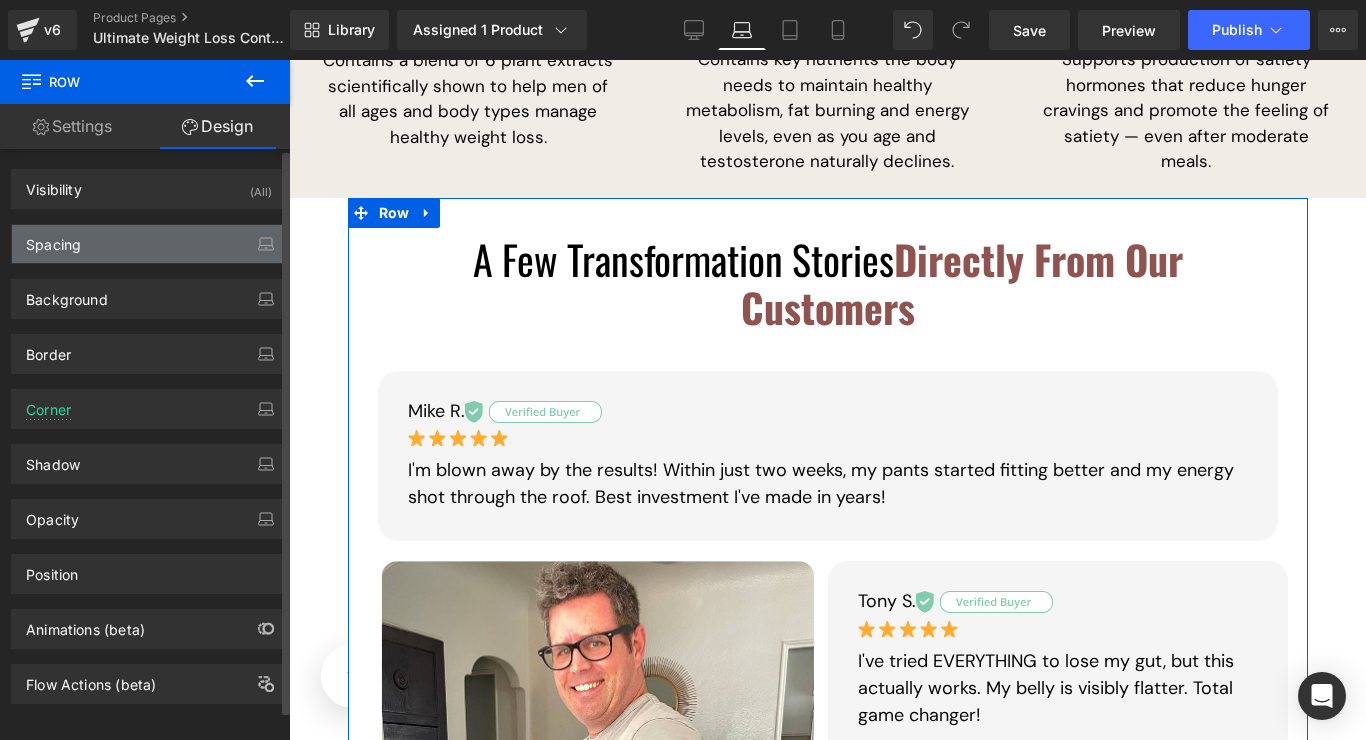 click on "Spacing" at bounding box center [149, 244] 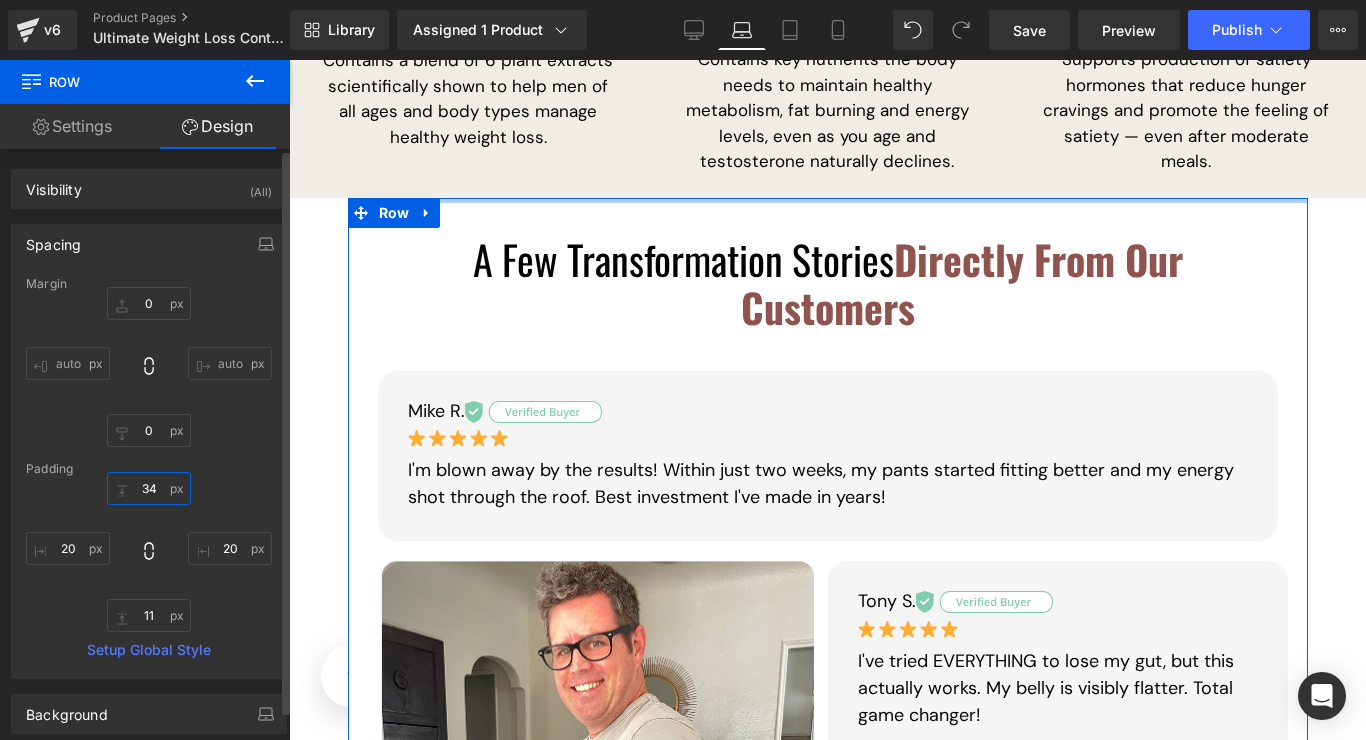 click on "34" at bounding box center (149, 488) 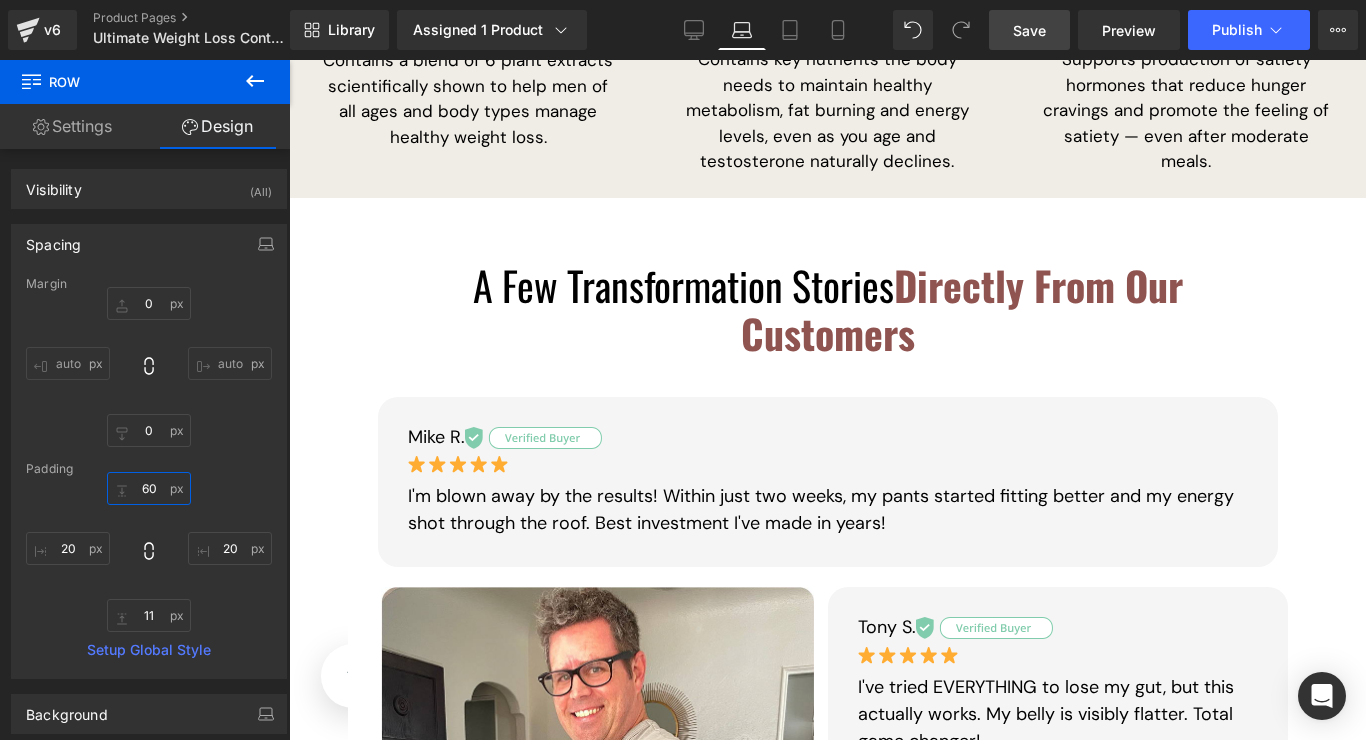 type on "60" 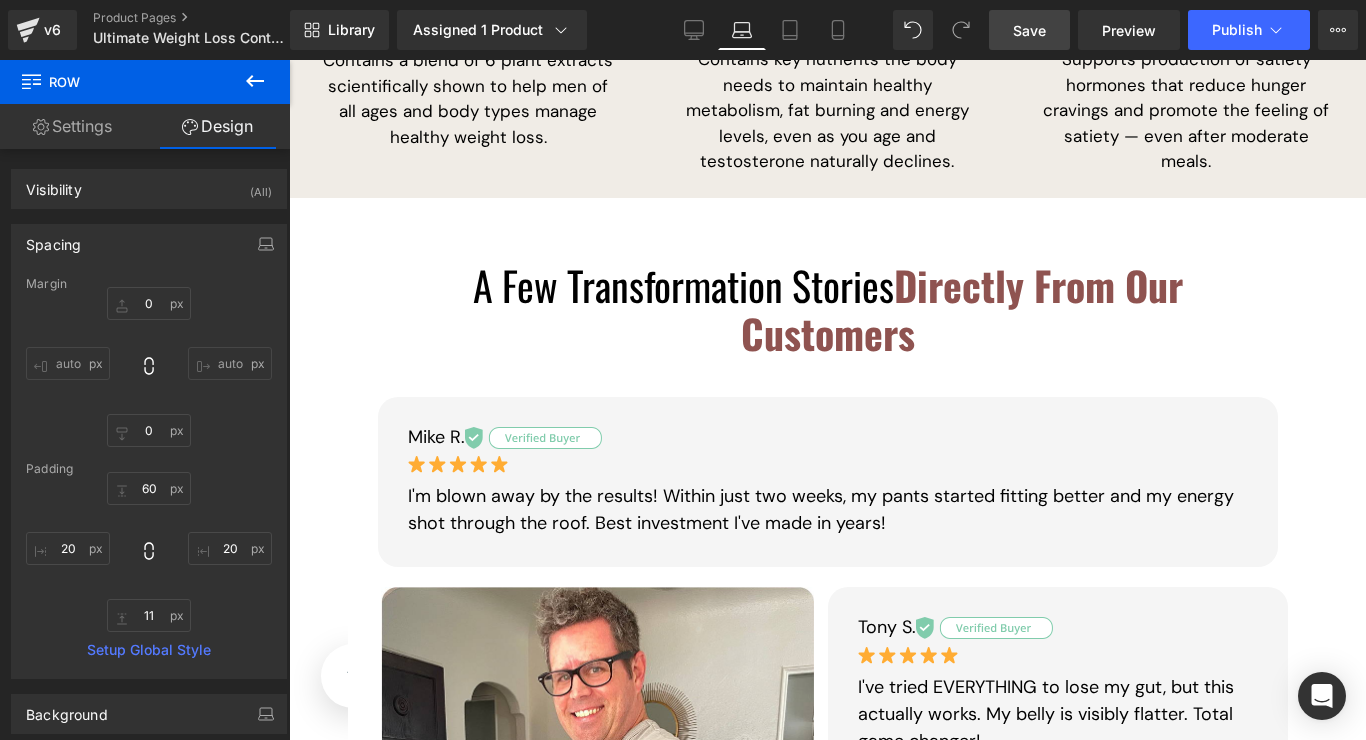 click on "Save" at bounding box center (1029, 30) 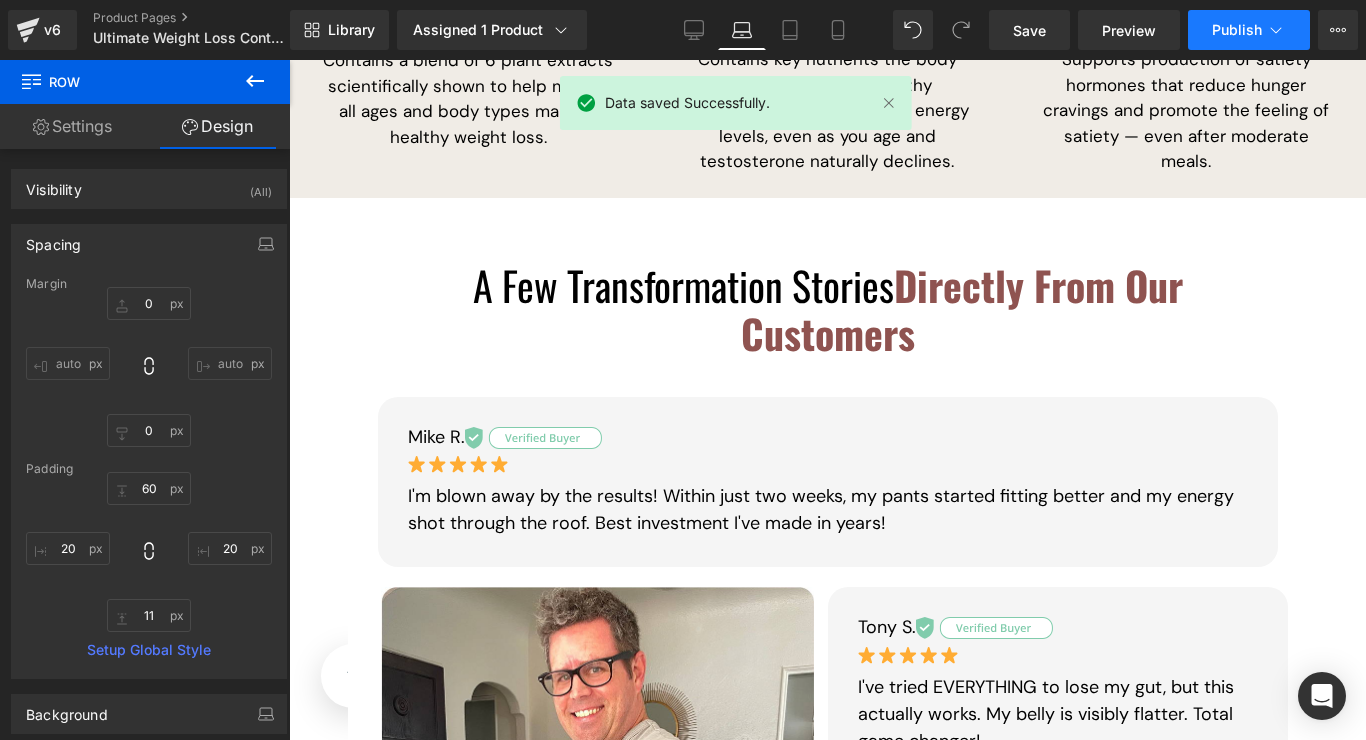 click on "Publish" at bounding box center (1237, 30) 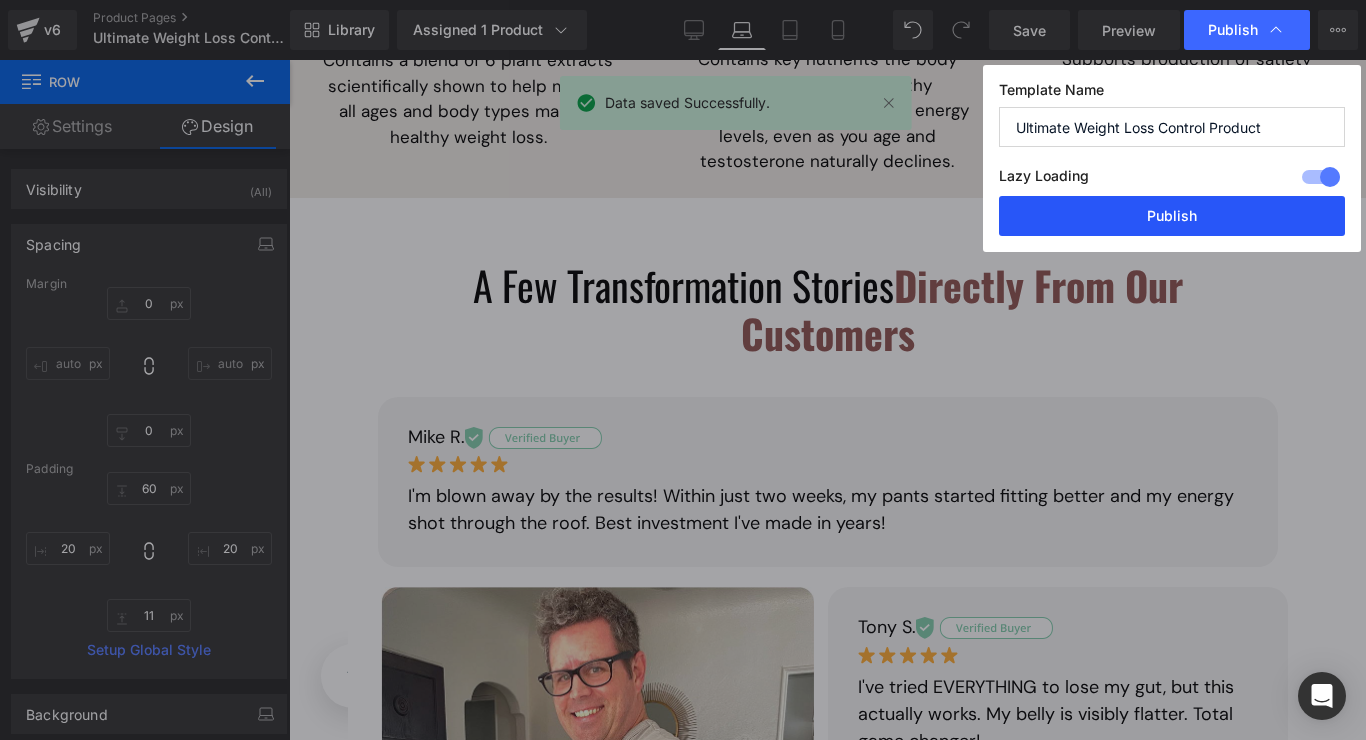 click on "Publish" at bounding box center (1172, 216) 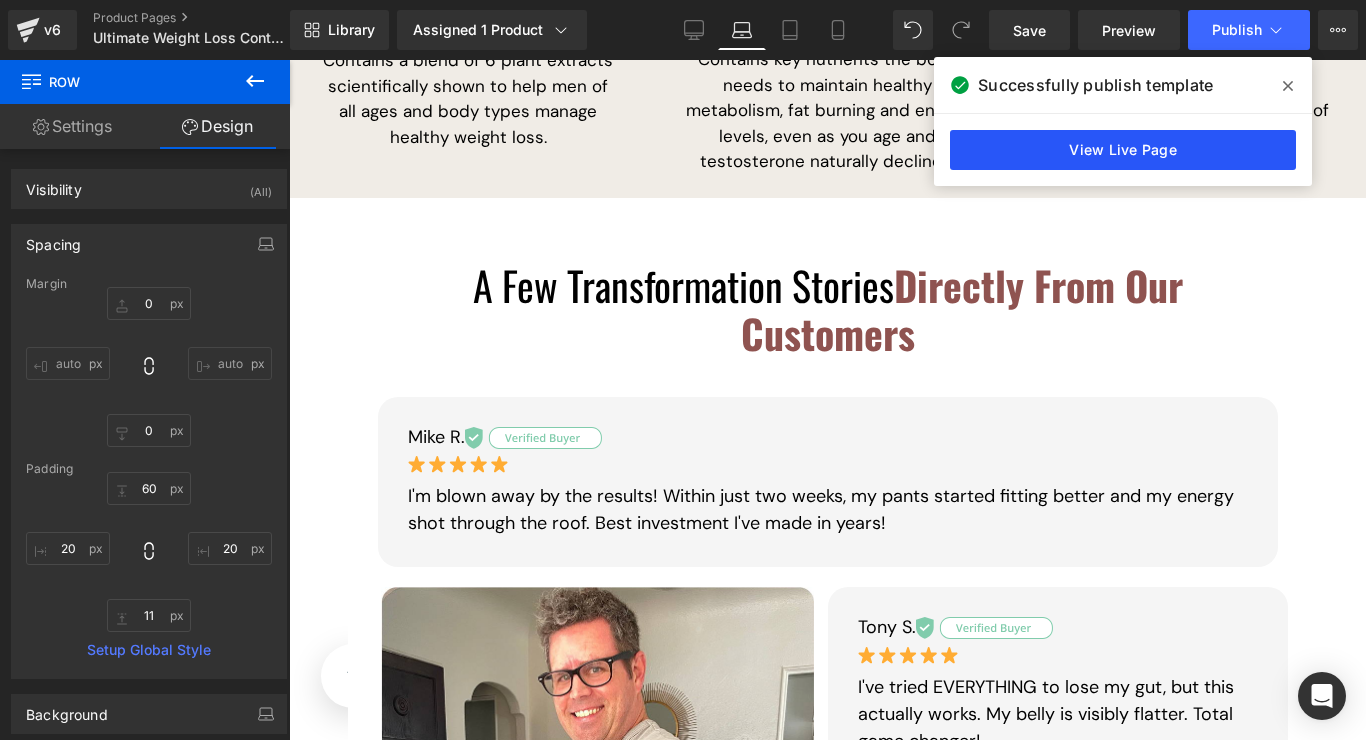 click on "View Live Page" at bounding box center (1123, 150) 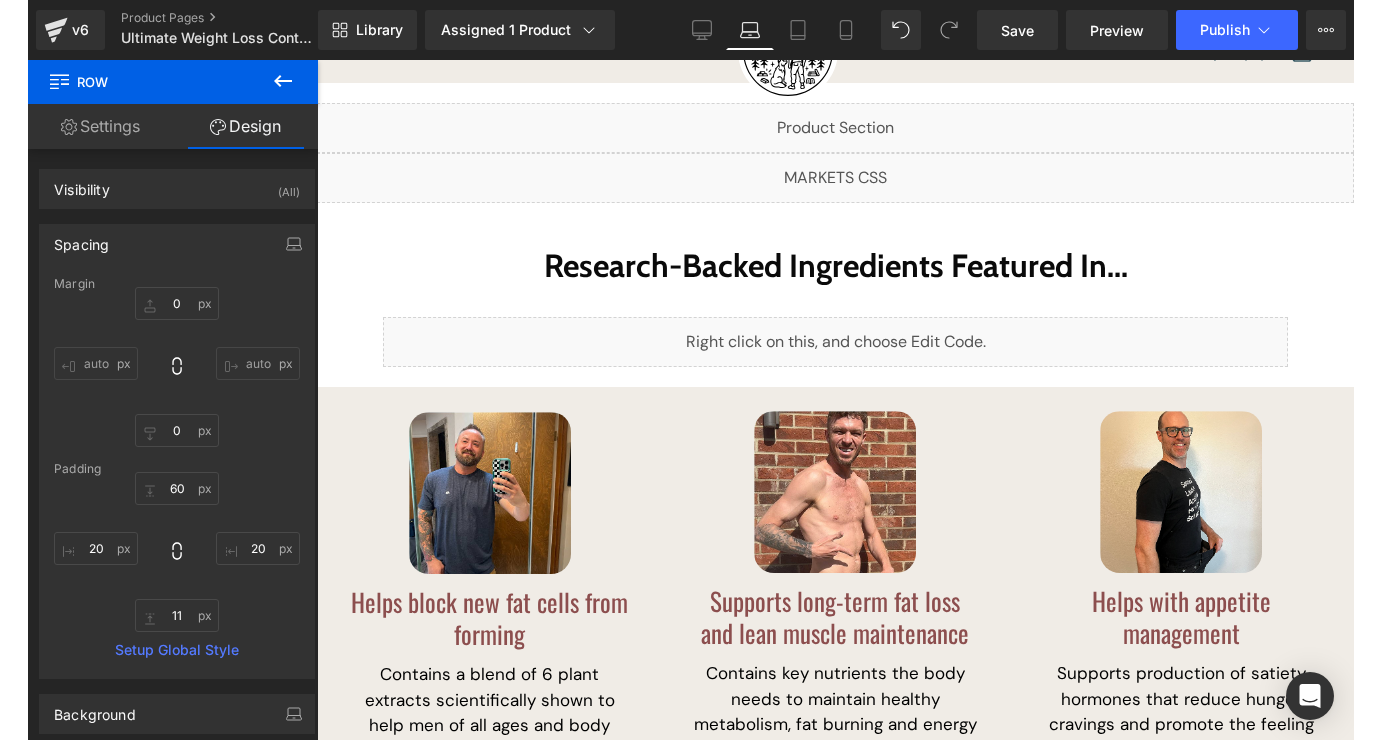 scroll, scrollTop: 176, scrollLeft: 0, axis: vertical 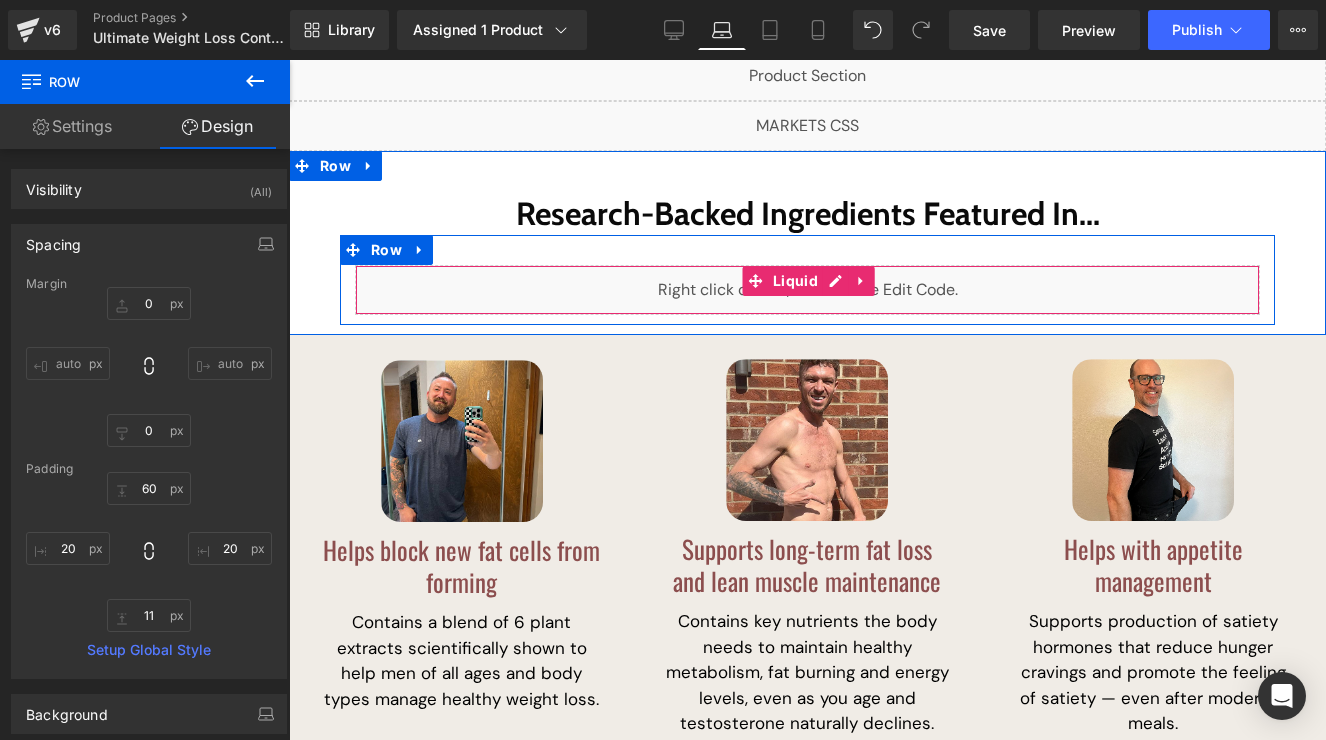 click on "Liquid" at bounding box center (807, 290) 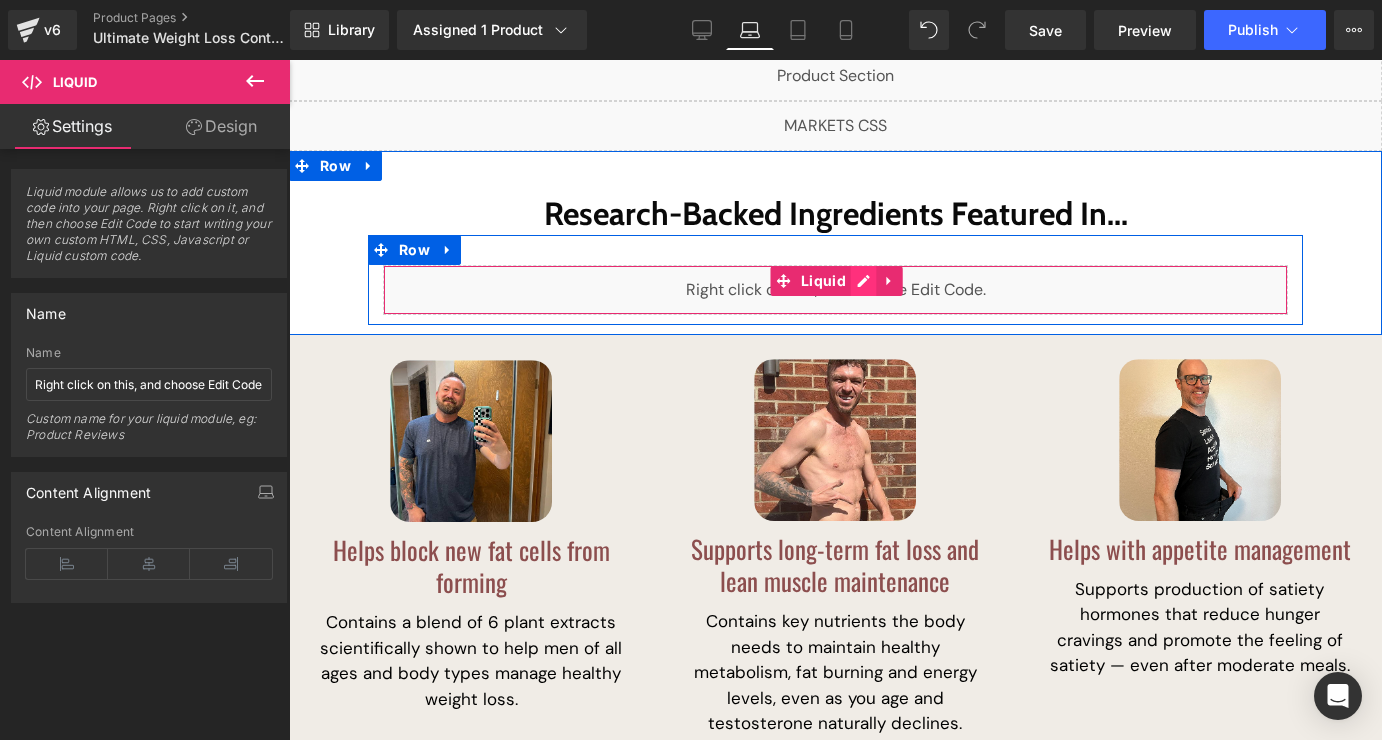 click on "Liquid" at bounding box center (835, 290) 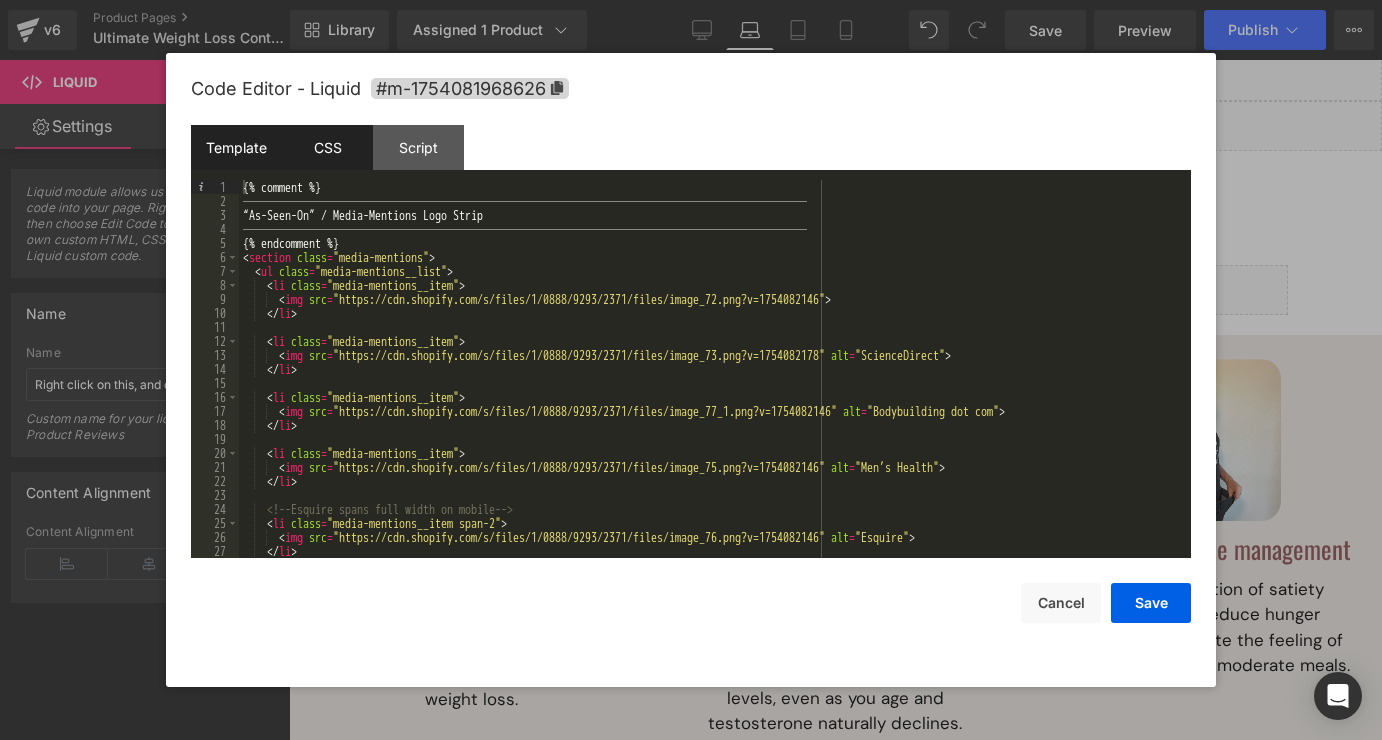click on "CSS" at bounding box center [327, 147] 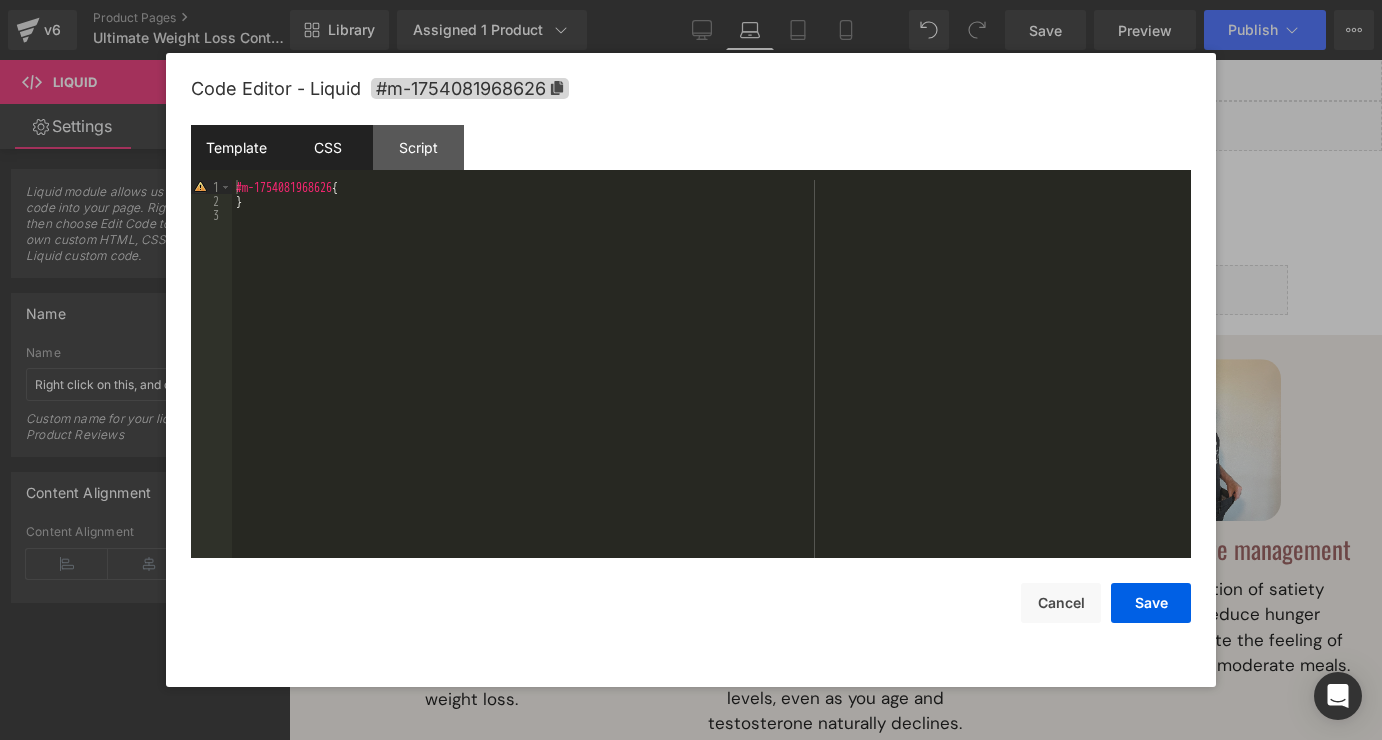 click on "Template" at bounding box center (236, 147) 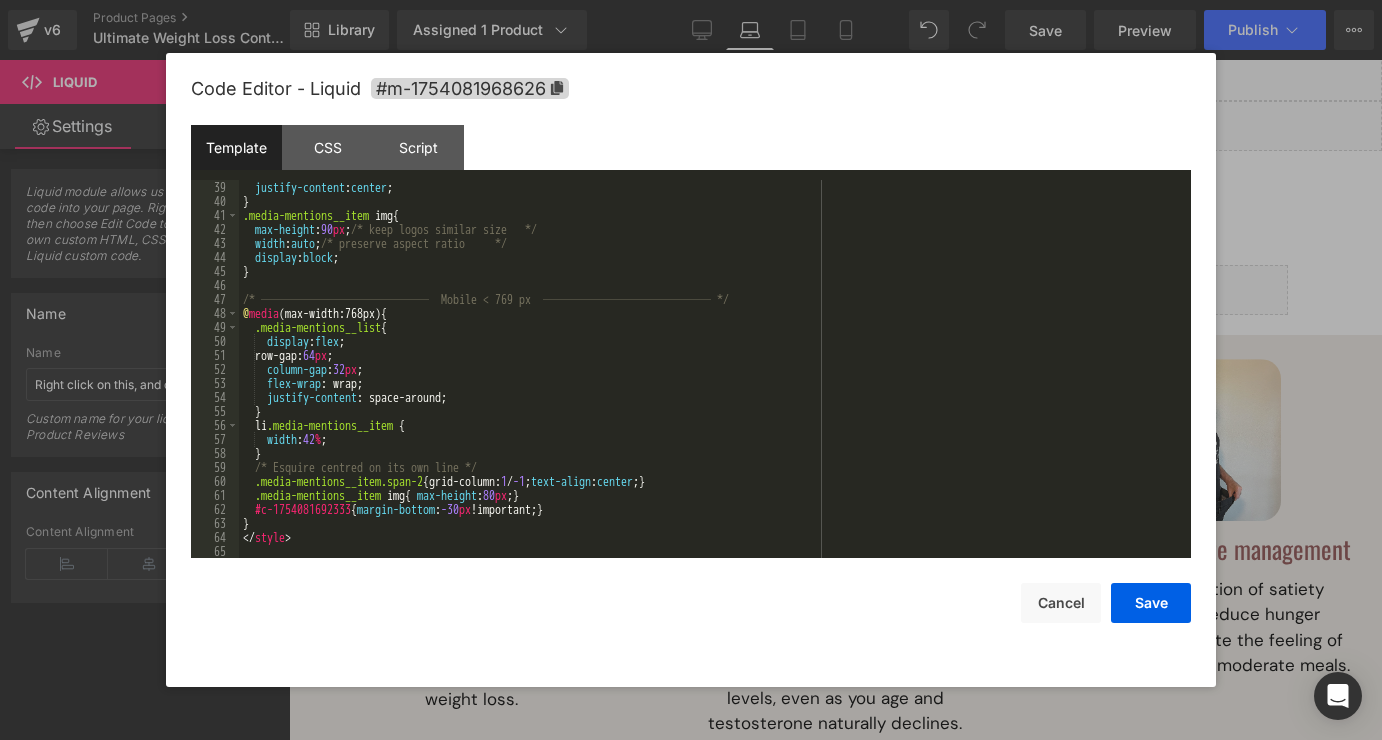 scroll, scrollTop: 532, scrollLeft: 0, axis: vertical 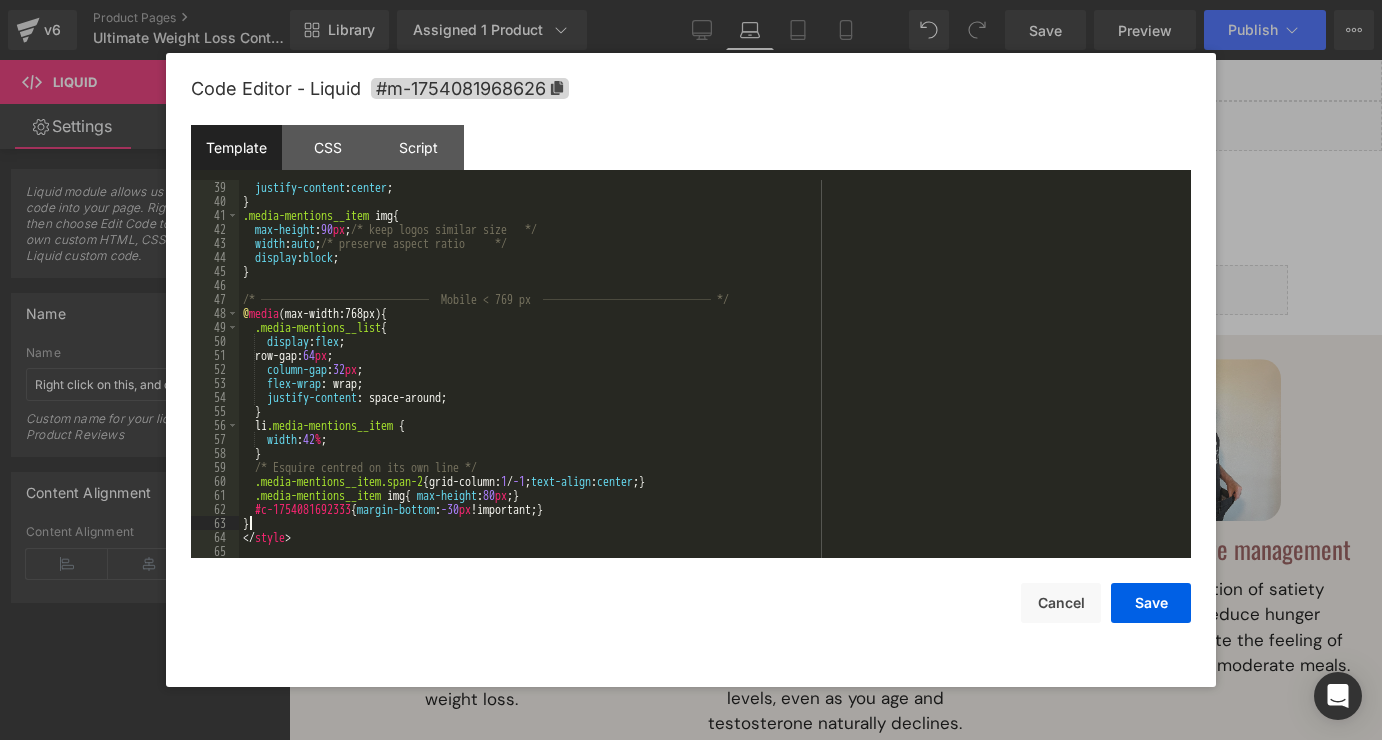 click on "justify-content : center ;
}
.media-mentions__item   img {
max-height : 90 px ;
/* keep logos similar size   */
width : auto ;
/* preserve aspect ratio     */
display : block ;
}
/* ──────────────  Mobile < 769 px  ────────────── */
@media  (max-width:768px) {
.media-mentions__list {
display :  flex ;
row-gap: 64 px ;
column-gap : 32 px ;
flex-wrap : wrap;
justify-content : space-around;
}
li .media-mentions__item   {
width :  42 % ;
}
/* Esquire centred on its own line */
.media-mentions__item.span-2 {
grid-column: 1  /  -1 ;
text-align : center ;
}
.media-mentions__item   img {
max-height : 80 px ;
}
#c-1754081692333 {
margin-bottom :  -30 px  !important;
}
}" at bounding box center [711, 383] 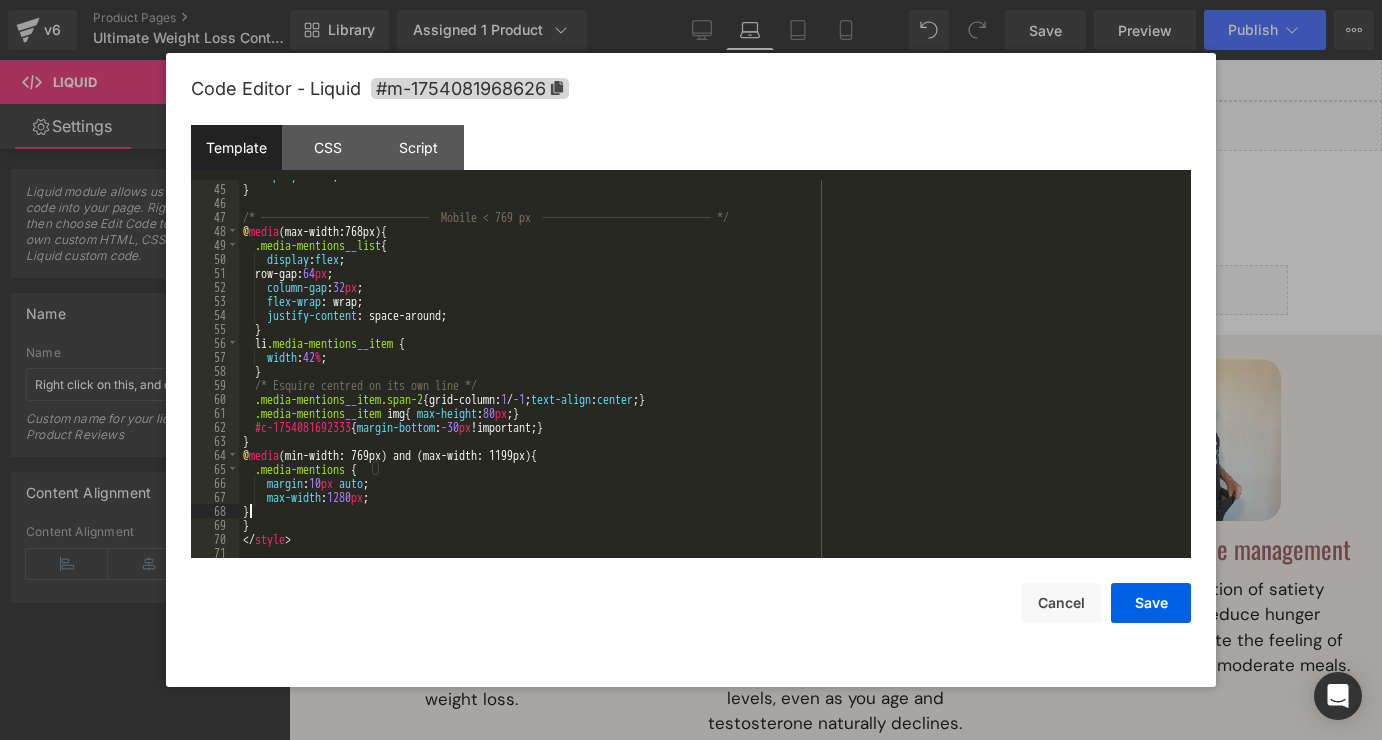 scroll, scrollTop: 616, scrollLeft: 0, axis: vertical 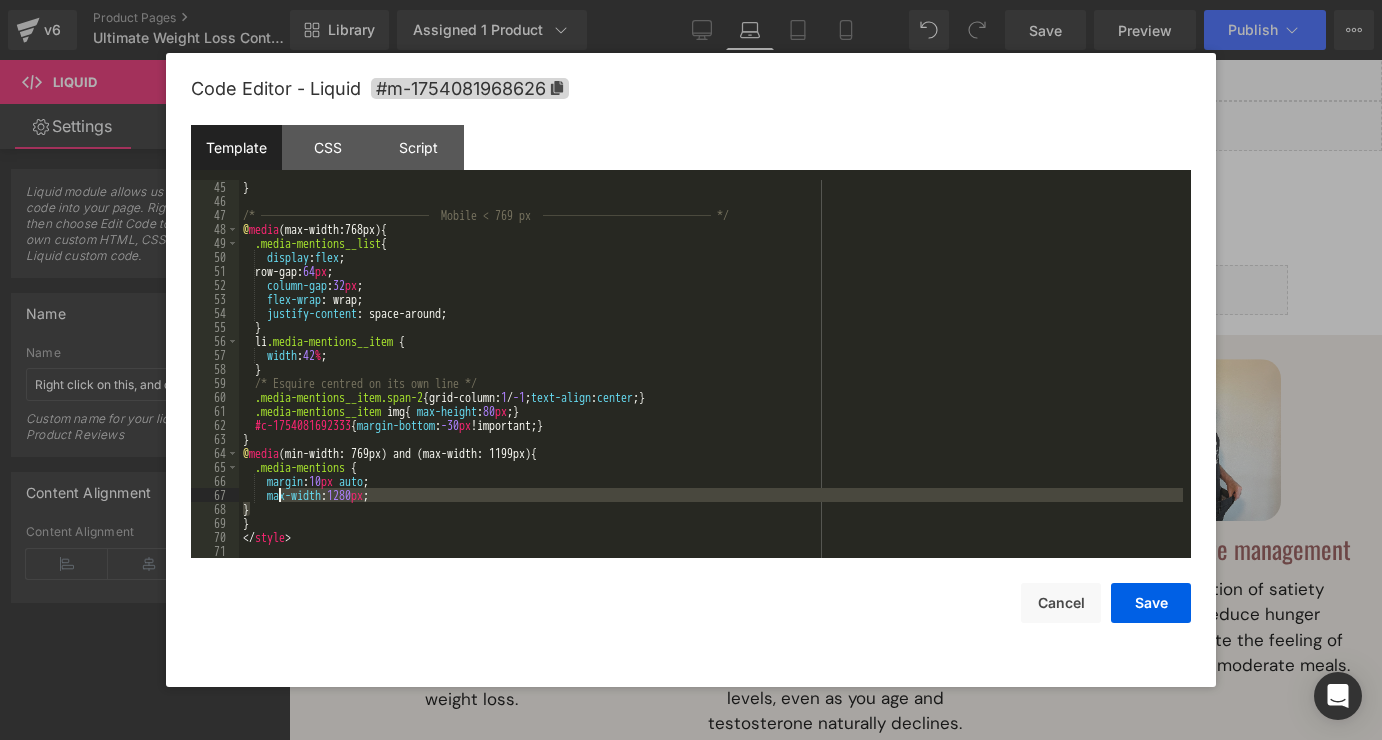 drag, startPoint x: 413, startPoint y: 504, endPoint x: 275, endPoint y: 494, distance: 138.36185 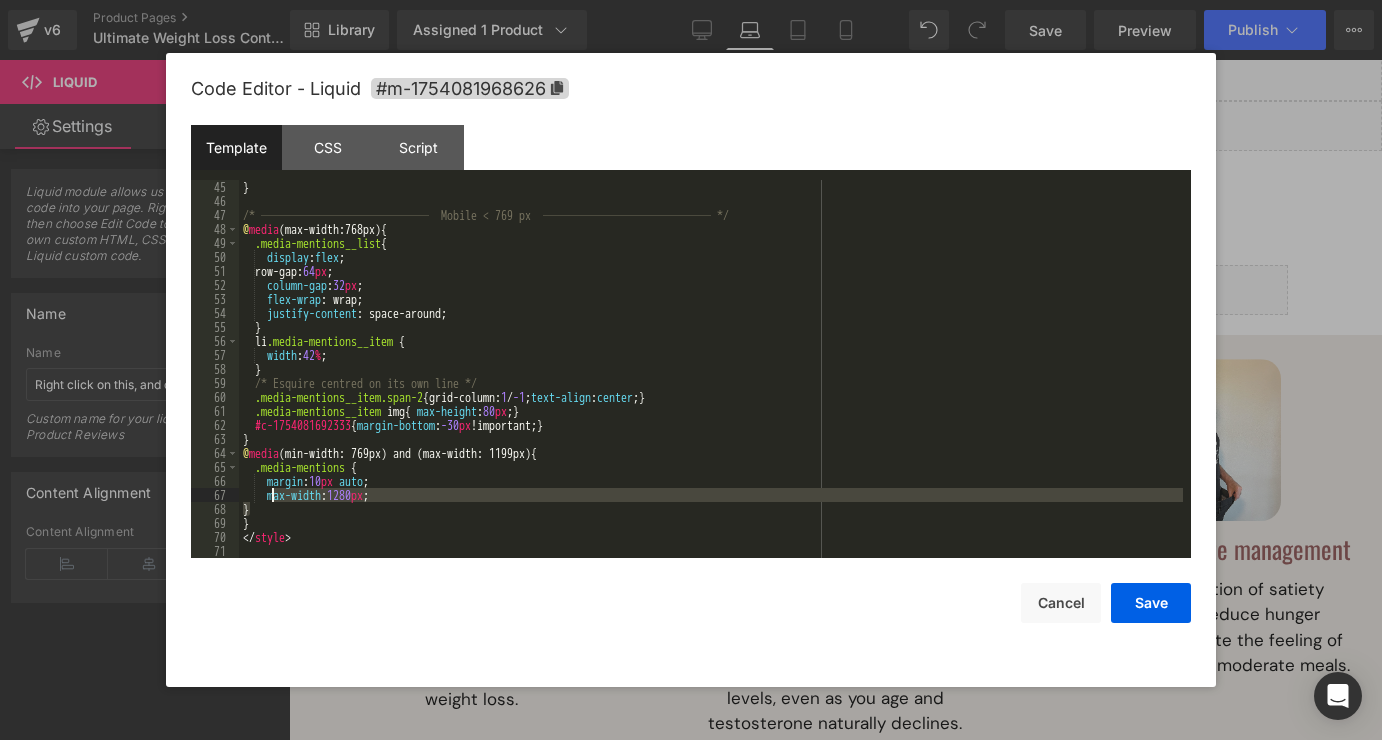 scroll, scrollTop: 602, scrollLeft: 0, axis: vertical 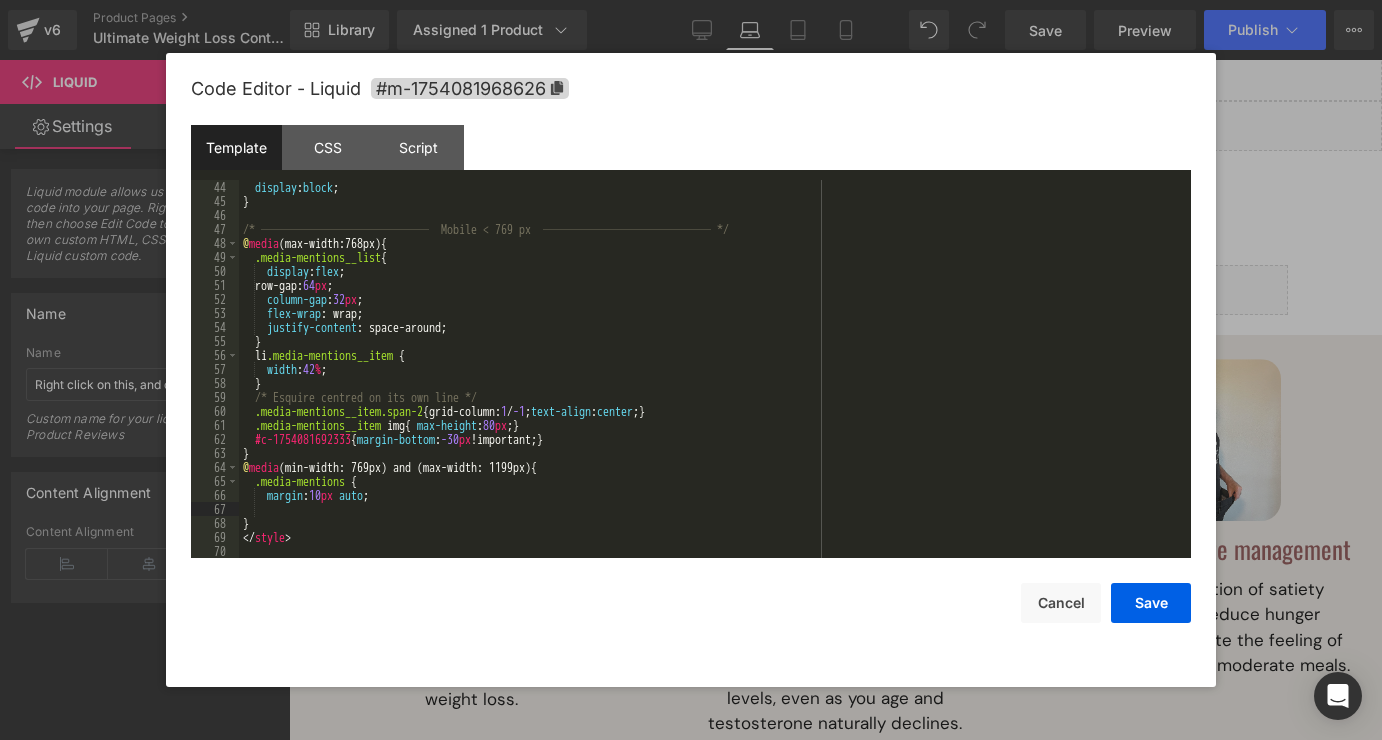 click on "display : block ;
}
/* ──────────────  Mobile < 769 px  ────────────── */
@media  (max-width:768px) {
.media-mentions__list {
display :  flex ;
row-gap: 64 px ;
column-gap : 32 px ;
flex-wrap : wrap;
justify-content : space-around;
}
li .media-mentions__item   {
width :  42 % ;
}
/* Esquire centred on its own line */
.media-mentions__item.span-2 {
grid-column: 1  /  -1 ;
text-align : center ;
}
.media-mentions__item   img {
max-height : 80 px ;
}
#c-1754081692333 {
margin-bottom :  -30 px  !important;
}
}
@media  (min-width: 769px) and (max-width: 1199px) {
.media-mentions   {
margin :  10 px   auto ;
}
}" at bounding box center (711, 383) 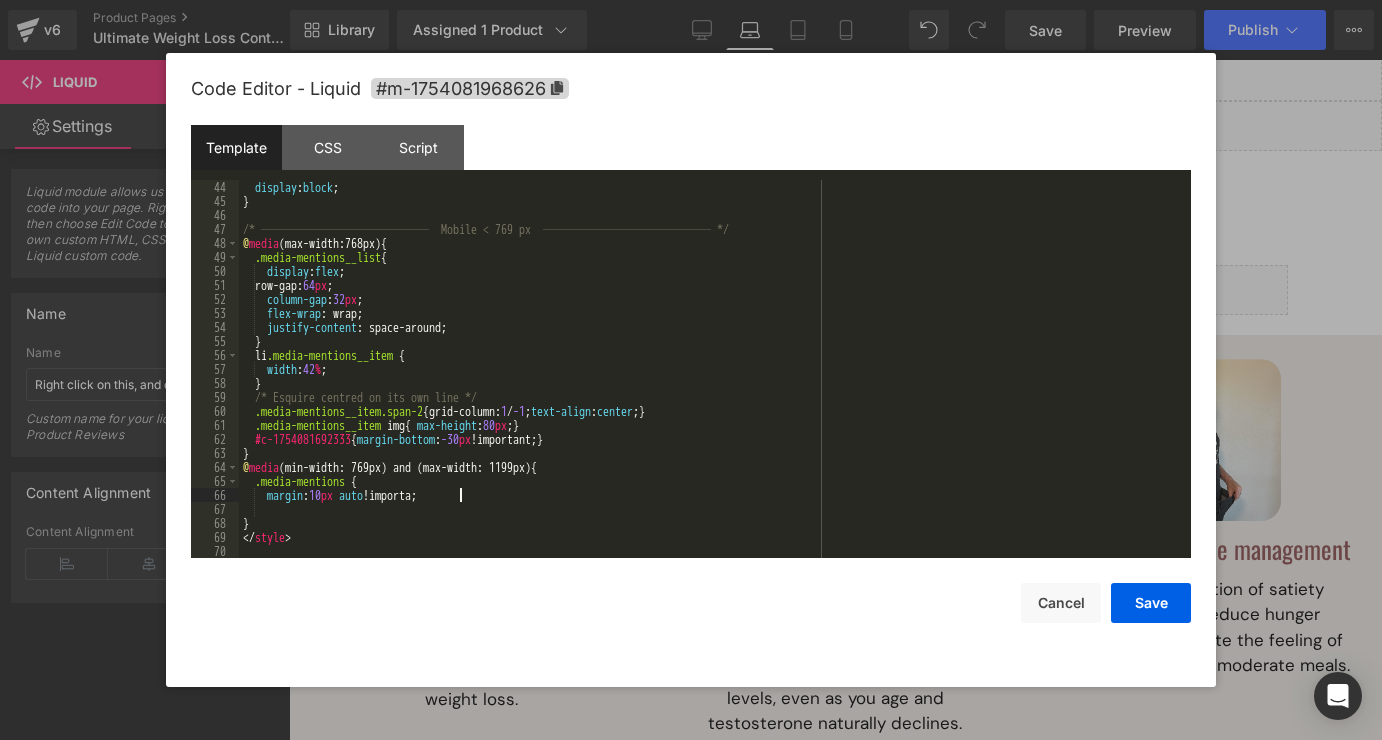 type 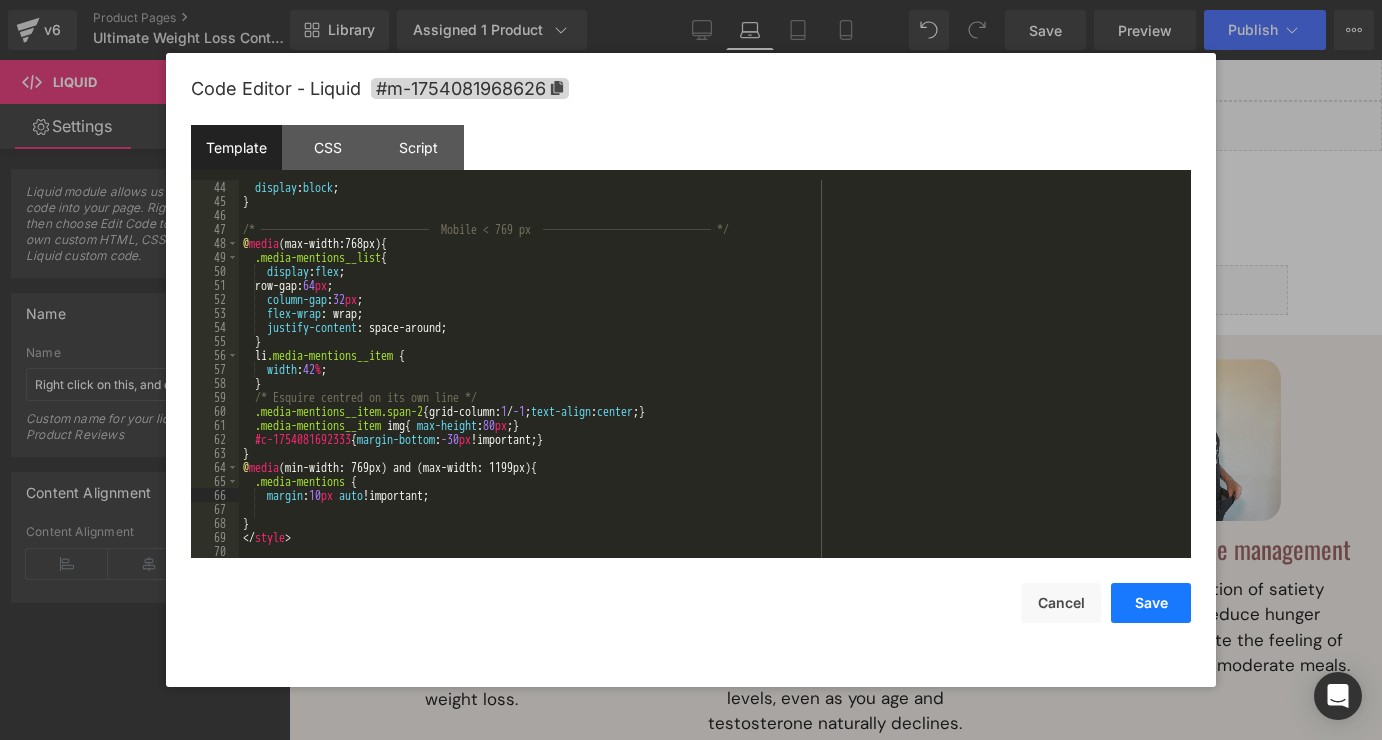 click on "Save" at bounding box center (1151, 603) 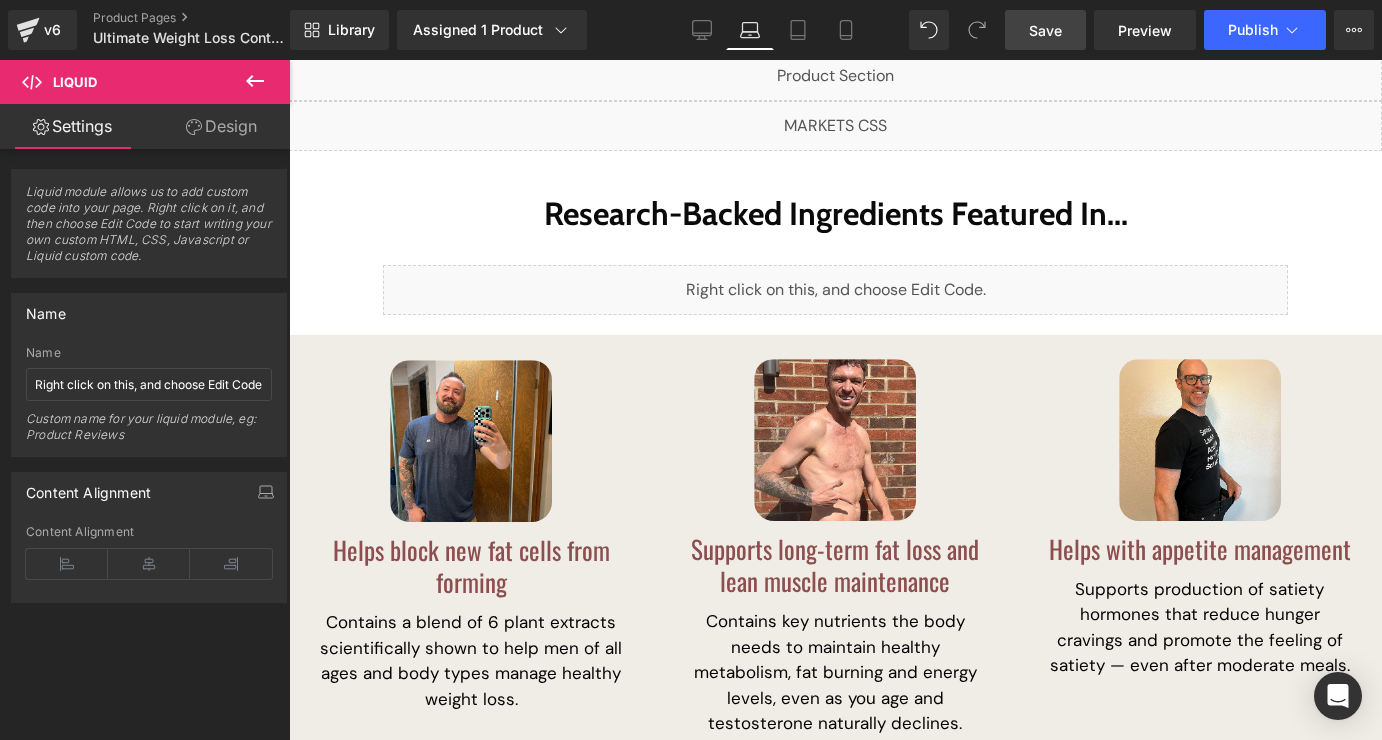 click on "Save" at bounding box center (1045, 30) 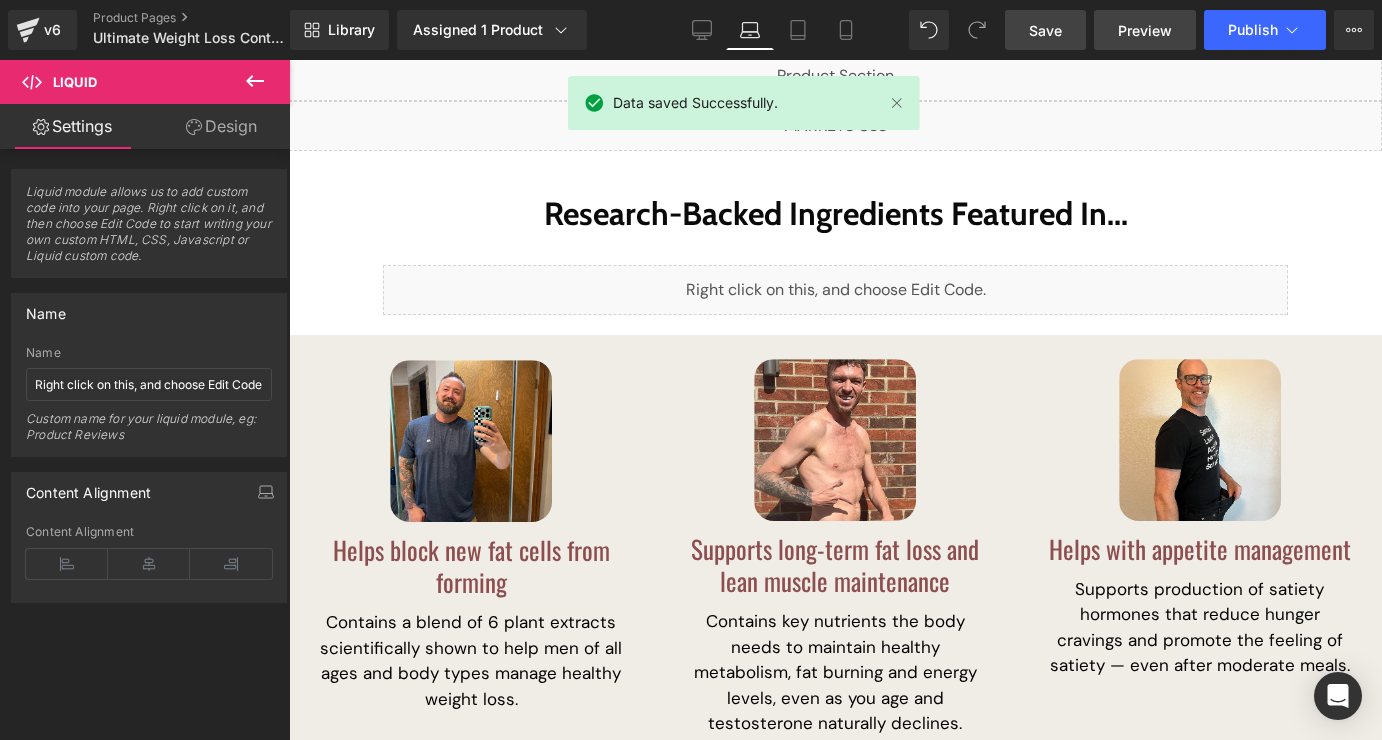 click on "Preview" at bounding box center [1145, 30] 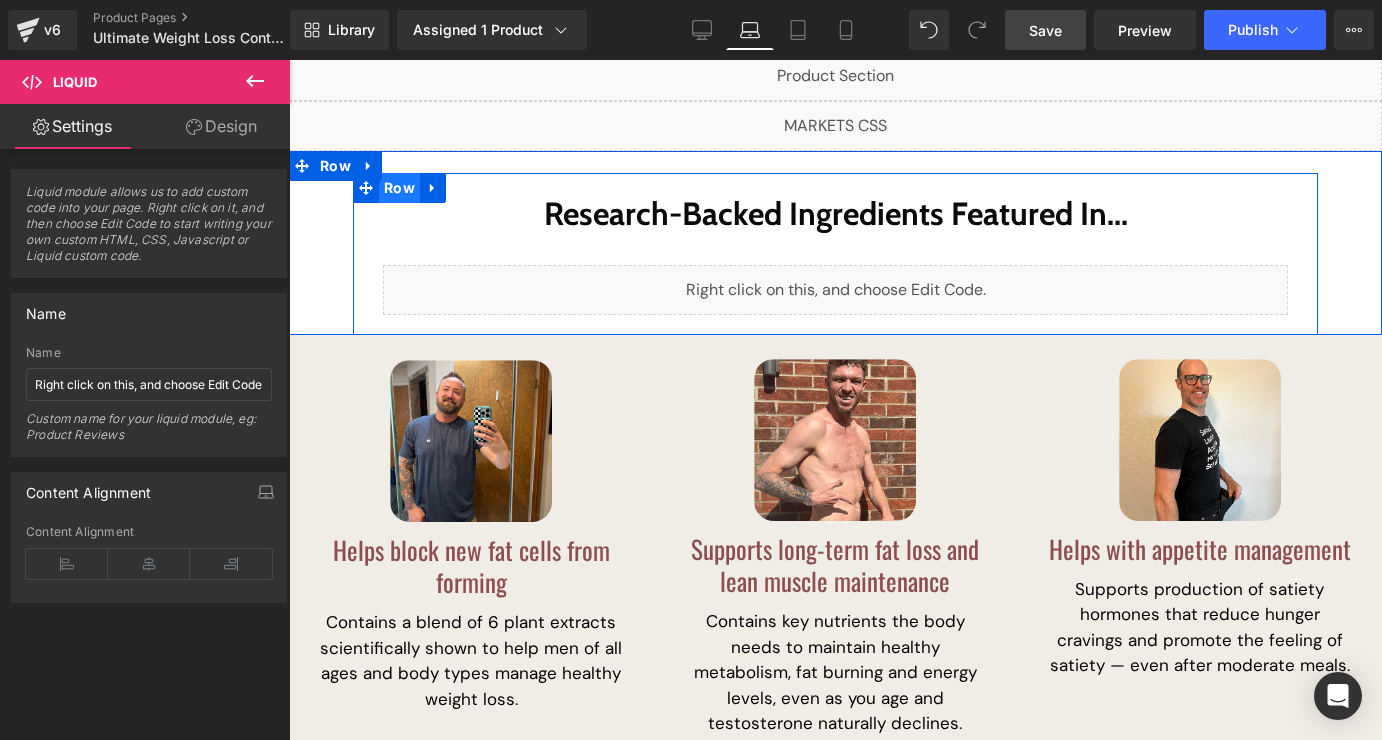 click on "Row" at bounding box center [399, 188] 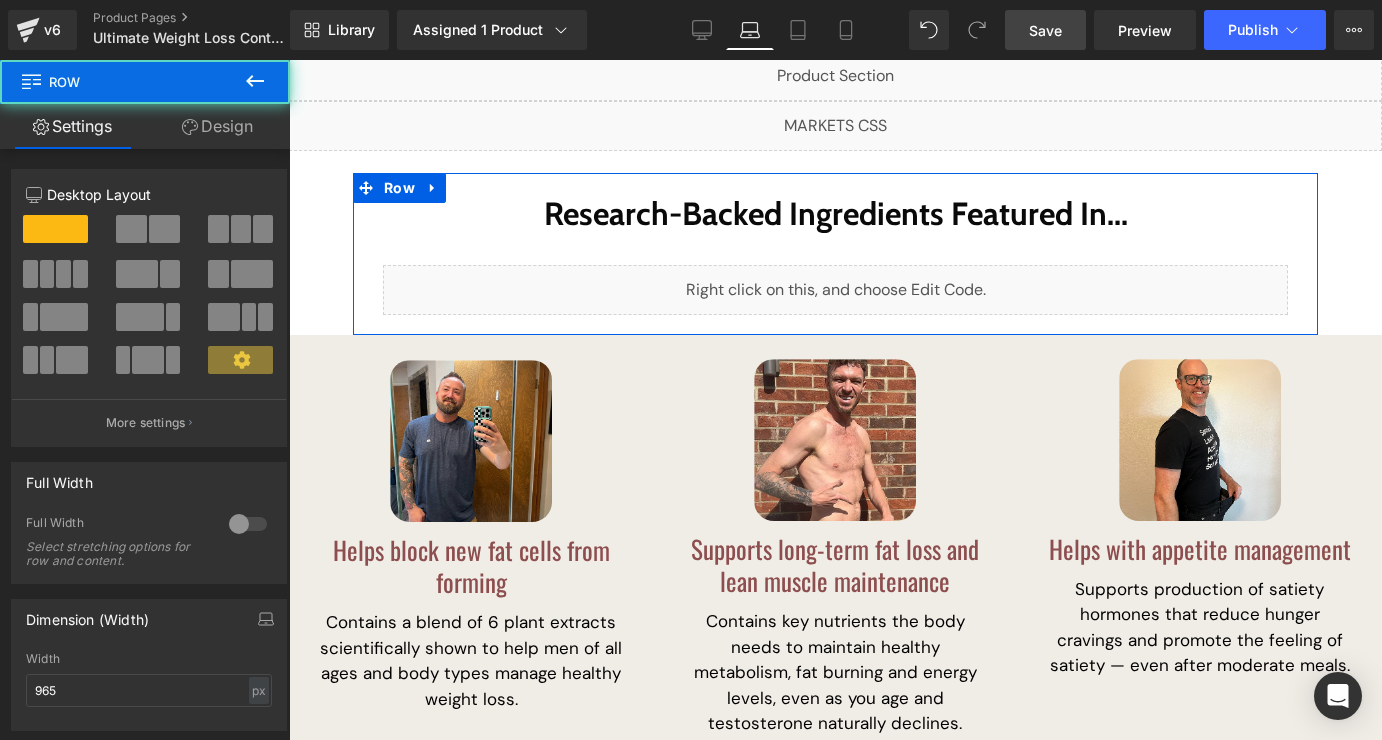 click on "Design" at bounding box center (217, 126) 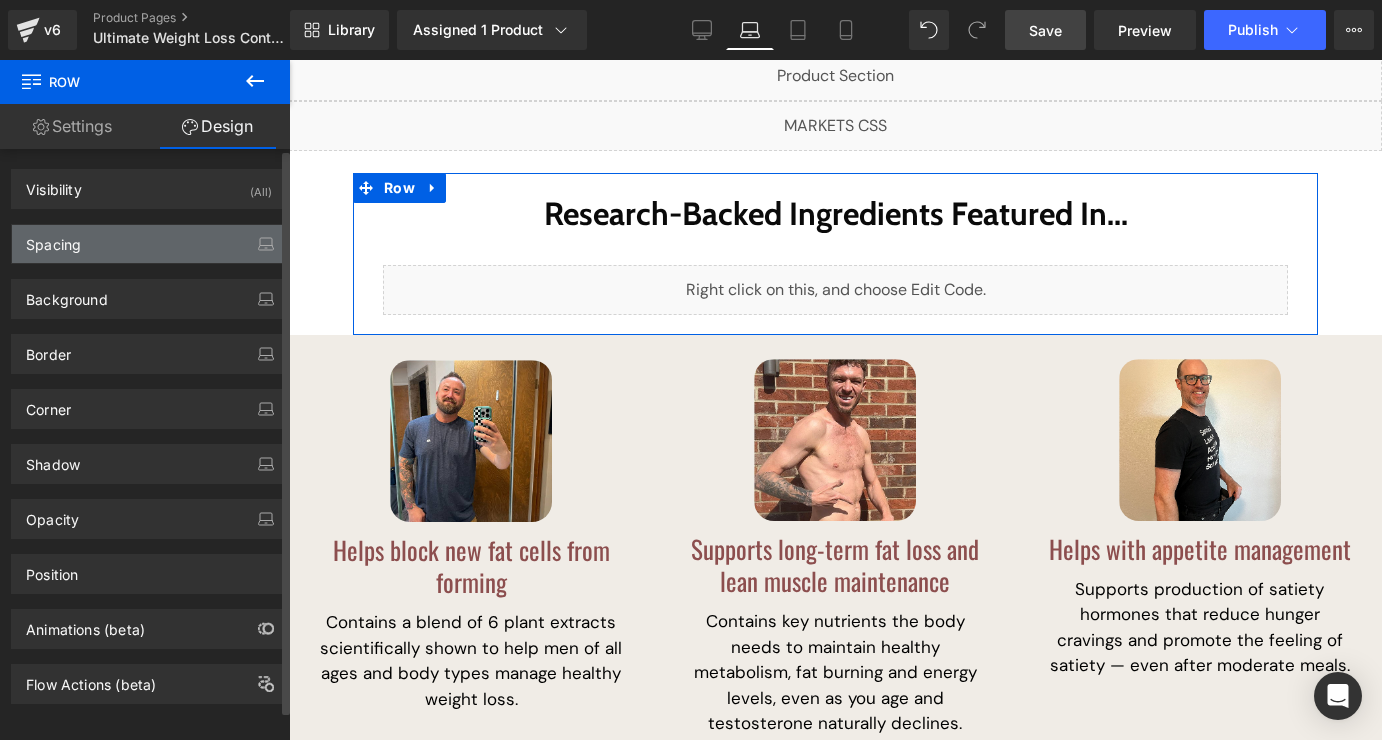 click on "Spacing" at bounding box center (149, 244) 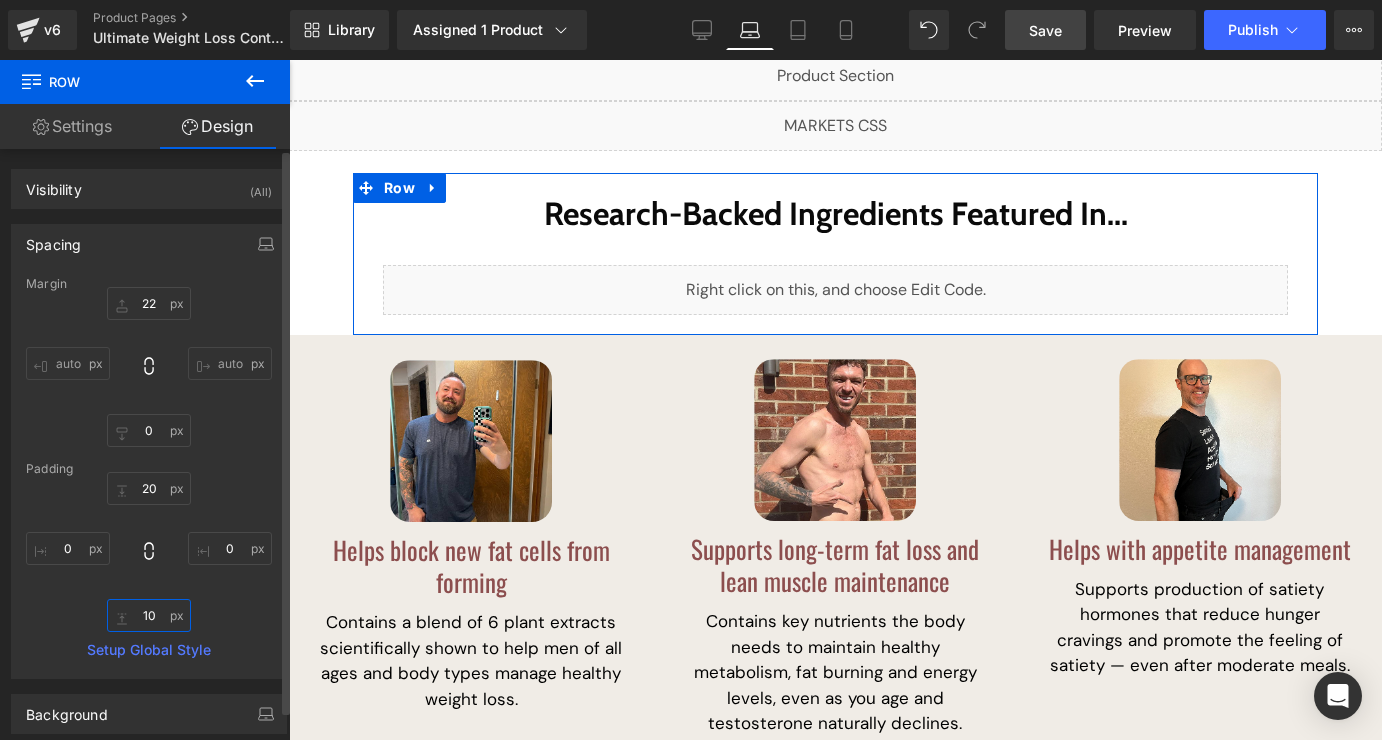 click on "10" at bounding box center (149, 615) 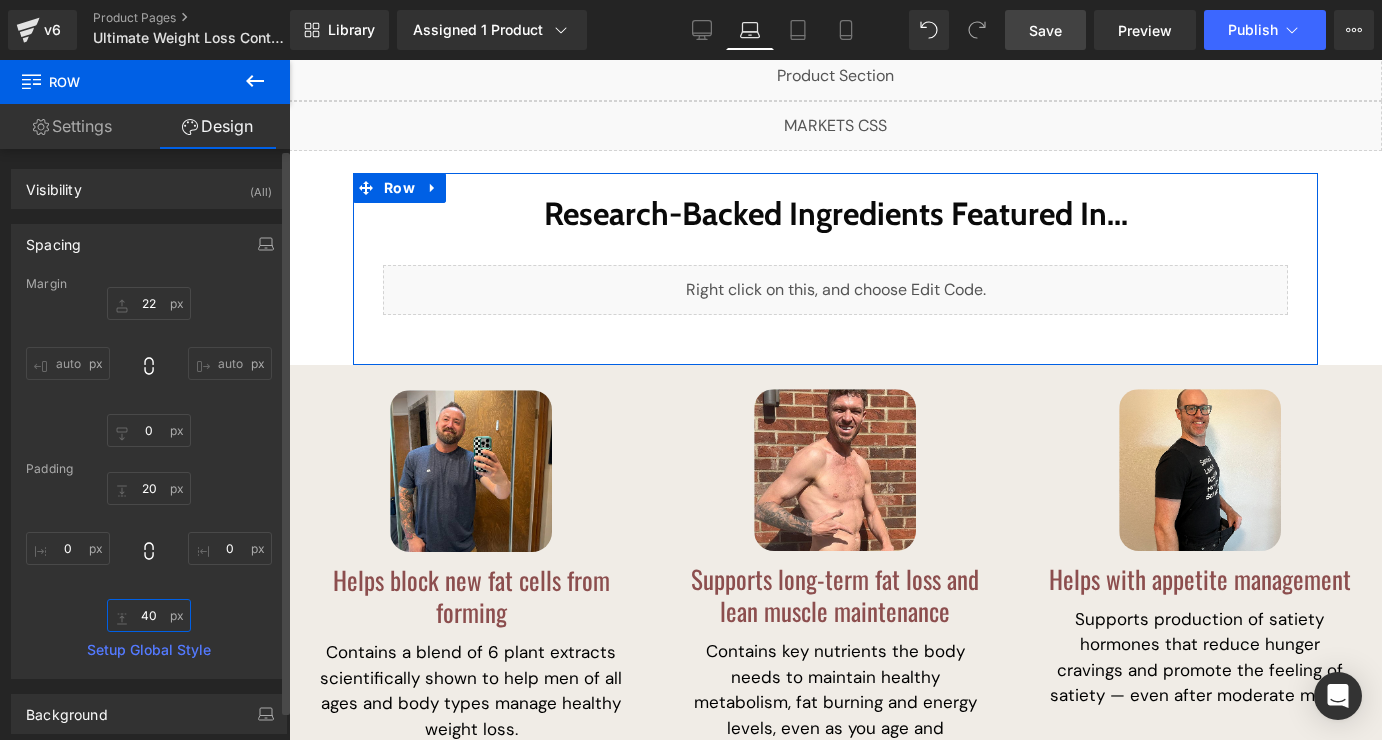 type on "40" 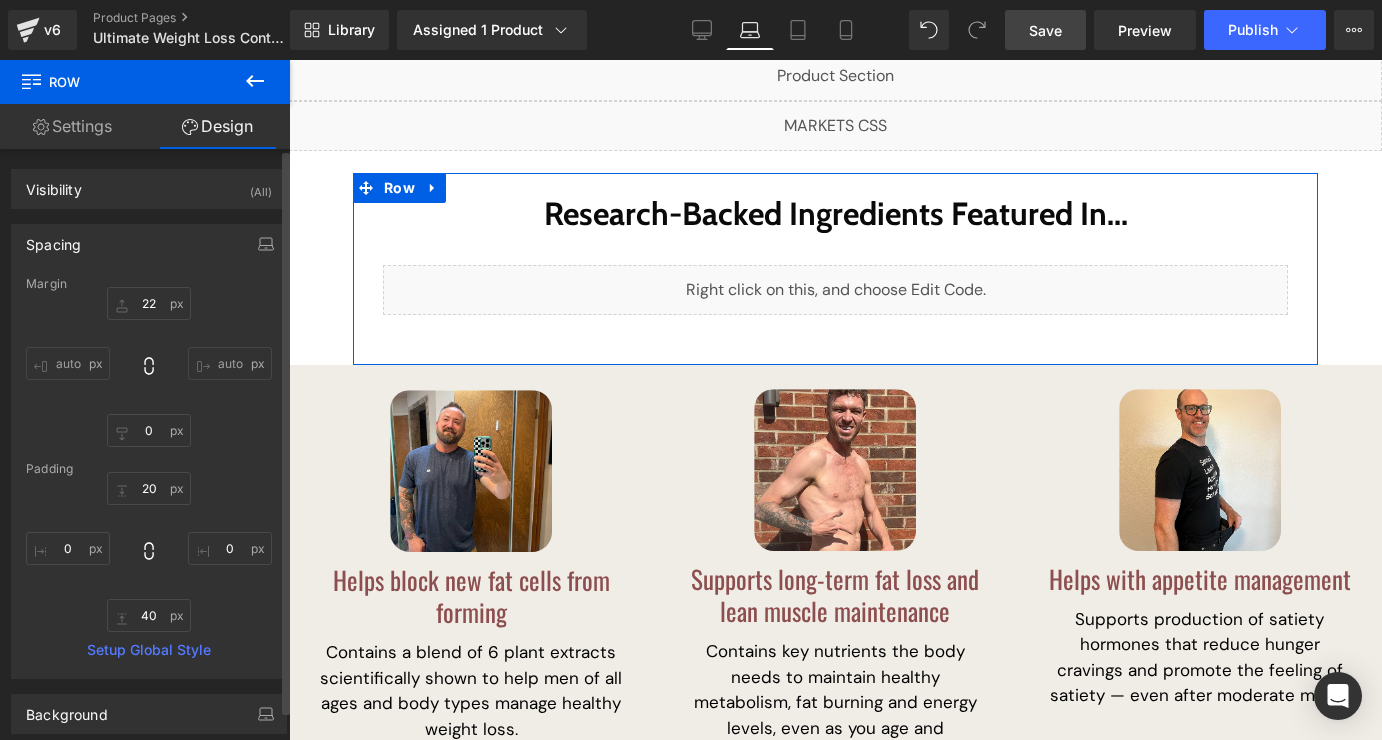 click on "20
0
40
0" at bounding box center [149, 552] 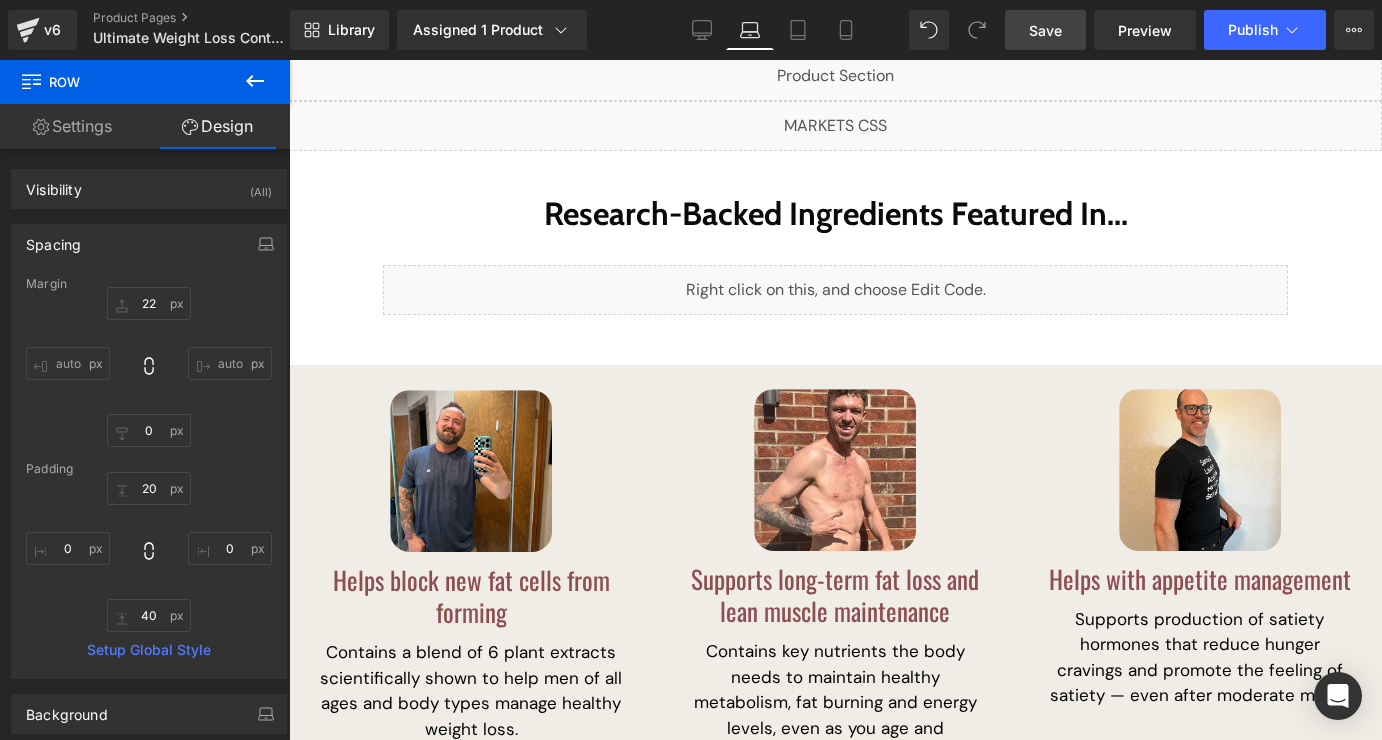 click on "Save" at bounding box center [1045, 30] 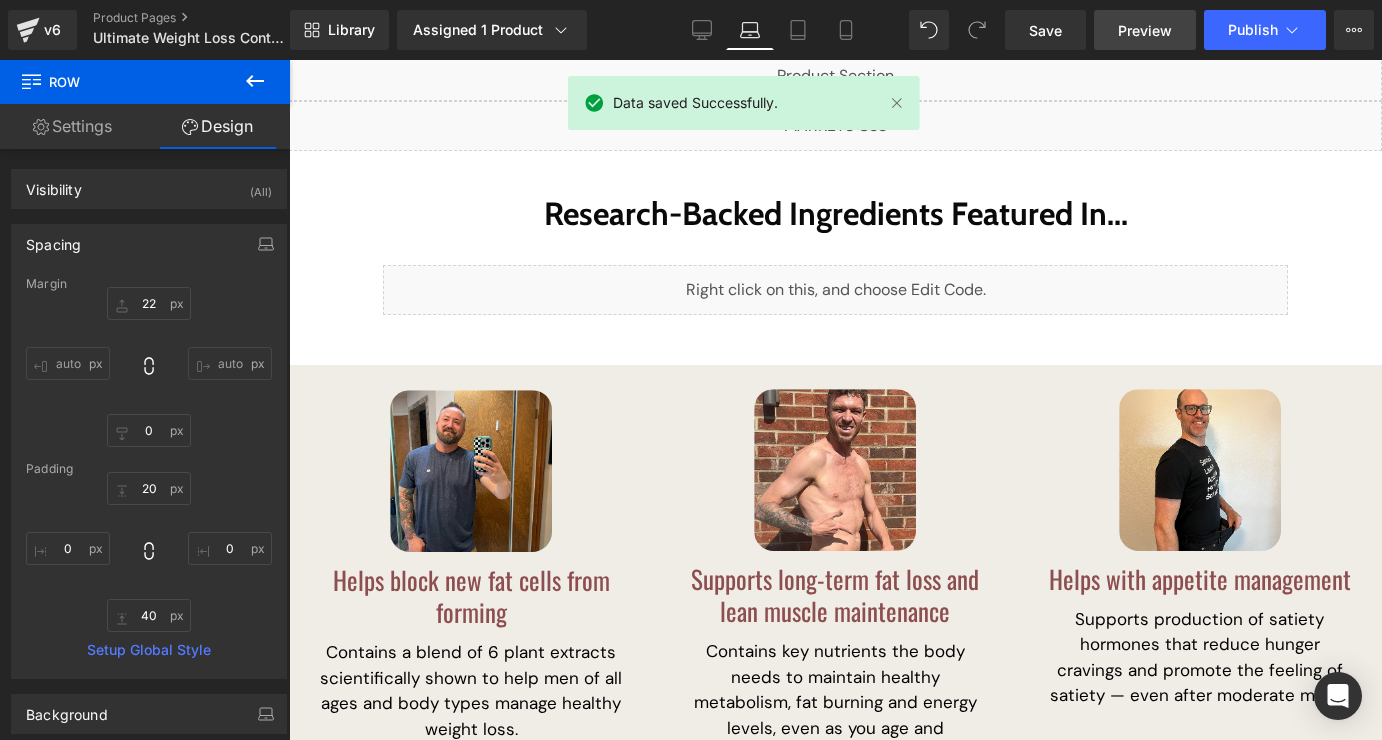 click on "Preview" at bounding box center [1145, 30] 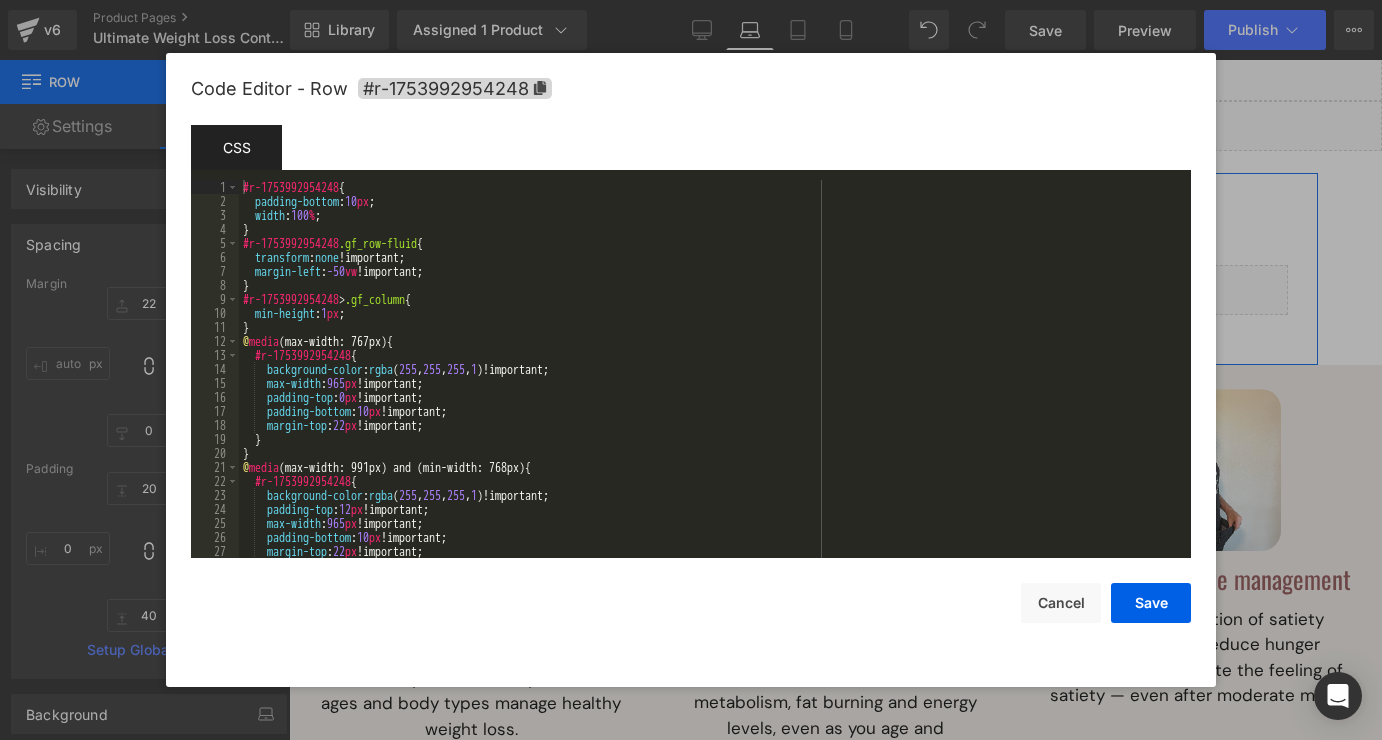 click on "Row  You are previewing how the   will restyle your page. You can not edit Elements in Preset Preview Mode.  v6 Product Pages Ultimate Weight Loss Control Product Library Assigned 1 Product  Product Preview
Ultimate Weight Control Manage assigned products Laptop Desktop Laptop Tablet Mobile Save Preview Publish Scheduled View Live Page View with current Template Save Template to Library Schedule Publish  Optimize  Publish Settings Shortcuts  Your page can’t be published   You've reached the maximum number of published pages on your plan  (14/999999).  You need to upgrade your plan or unpublish all your pages to get 1 publish slot.   Unpublish pages   Upgrade plan  Elements Global Style Base Row  rows, columns, layouts, div Heading  headings, titles, h1,h2,h3,h4,h5,h6 Text Block  texts, paragraphs, contents, blocks Image  images, photos, alts, uploads Icon  icons, symbols Button  button, call to action, cta Separator  separators, dividers, horizontal lines Liquid  Banner Parallax  Hero Banner" at bounding box center (691, 0) 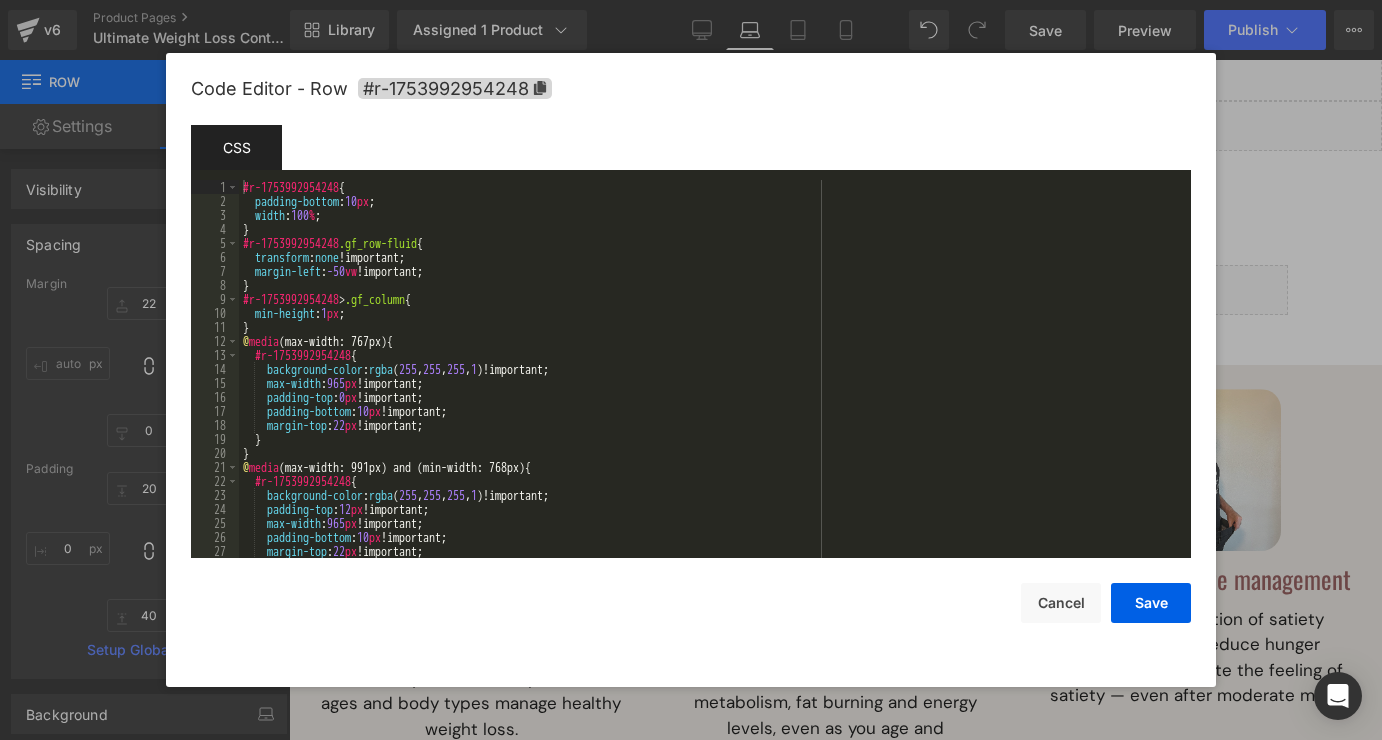 click on "#r-1753992954248 {
padding-bottom :  10 px ;
width :  100 % ;
}
#r-1753992954248 .gf_row-fluid {
transform :  none  !important;
margin-left :  -50 vw  !important;
}
#r-1753992954248  >  .gf_column {
min-height :  1 px ;
}
@media  (max-width: 767px) {
#r-1753992954248 {
background-color :  rgba ( 255 ,  255 ,  255 ,  1 )!important;
max-width :  965 px !important;
padding-top :  0 px !important;
padding-bottom :  10 px !important;
margin-top :  22 px !important;
}
}
@media  (max-width: 991px) and (min-width: 768px) {
#r-1753992954248 {
background-color :  rgba ( 255 ,  255 ,  255 ,  1 )!important;
padding-top :  12 px !important;
max-width :  965 px !important;
padding-bottom :  10 px !important;
margin-top :  22 px !important;
}
}" at bounding box center (711, 383) 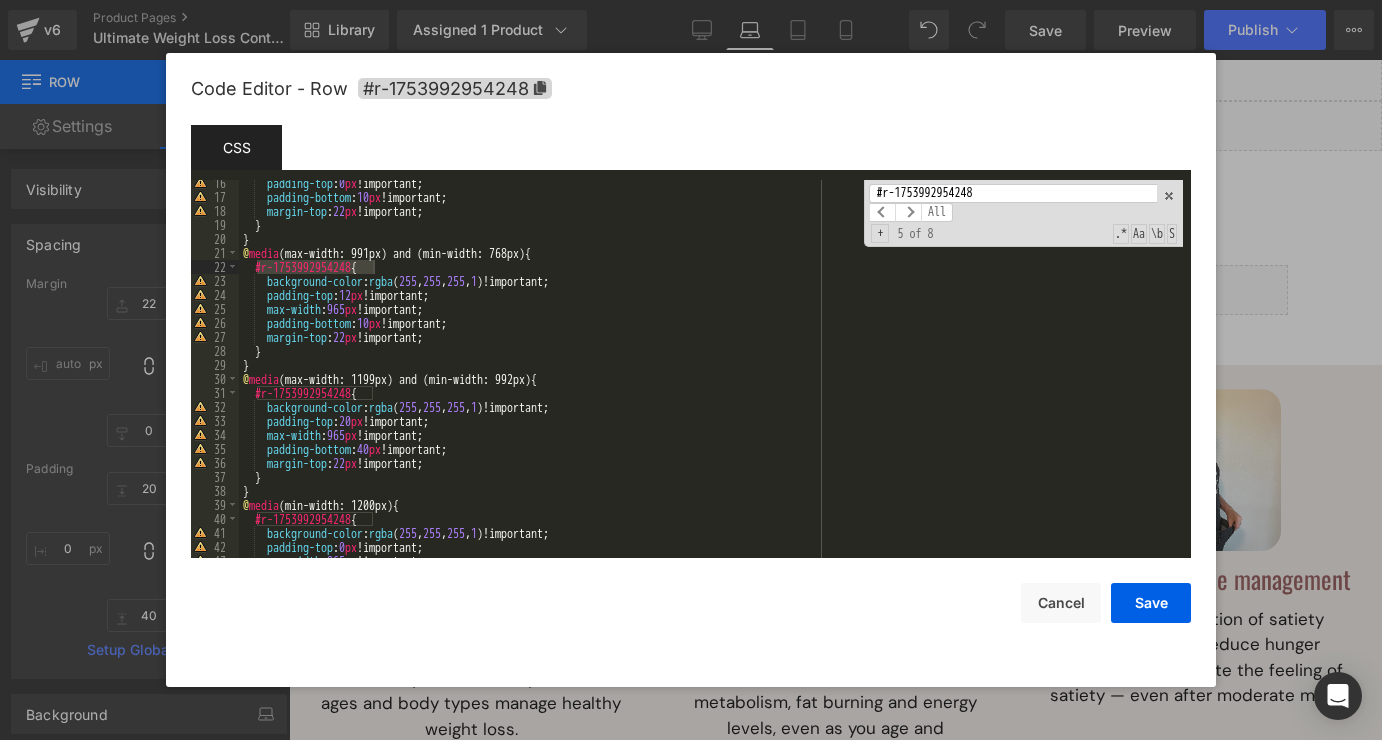scroll, scrollTop: 226, scrollLeft: 0, axis: vertical 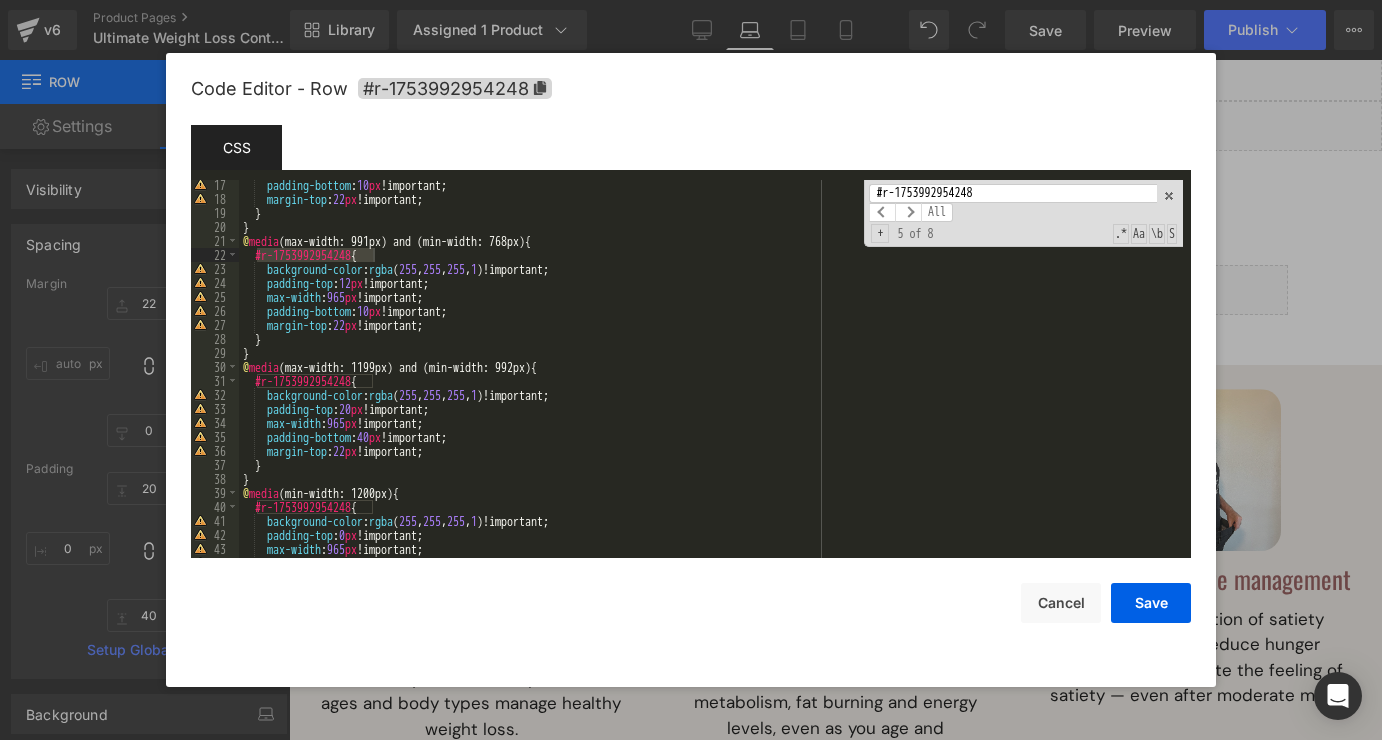 type on "#r-1753992954248" 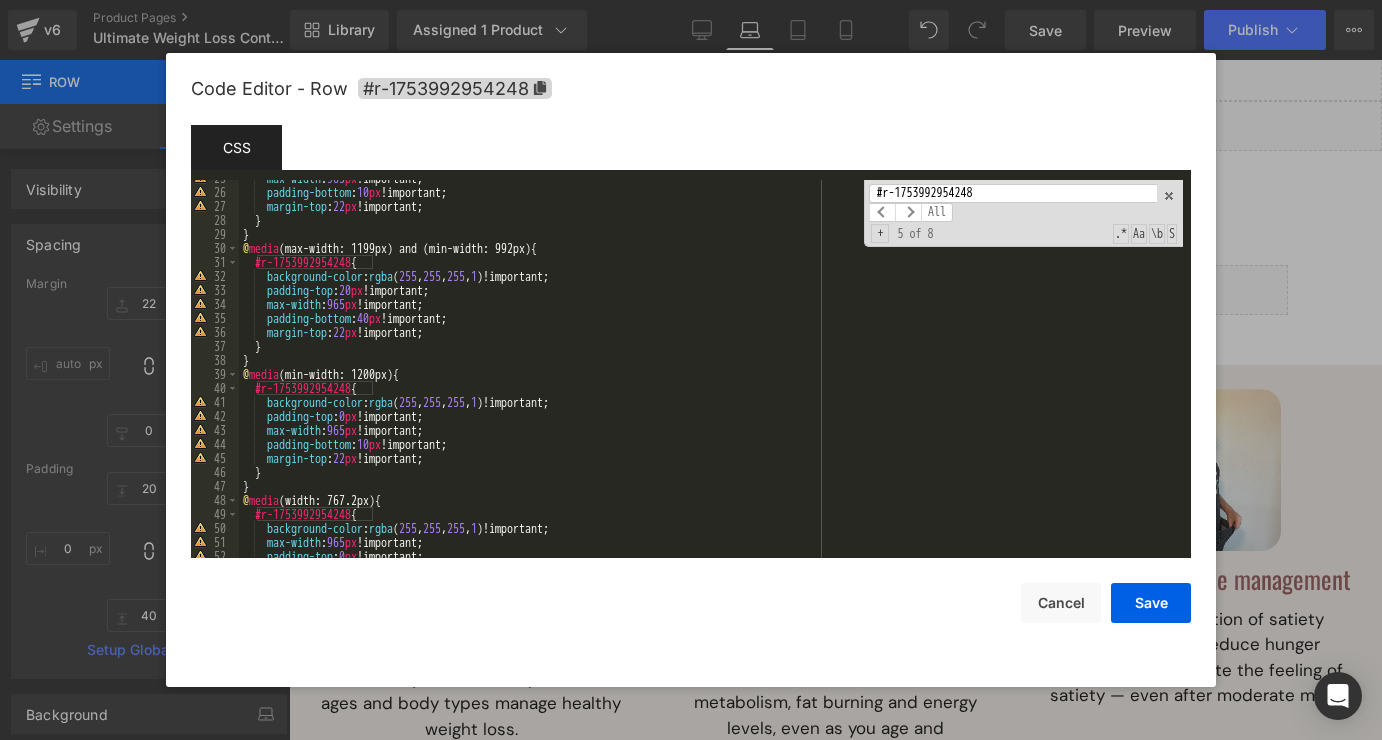 scroll, scrollTop: 420, scrollLeft: 0, axis: vertical 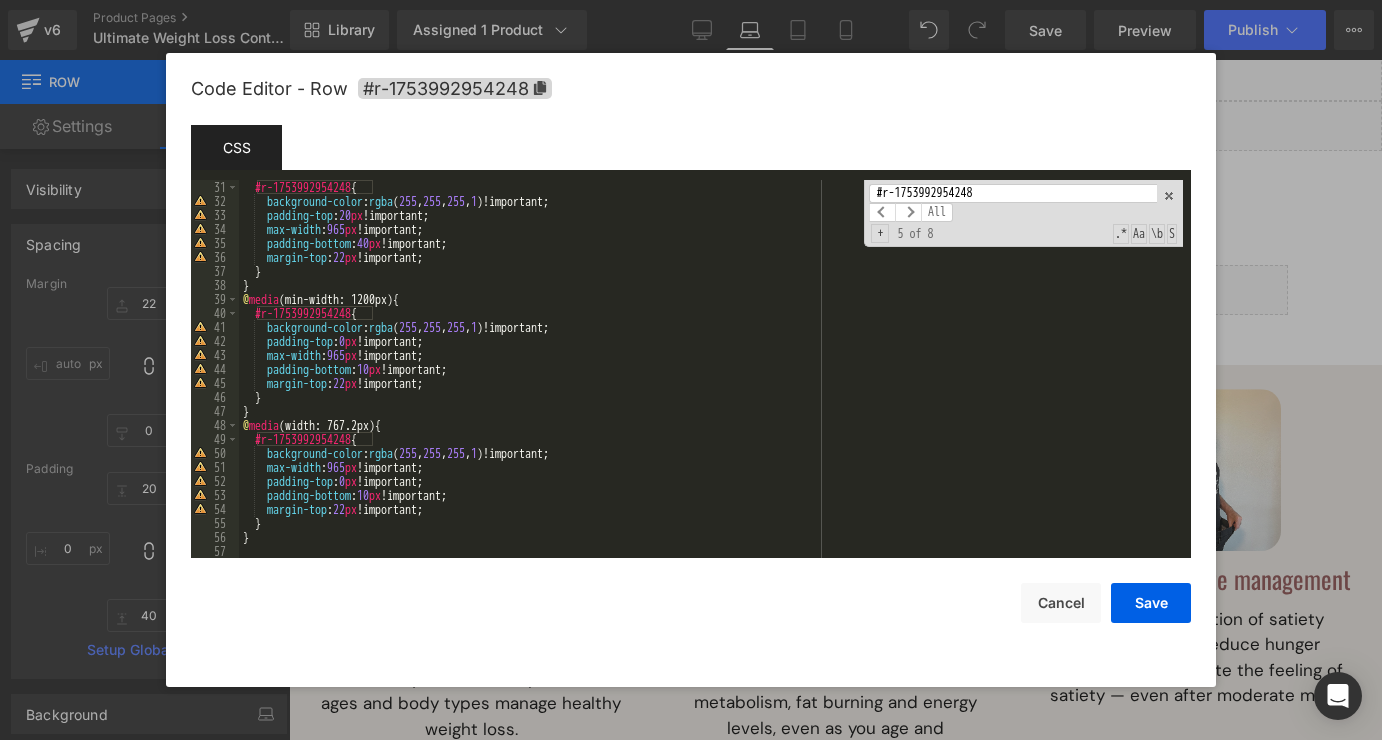 click on "#r-1753992954248 {
background-color :  rgba ( 255 ,  255 ,  255 ,  1 )!important;
padding-top :  20 px !important;
max-width :  965 px !important;
padding-bottom :  40 px !important;
margin-top :  22 px !important;
}
}
@media  (min-width: 1200px) {
#r-1753992954248 {
background-color :  rgba ( 255 ,  255 ,  255 ,  1 )!important;
padding-top :  0 px !important;
max-width :  965 px !important;
padding-bottom :  10 px !important;
margin-top :  22 px !important;
}
}
@media  (width: 767.2px) {
#r-1753992954248 {
background-color :  rgba ( 255 ,  255 ,  255 ,  1 )!important;
max-width :  965 px !important;
padding-top :  0 px !important;
padding-bottom :  10 px !important;
margin-top :  22 px !important;
}
}" at bounding box center (711, 383) 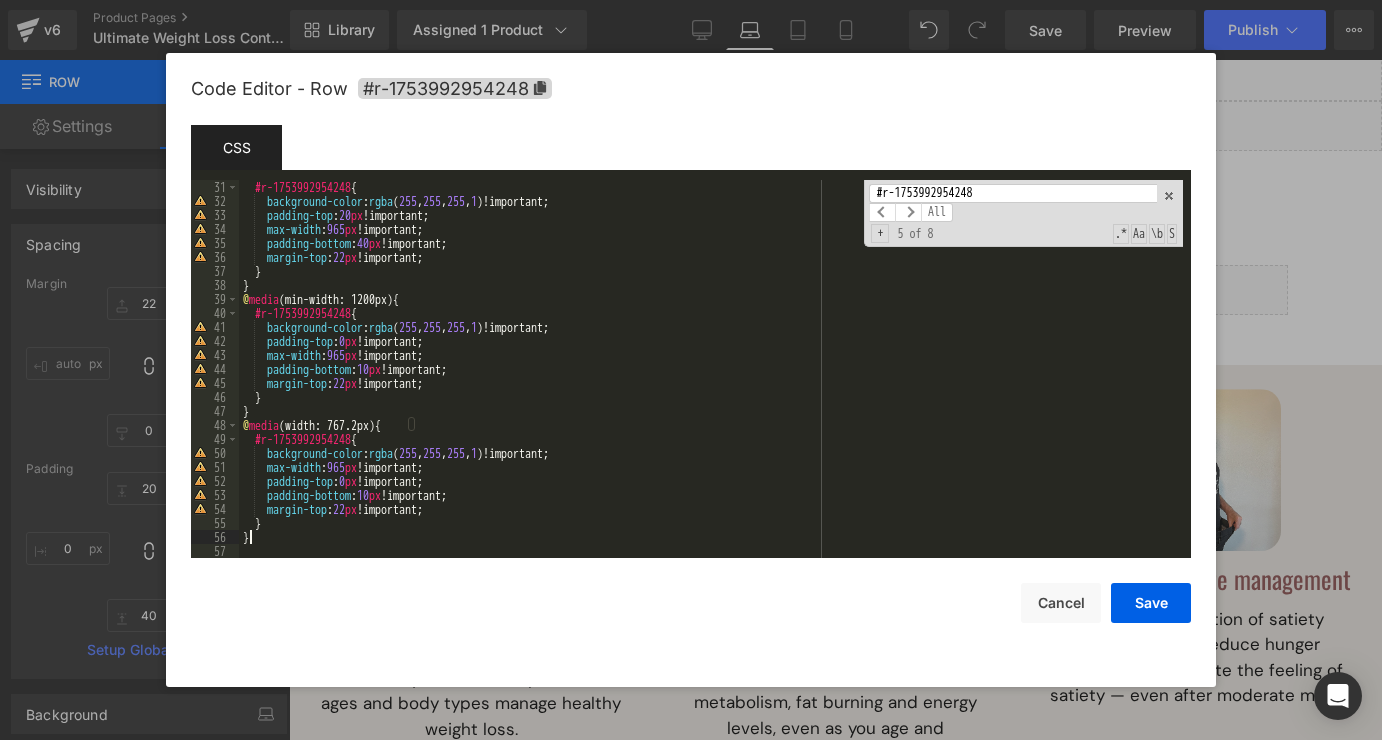 click on "#r-1753992954248 {
background-color :  rgba ( 255 ,  255 ,  255 ,  1 )!important;
padding-top :  20 px !important;
max-width :  965 px !important;
padding-bottom :  40 px !important;
margin-top :  22 px !important;
}
}
@media  (min-width: 1200px) {
#r-1753992954248 {
background-color :  rgba ( 255 ,  255 ,  255 ,  1 )!important;
padding-top :  0 px !important;
max-width :  965 px !important;
padding-bottom :  10 px !important;
margin-top :  22 px !important;
}
}
@media  (width: 767.2px) {
#r-1753992954248 {
background-color :  rgba ( 255 ,  255 ,  255 ,  1 )!important;
max-width :  965 px !important;
padding-top :  0 px !important;
padding-bottom :  10 px !important;
margin-top :  22 px !important;
}
}" at bounding box center [711, 383] 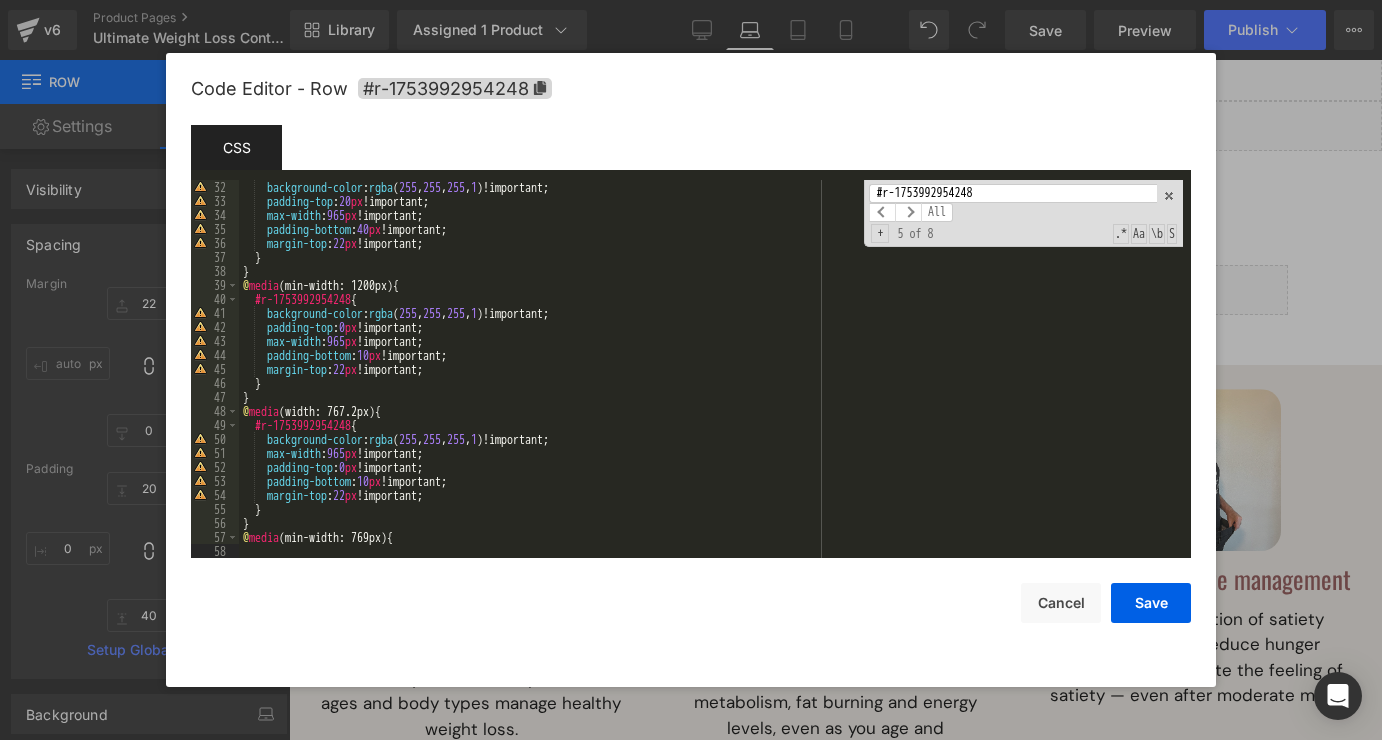 scroll, scrollTop: 462, scrollLeft: 0, axis: vertical 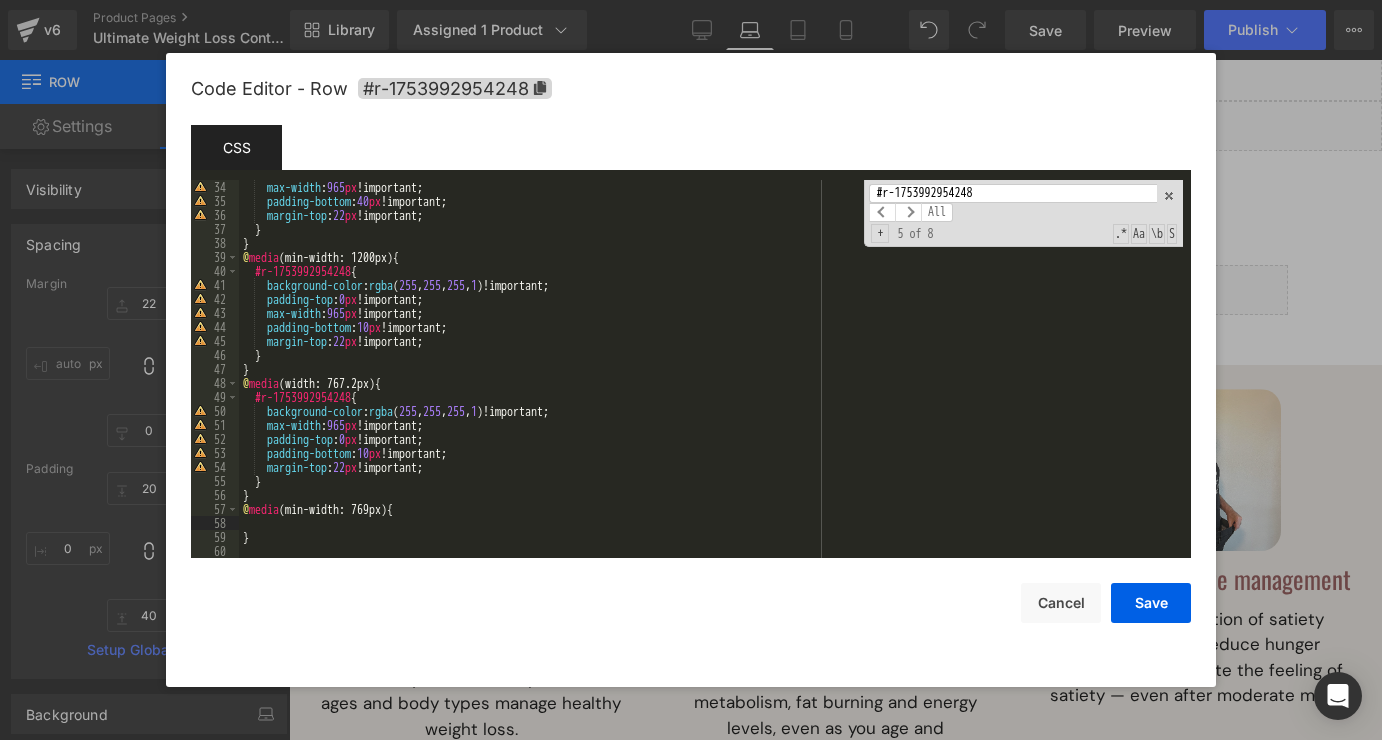 click on "max-width :  965 px !important;
padding-bottom :  40 px !important;
margin-top :  22 px !important;
}
}
@media  (min-width: 1200px) {
#r-1753992954248 {
background-color :  rgba ( 255 ,  255 ,  255 ,  1 )!important;
padding-top :  0 px !important;
max-width :  965 px !important;
padding-bottom :  10 px !important;
margin-top :  22 px !important;
}
}
@media  (width: 767.2px) {
#r-1753992954248 {
background-color :  rgba ( 255 ,  255 ,  255 ,  1 )!important;
max-width :  965 px !important;
padding-top :  0 px !important;
padding-bottom :  10 px !important;
margin-top :  22 px !important;
}
}
@media  (min-width: 769px) {
}" at bounding box center [711, 383] 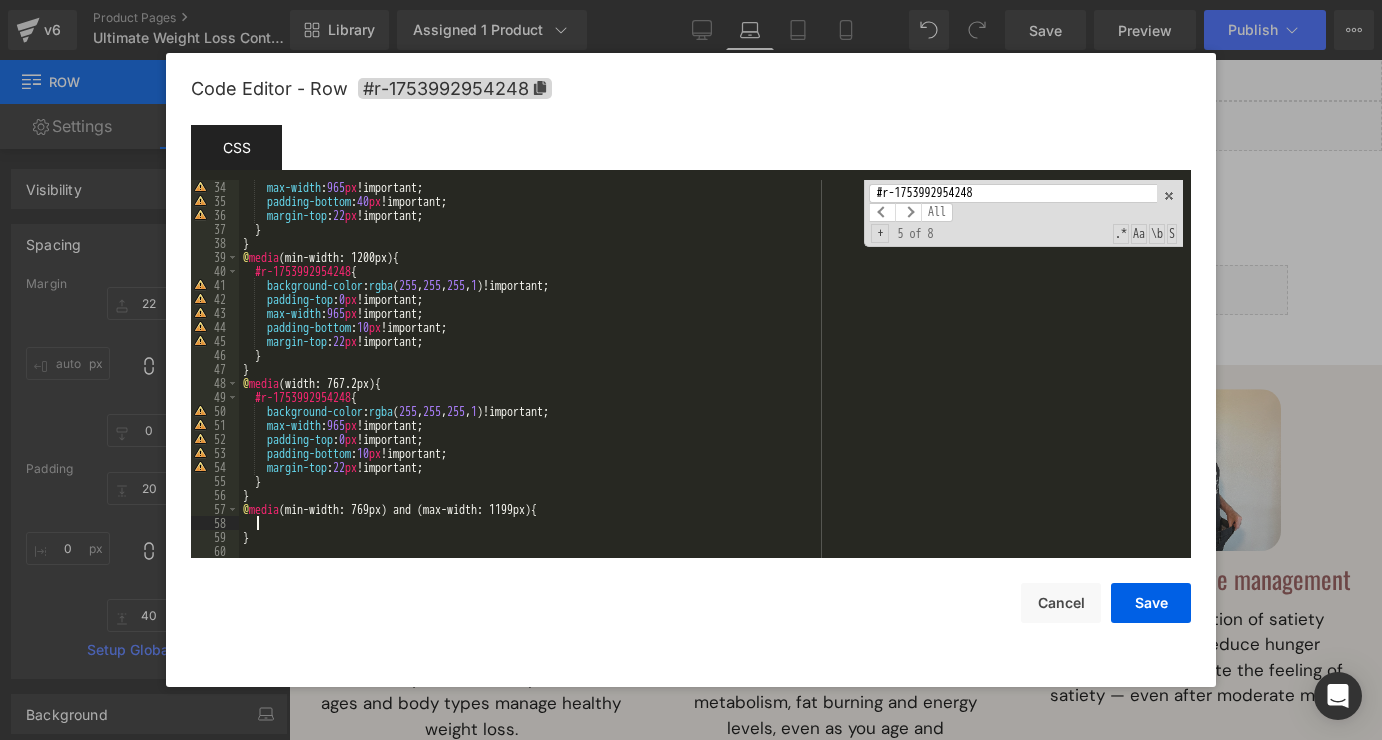 paste 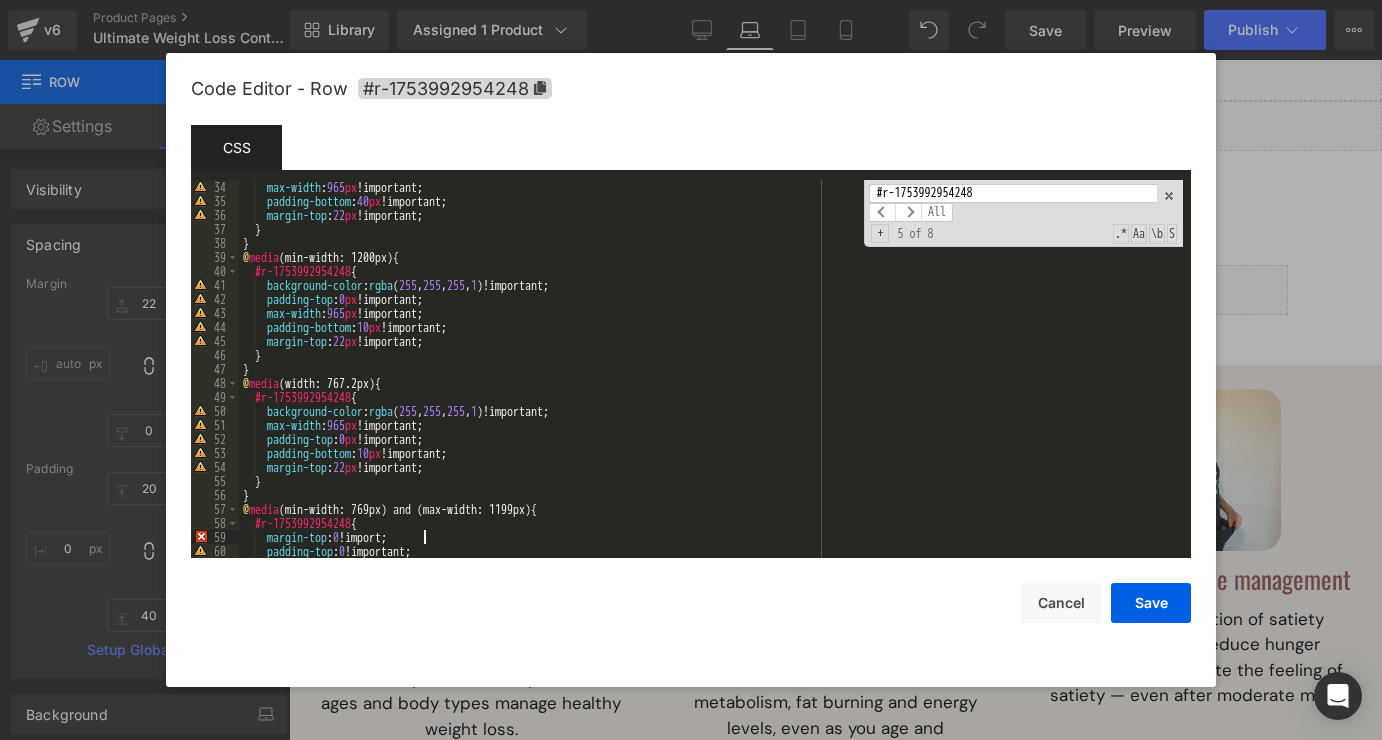type 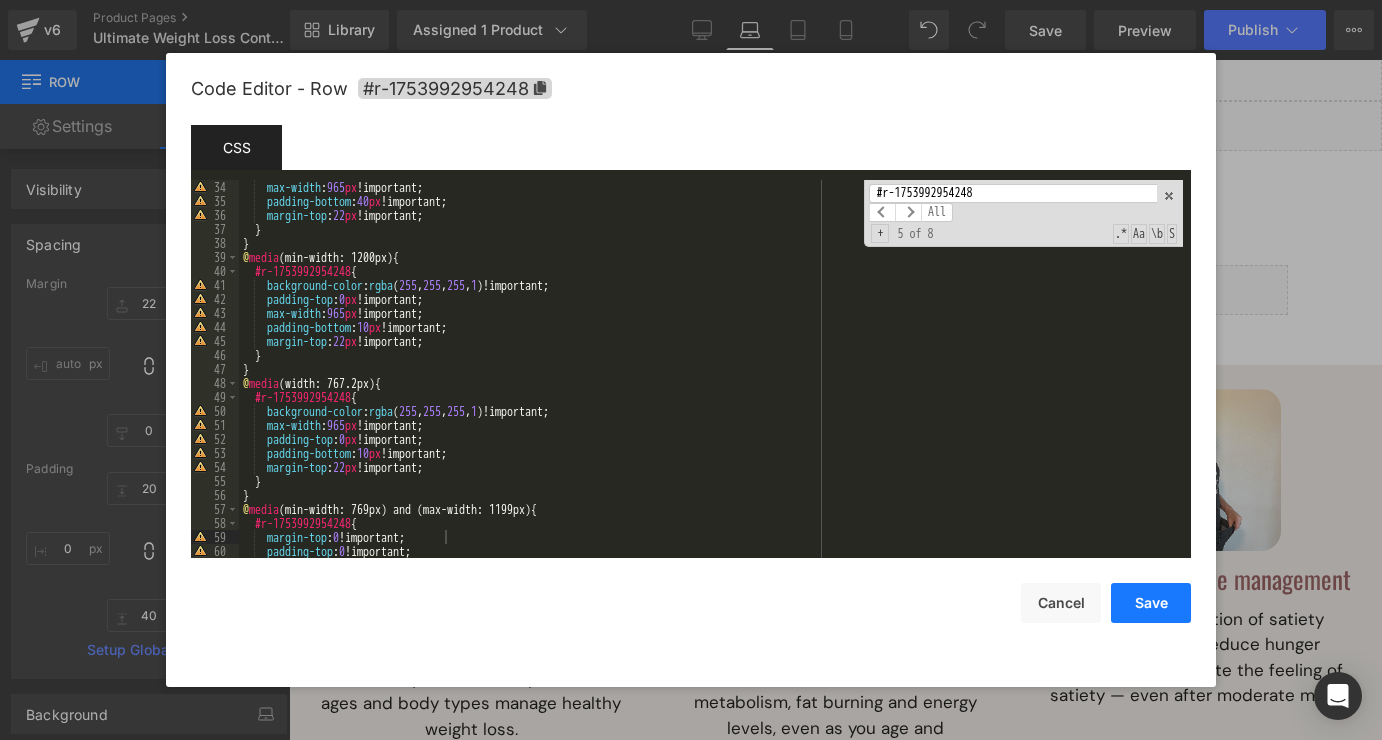 click on "Save" at bounding box center (1151, 603) 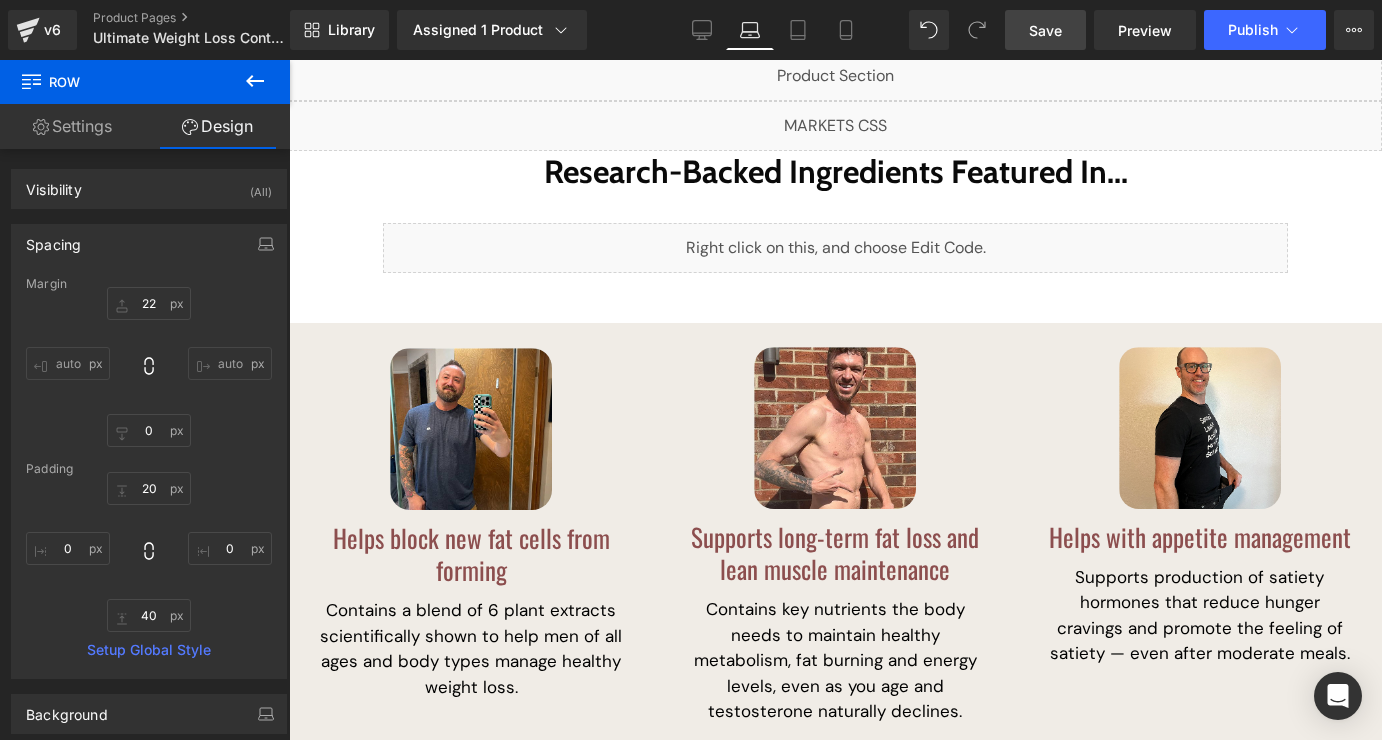 click on "Save" at bounding box center [1045, 30] 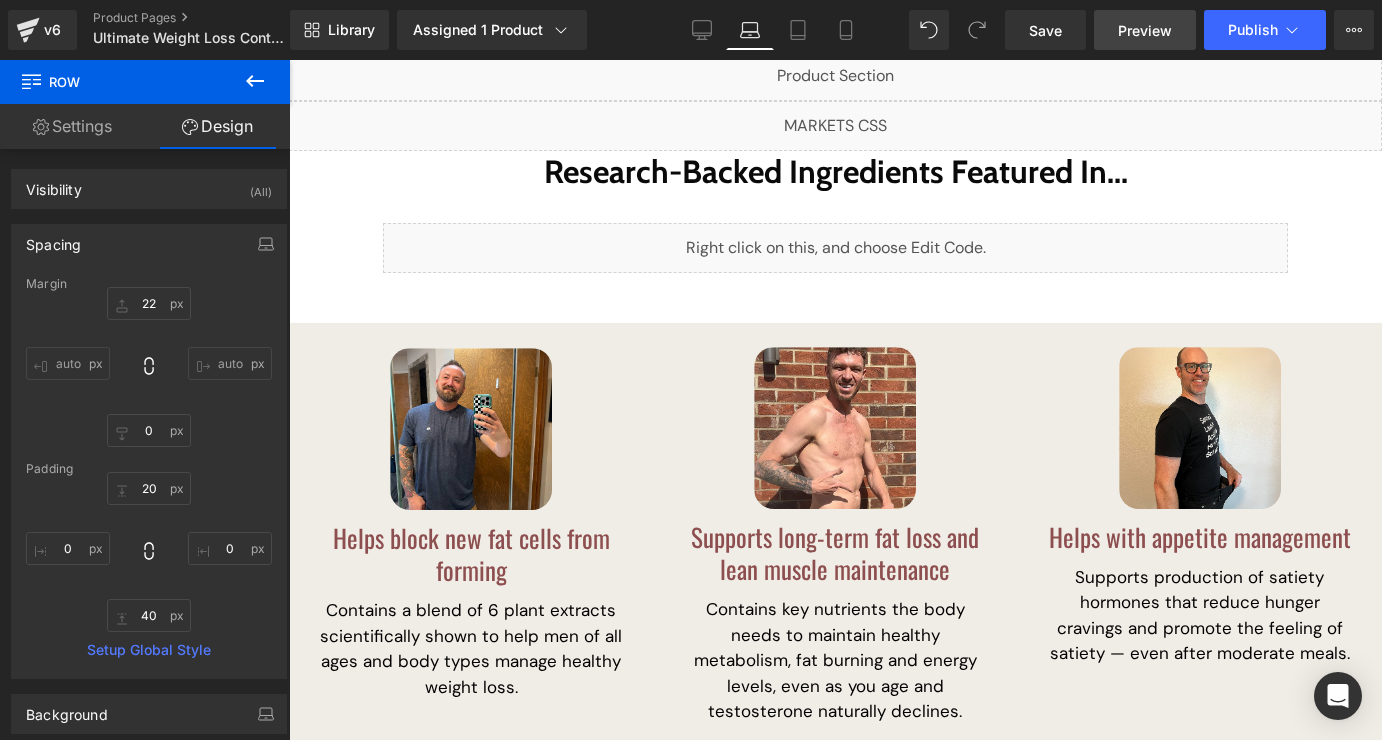 click on "Preview" at bounding box center [1145, 30] 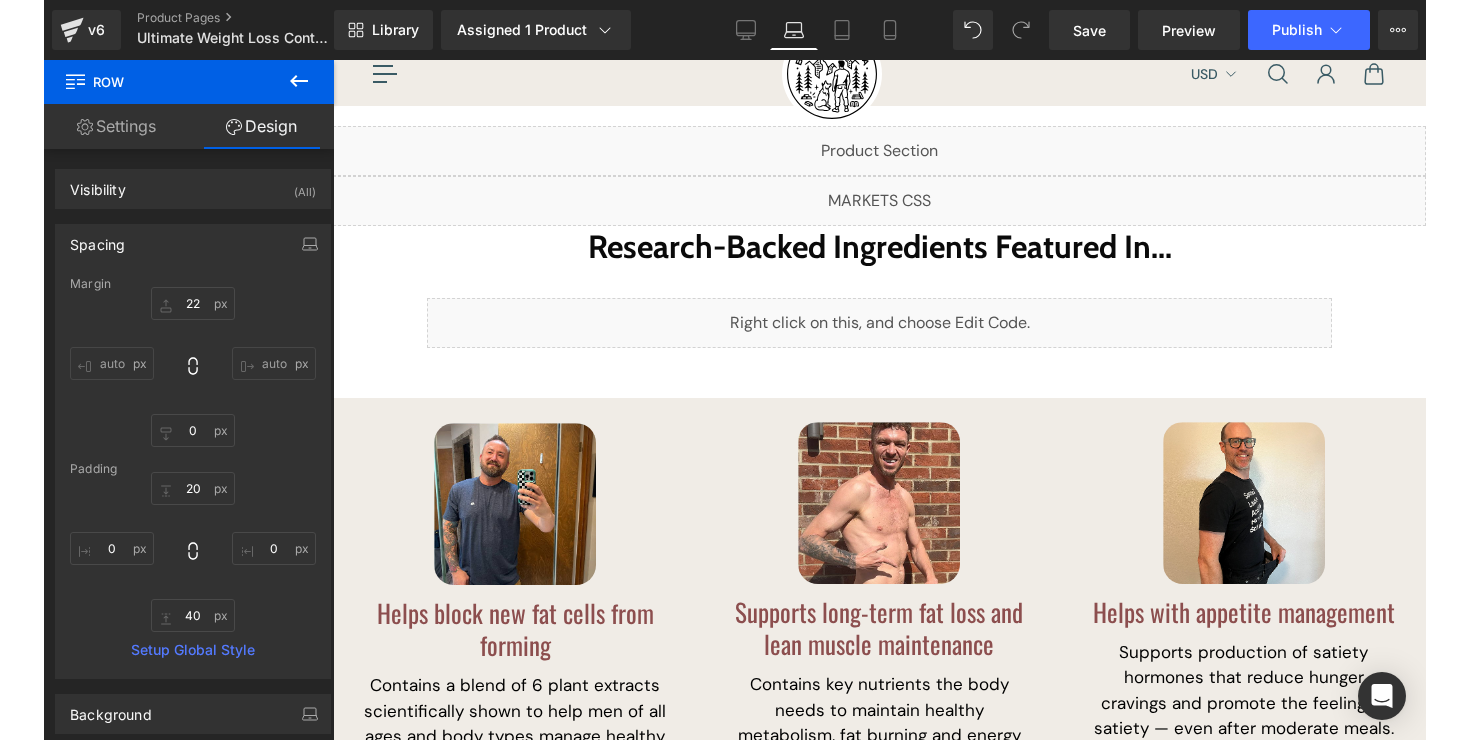 scroll, scrollTop: 0, scrollLeft: 0, axis: both 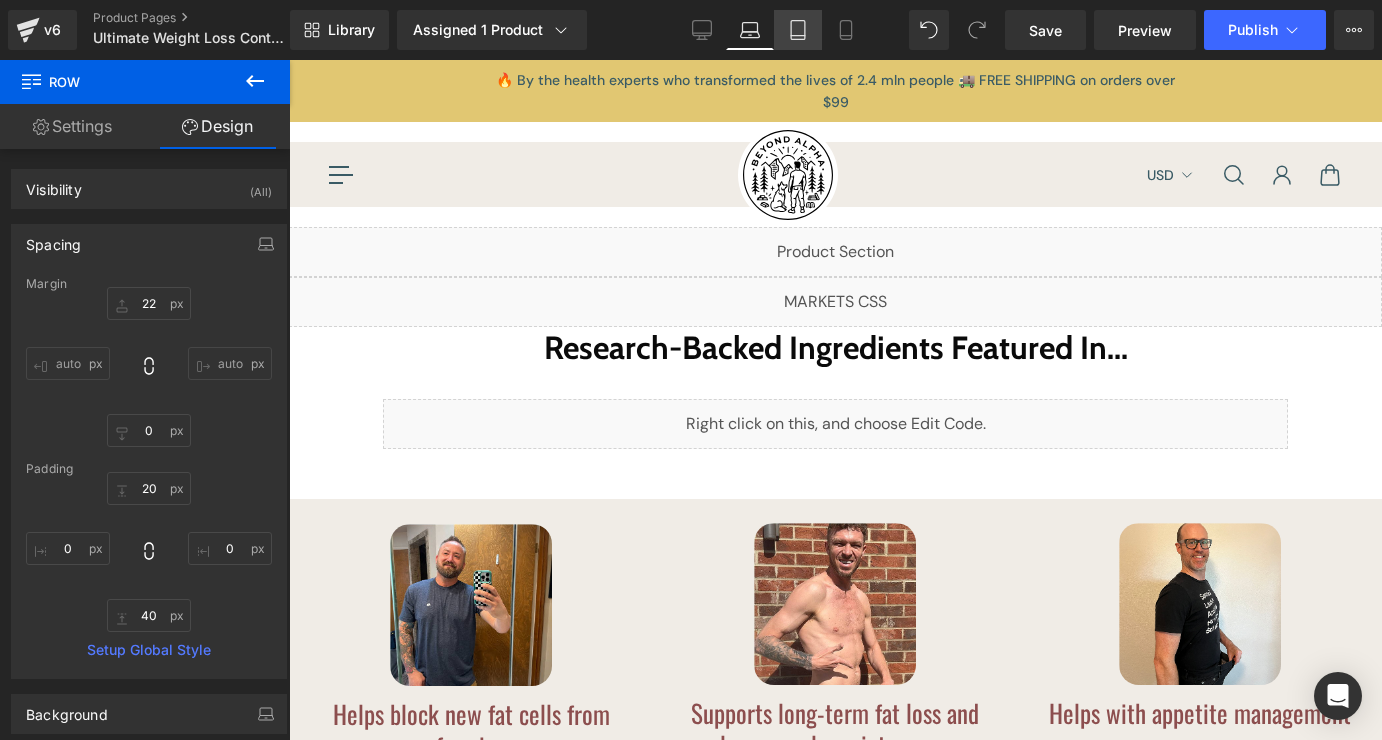 click 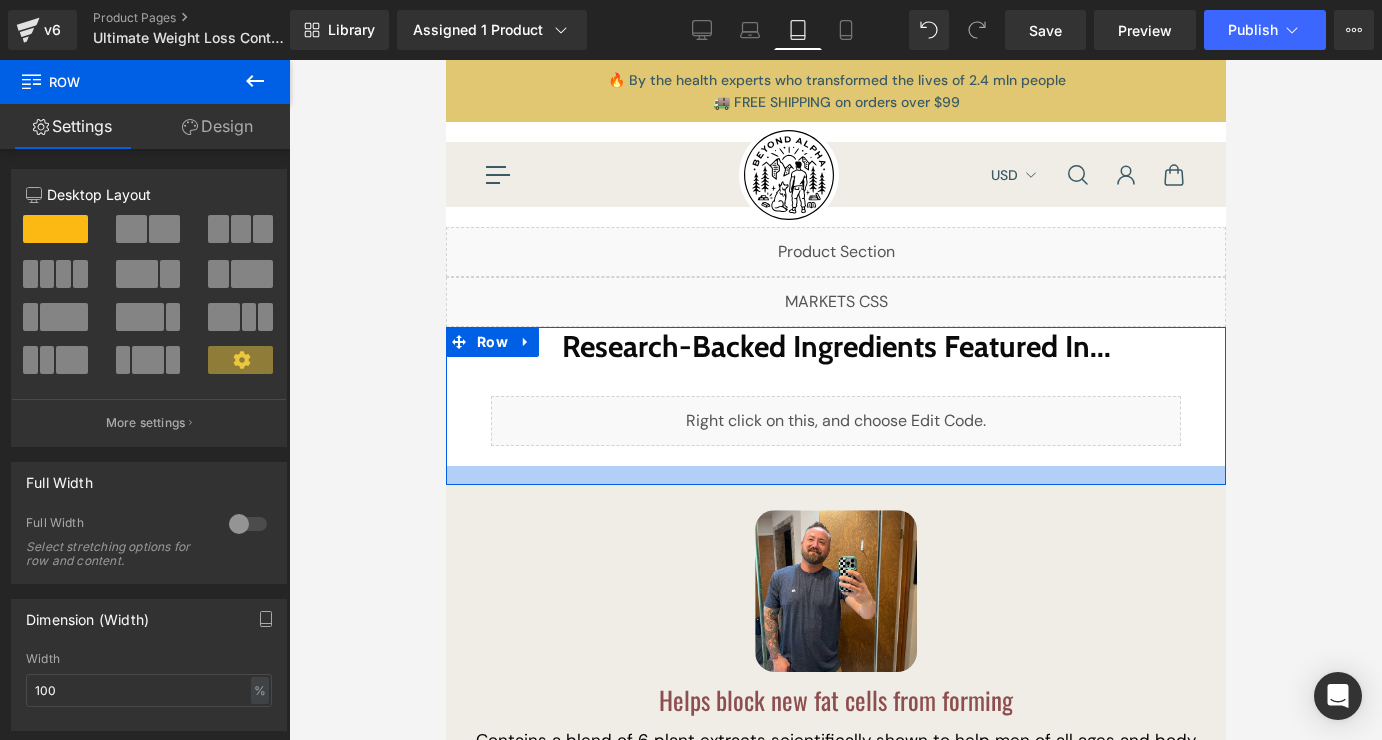 drag, startPoint x: 897, startPoint y: 460, endPoint x: 894, endPoint y: 479, distance: 19.235384 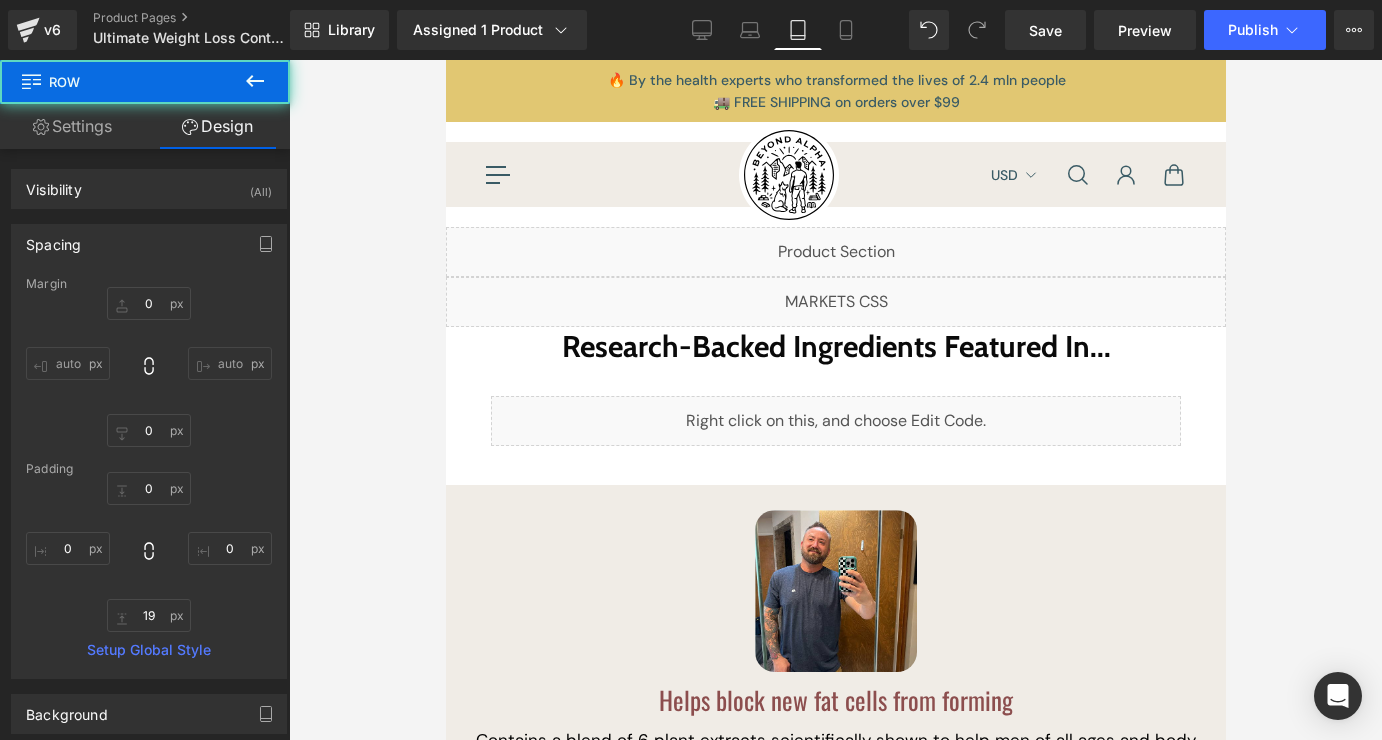 click on "Library Assigned 1 Product  Product Preview
Ultimate Weight Control Manage assigned products Tablet Desktop Laptop Tablet Mobile Save Preview Publish Scheduled View Live Page View with current Template Save Template to Library Schedule Publish  Optimize  Publish Settings Shortcuts  Your page can’t be published   You've reached the maximum number of published pages on your plan  (14/999999).  You need to upgrade your plan or unpublish all your pages to get 1 publish slot.   Unpublish pages   Upgrade plan" at bounding box center [836, 30] 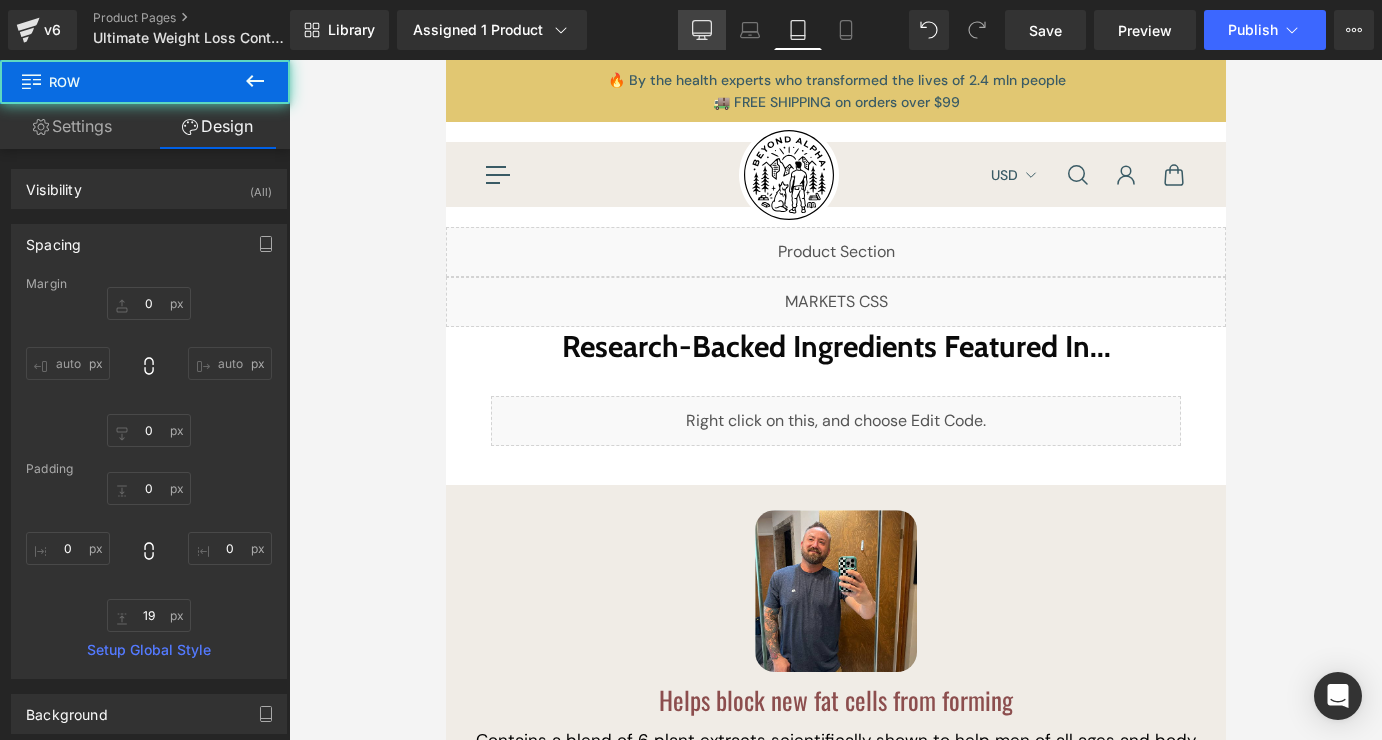 click on "Desktop" at bounding box center [702, 30] 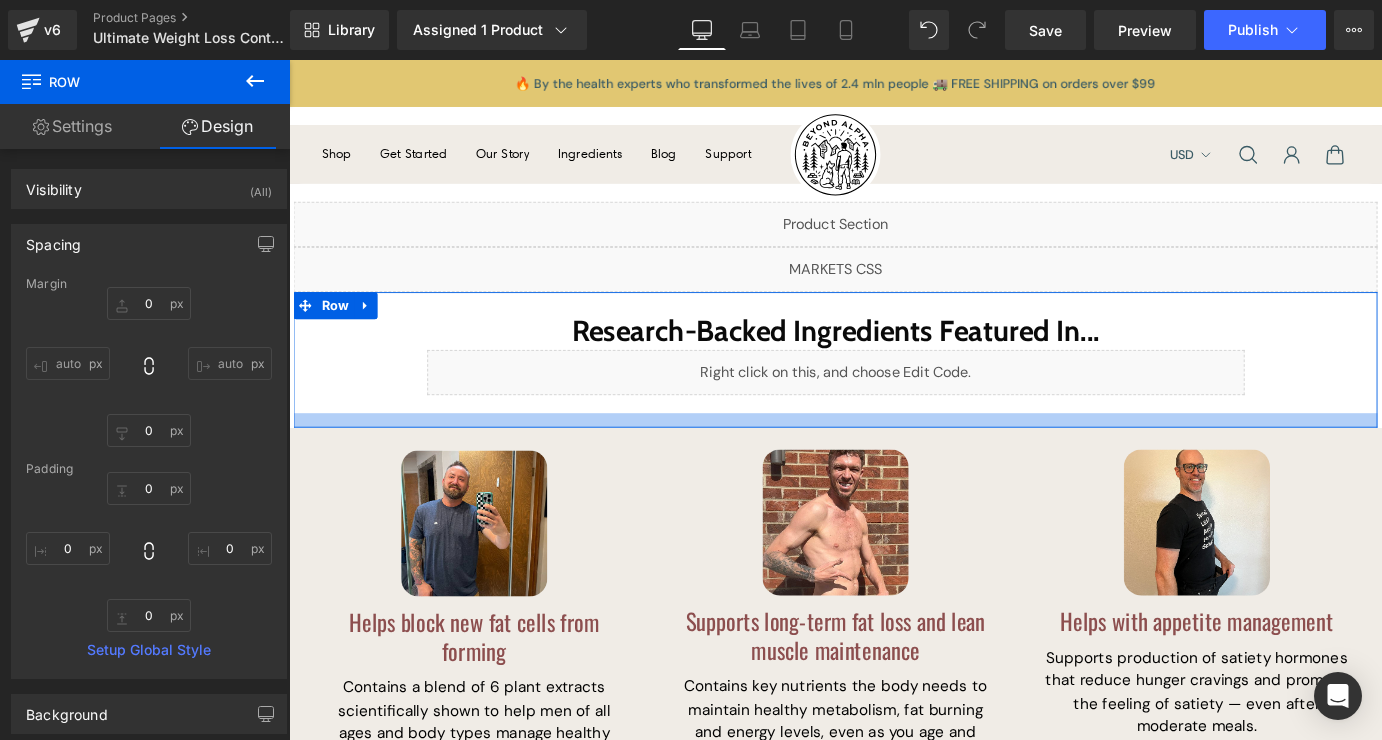 drag, startPoint x: 870, startPoint y: 445, endPoint x: 869, endPoint y: 461, distance: 16.03122 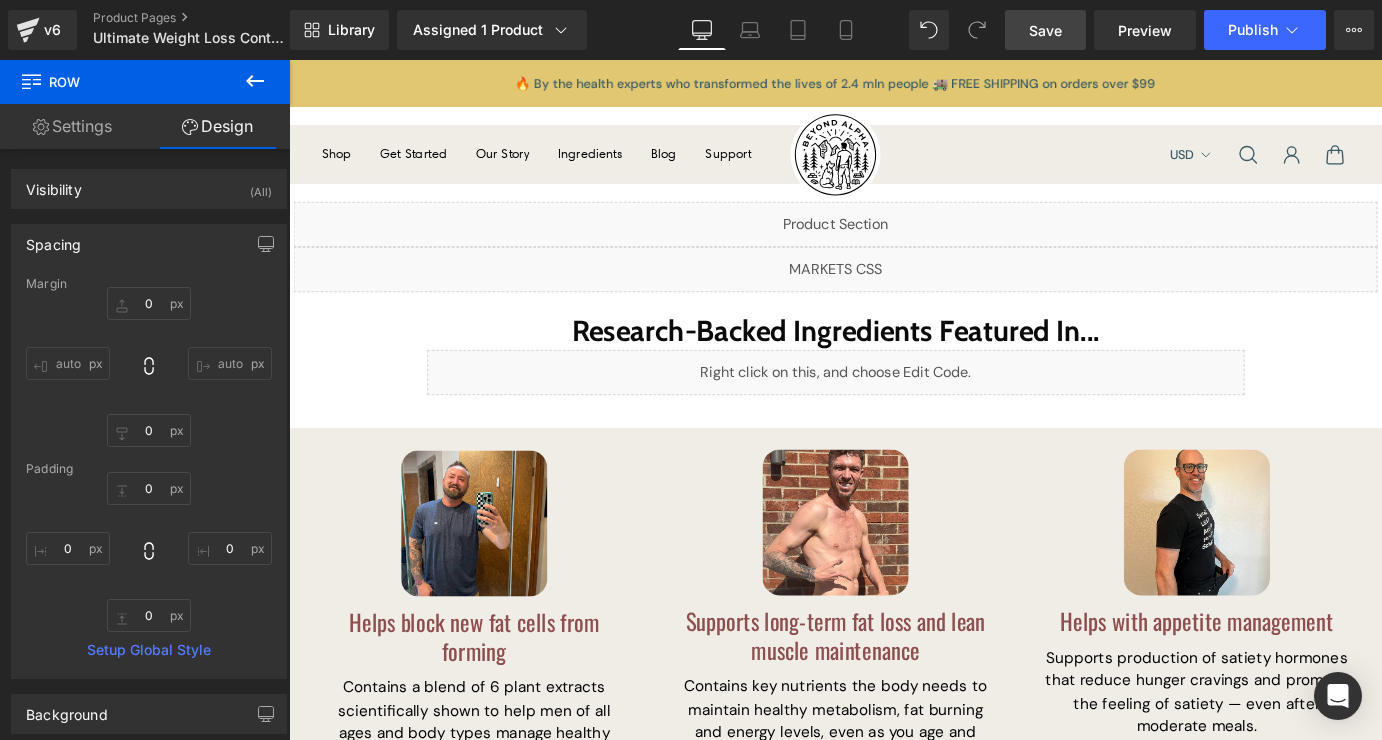 click on "Save" at bounding box center (1045, 30) 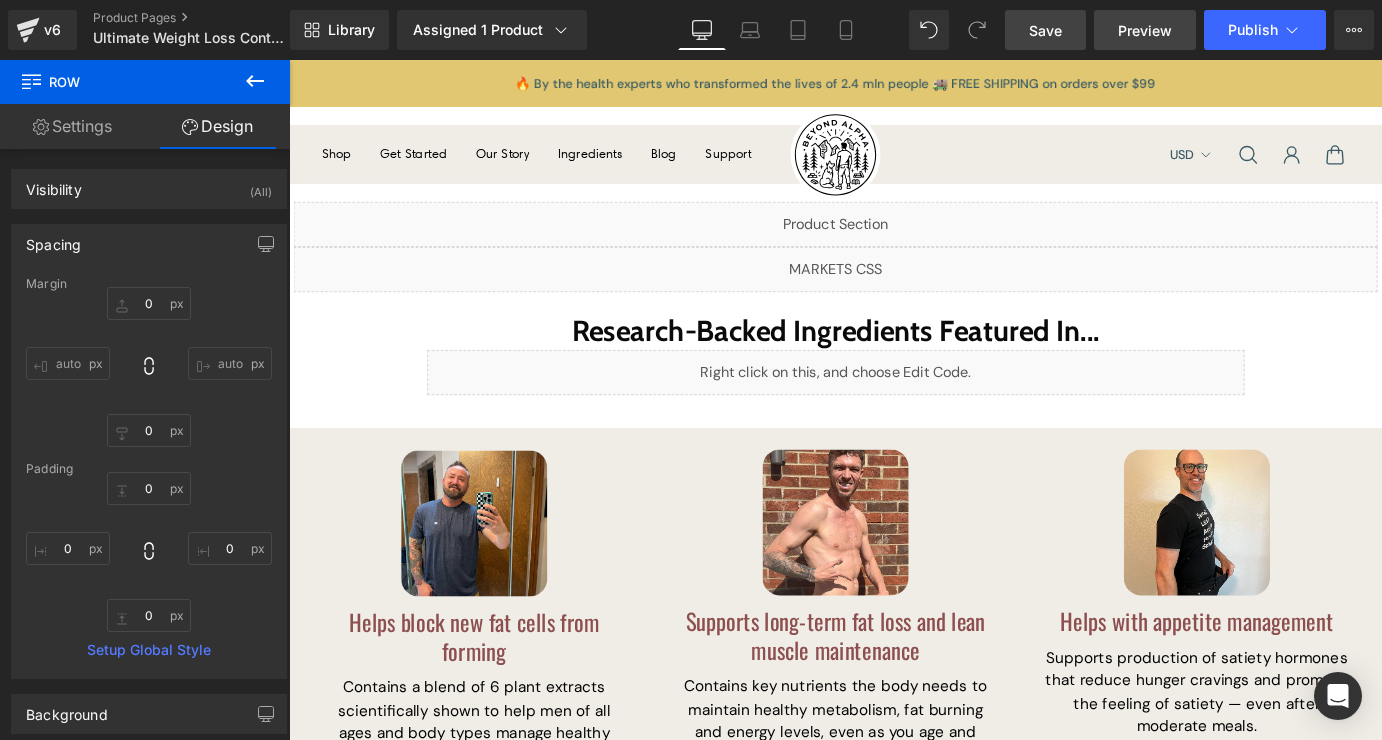 click on "Preview" at bounding box center [1145, 30] 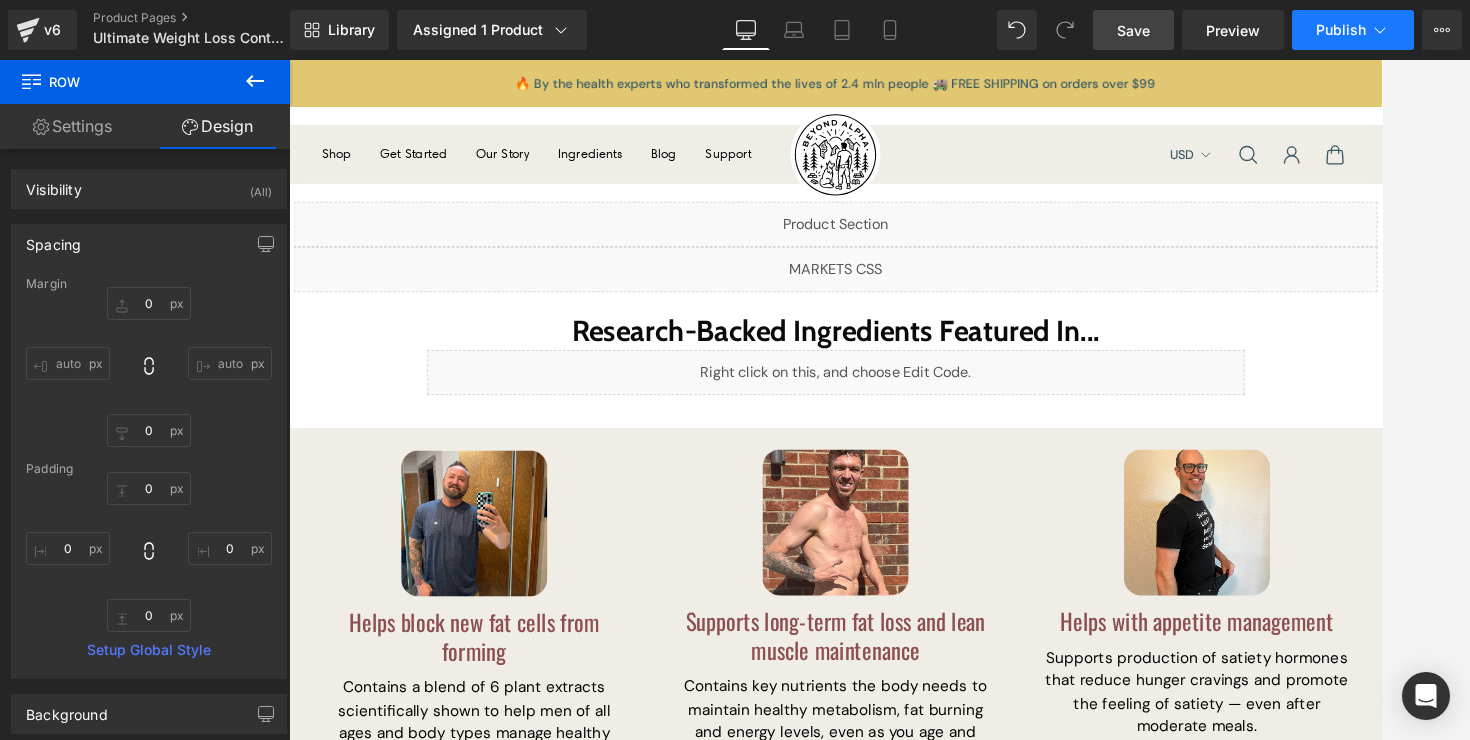 click 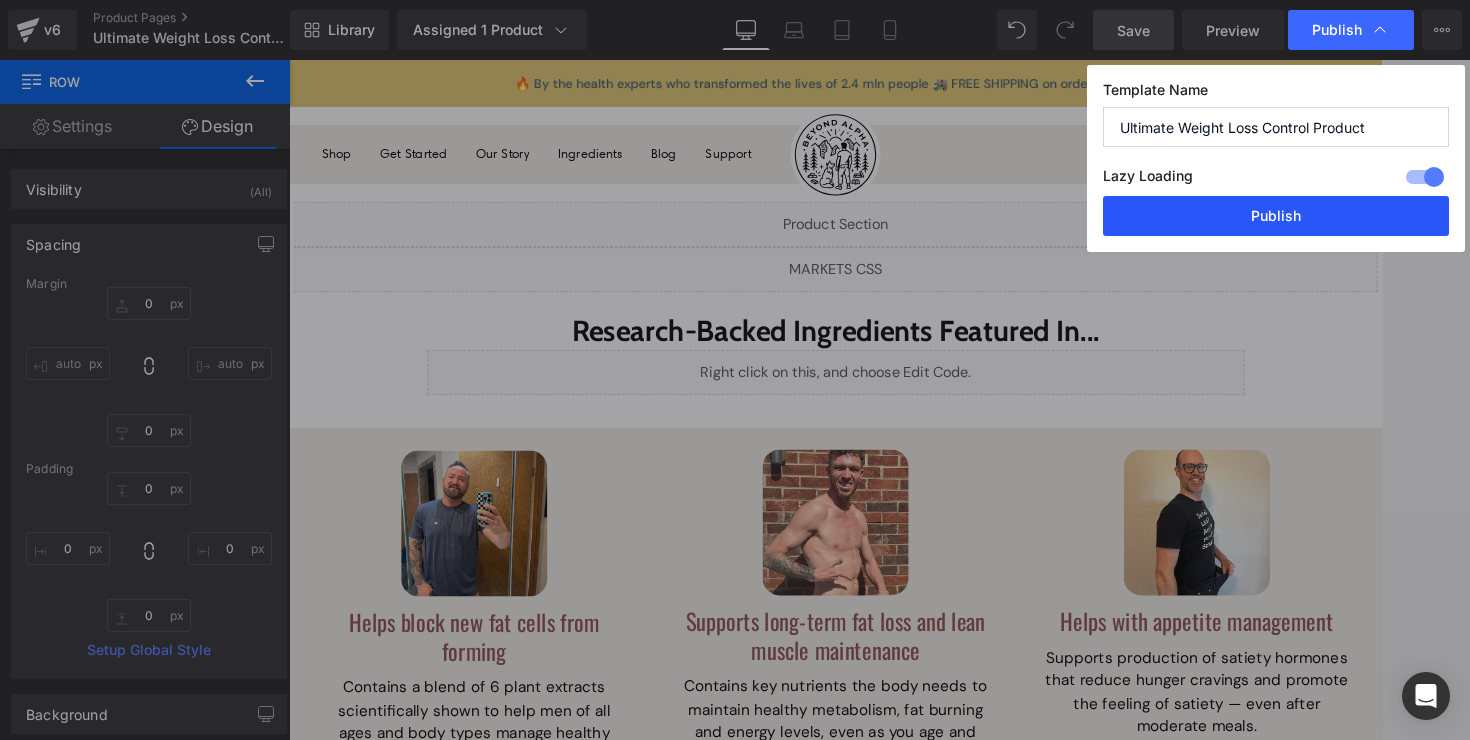 click on "Publish" at bounding box center [1276, 216] 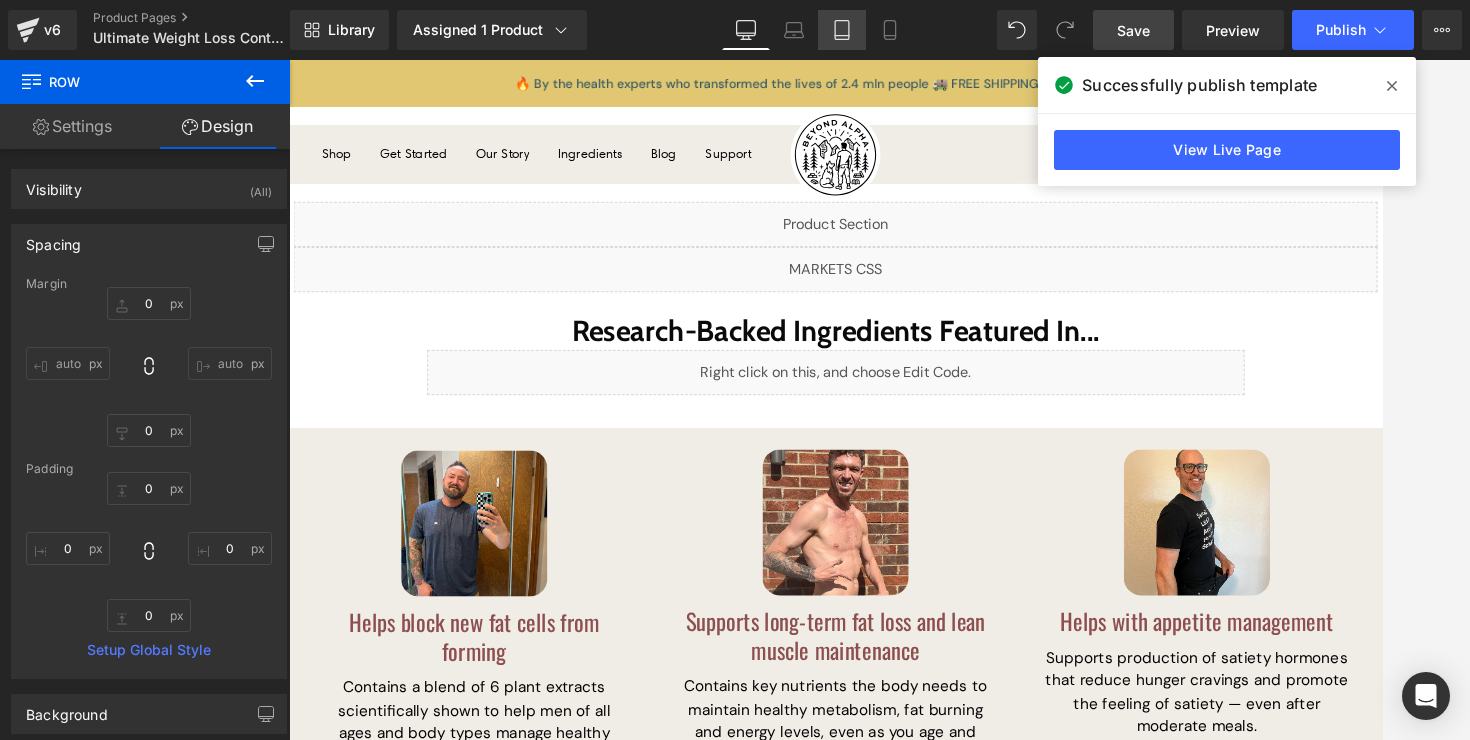 click 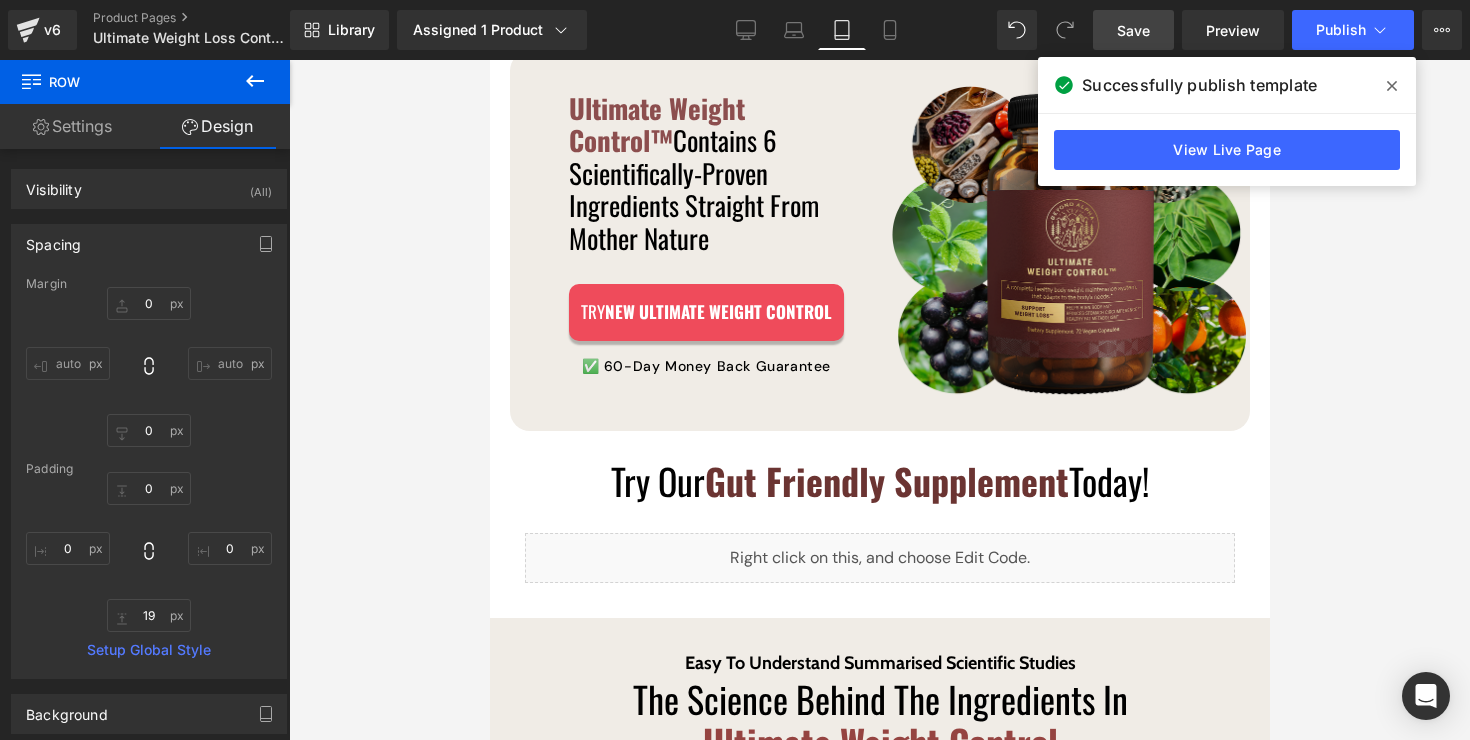 scroll, scrollTop: 2404, scrollLeft: 0, axis: vertical 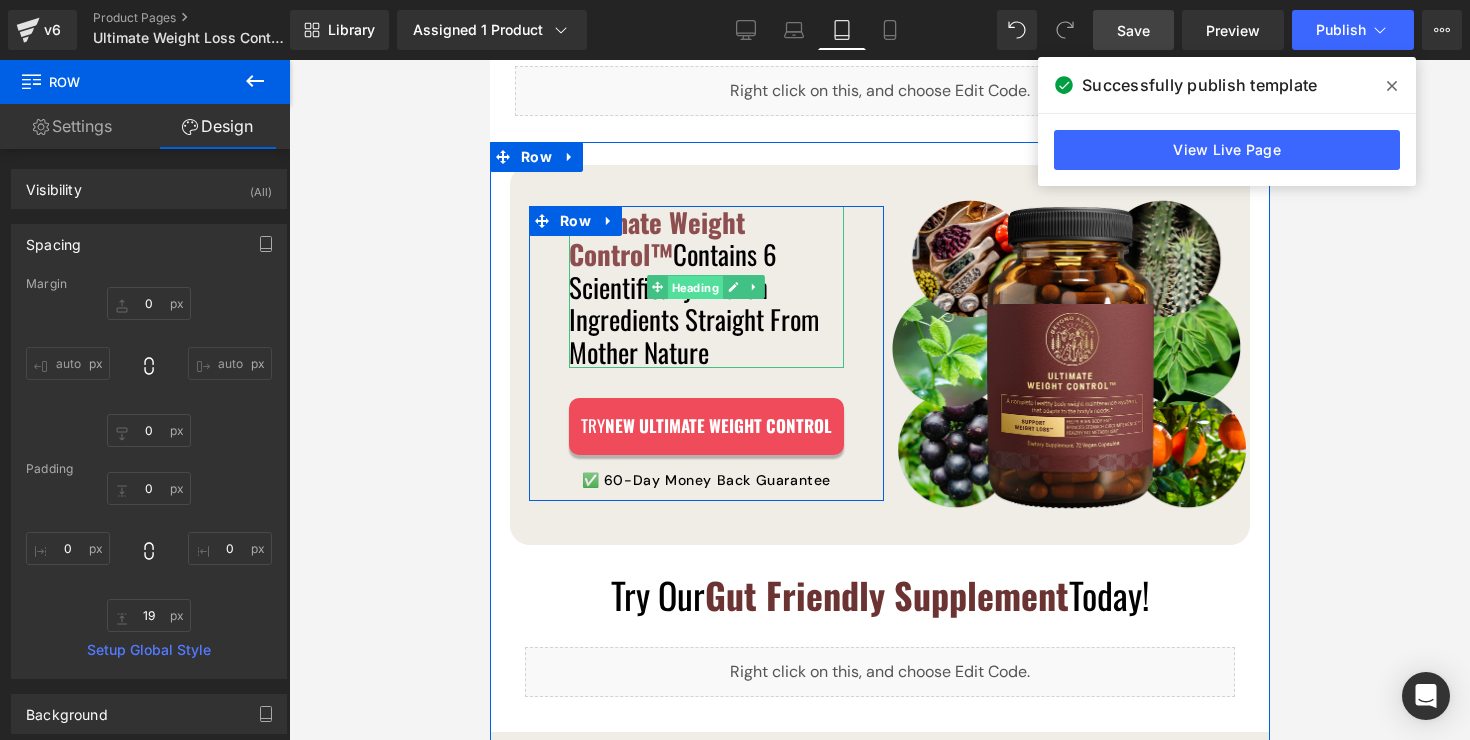 click on "Ultimate Weight Control™  Contains 6 Scientifically-Proven Ingredients Straight From Mother Nature Heading" at bounding box center [705, 287] 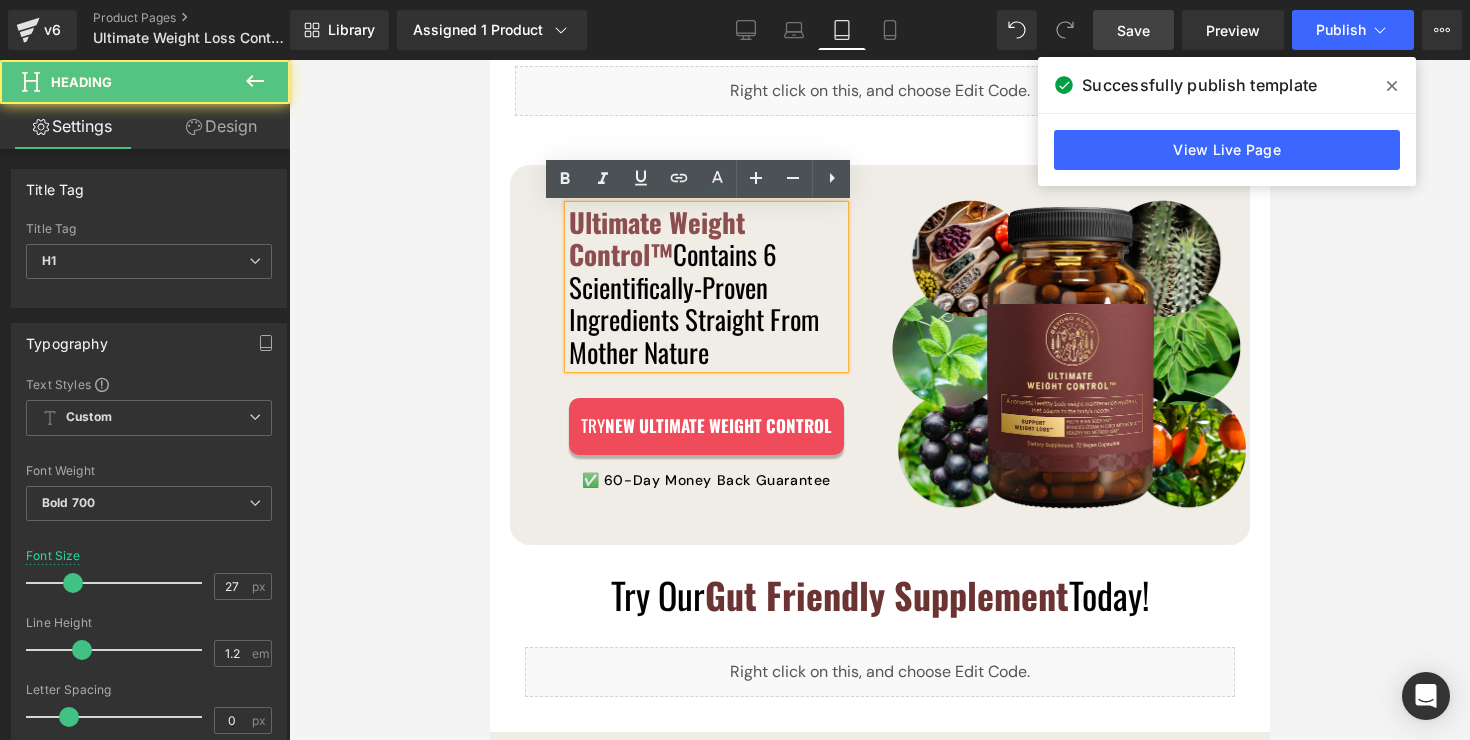click on "Ultimate Weight Control™  Contains 6 Scientifically-Proven Ingredients Straight From Mother Nature Heading         Image         TRY  NEW Ultimate Weight Control Button         ✅ 60-Day Money Back Guarantee Text Block         Row" at bounding box center (705, 353) 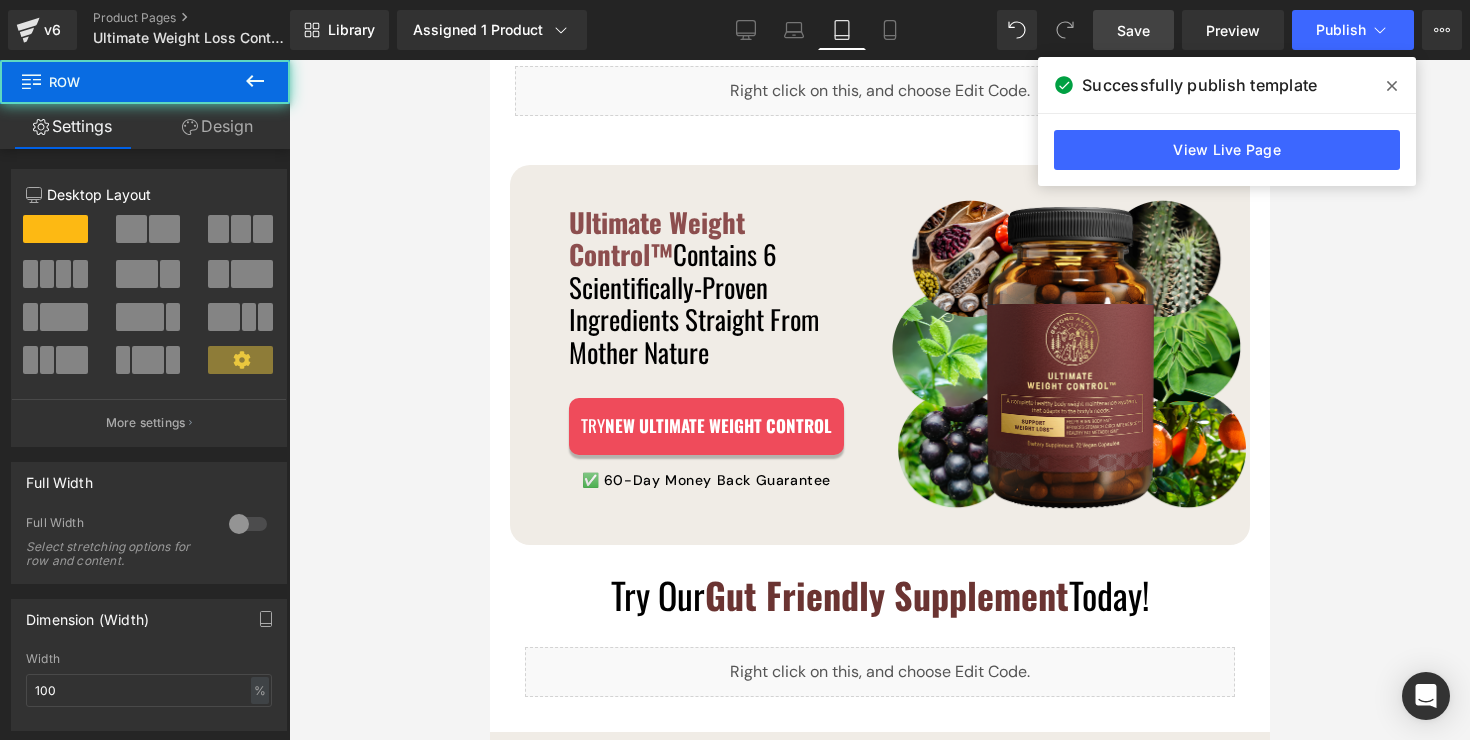 click on "Ultimate Weight Control™  Contains 6 Scientifically-Proven Ingredients Straight From Mother Nature Heading         Image         TRY  NEW Ultimate Weight Control Button         ✅ 60-Day Money Back Guarantee Text Block         Row" at bounding box center (705, 353) 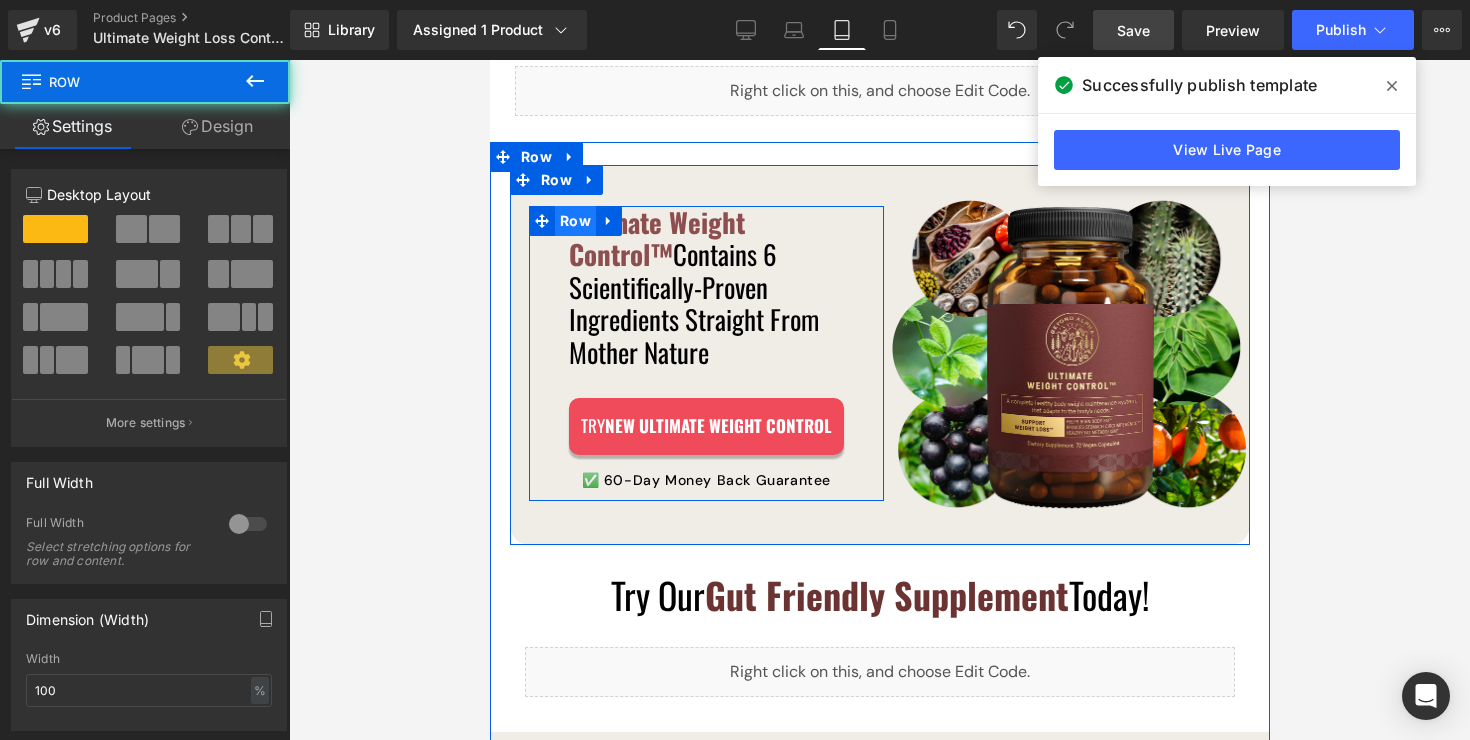 click on "Row" at bounding box center [574, 221] 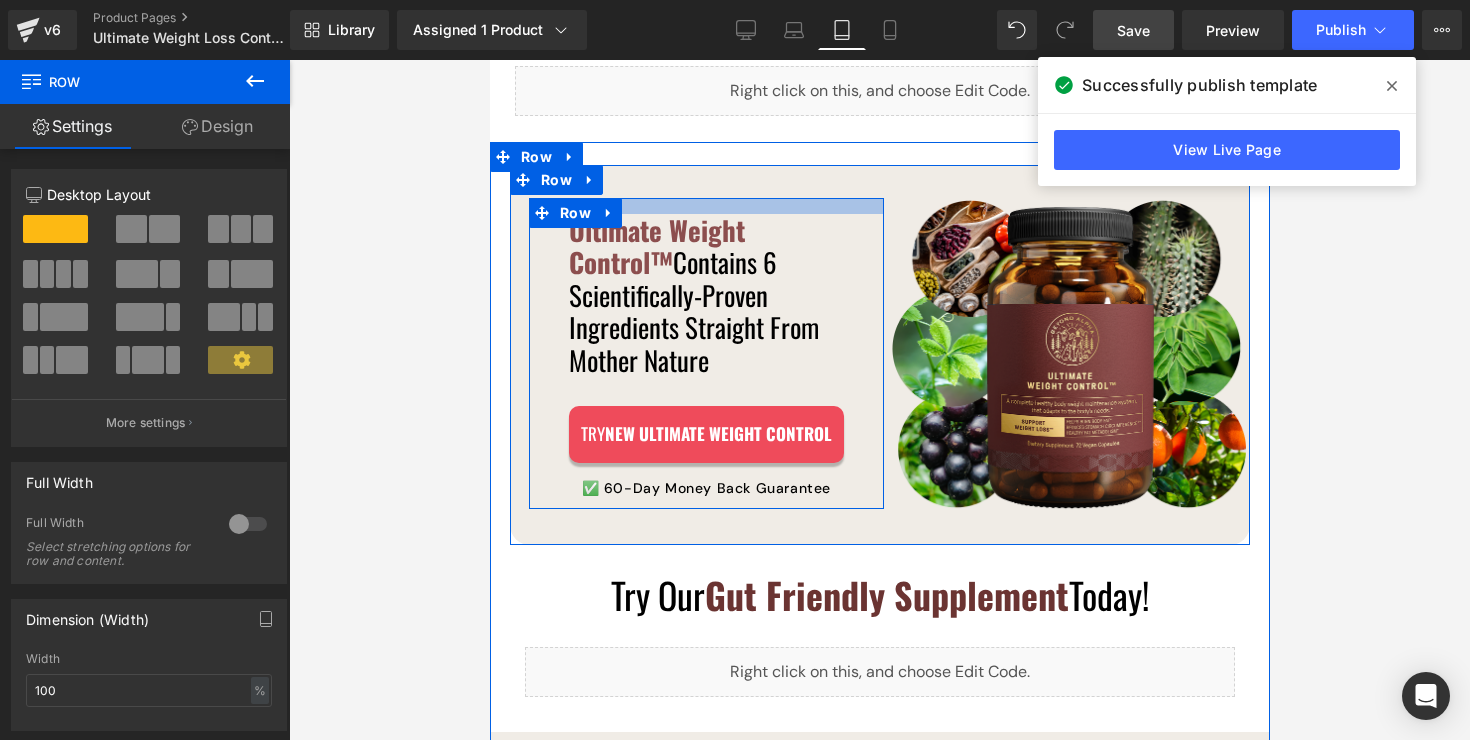 drag, startPoint x: 682, startPoint y: 208, endPoint x: 680, endPoint y: 224, distance: 16.124516 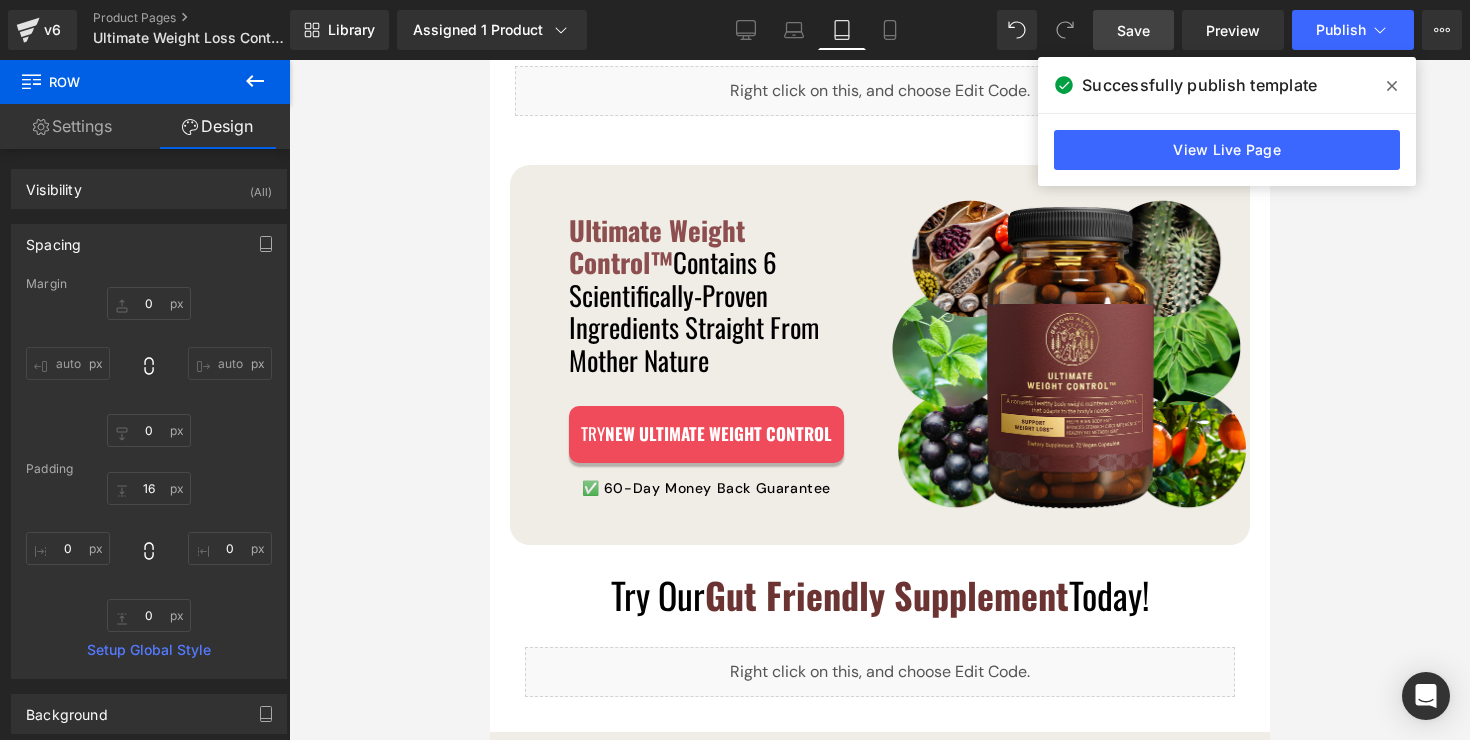 click on "Save" at bounding box center [1133, 30] 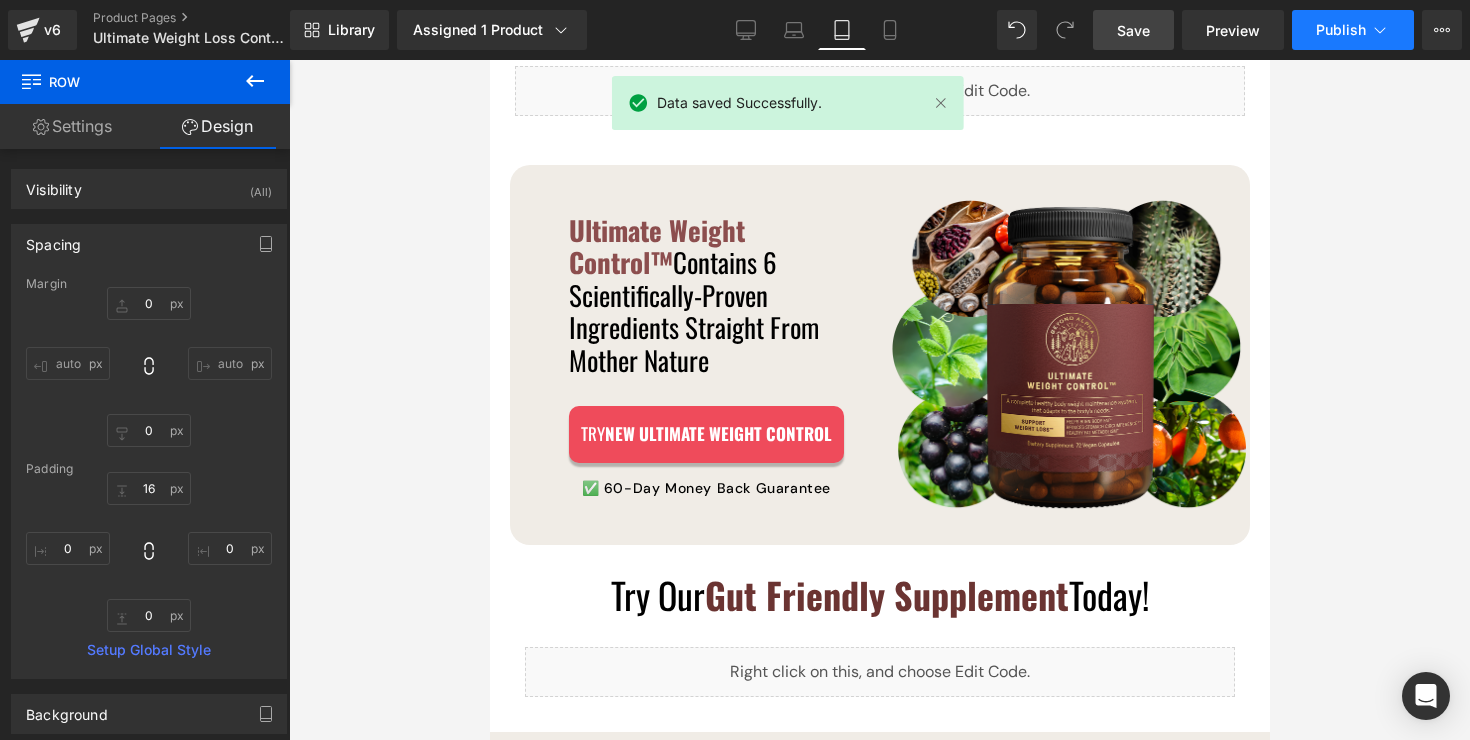 click on "Publish" at bounding box center [1353, 30] 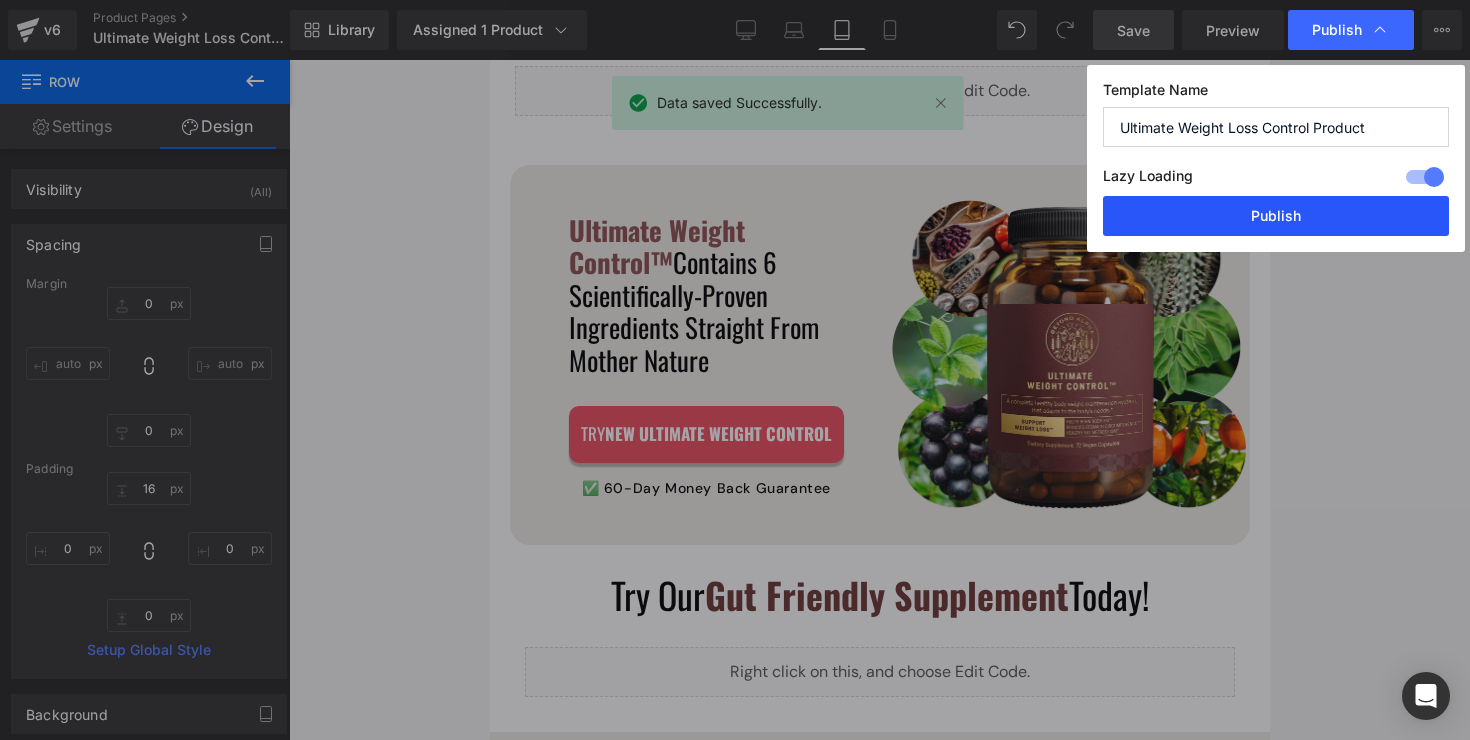 click on "Publish" at bounding box center [1276, 216] 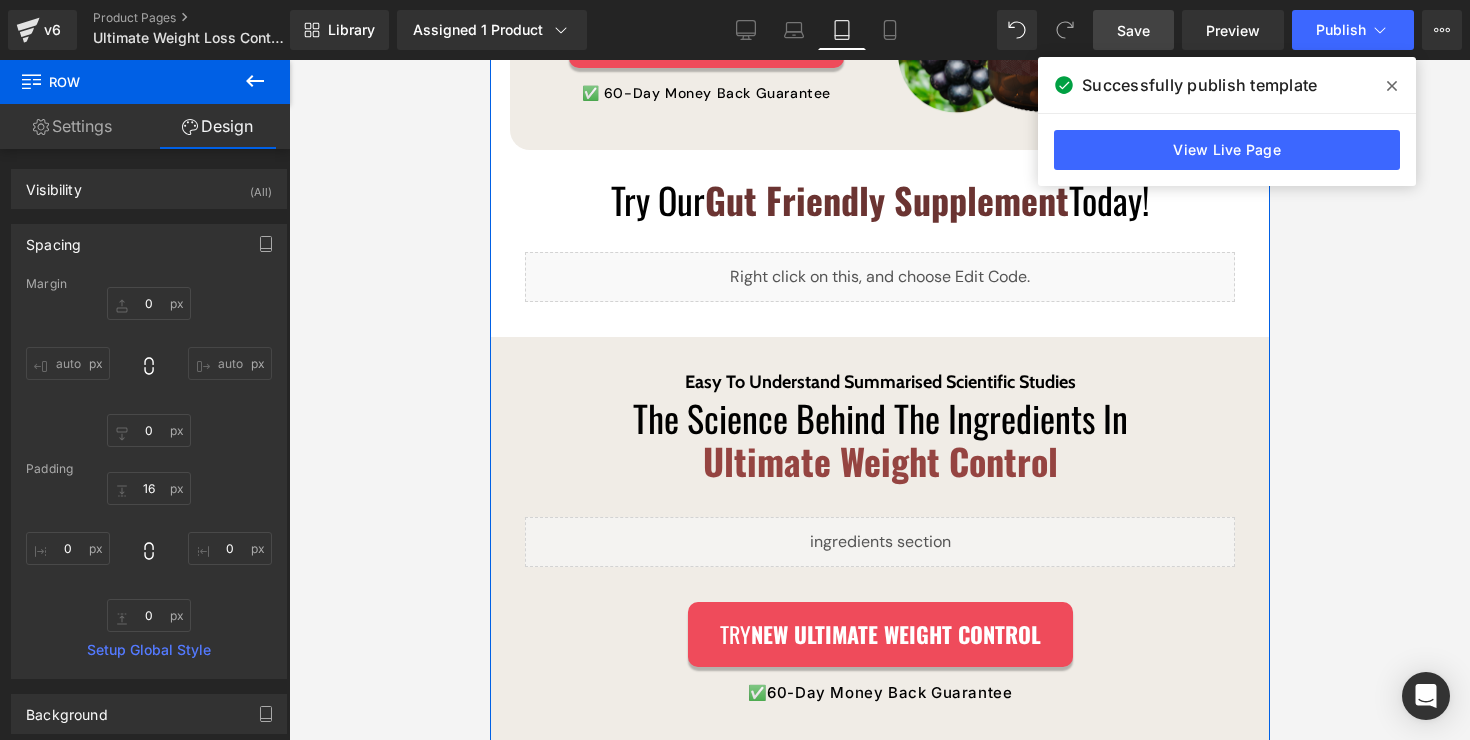 scroll, scrollTop: 2815, scrollLeft: 0, axis: vertical 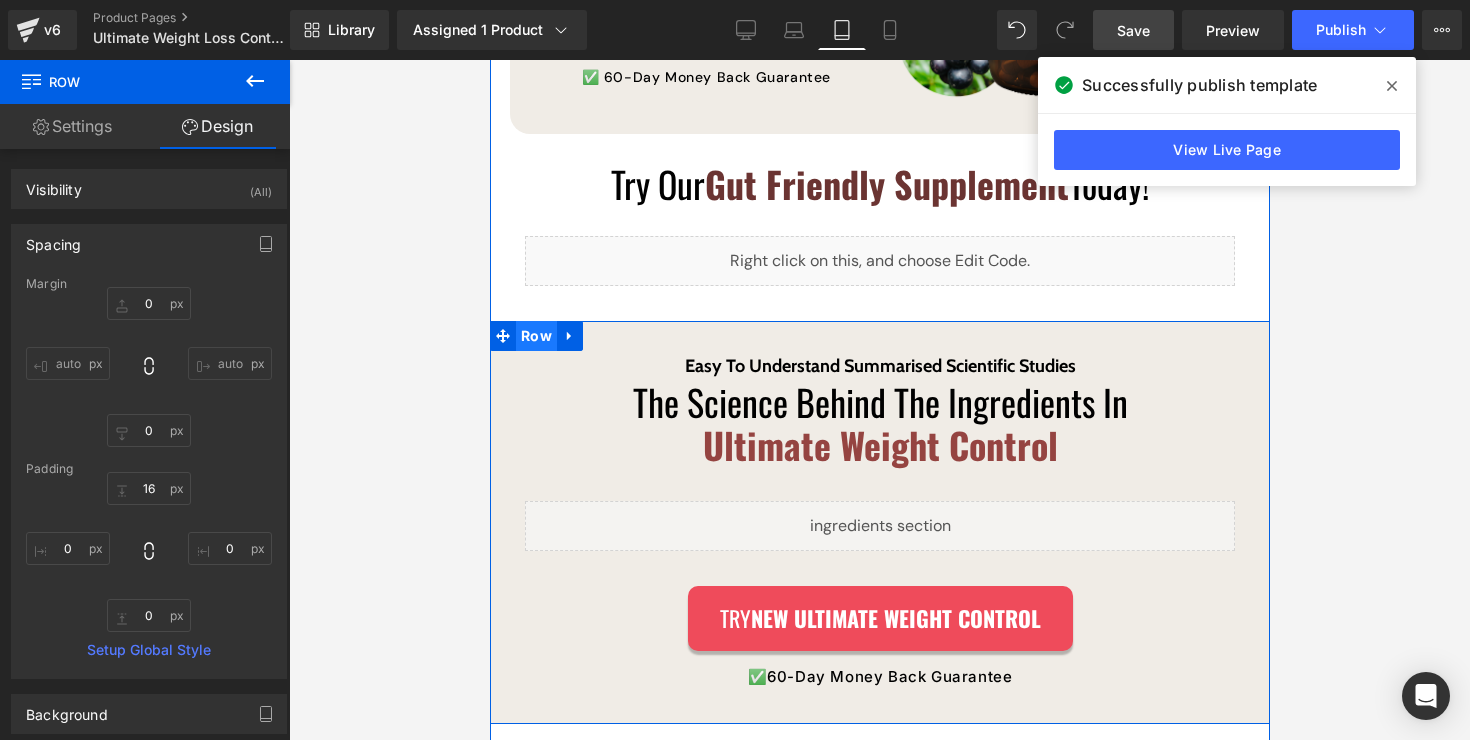 click on "Row" at bounding box center (535, 336) 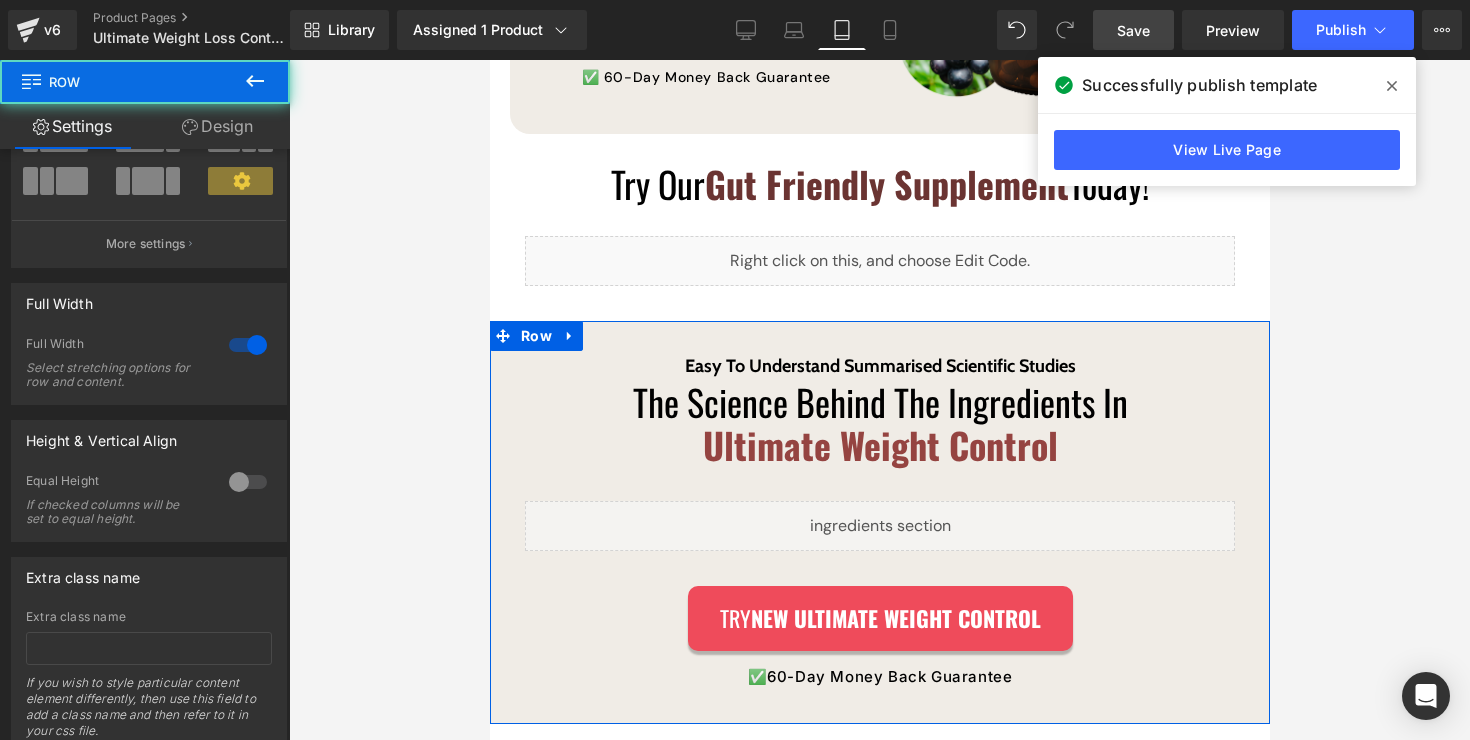 scroll, scrollTop: 248, scrollLeft: 0, axis: vertical 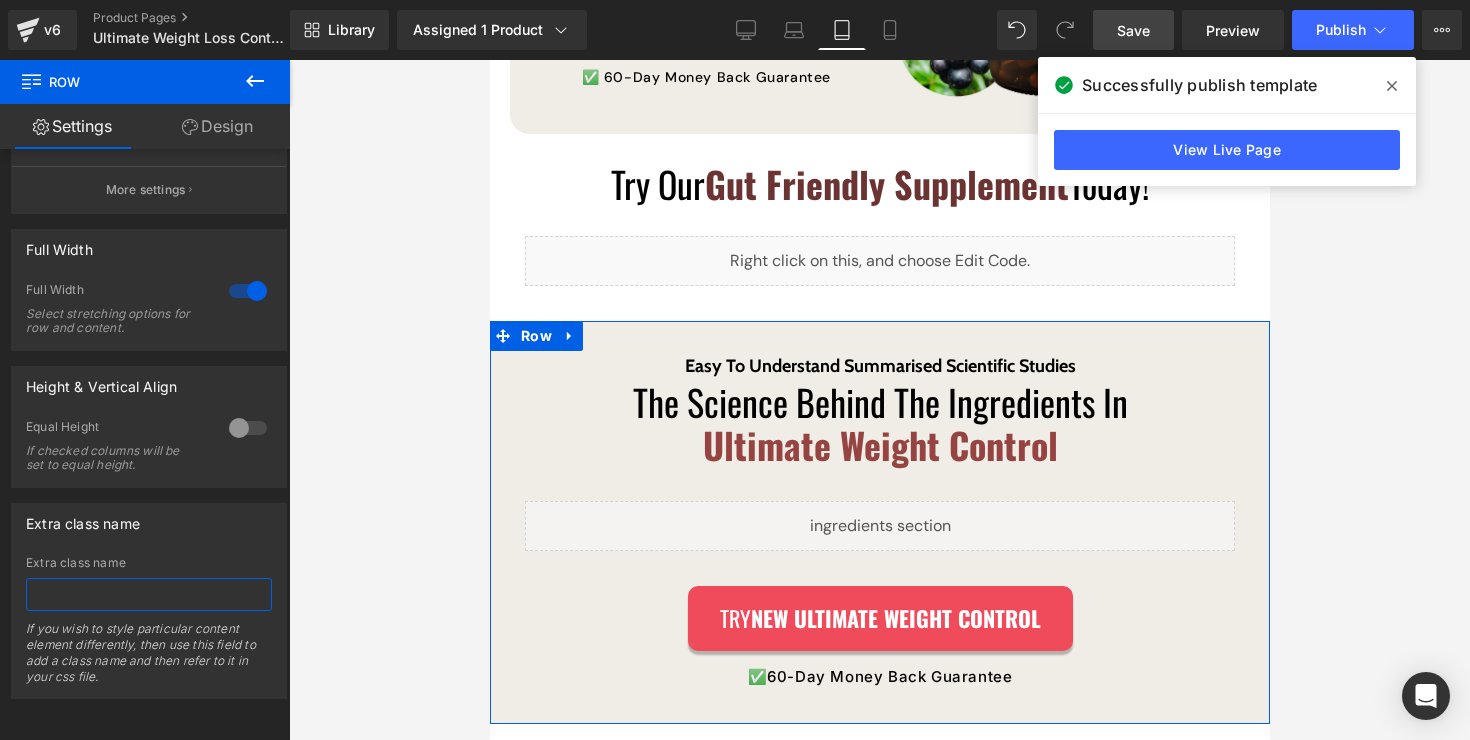 click at bounding box center (149, 594) 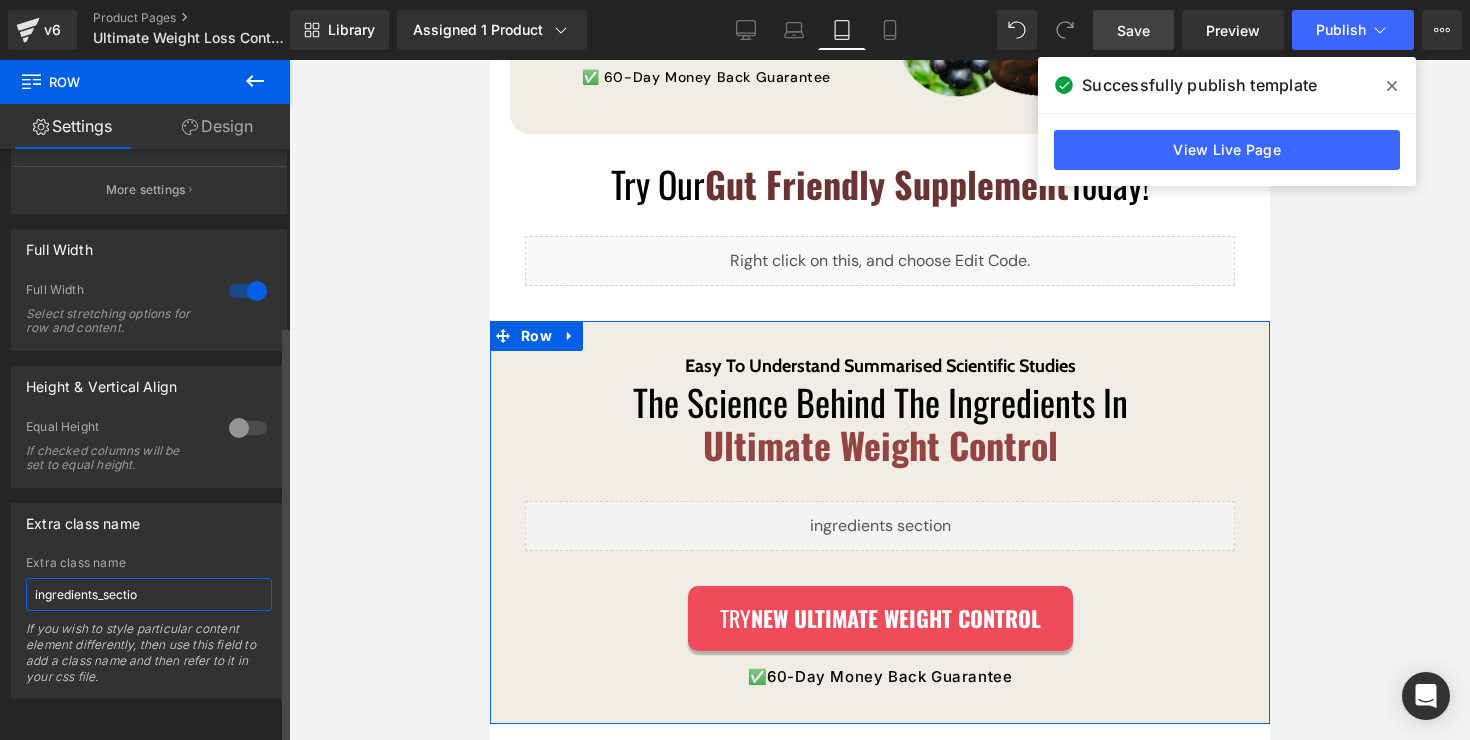 type on "ingredients_section" 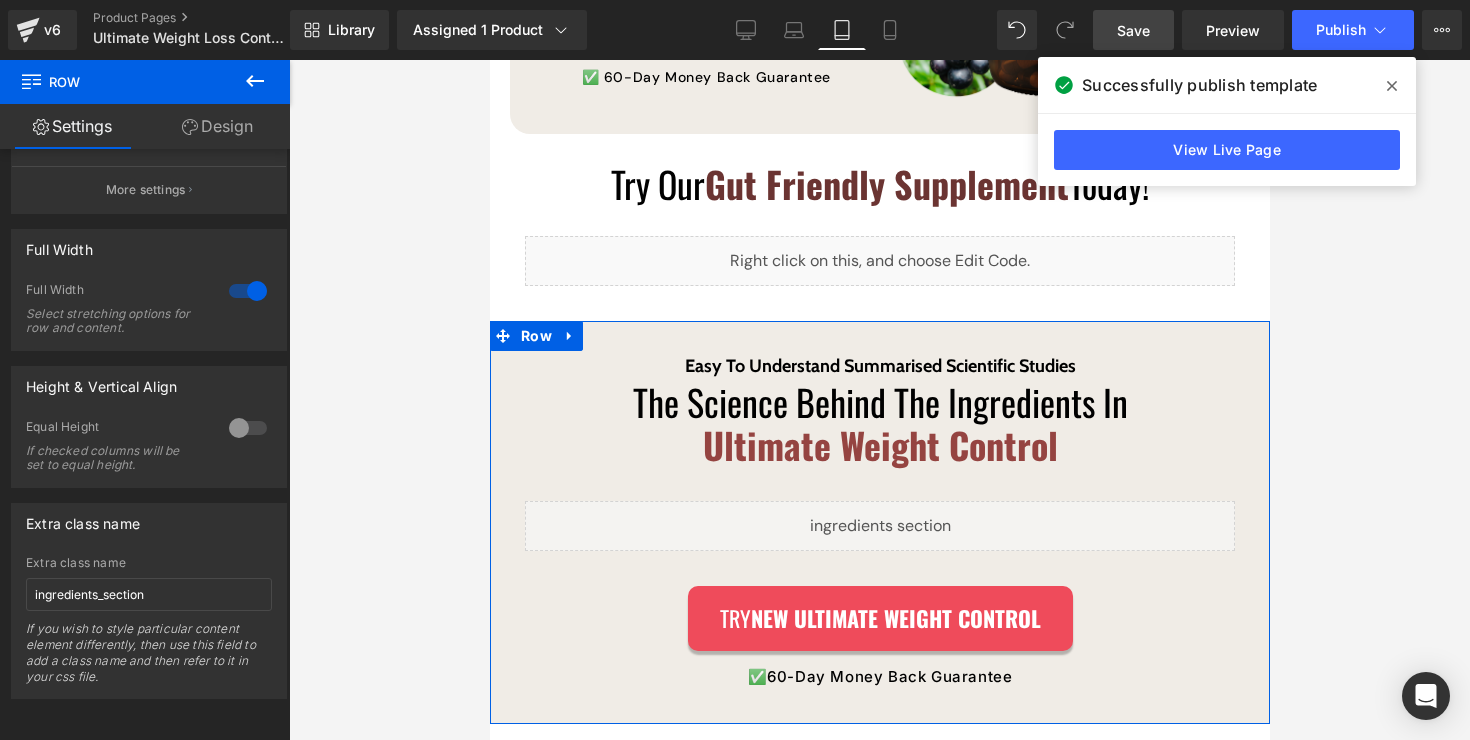 click at bounding box center [879, 400] 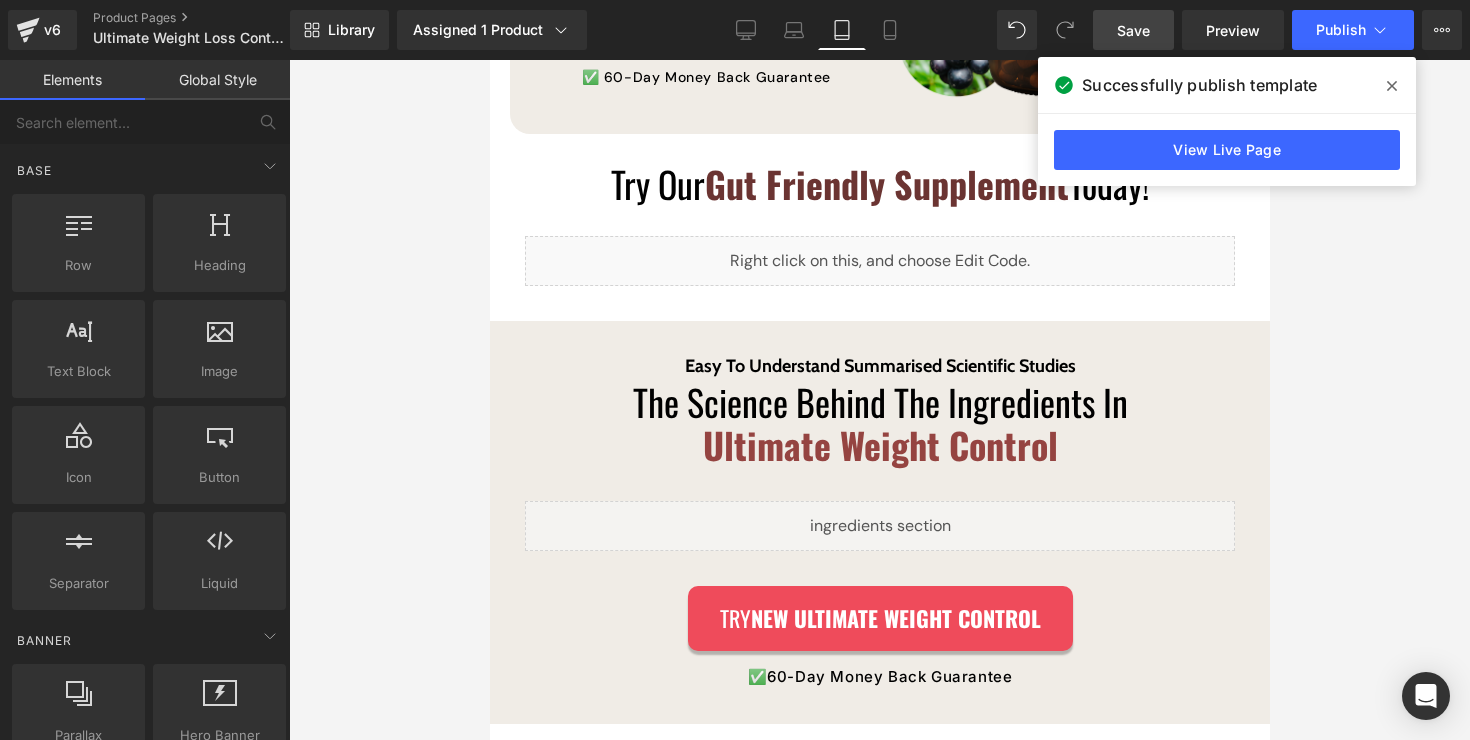 click on "Save" at bounding box center (1133, 30) 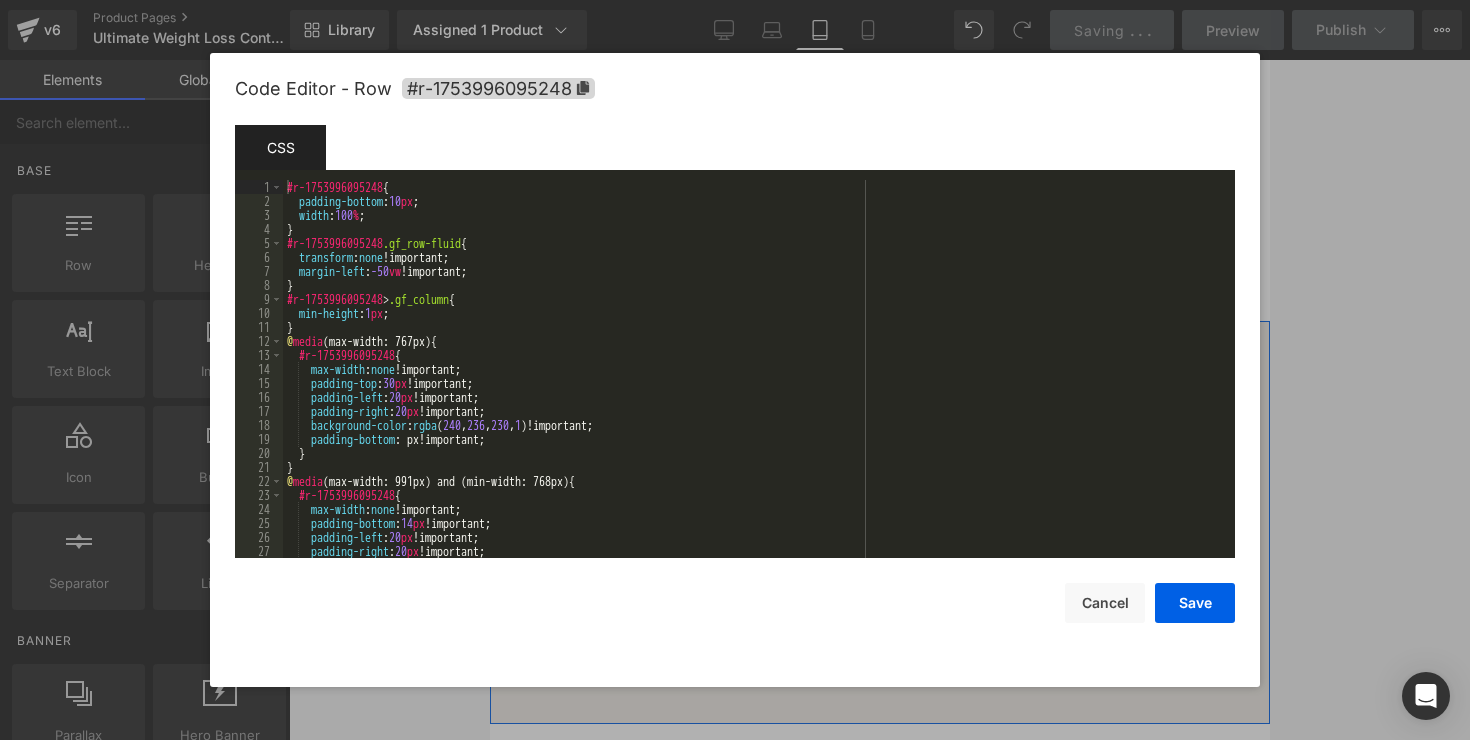 click on "Row  You are previewing how the   will restyle your page. You can not edit Elements in Preset Preview Mode.  v6 Product Pages Ultimate Weight Loss Control Product Library Assigned 1 Product  Product Preview
Ultimate Weight Control Manage assigned products Tablet Desktop Laptop Tablet Mobile   Saving   .   .   .   Preview Publish Scheduled View Live Page View with current Template Save Template to Library Schedule Publish  Optimize  Publish Settings Shortcuts  Your page can’t be published   You've reached the maximum number of published pages on your plan  (14/999999).  You need to upgrade your plan or unpublish all your pages to get 1 publish slot.   Unpublish pages   Upgrade plan  Elements Global Style Base Row  rows, columns, layouts, div Heading  headings, titles, h1,h2,h3,h4,h5,h6 Text Block  texts, paragraphs, contents, blocks Image  images, photos, alts, uploads Icon  icons, symbols Button  button, call to action, cta Separator  separators, dividers, horizontal lines Liquid  Banner Stack" at bounding box center (735, 0) 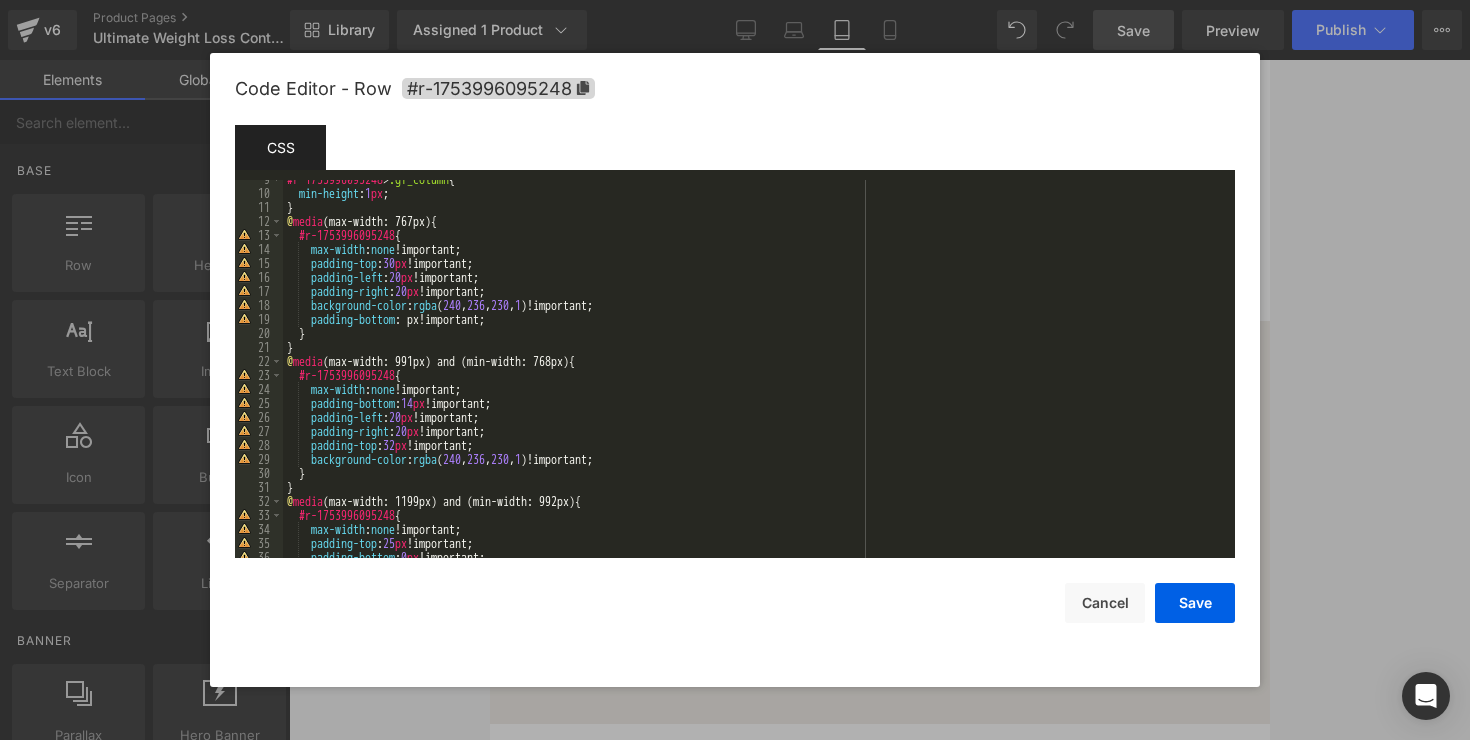 scroll, scrollTop: 240, scrollLeft: 0, axis: vertical 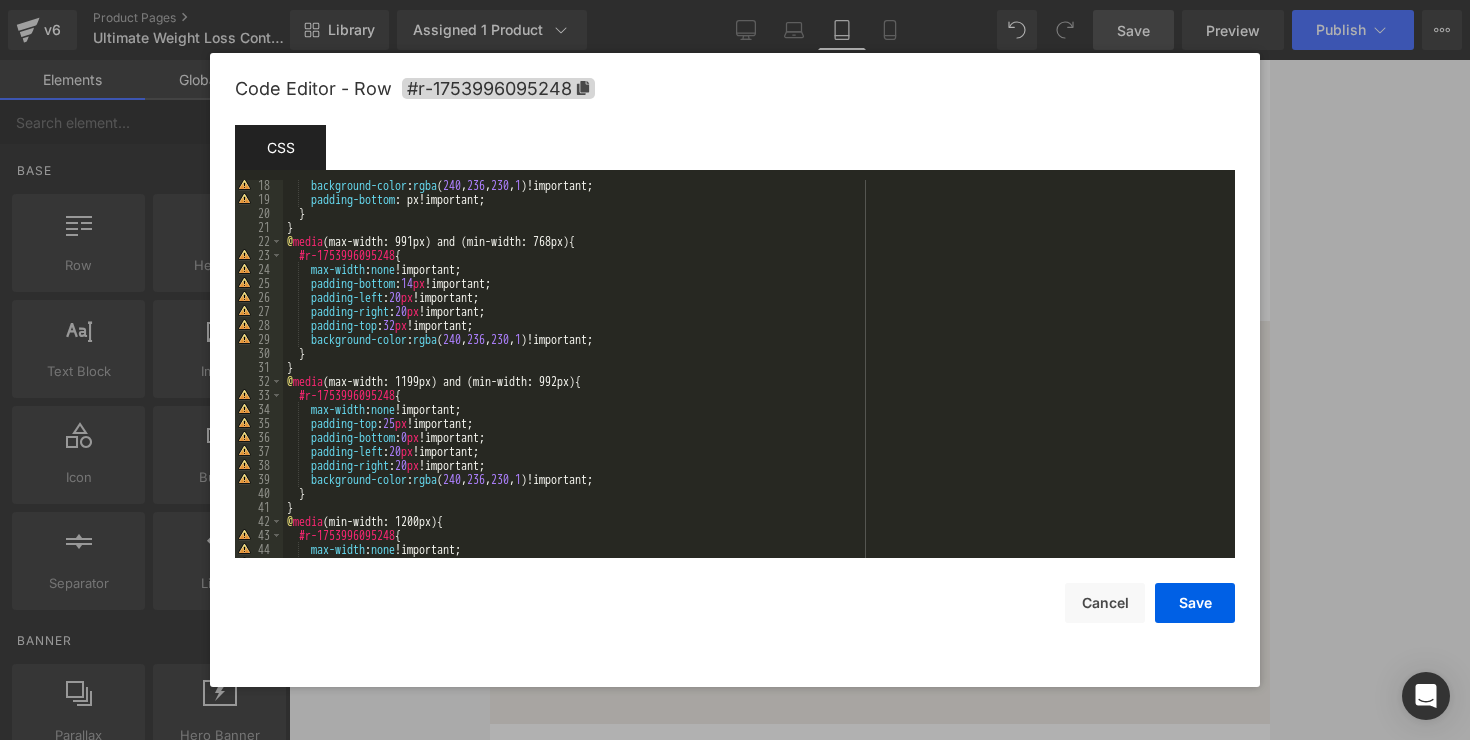 click on "background-color :  rgba ( 240 ,  236 ,  230 ,  1 )!important;       padding-bottom : px!important;    } } @ media  (max-width: 991px) and (min-width: 768px) {    #r-1753996095248 {       max-width :  none !important;       padding-bottom :  14 px !important;       padding-left :  20 px !important;       padding-right :  20 px !important;       padding-top :  32 px !important;       background-color :  rgba ( 240 ,  236 ,  230 ,  1 )!important;    } } @ media  (max-width: 1199px) and (min-width: 992px) {    #r-1753996095248 {       max-width :  none !important;       padding-top :  25 px !important;       padding-bottom :  0 px !important;       padding-left :  20 px !important;       padding-right :  20 px !important;       background-color :  rgba ( 240 ,  236 ,  230 ,  1 )!important;    } } @ media  (min-width: 1200px) {    #r-1753996095248 {       max-width :  none !important;       padding-top :  23 px !important;" at bounding box center (755, 381) 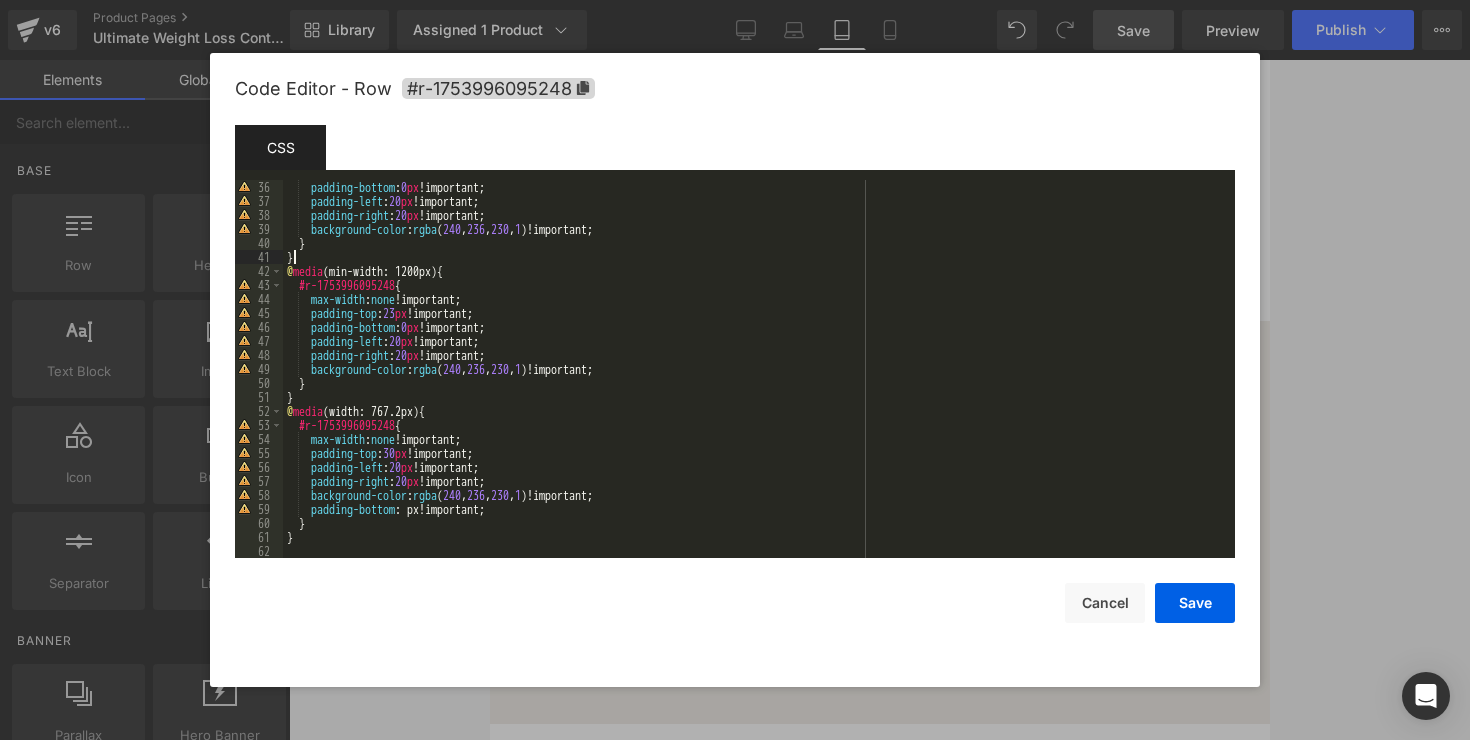 scroll, scrollTop: 490, scrollLeft: 0, axis: vertical 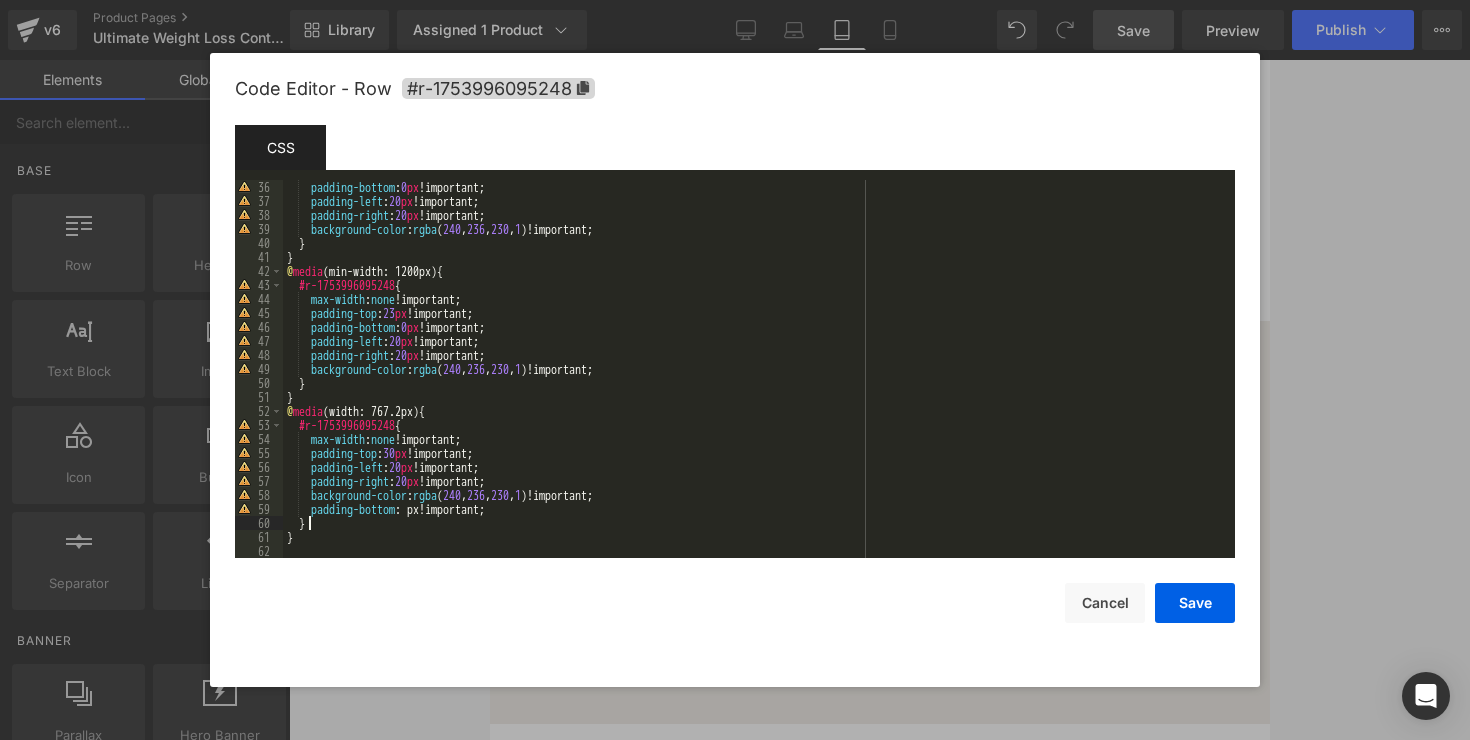 click on "padding-bottom :  0 px !important;
padding-left :  20 px !important;
padding-right :  20 px !important;
background-color :  rgba ( 240 ,  236 ,  230 ,  1 )!important;
}
}
@media  (min-width: 1200px) {
#r-1753996095248 {
max-width :  none !important;
padding-top :  23 px !important;
padding-bottom :  0 px !important;
padding-left :  20 px !important;
padding-right :  20 px !important;
background-color :  rgba ( 240 ,  236 ,  230 ,  1 )!important;
}
}
@media  (width: 767.2px) {
#r-1753996095248 {
max-width :  none !important;
padding-top :  30 px !important;
padding-left :  20 px !important;
padding-right :  20 px !important;
background-color :  rgba ( 240 ,  236 ,  230 ,  1 )!important;
padding-bottom : px!important;
}
}" at bounding box center [755, 383] 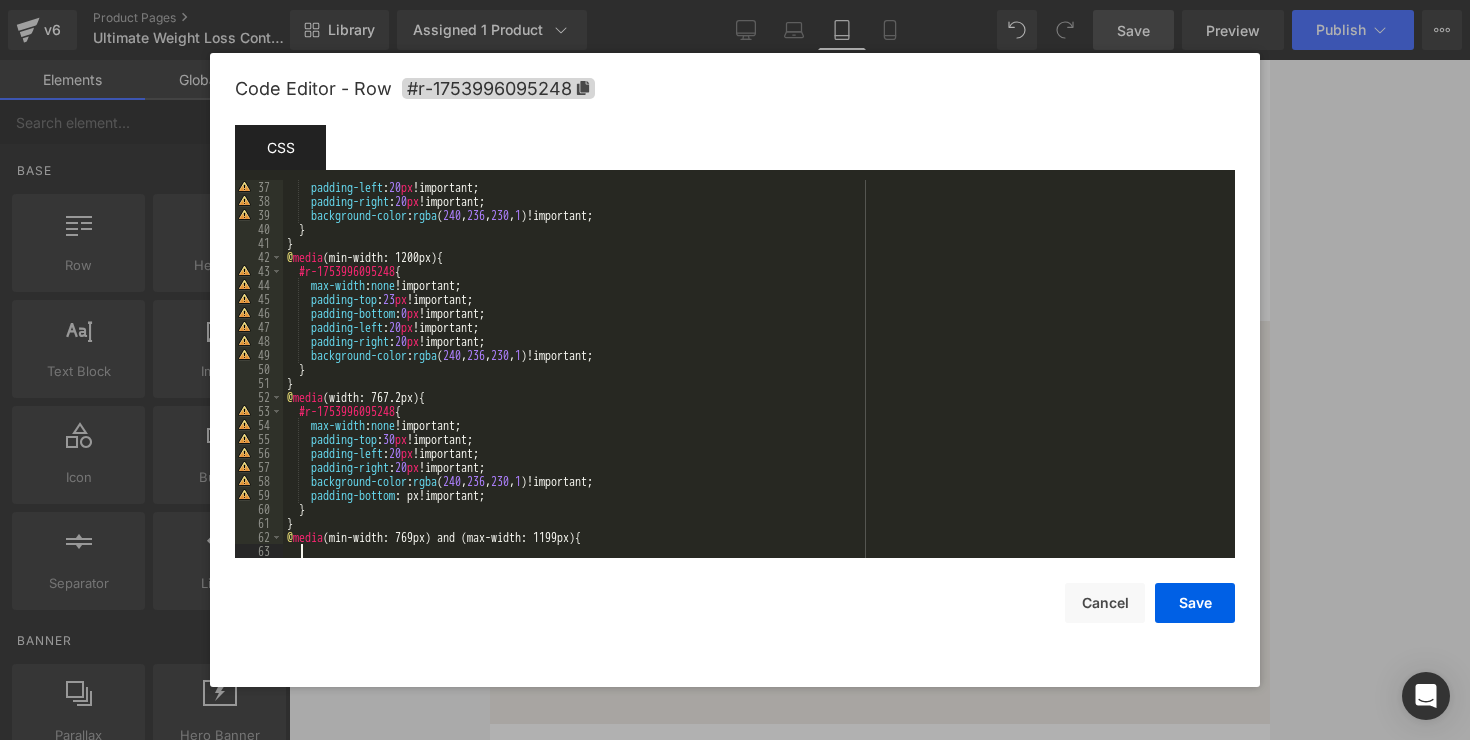 scroll, scrollTop: 504, scrollLeft: 0, axis: vertical 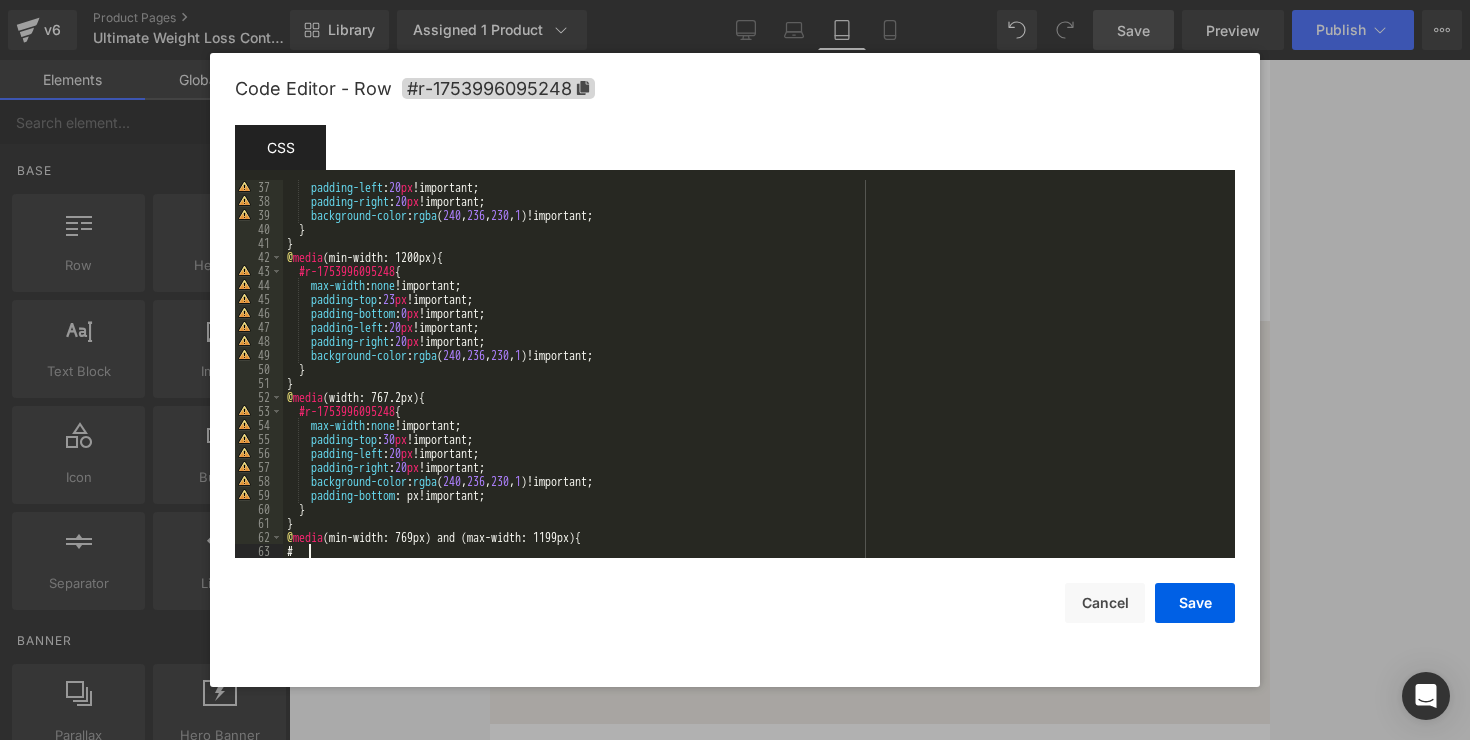 paste 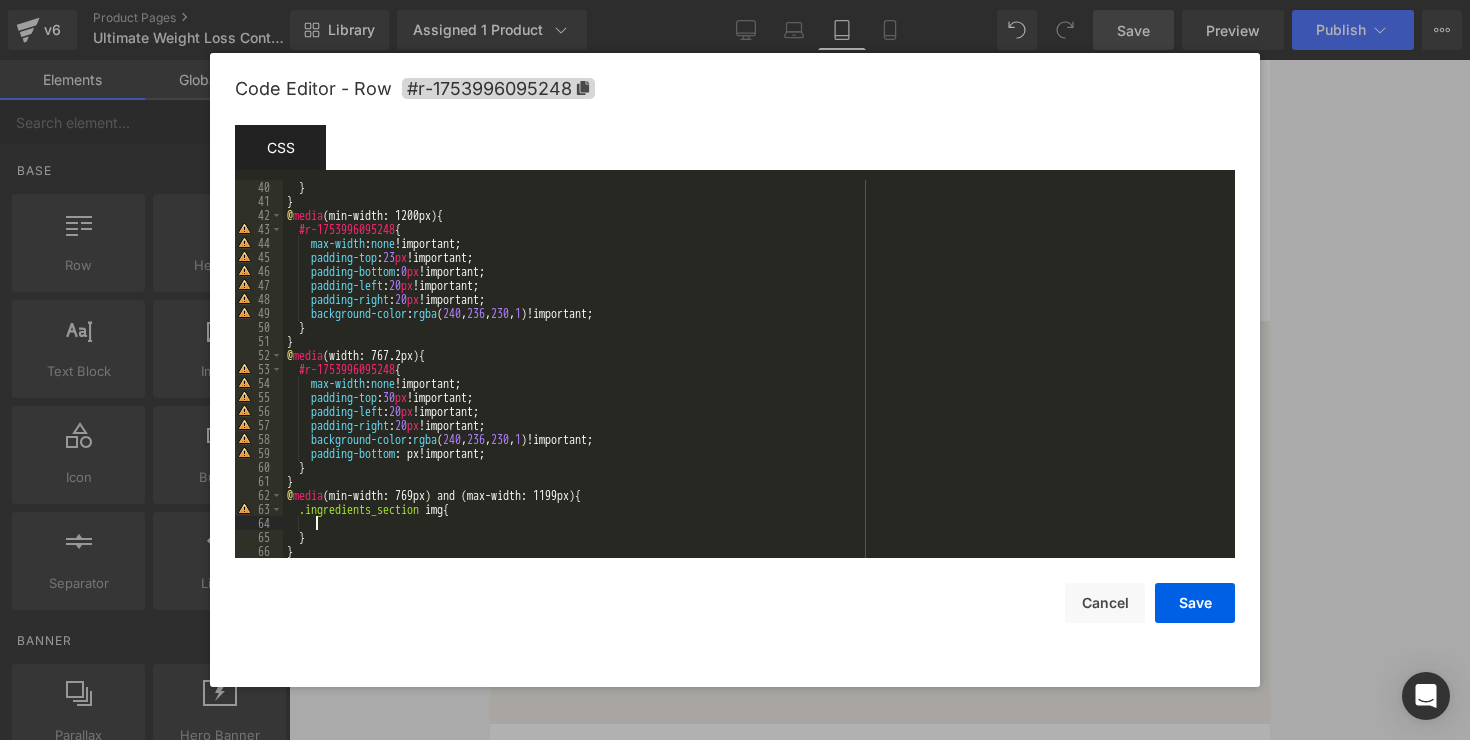 scroll, scrollTop: 546, scrollLeft: 0, axis: vertical 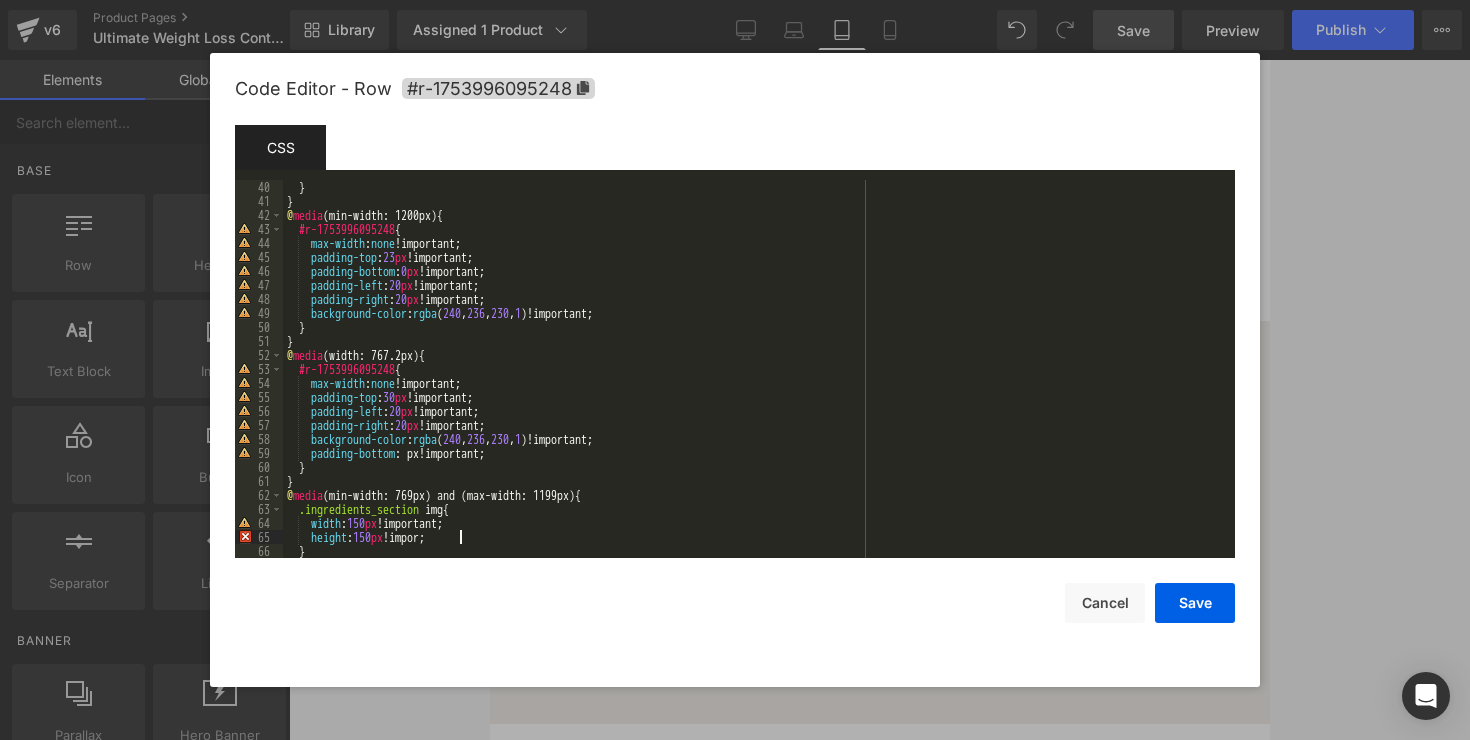 type 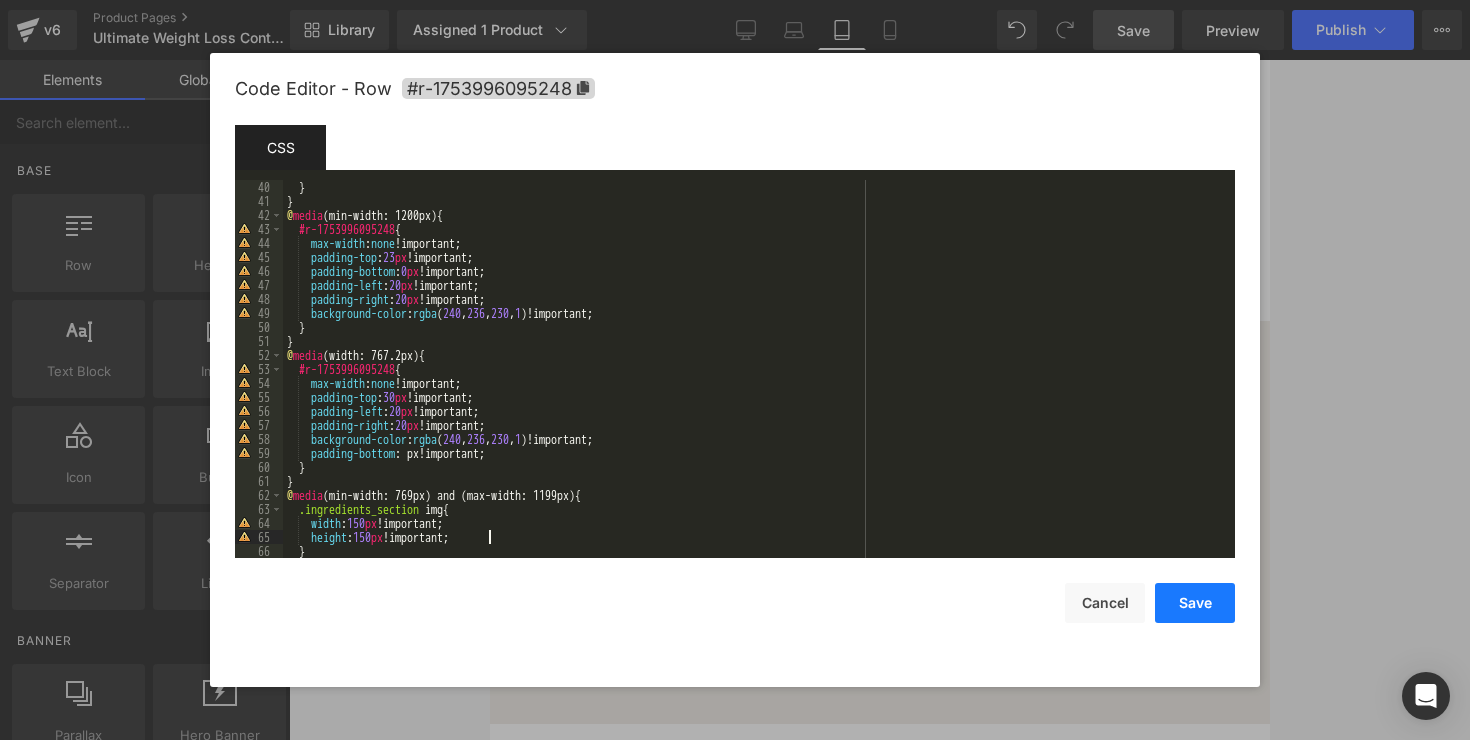 click on "Save" at bounding box center (1195, 603) 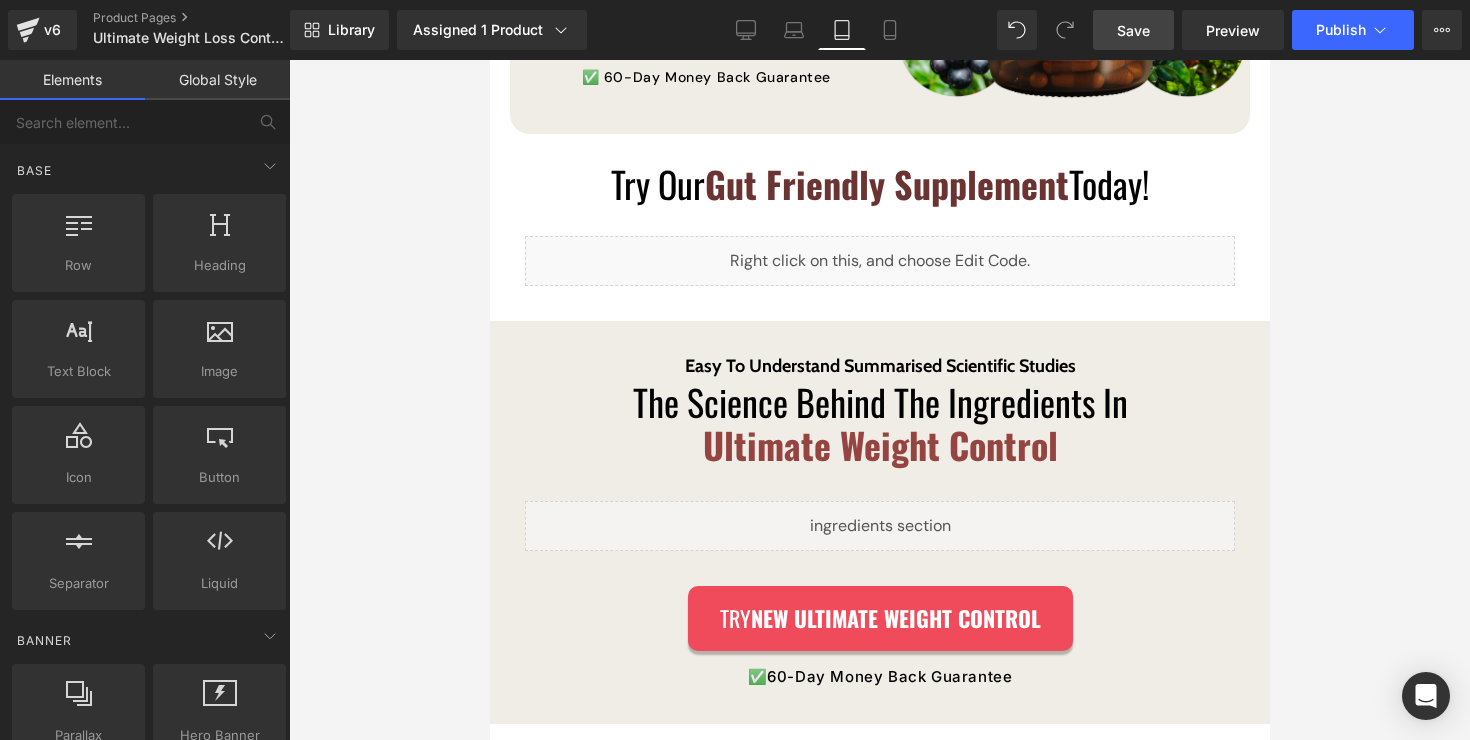 click on "Save" at bounding box center [1133, 30] 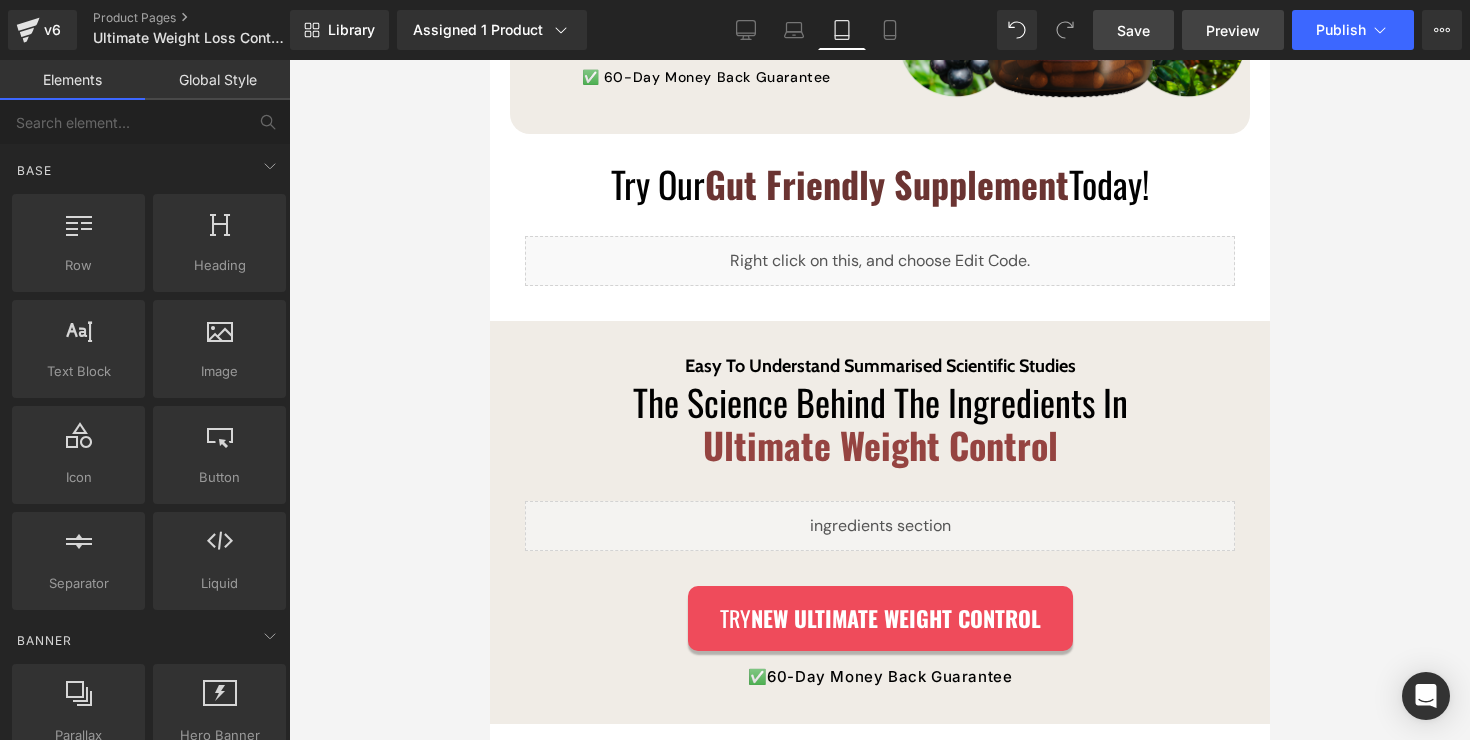 click on "Preview" at bounding box center [1233, 30] 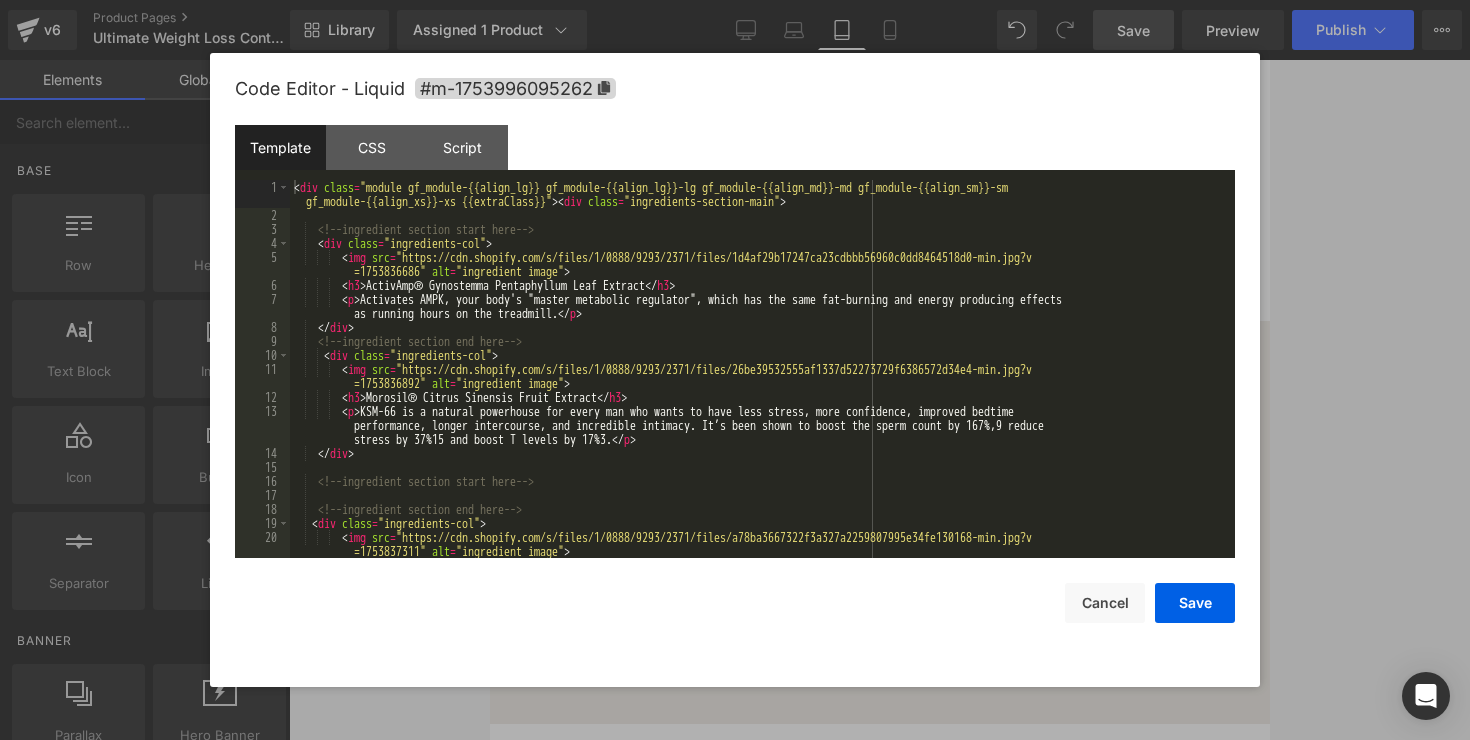 click on "Row  You are previewing how the   will restyle your page. You can not edit Elements in Preset Preview Mode.  v6 Product Pages Ultimate Weight Loss Control Product Library Assigned 1 Product  Product Preview
Ultimate Weight Control Manage assigned products Tablet Desktop Laptop Tablet Mobile Save Preview Publish Scheduled View Live Page View with current Template Save Template to Library Schedule Publish  Optimize  Publish Settings Shortcuts  Your page can’t be published   You've reached the maximum number of published pages on your plan  (14/999999).  You need to upgrade your plan or unpublish all your pages to get 1 publish slot.   Unpublish pages   Upgrade plan  Elements Global Style Base Row  rows, columns, layouts, div Heading  headings, titles, h1,h2,h3,h4,h5,h6 Text Block  texts, paragraphs, contents, blocks Image  images, photos, alts, uploads Icon  icons, symbols Button  button, call to action, cta Separator  separators, dividers, horizontal lines Liquid  Banner Parallax  Hero Banner" at bounding box center [735, 0] 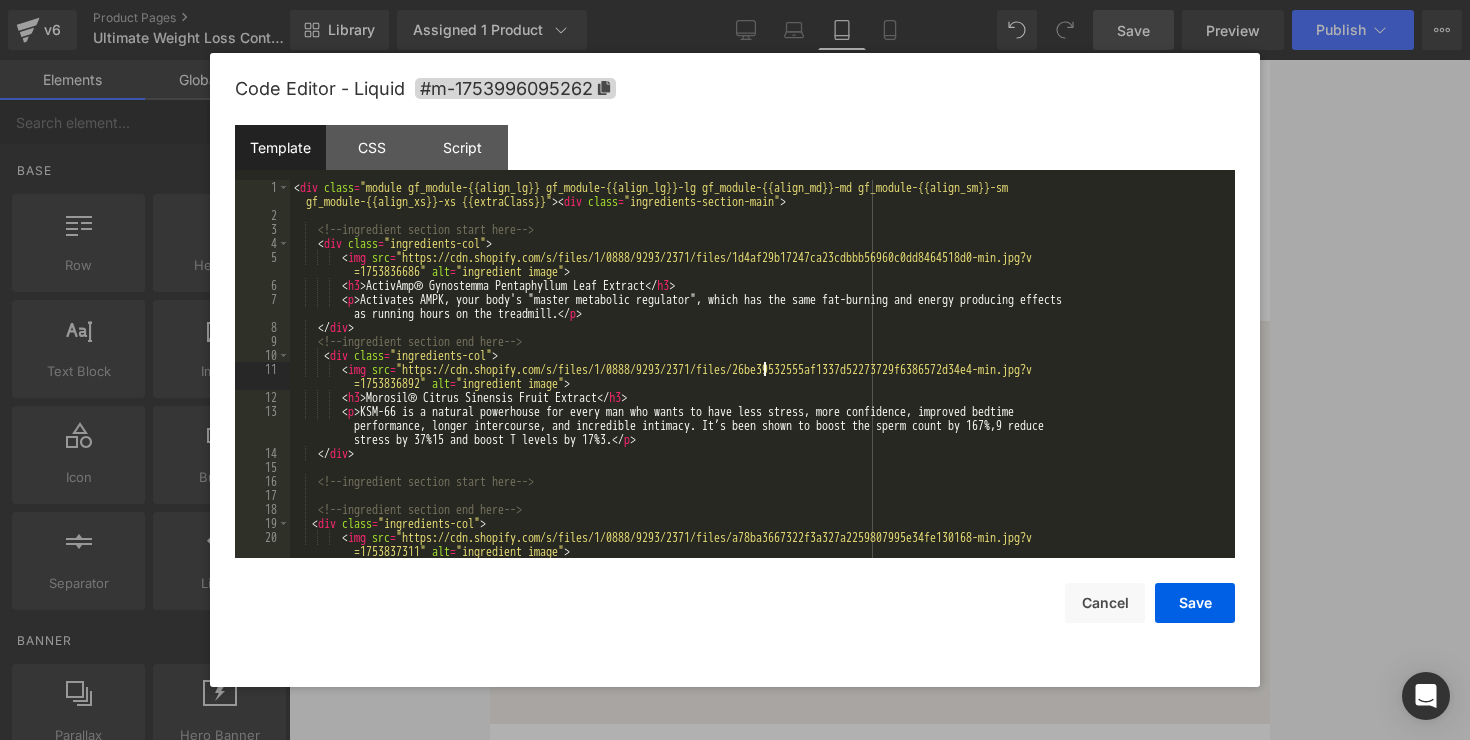 click on "< div   class = "module gf_module-{{align_lg}} gf_module-{{align_lg}}-lg gf_module-{{align_md}}-md gf_module-{{align_sm}}-sm     gf_module-{{align_xs}}-xs {{extraClass}}" > < div   class = "ingredients-section-main" >       <!--     ingredient section start here  -->       < div   class = "ingredients-col" >             < img   src = "https://cdn.shopify.com/s/files/1/0888/9293/2371/files/1d4af29b17247ca23cdbbb56960c0dd8464518d0-min.jpg?v            =1753836686"   alt = "ingredient image" >             < h3 > ActivAmp® Gynostemma Pentaphyllum Leaf Extract </ h3 >             < p > Activates AMPK, your body's "master metabolic regulator", which has the same fat-burning and energy producing effects             as running hours on the treadmill. </ p >       </ div >       <!--     ingredient section end here  -->         < div   class = "ingredients-col" >             < img   src = "https://cdn.shopify.com/s/files/1/0888/9293/2371/files/26be39532555af1337d52273729f6386572d34e4-min.jpg?v" at bounding box center [758, 390] 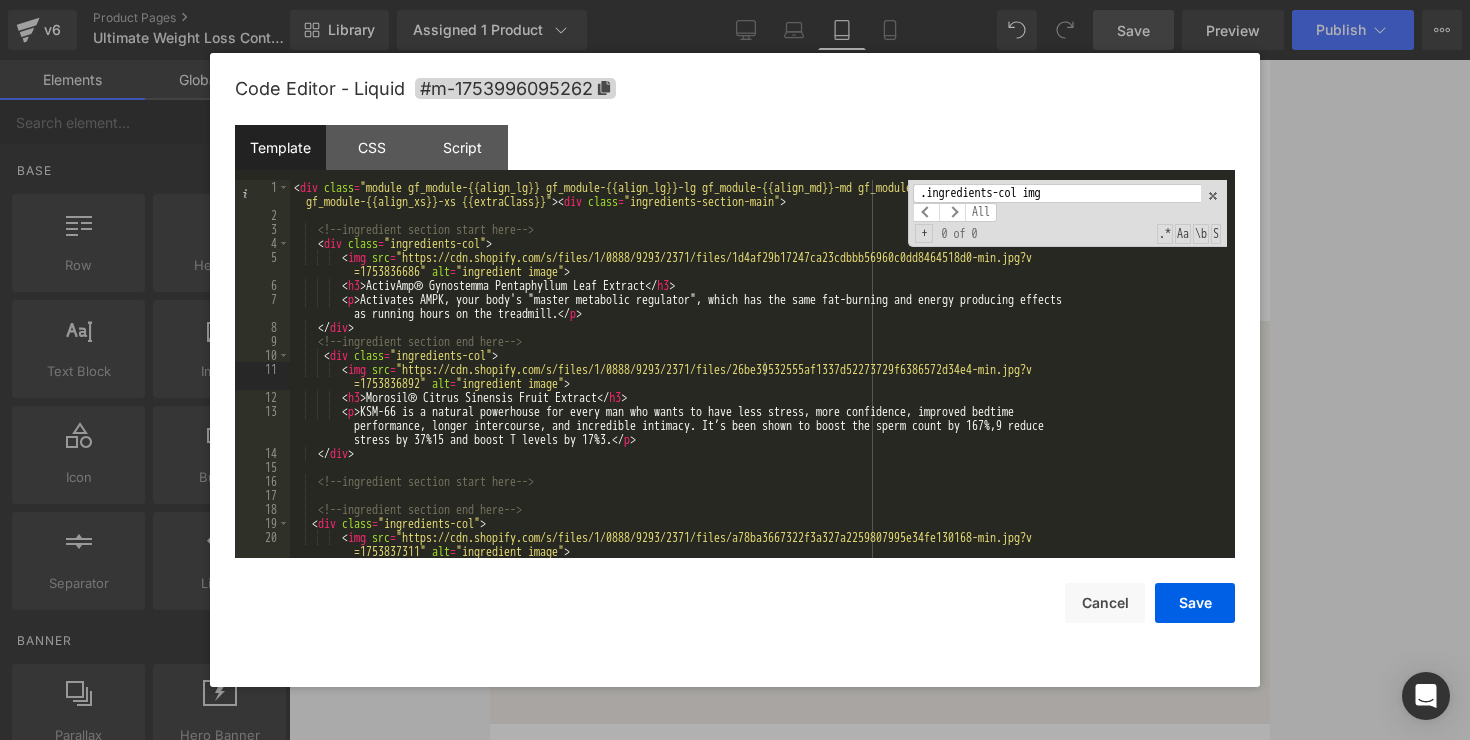 scroll, scrollTop: 1085, scrollLeft: 0, axis: vertical 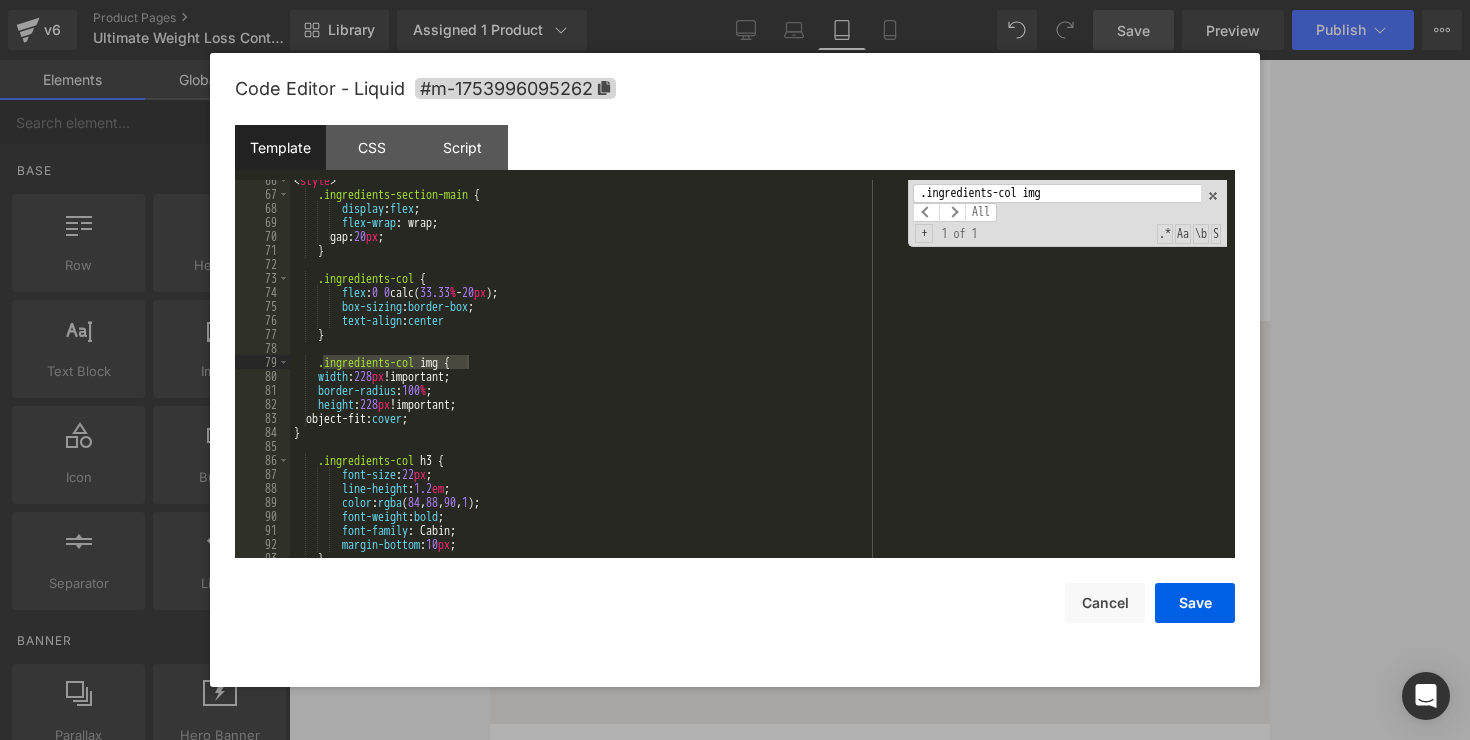 type on ".ingredients-col img" 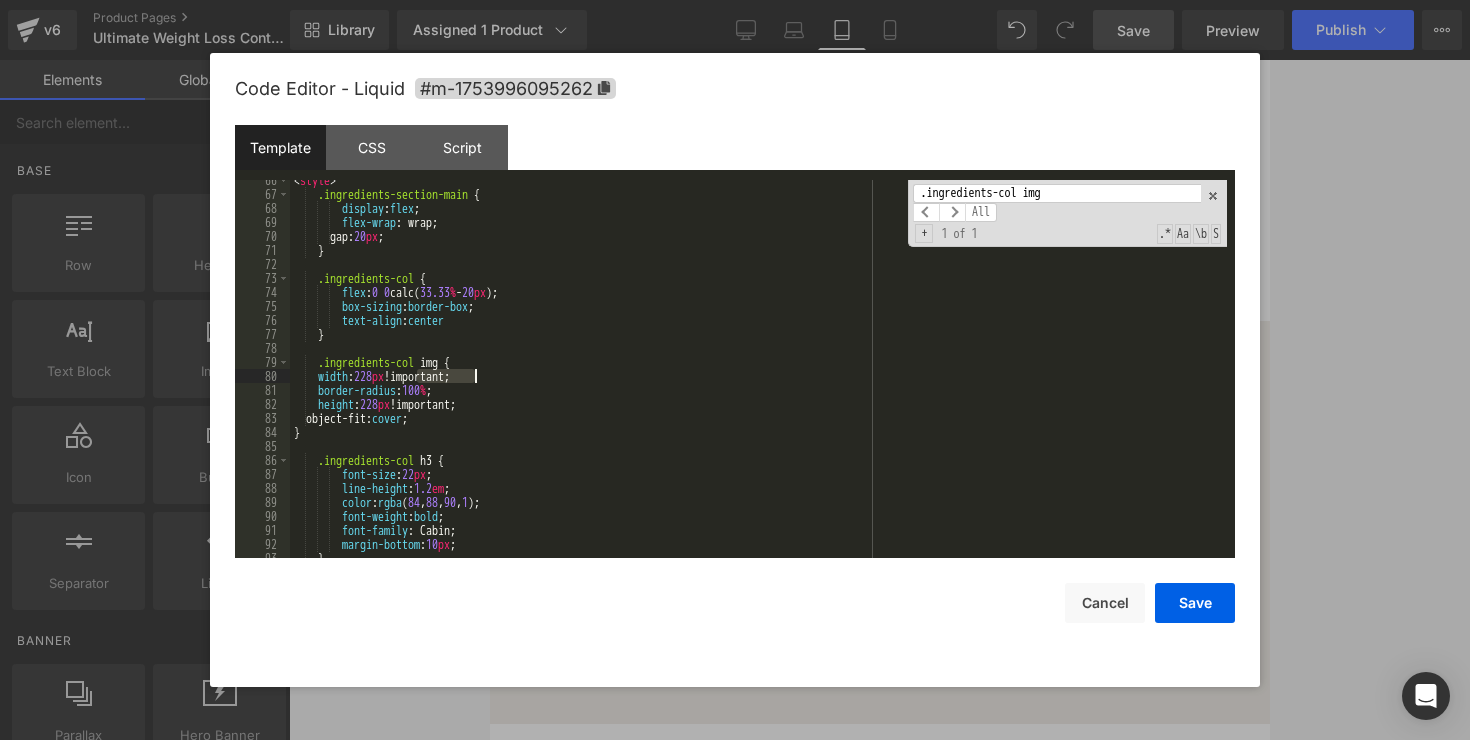 drag, startPoint x: 419, startPoint y: 380, endPoint x: 520, endPoint y: 379, distance: 101.00495 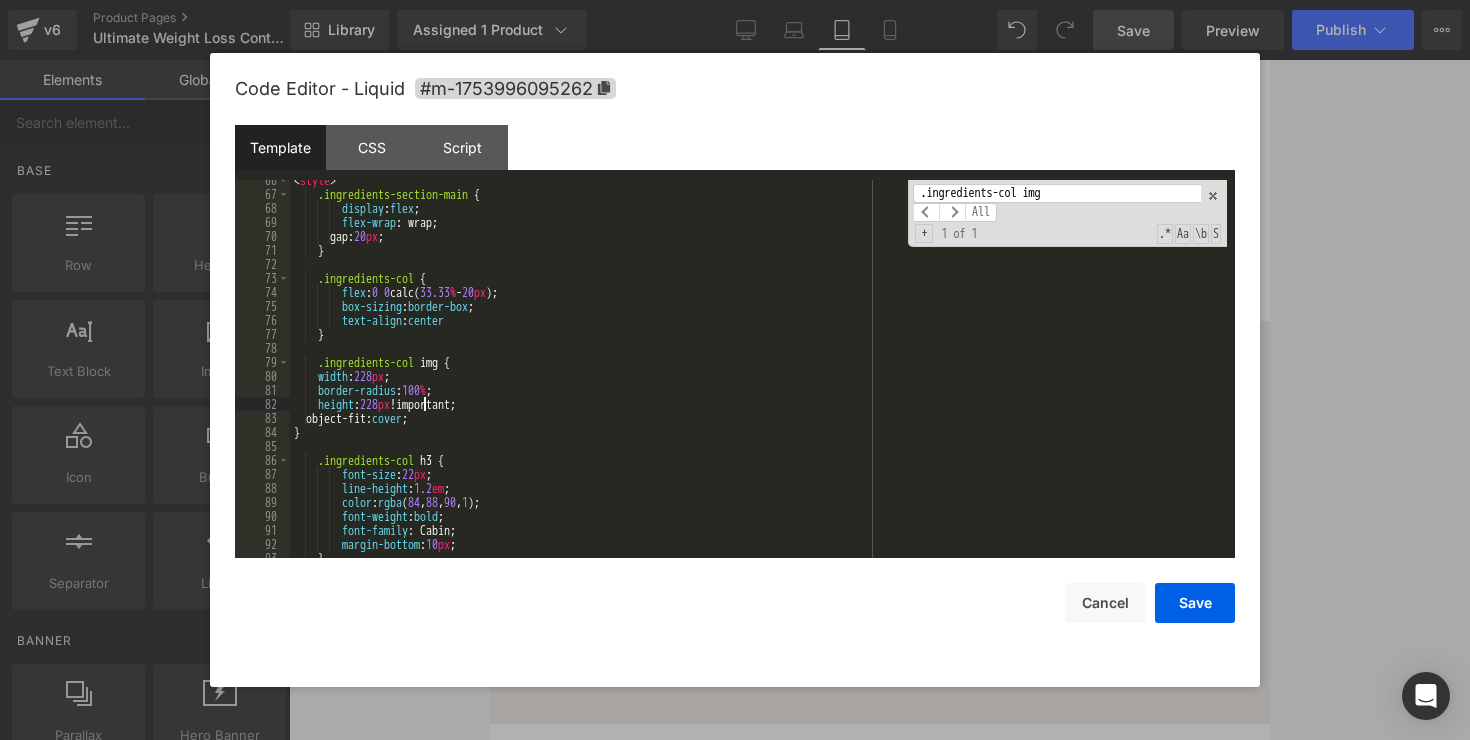 drag, startPoint x: 422, startPoint y: 405, endPoint x: 553, endPoint y: 405, distance: 131 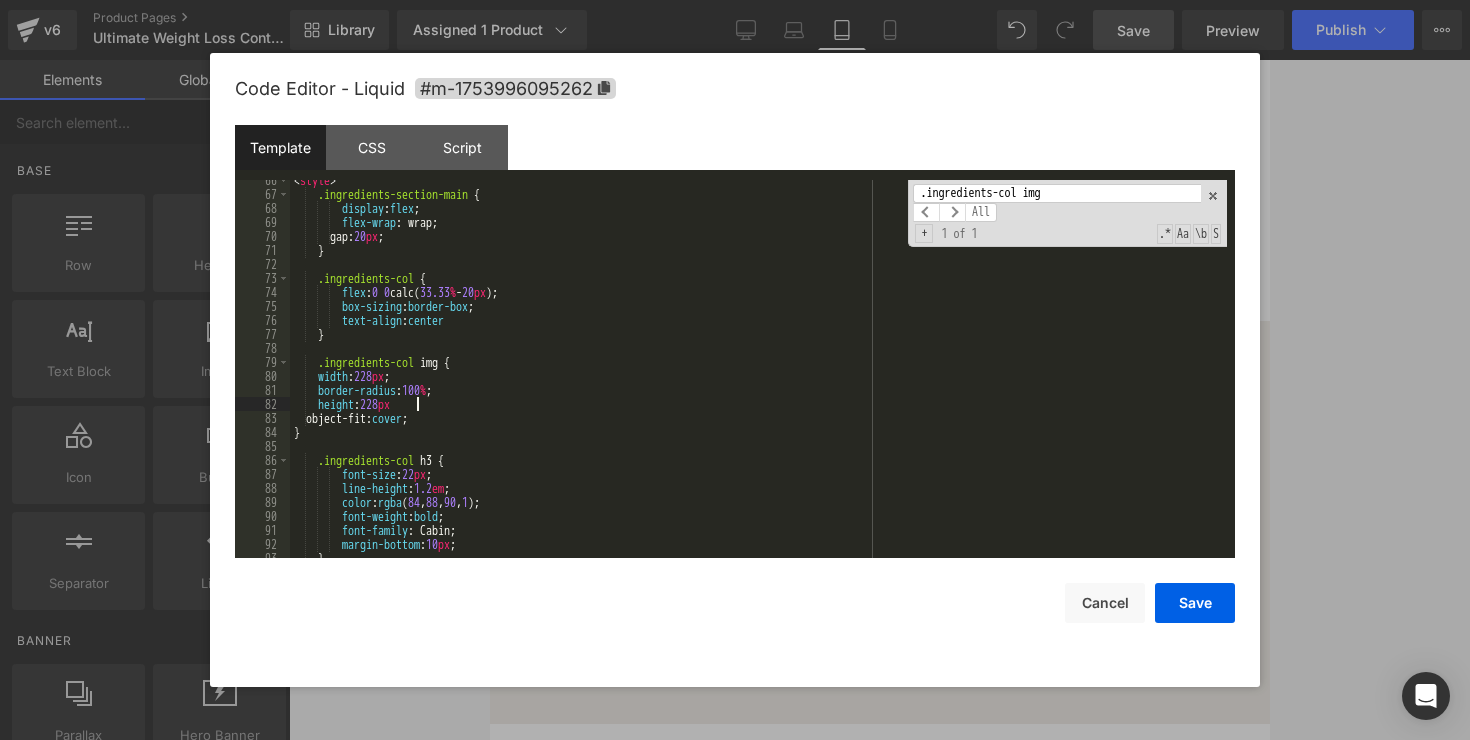 type 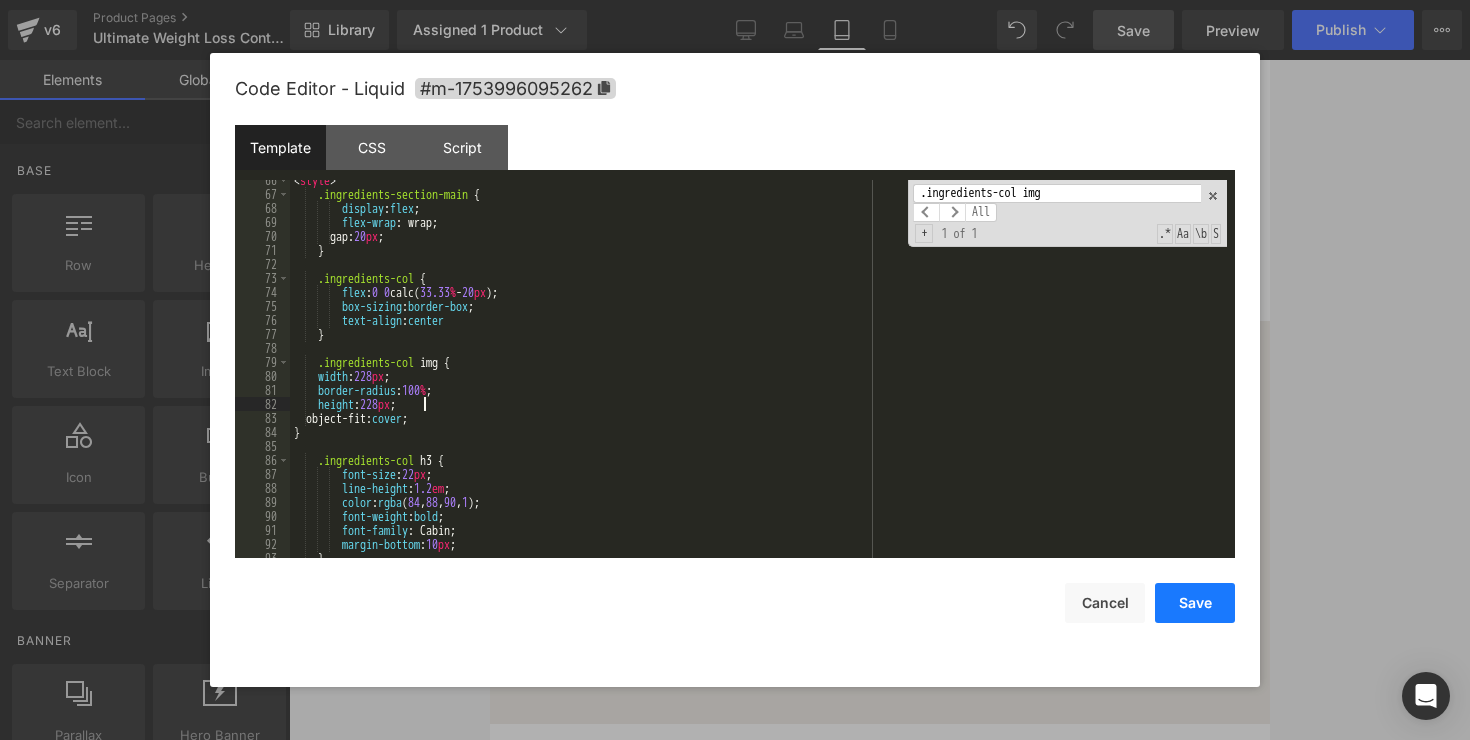 click on "Save" at bounding box center (1195, 603) 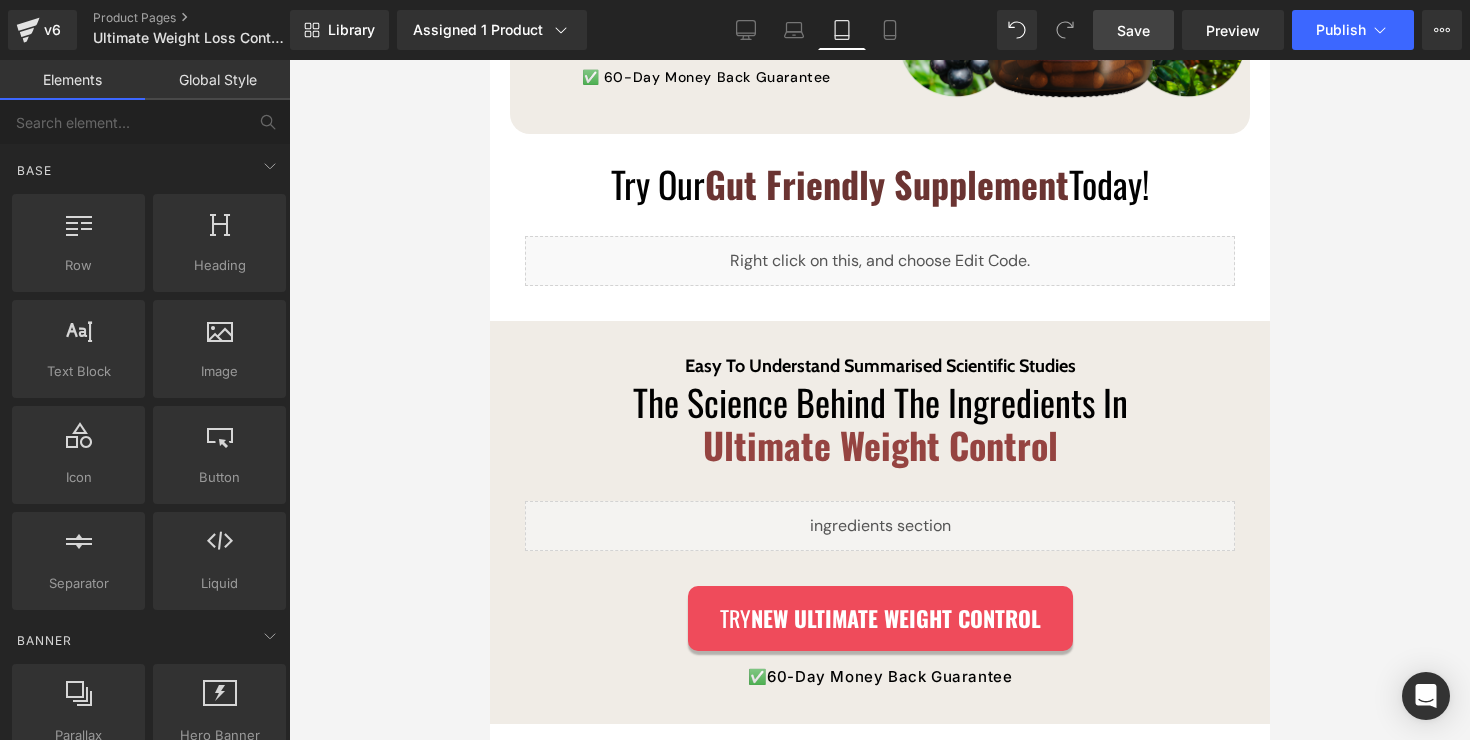 click on "Save" at bounding box center [1133, 30] 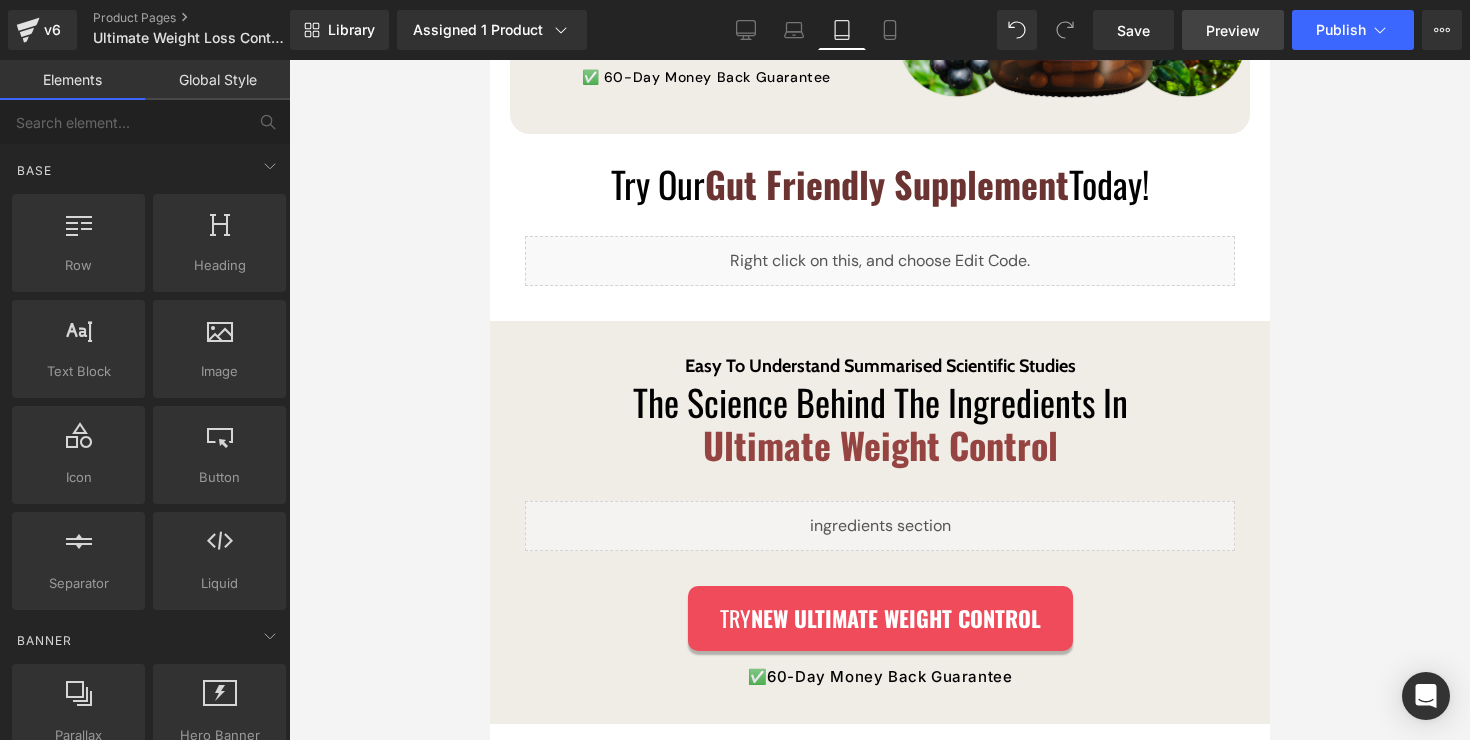 click on "Preview" at bounding box center (1233, 30) 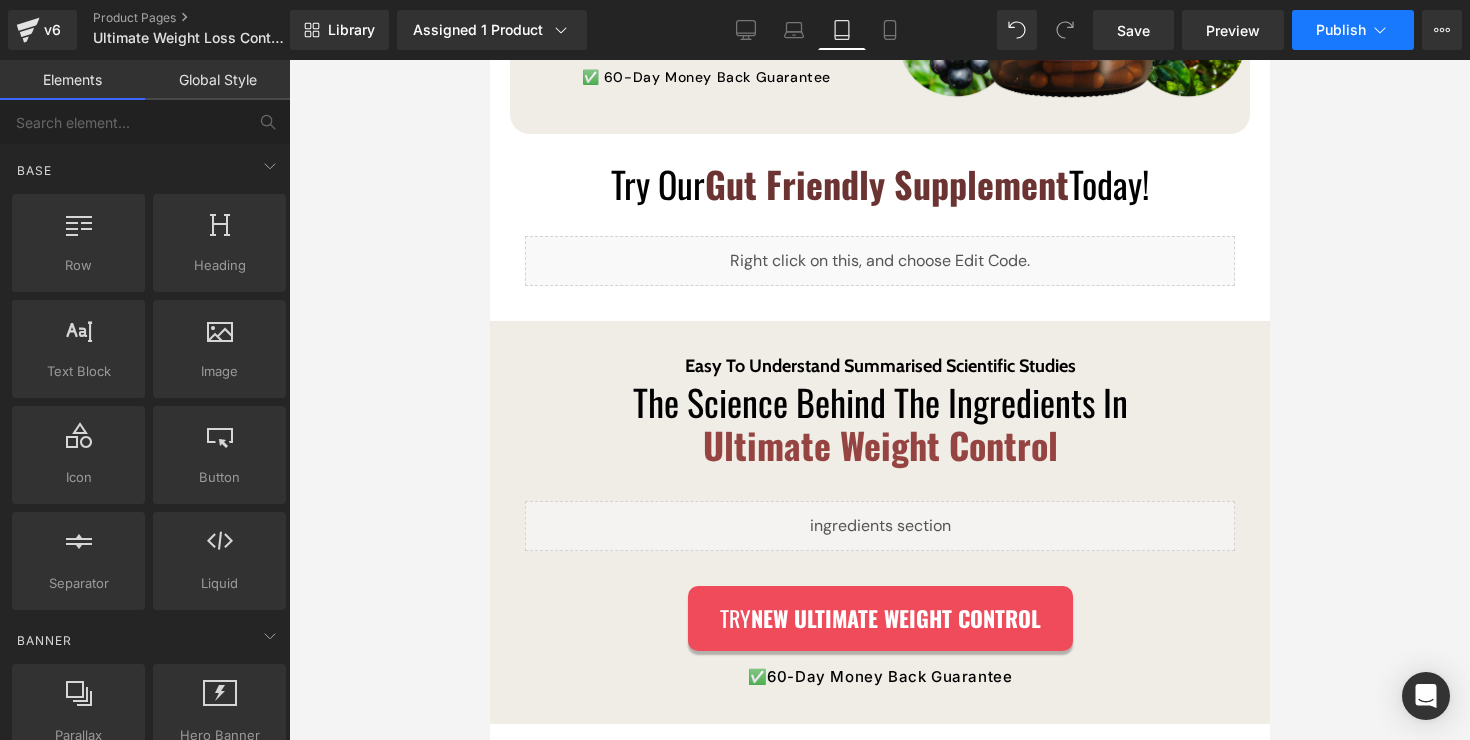 click on "Publish" at bounding box center (1353, 30) 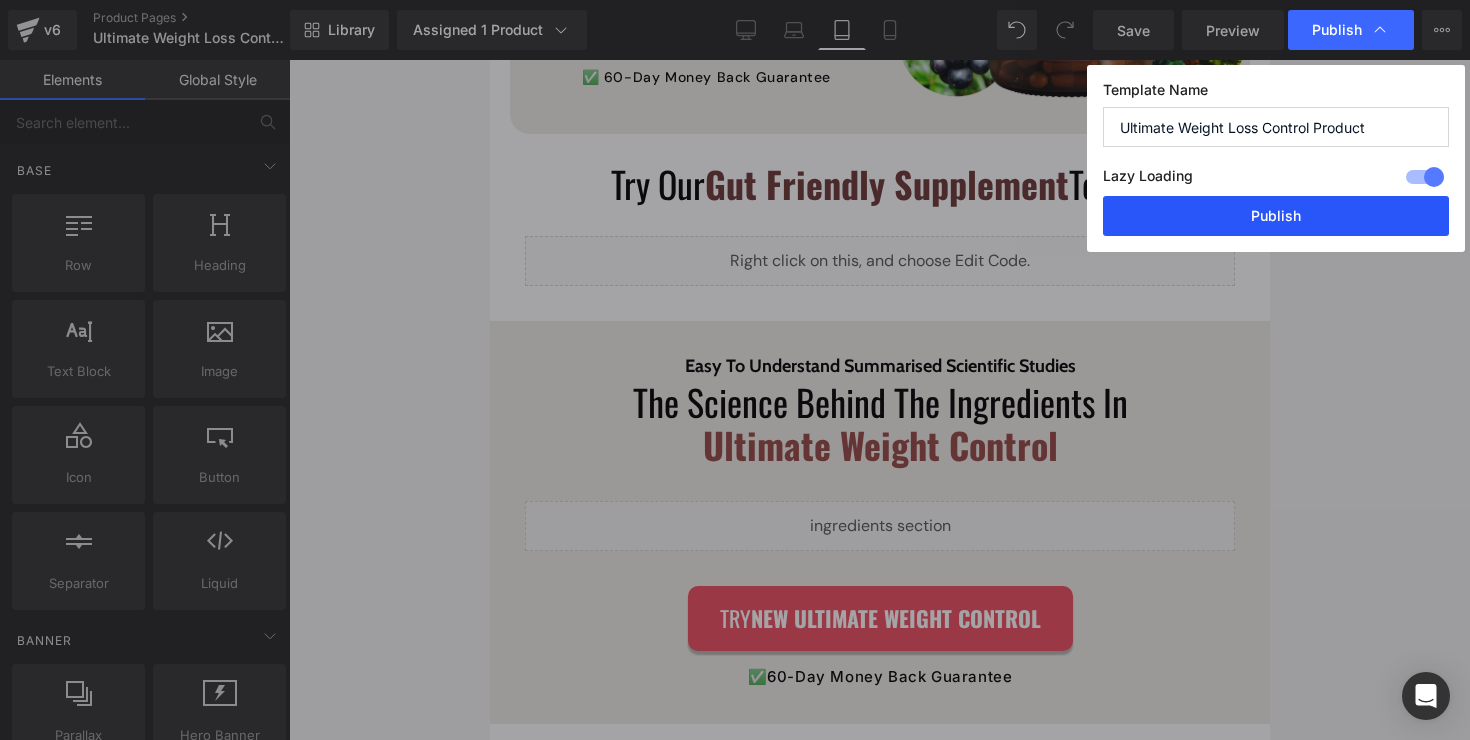 click on "Publish" at bounding box center [1276, 216] 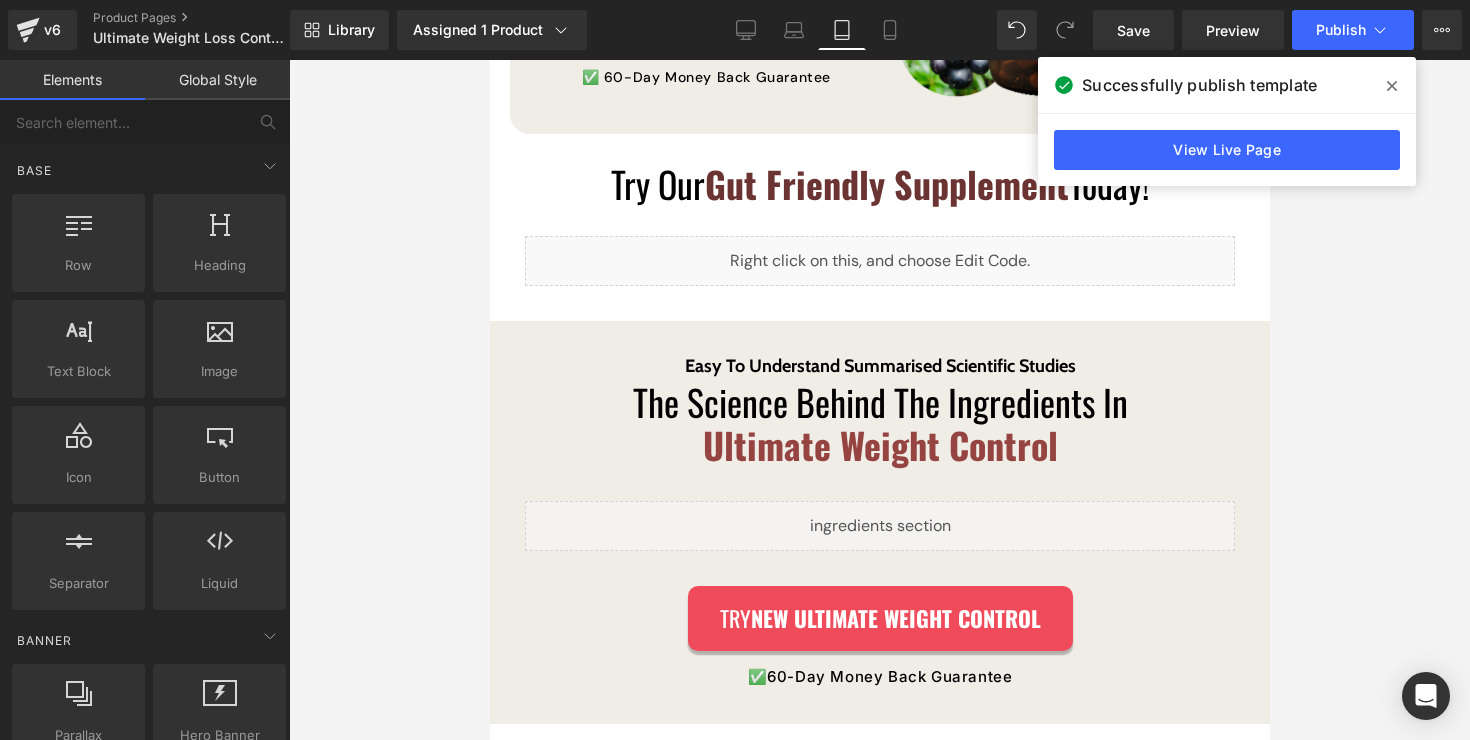 scroll, scrollTop: 2981, scrollLeft: 0, axis: vertical 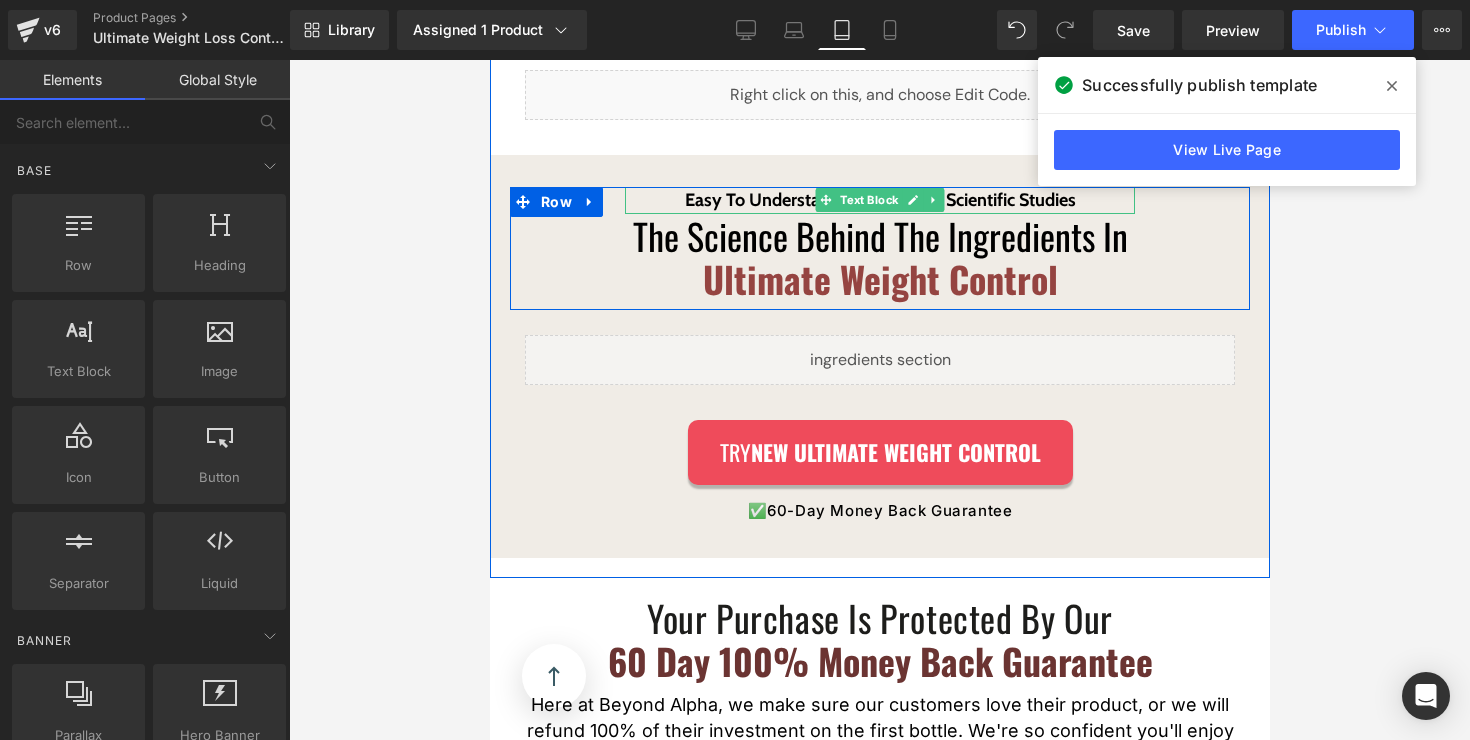 click on "Easy To Understand Summarised Scientific Studies Text Block" at bounding box center [879, 200] 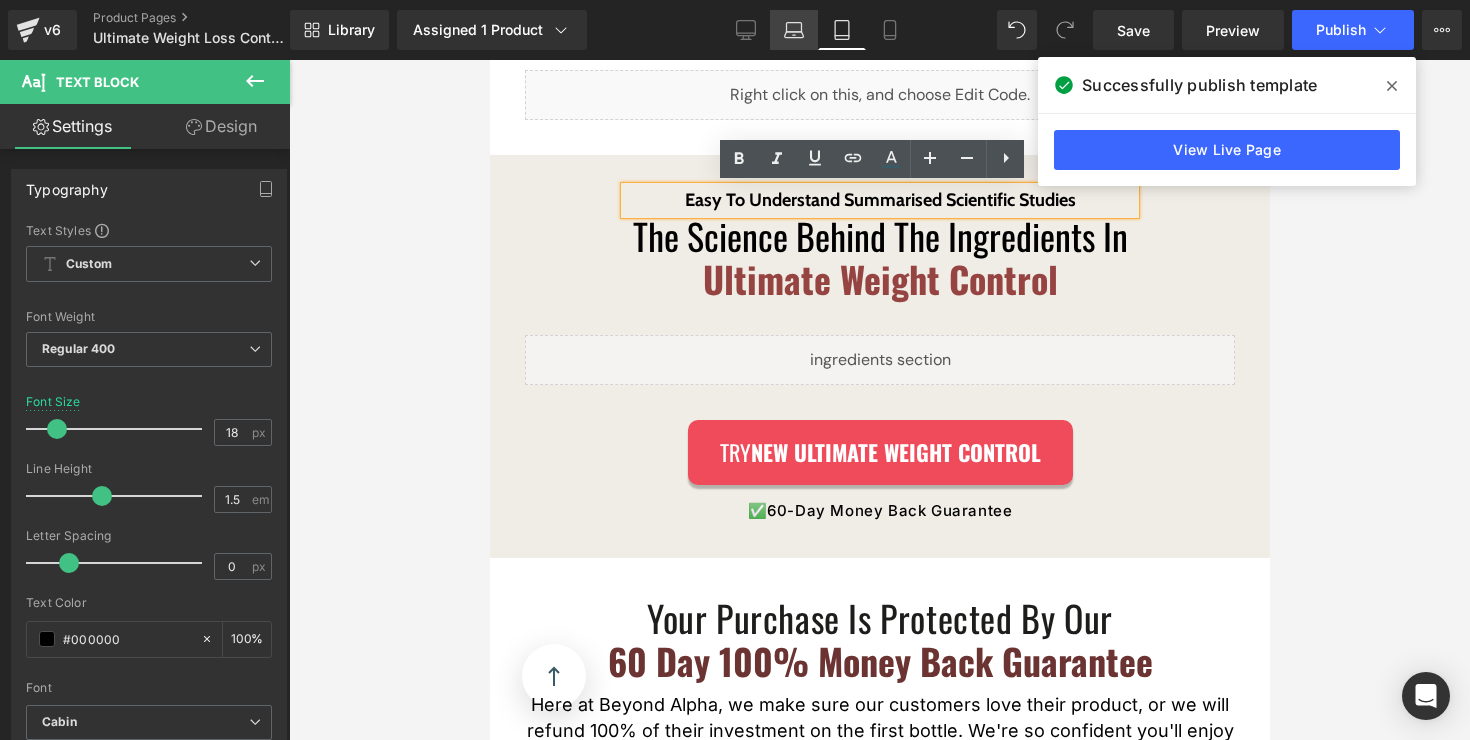click 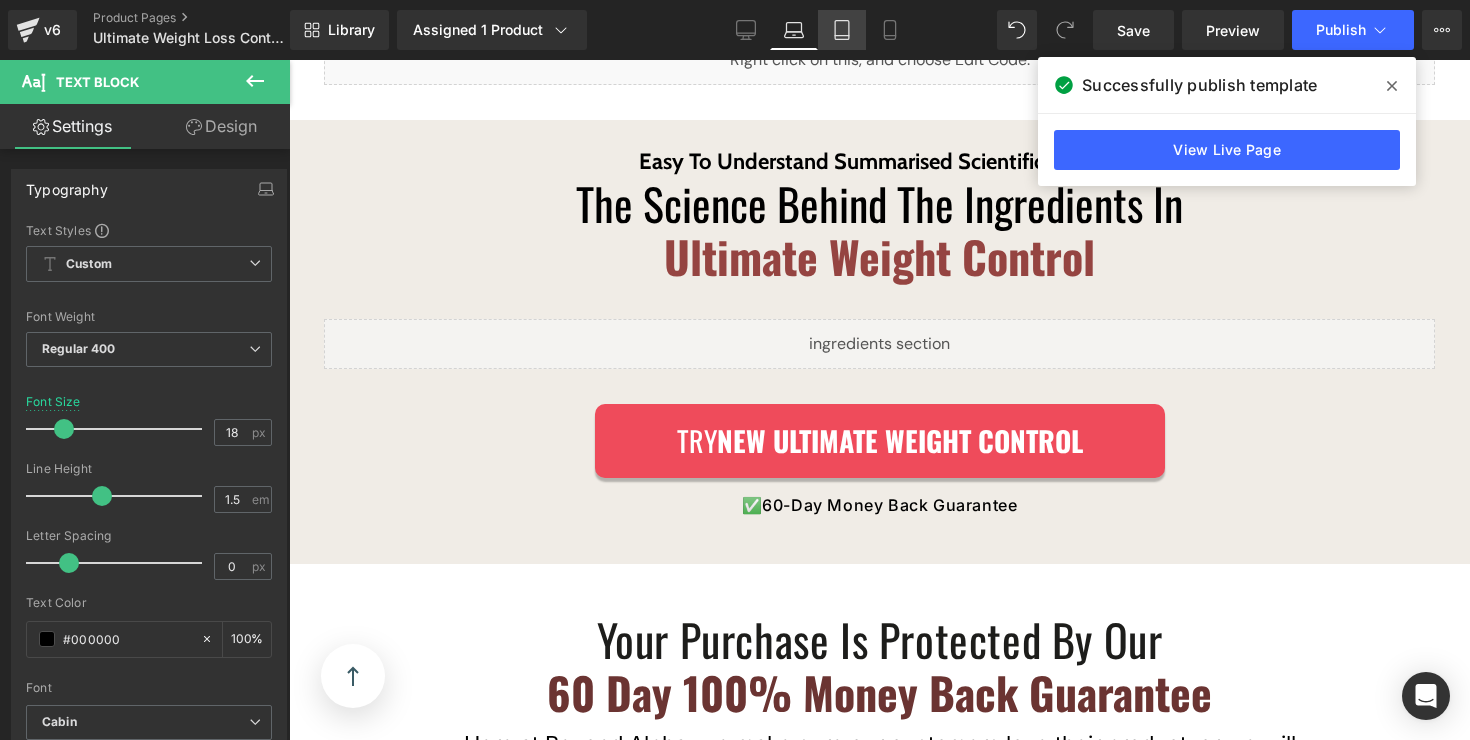 click 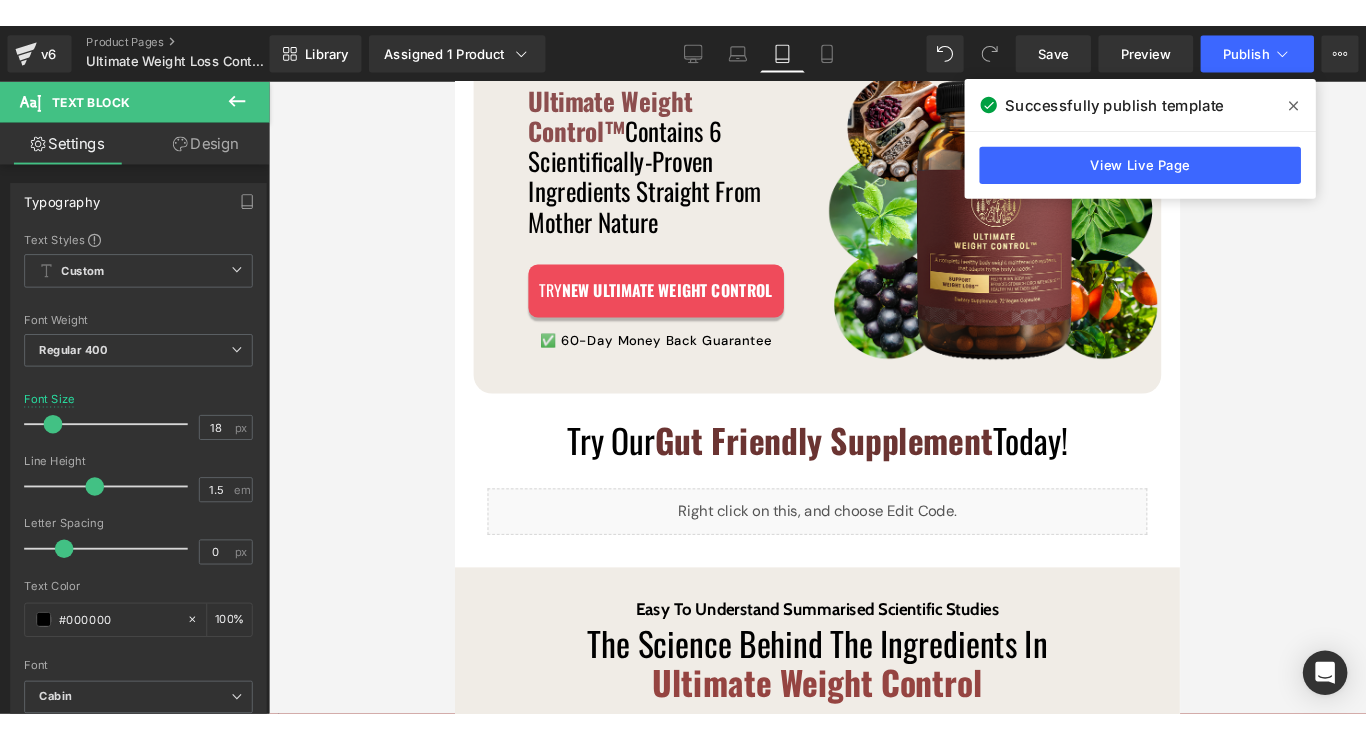 scroll, scrollTop: 2981, scrollLeft: 0, axis: vertical 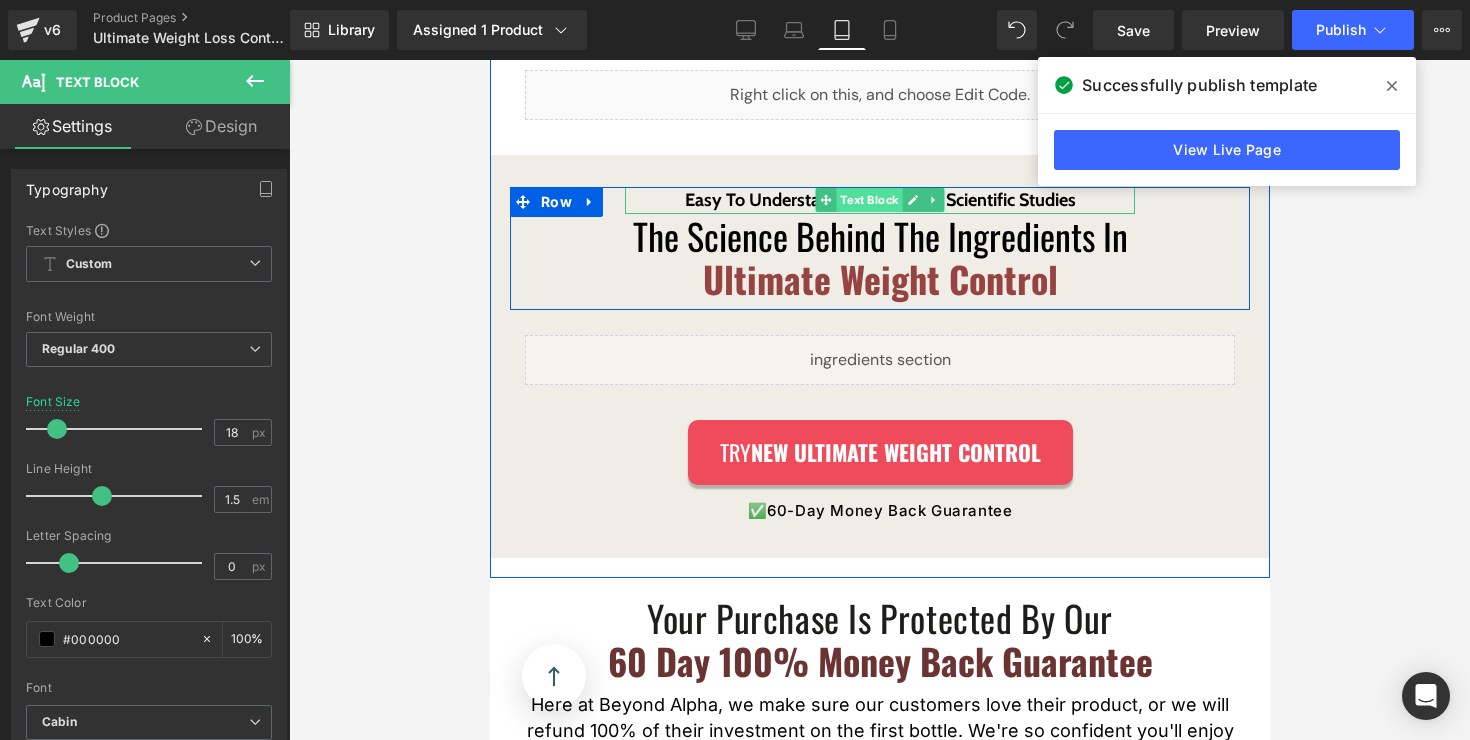 click on "Easy To Understand Summarised Scientific Studies Text Block" at bounding box center [879, 200] 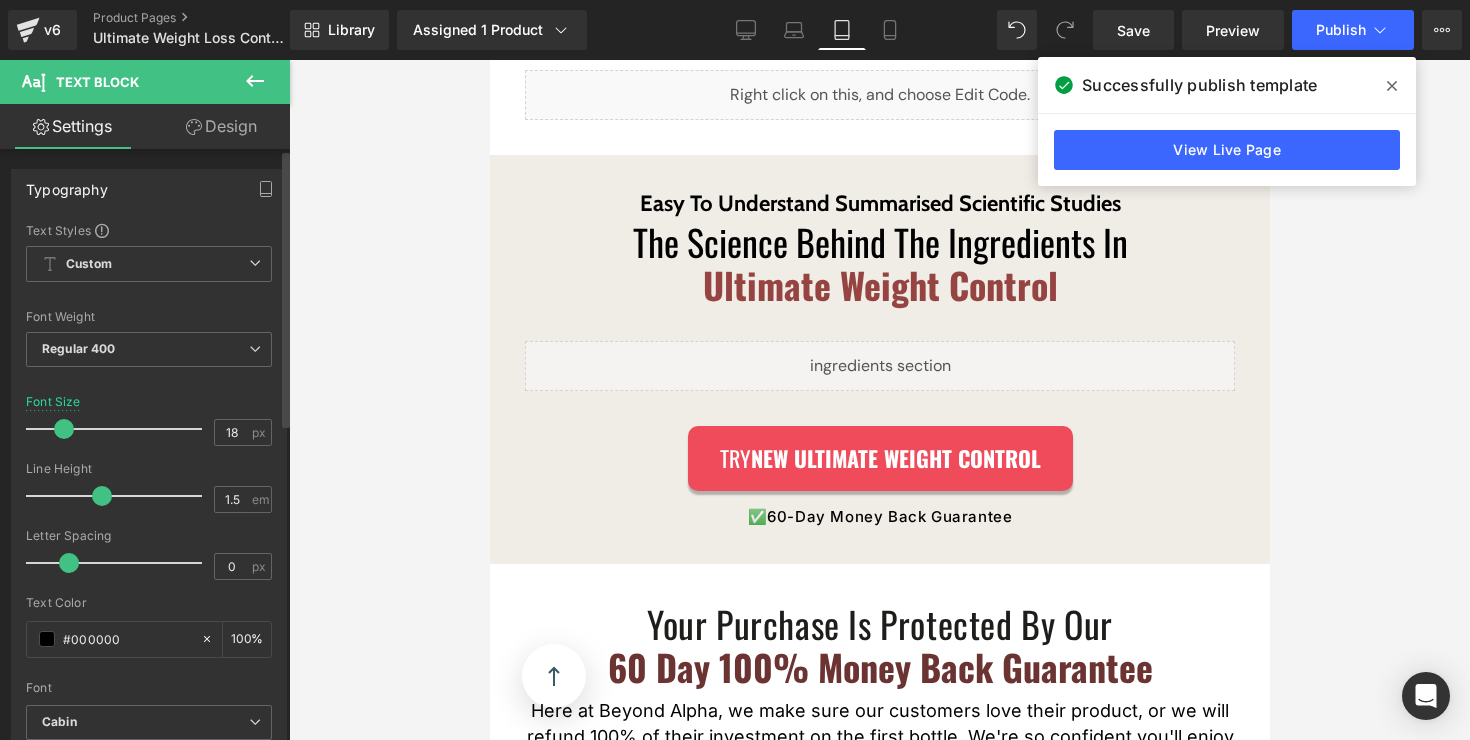 click at bounding box center [64, 429] 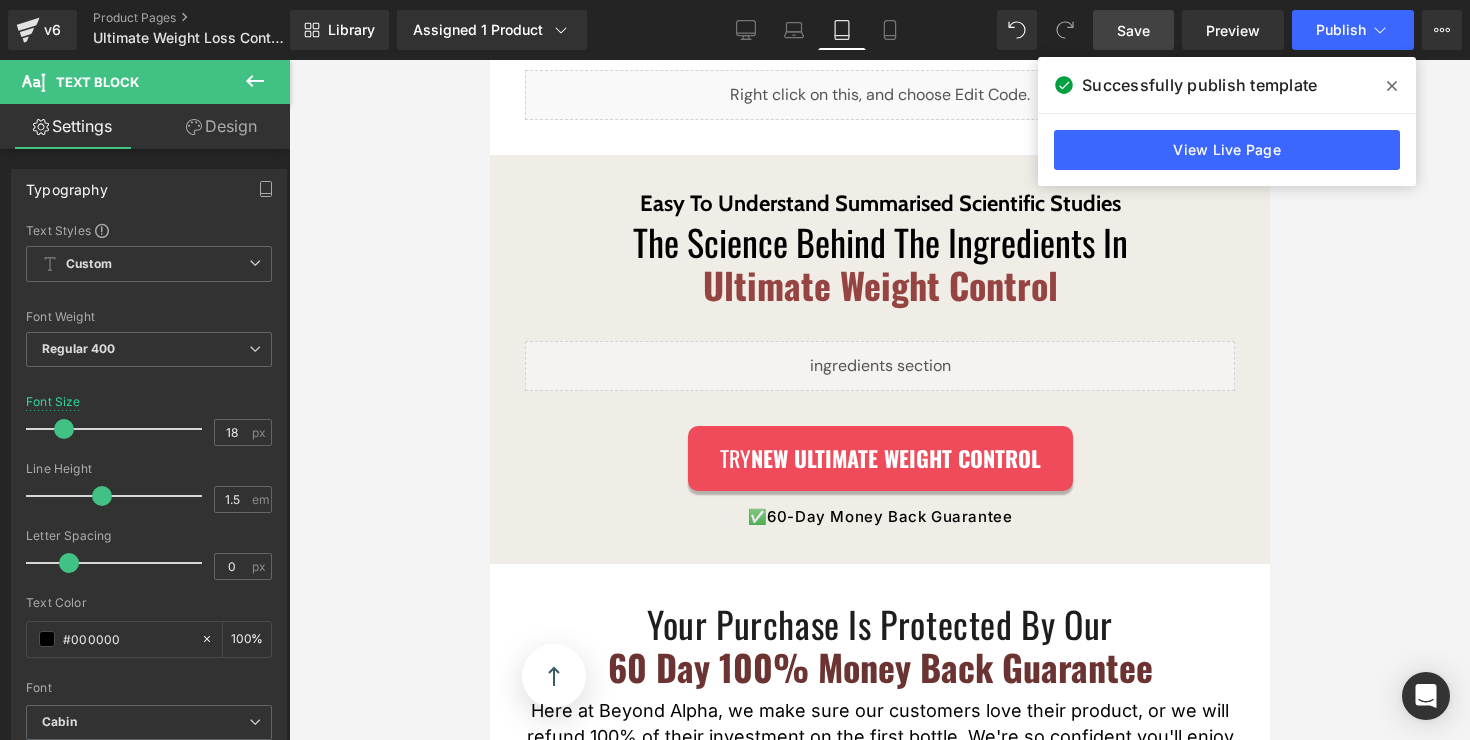 click on "Save" at bounding box center [1133, 30] 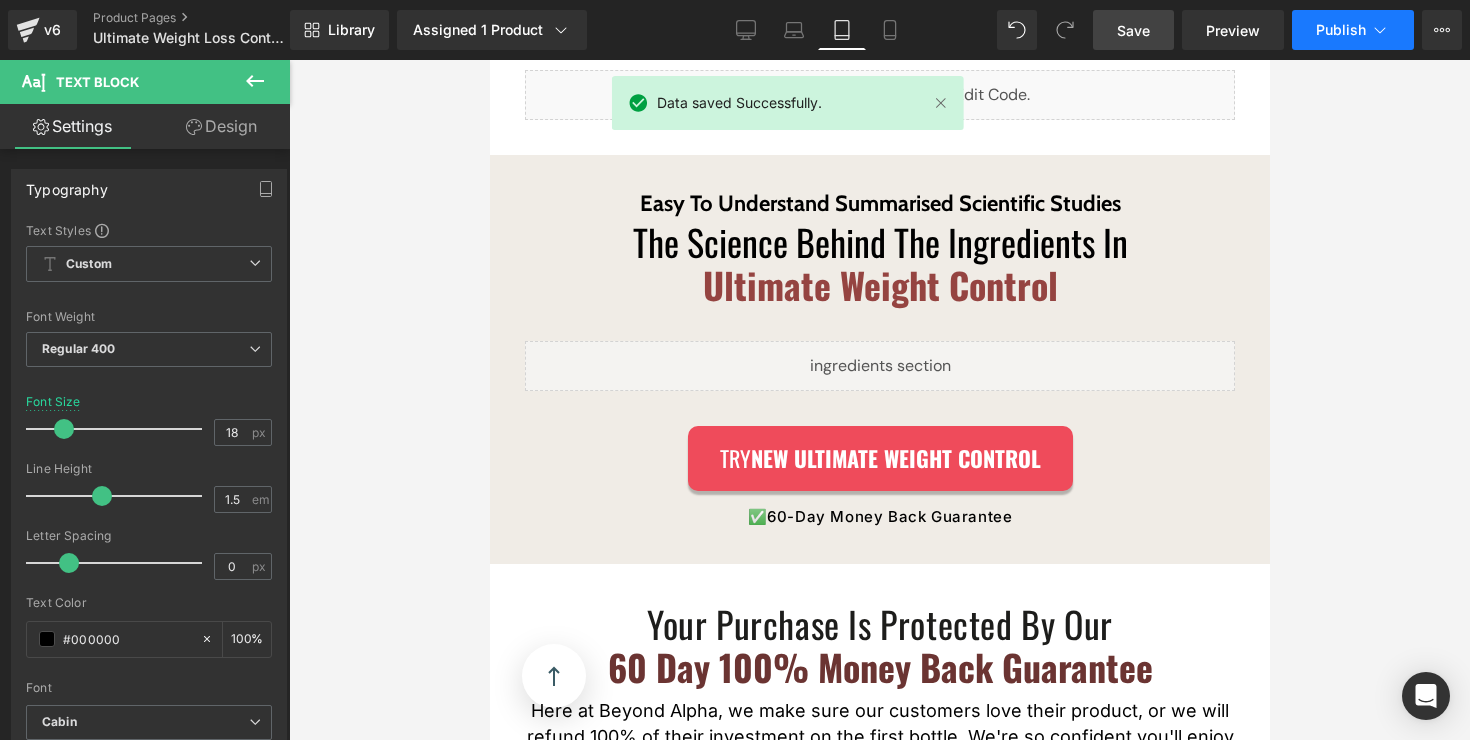 click on "Publish" at bounding box center [1341, 30] 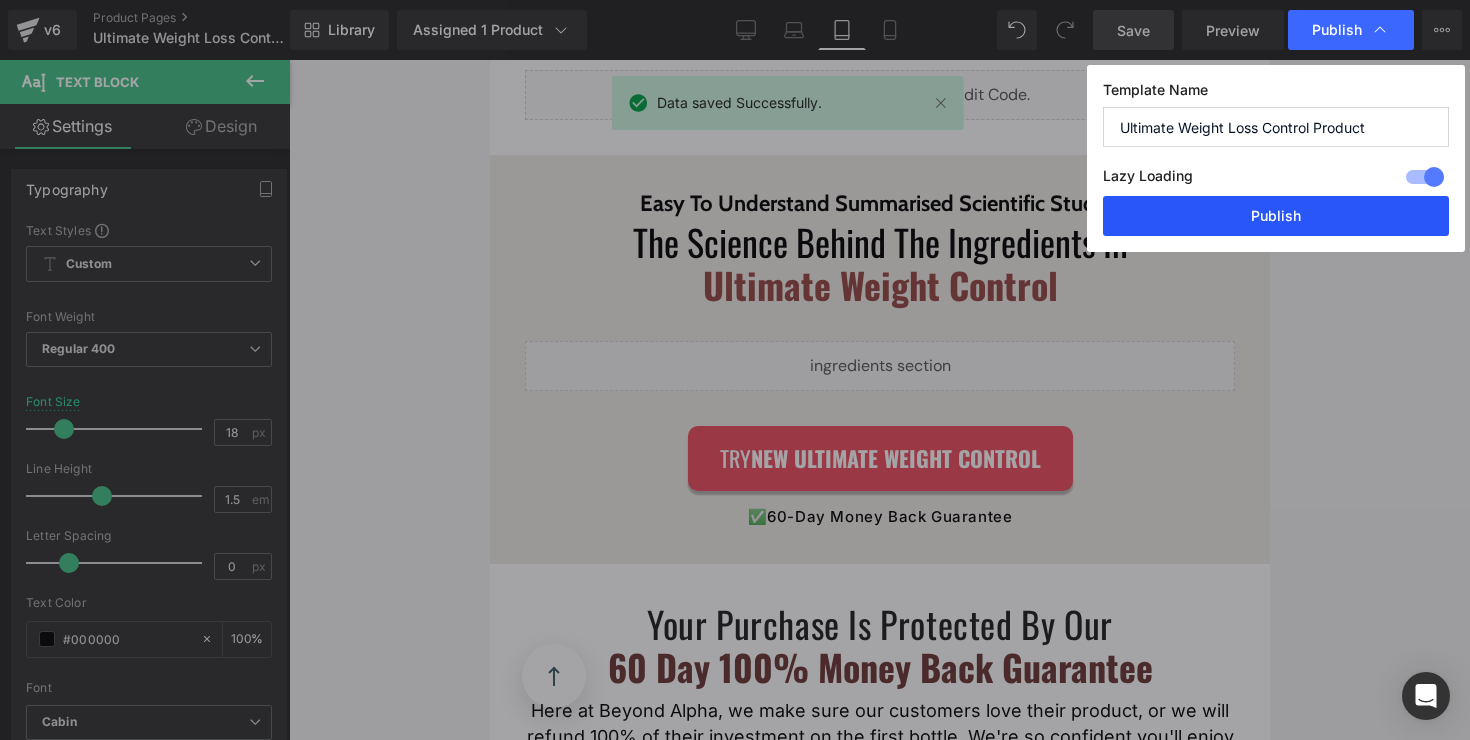 click on "Publish" at bounding box center [1276, 216] 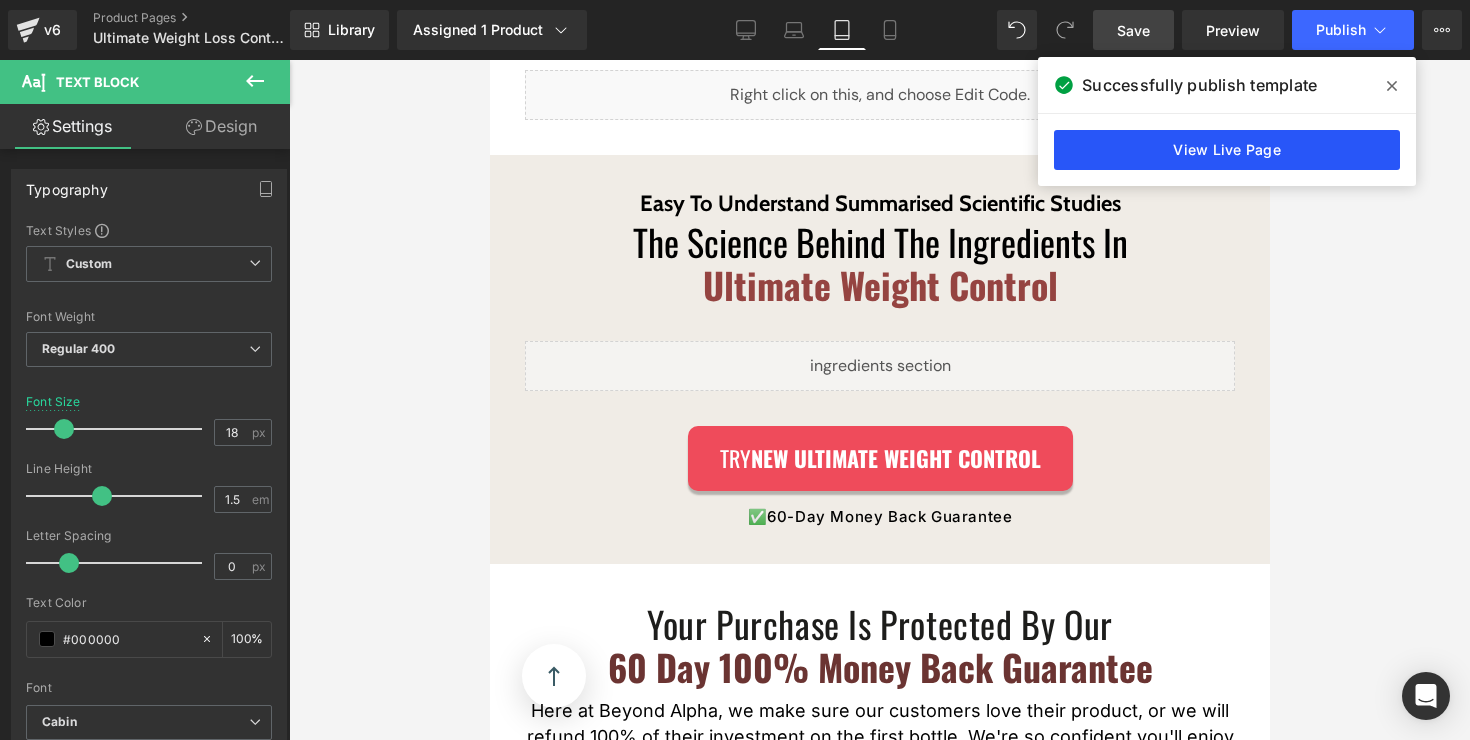 click on "View Live Page" at bounding box center [1227, 150] 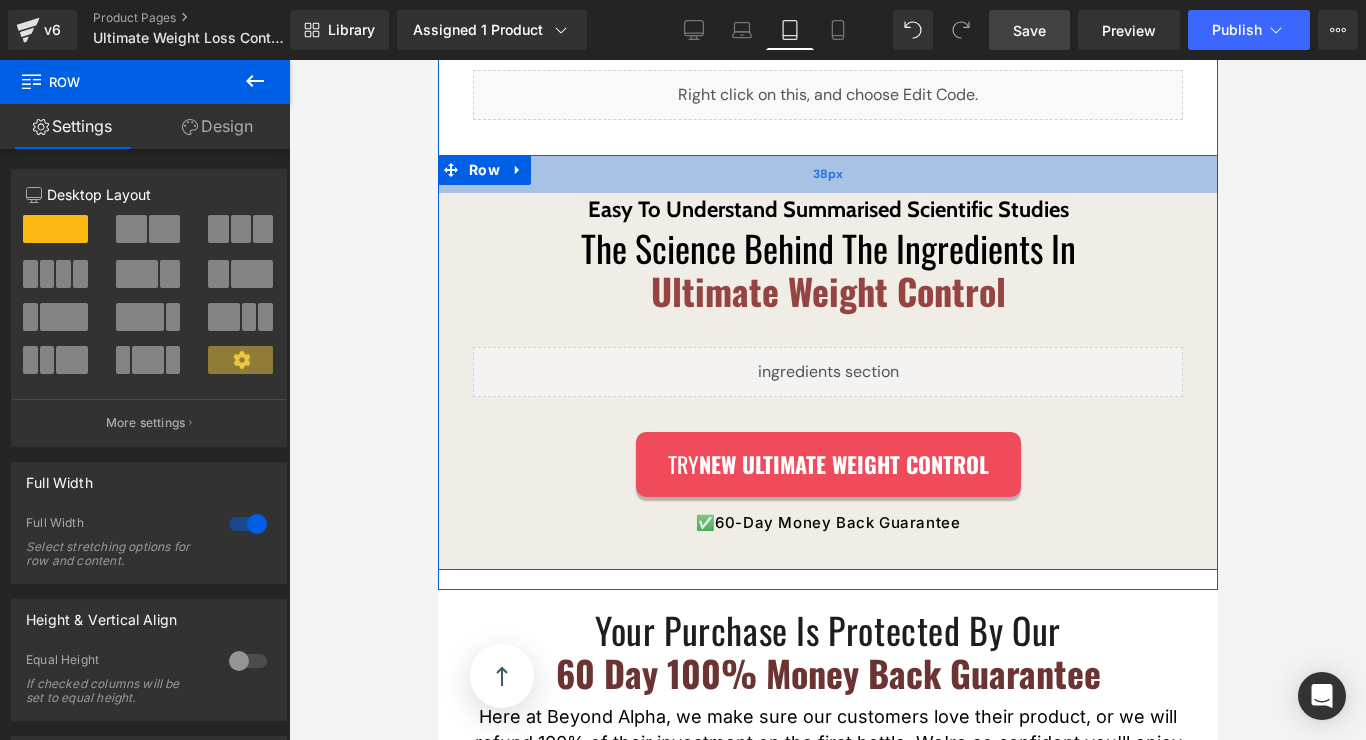 click on "38px" at bounding box center [827, 174] 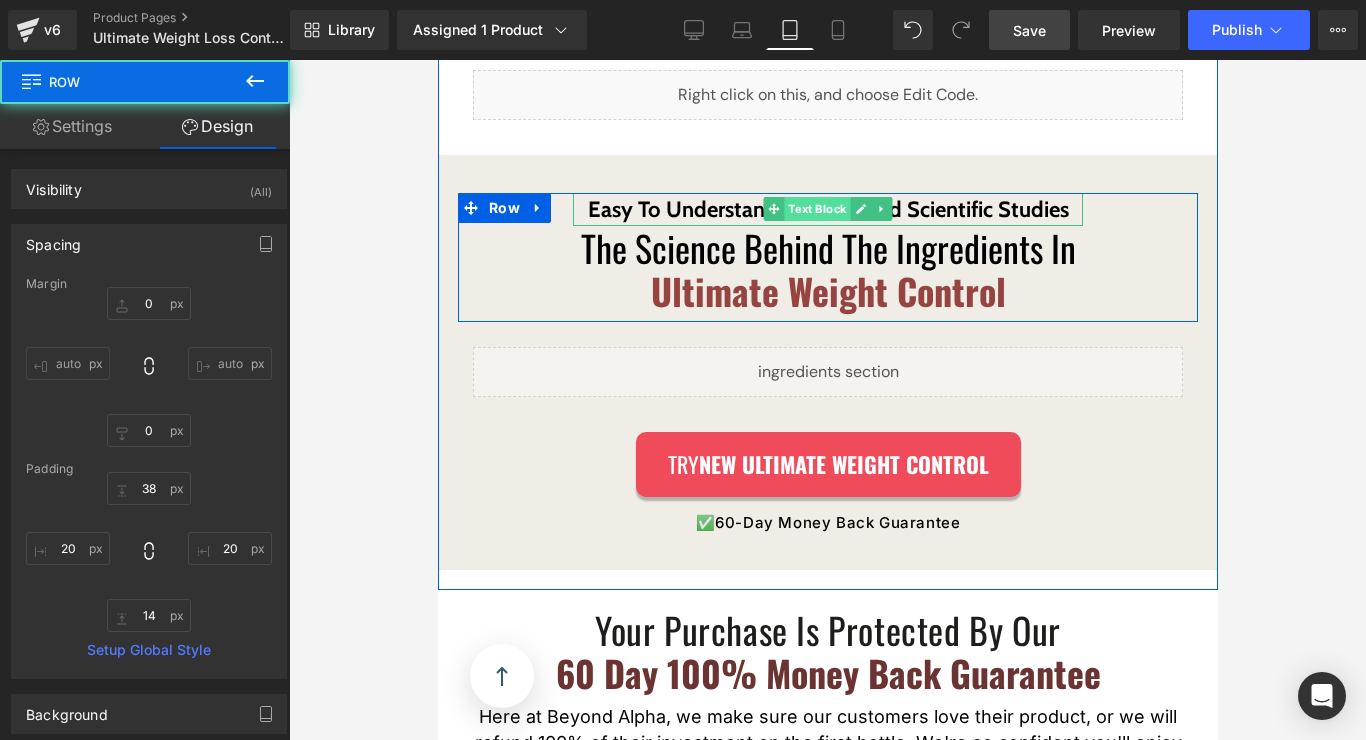 click on "Easy To Understand Summarised Scientific Studies Text Block" at bounding box center [827, 209] 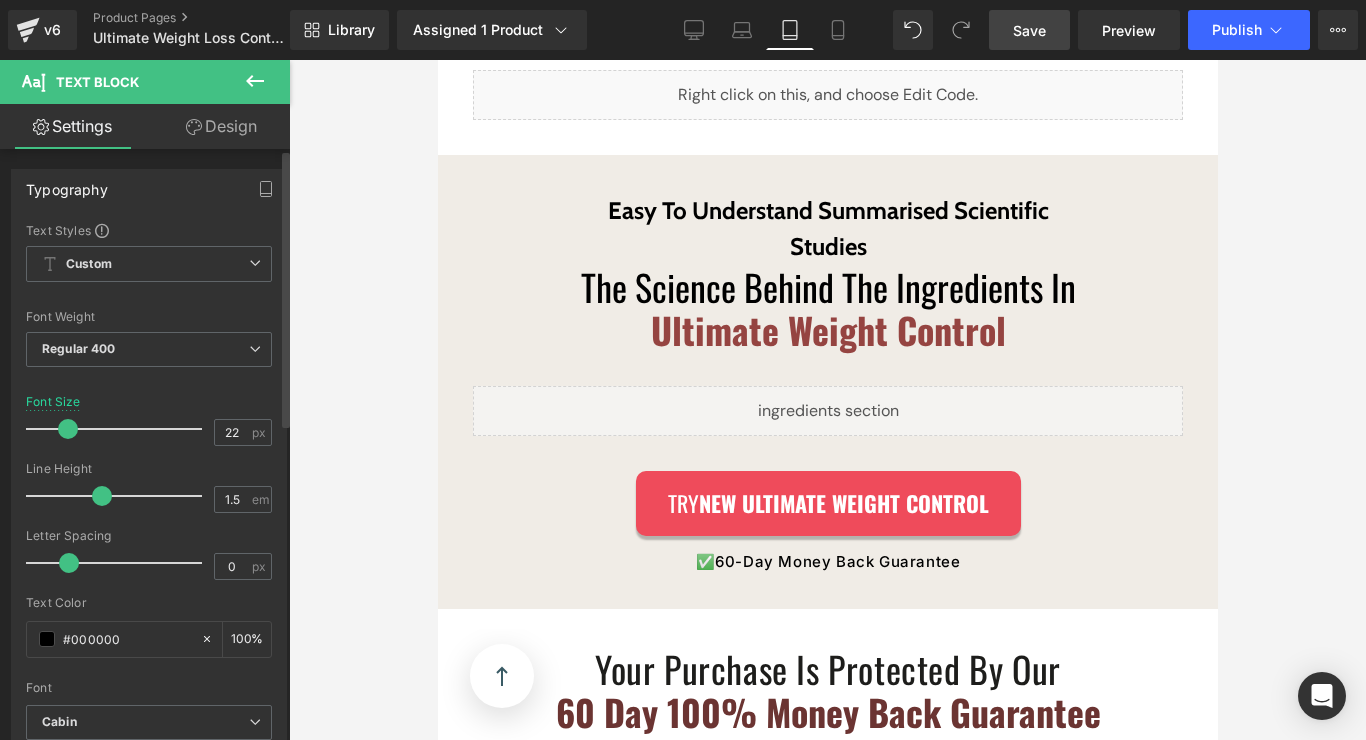 click at bounding box center [68, 429] 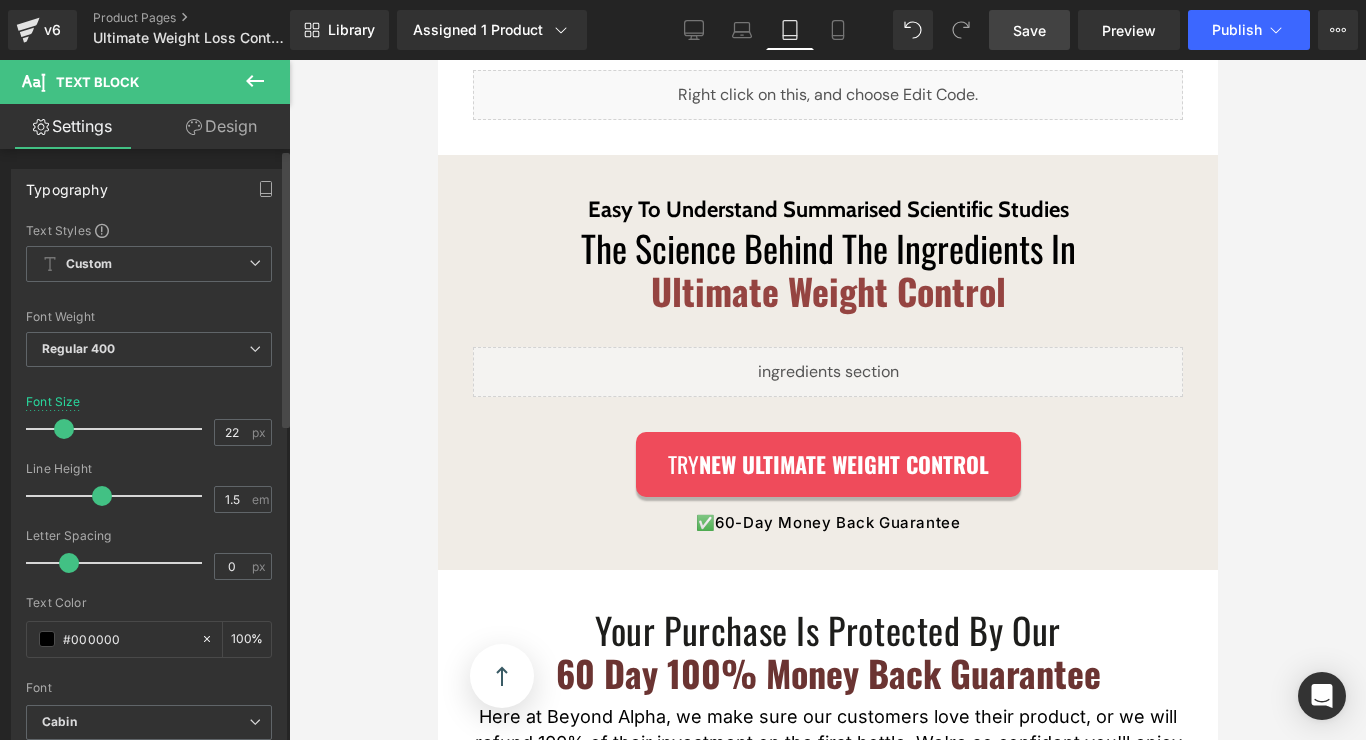 click at bounding box center (64, 429) 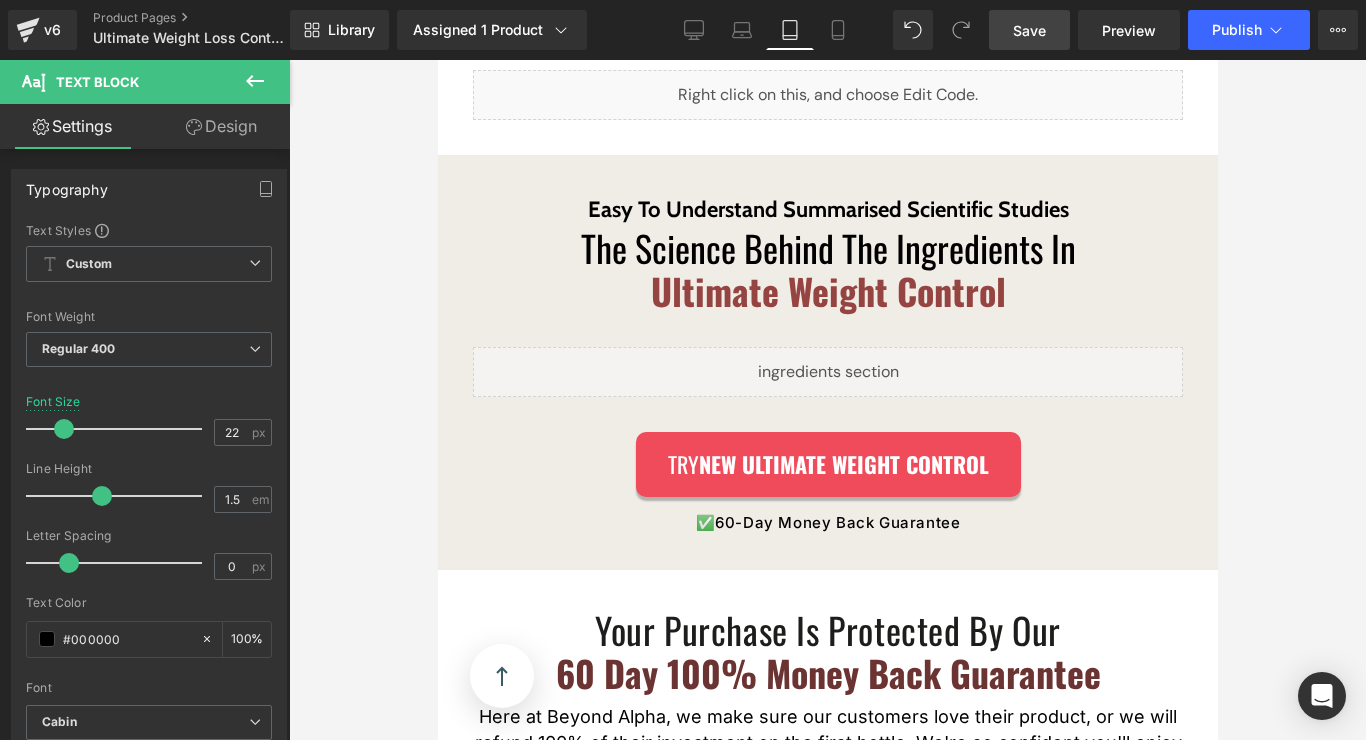 click on "Save" at bounding box center [1029, 30] 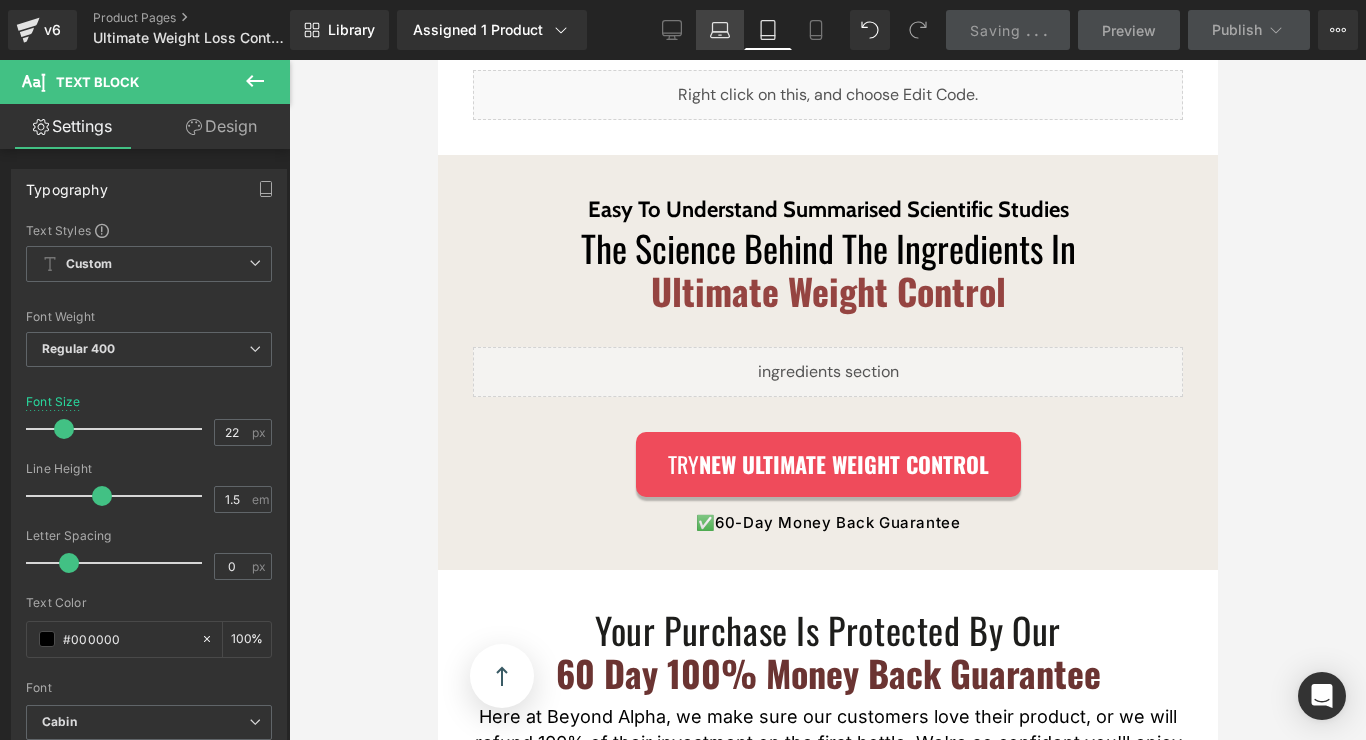 click 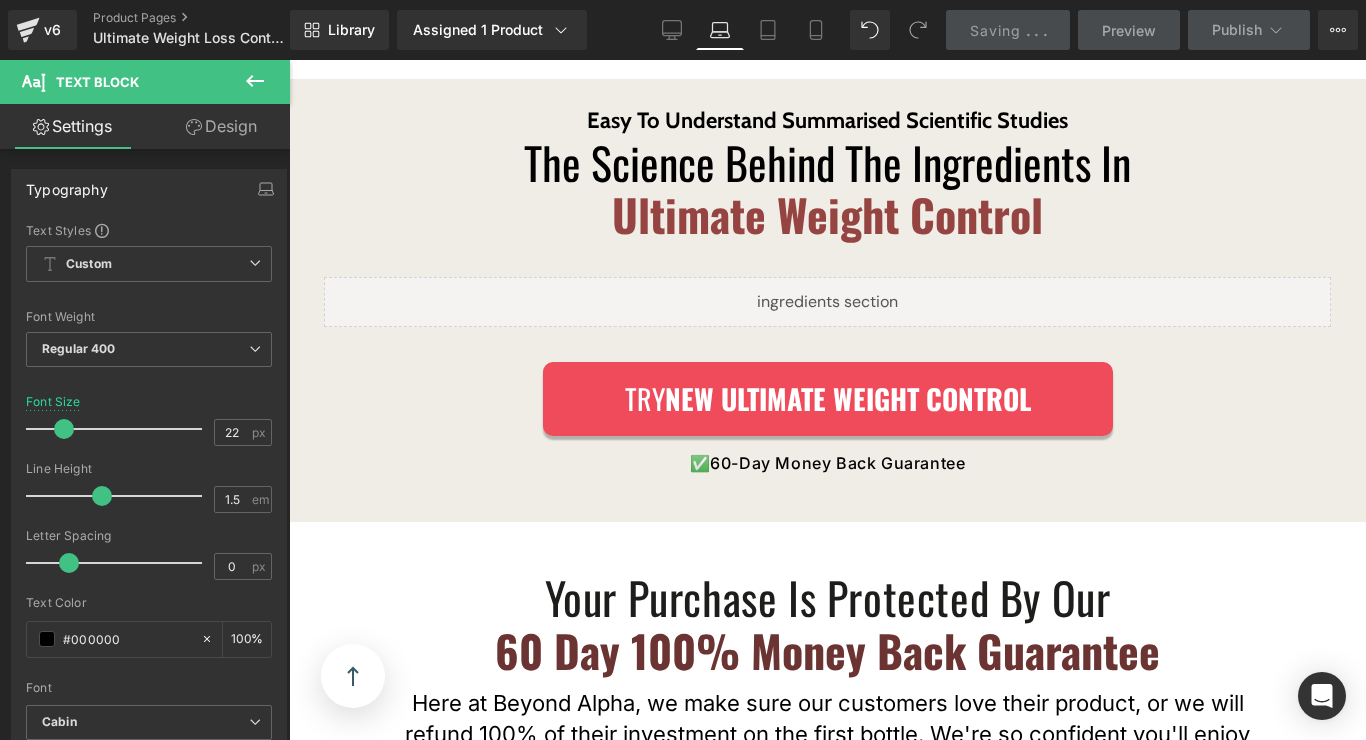 scroll, scrollTop: 2581, scrollLeft: 0, axis: vertical 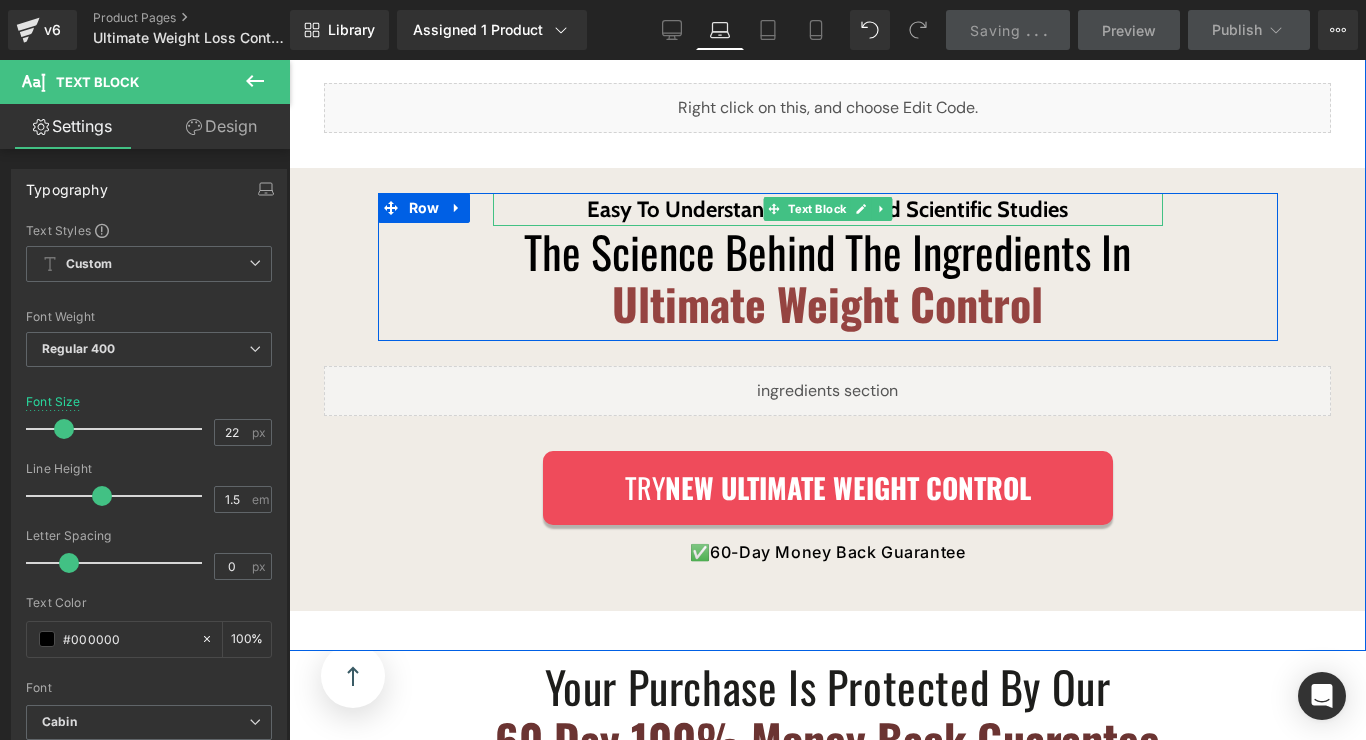 click on "Easy To Understand Summarised Scientific Studies Text Block" at bounding box center (828, 209) 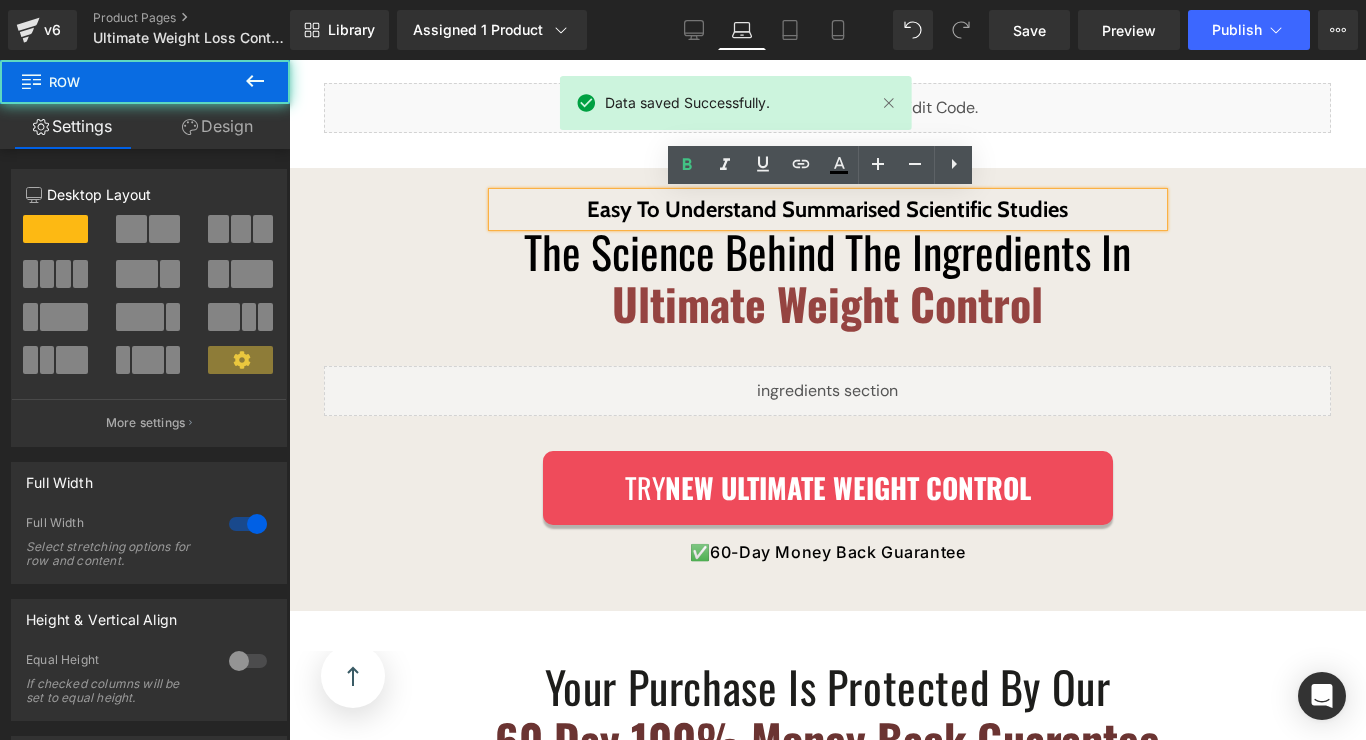 click on "Easy To Understand Summarised Scientific Studies Text Block         The Science Behind The Ingredients In  Ultimate Weight Control Heading         Row         Liquid         Row         Try   NEW ULTIMATE WEIGHT CONTROL Button         ✅  60-Day Money Back Guarantee Text Block         Row         Row   38px" at bounding box center (827, 390) 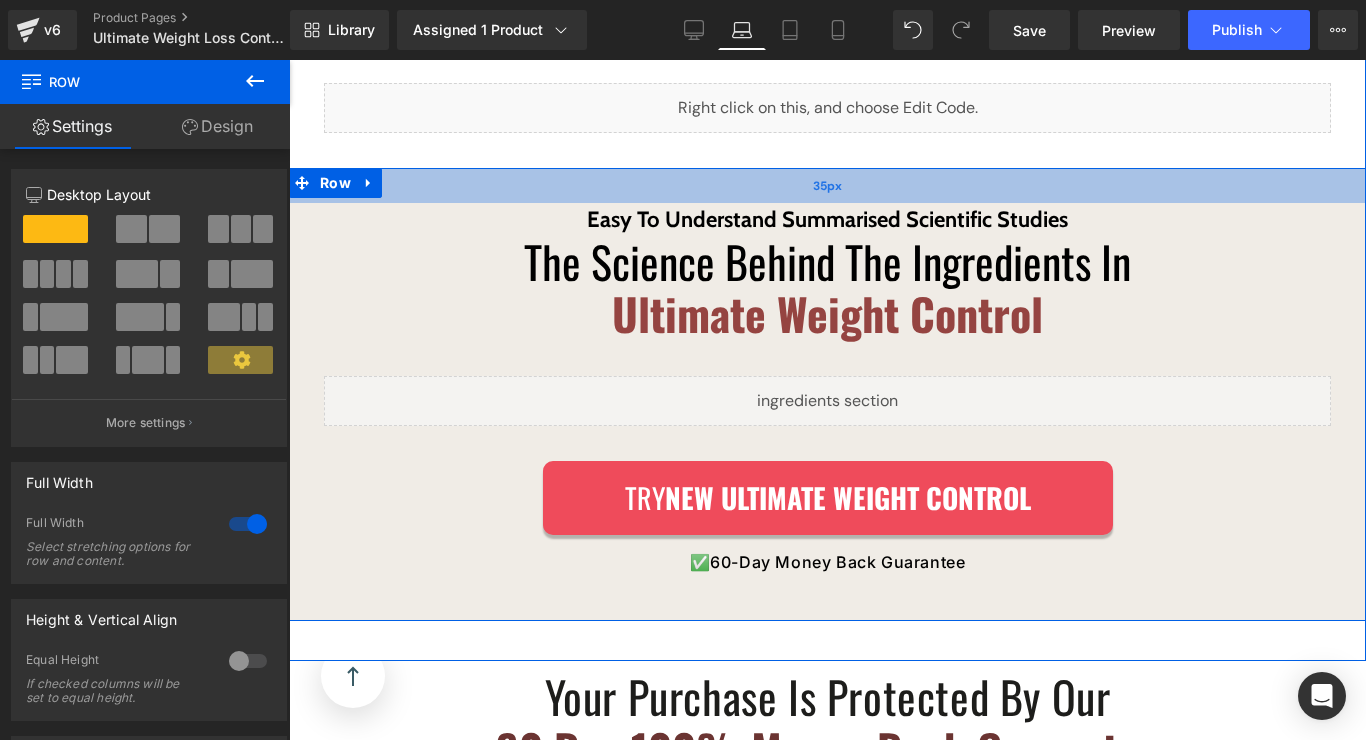 click on "35px" at bounding box center [827, 185] 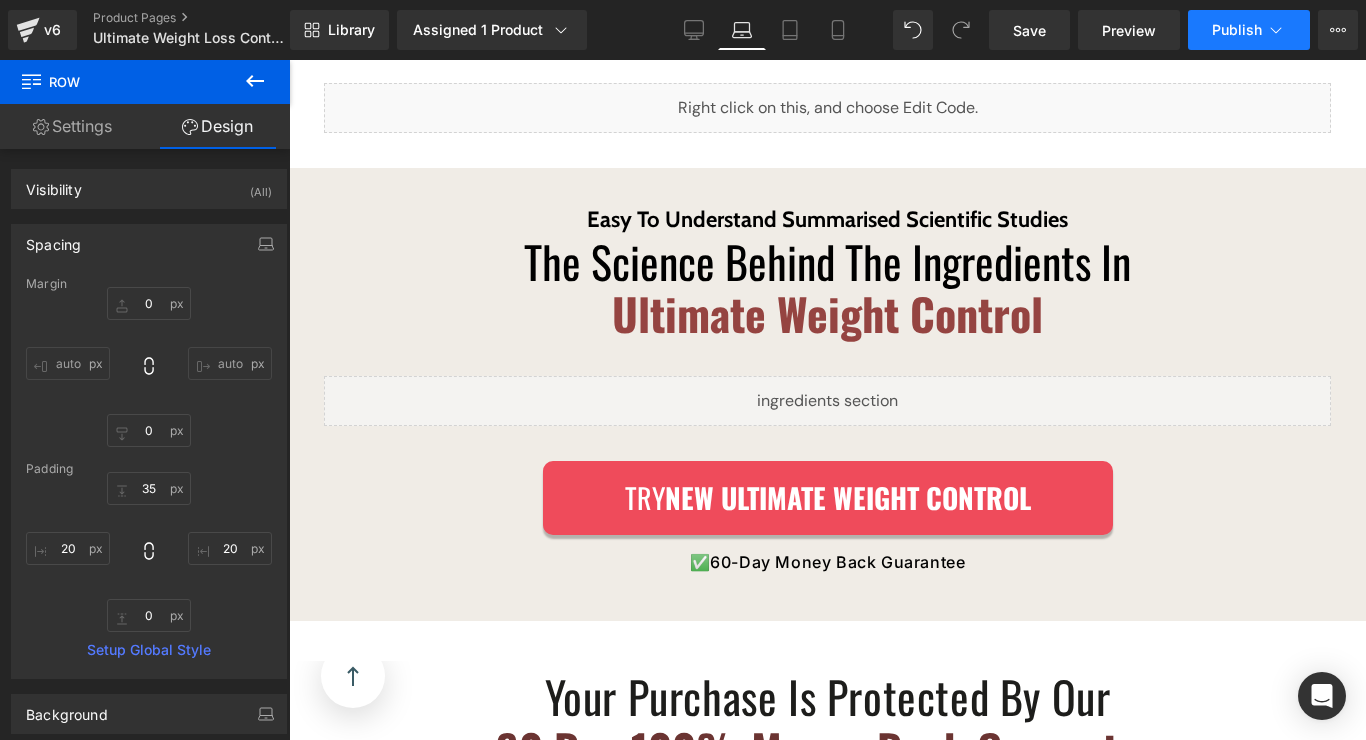 click on "Publish" at bounding box center (1249, 30) 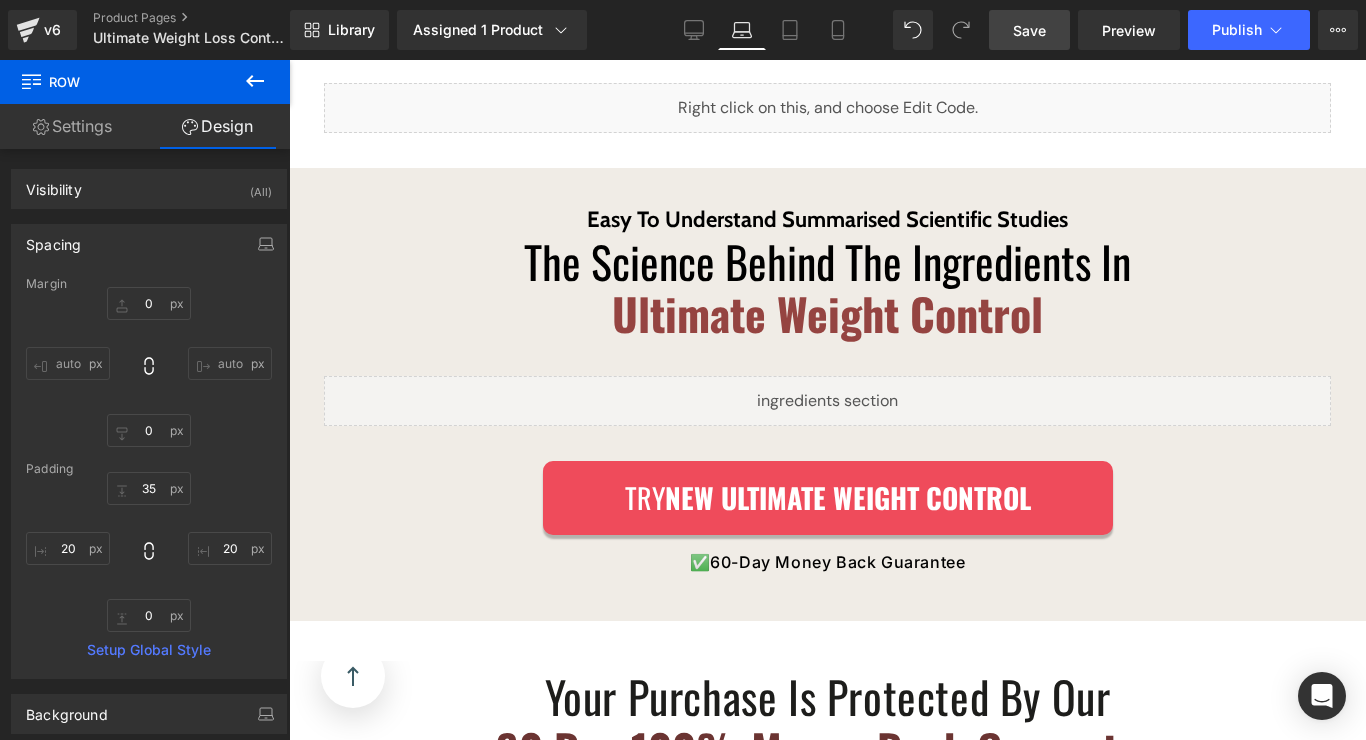 drag, startPoint x: 1016, startPoint y: 39, endPoint x: 1028, endPoint y: 40, distance: 12.0415945 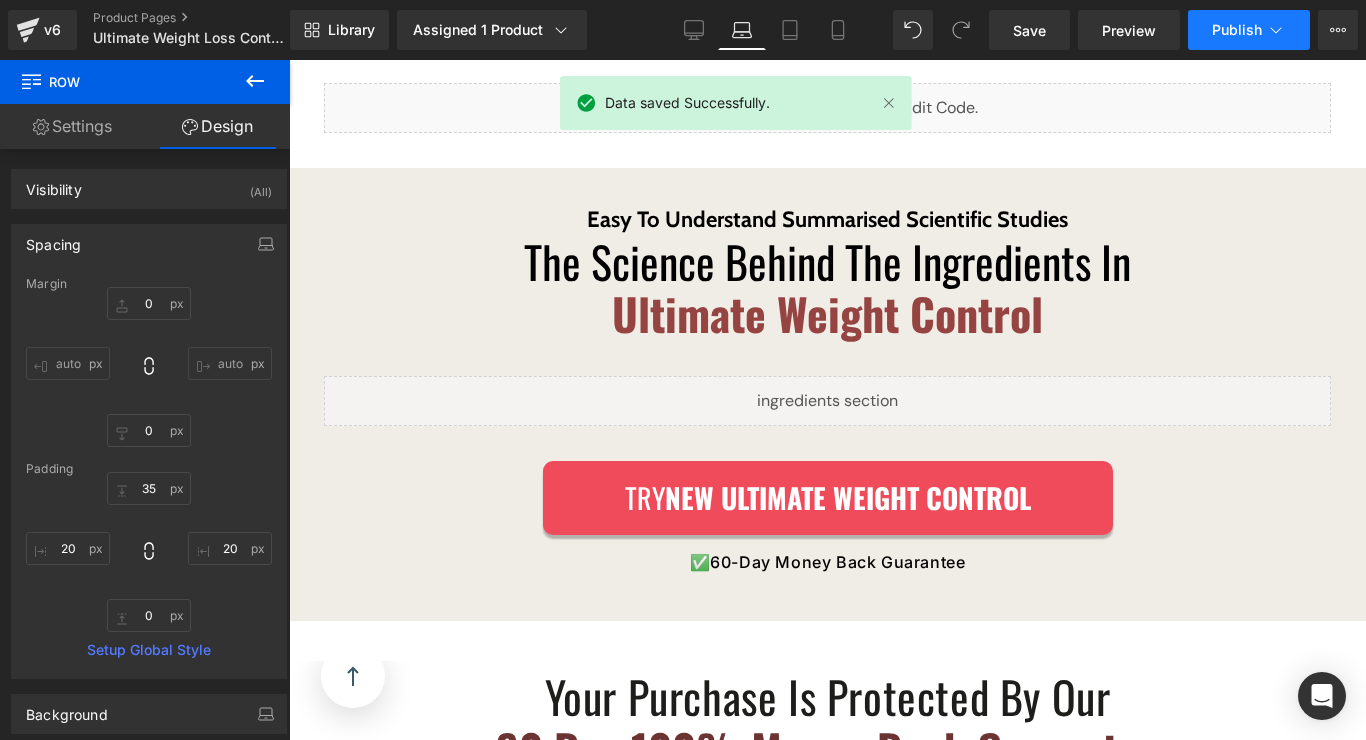 click on "Publish" at bounding box center (1237, 30) 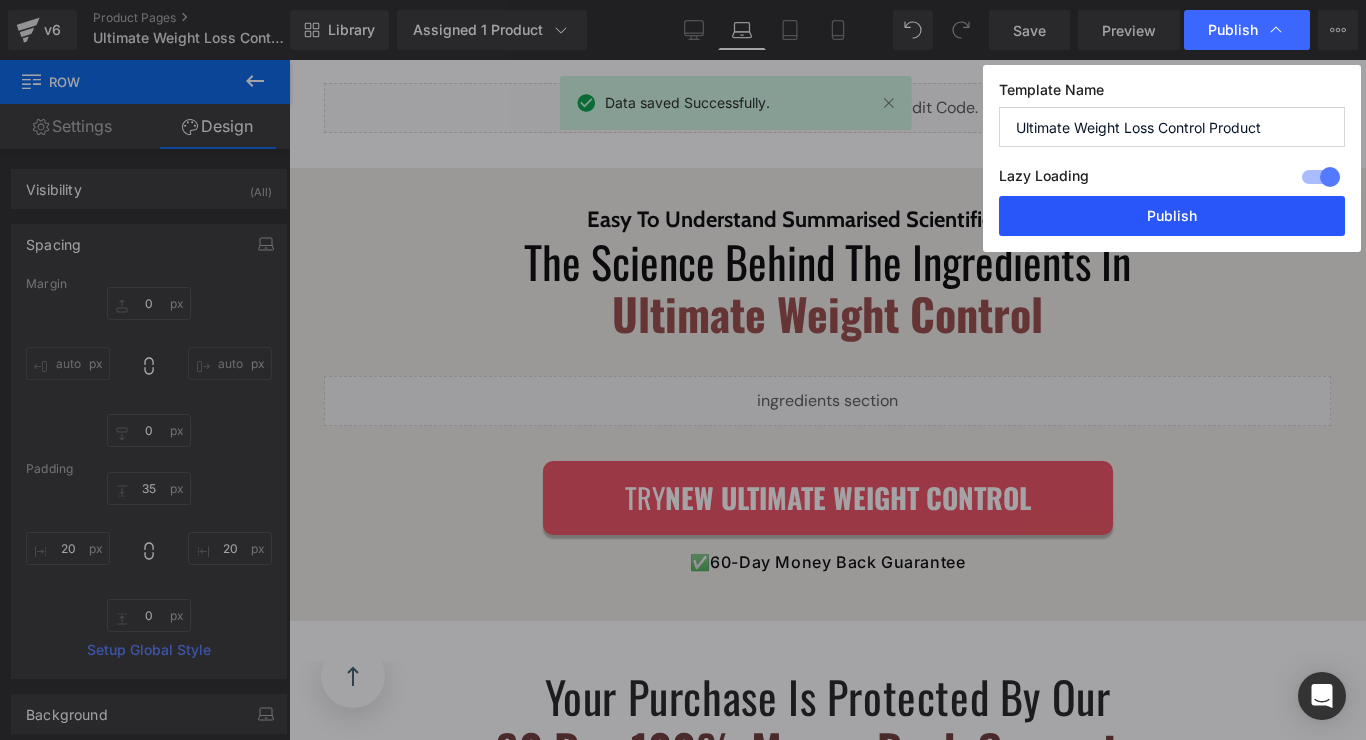 click on "Publish" at bounding box center [1172, 216] 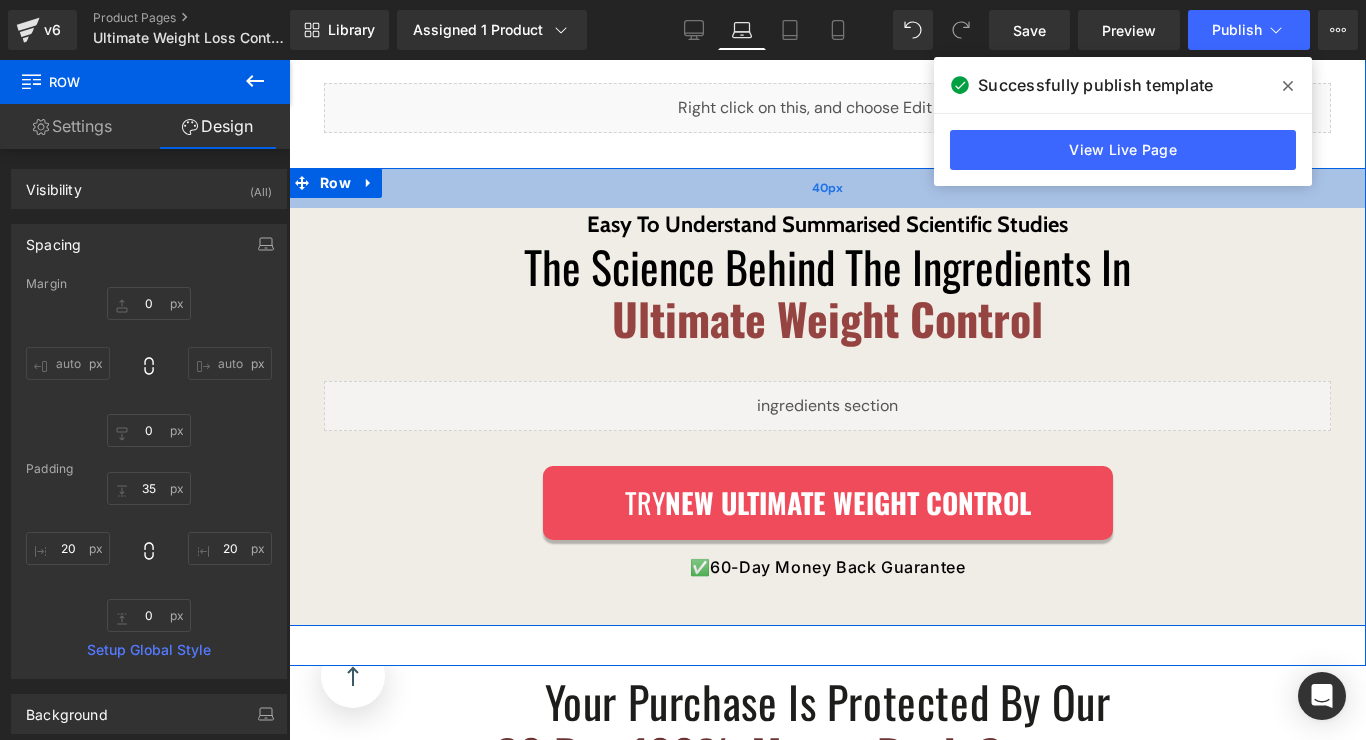 click on "40px" at bounding box center (827, 188) 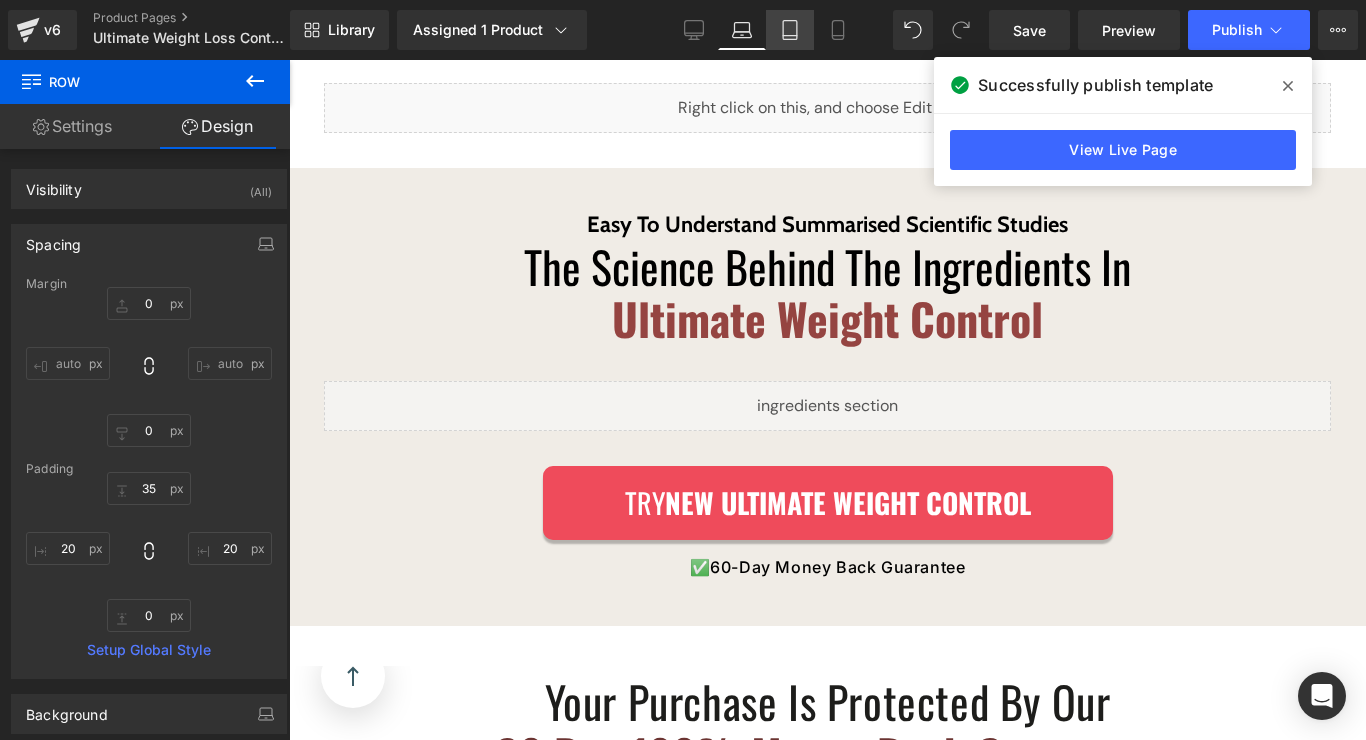 click 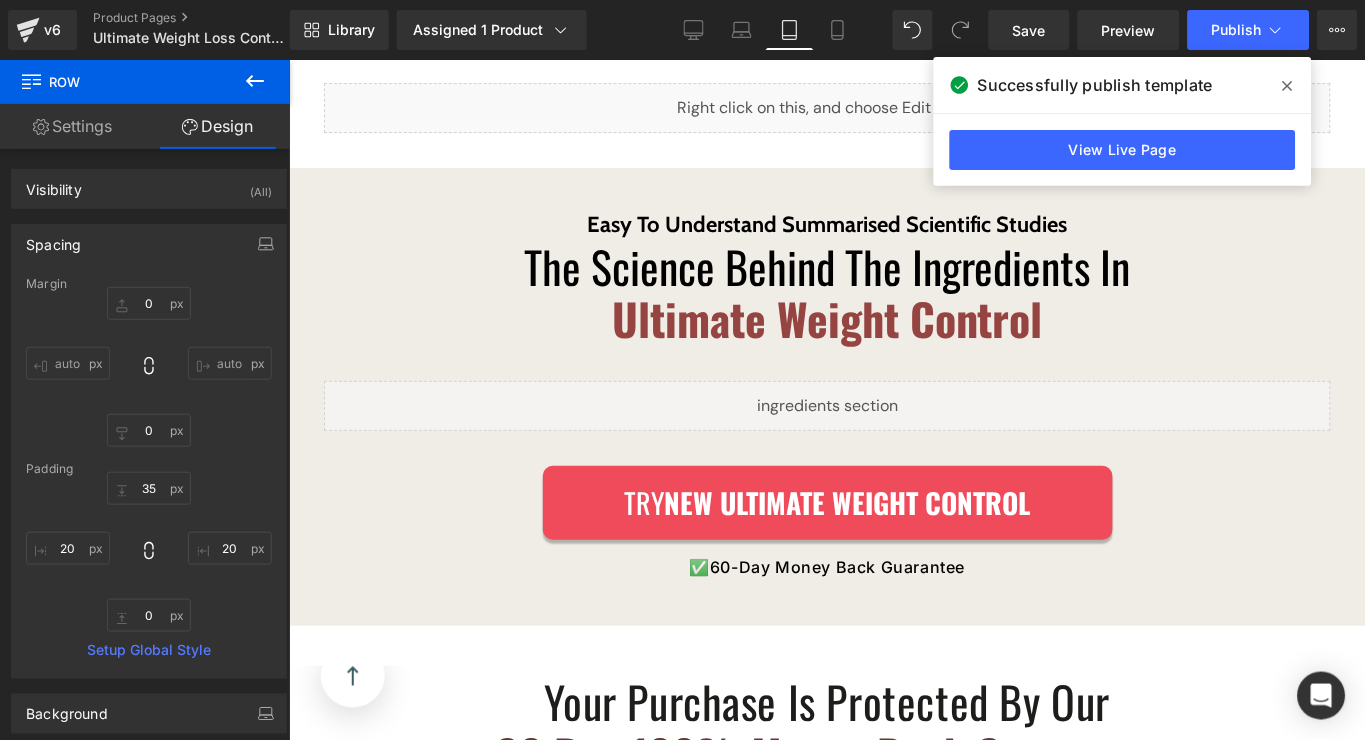 scroll, scrollTop: 2968, scrollLeft: 0, axis: vertical 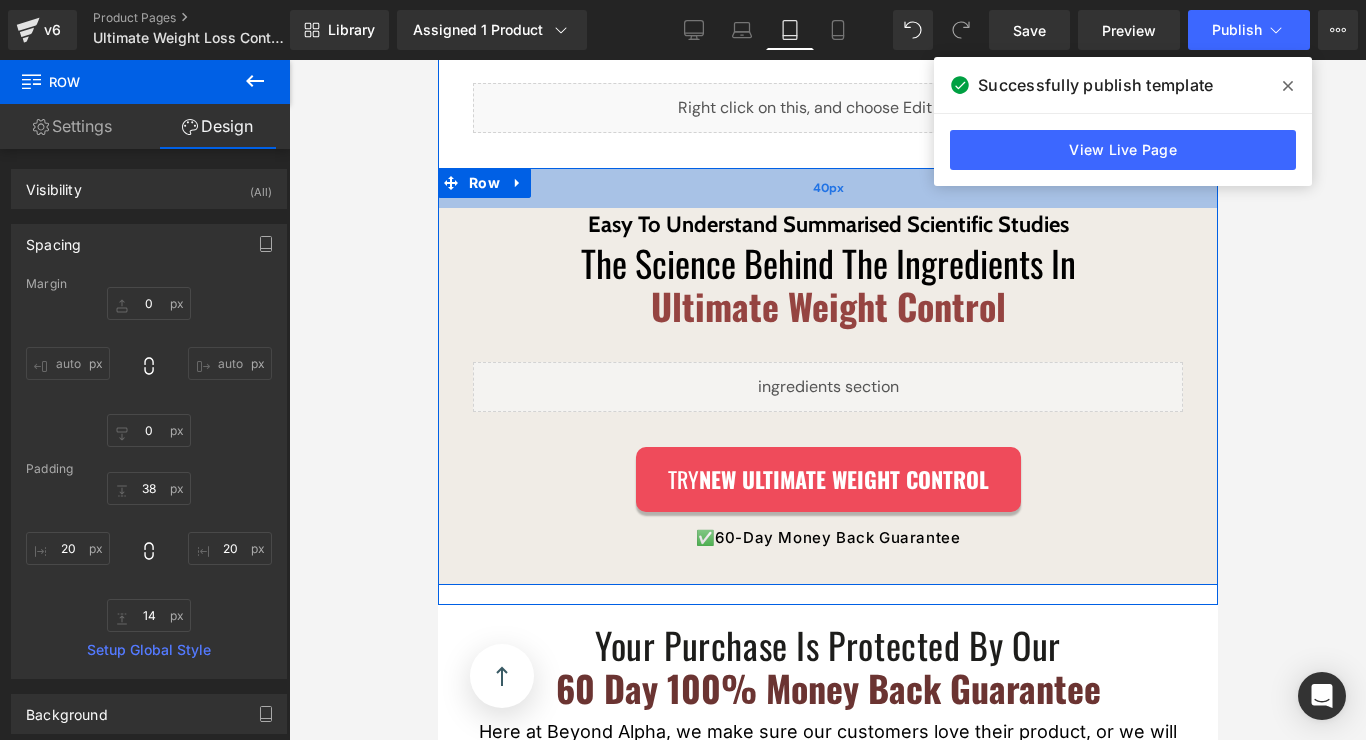 click on "40px" at bounding box center [827, 188] 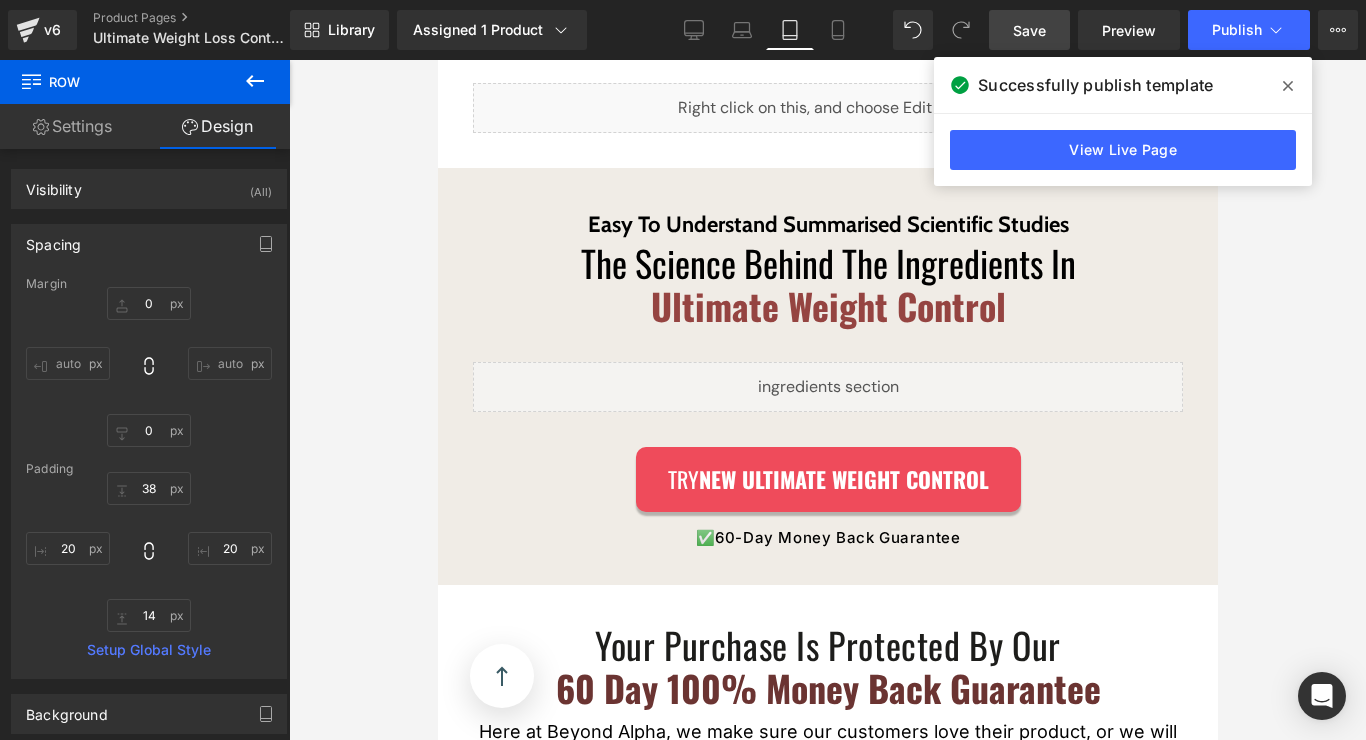 click on "Save" at bounding box center [1029, 30] 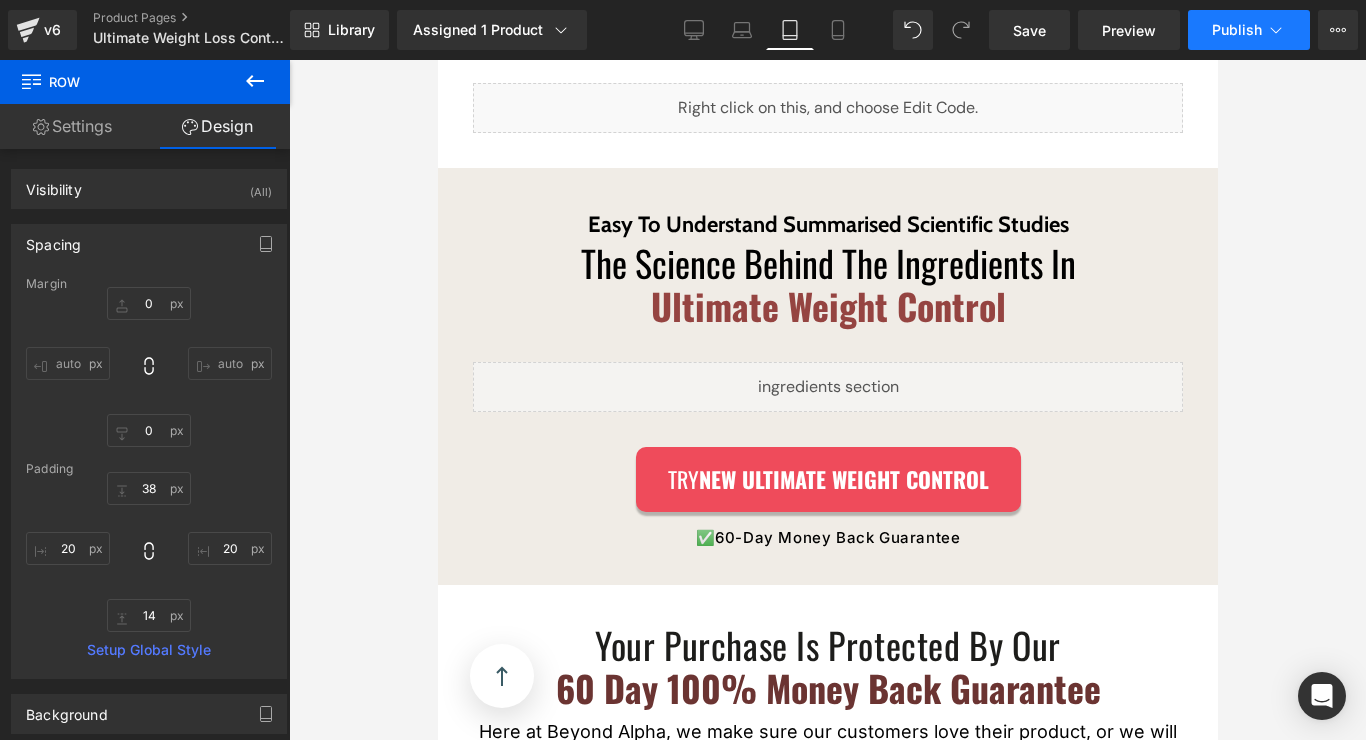 click on "Publish" at bounding box center [1249, 30] 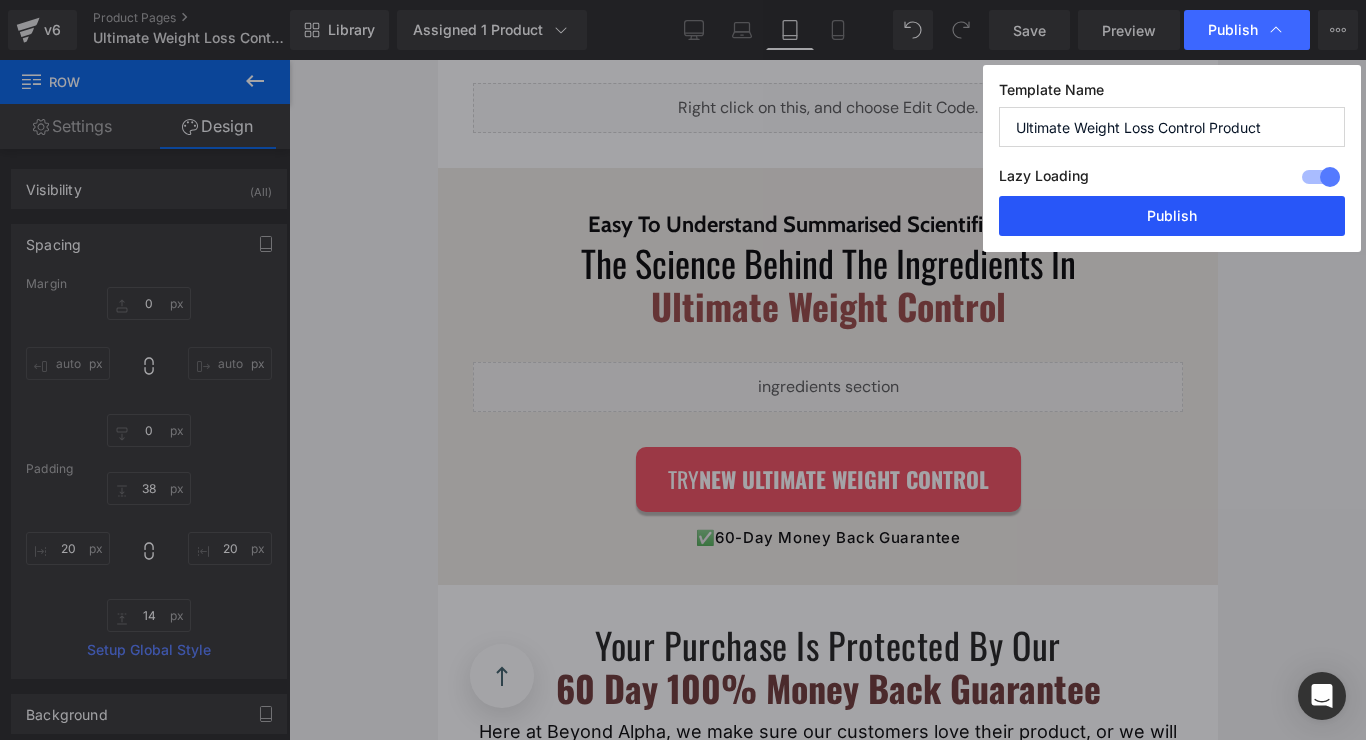 drag, startPoint x: 1185, startPoint y: 220, endPoint x: 747, endPoint y: 159, distance: 442.22733 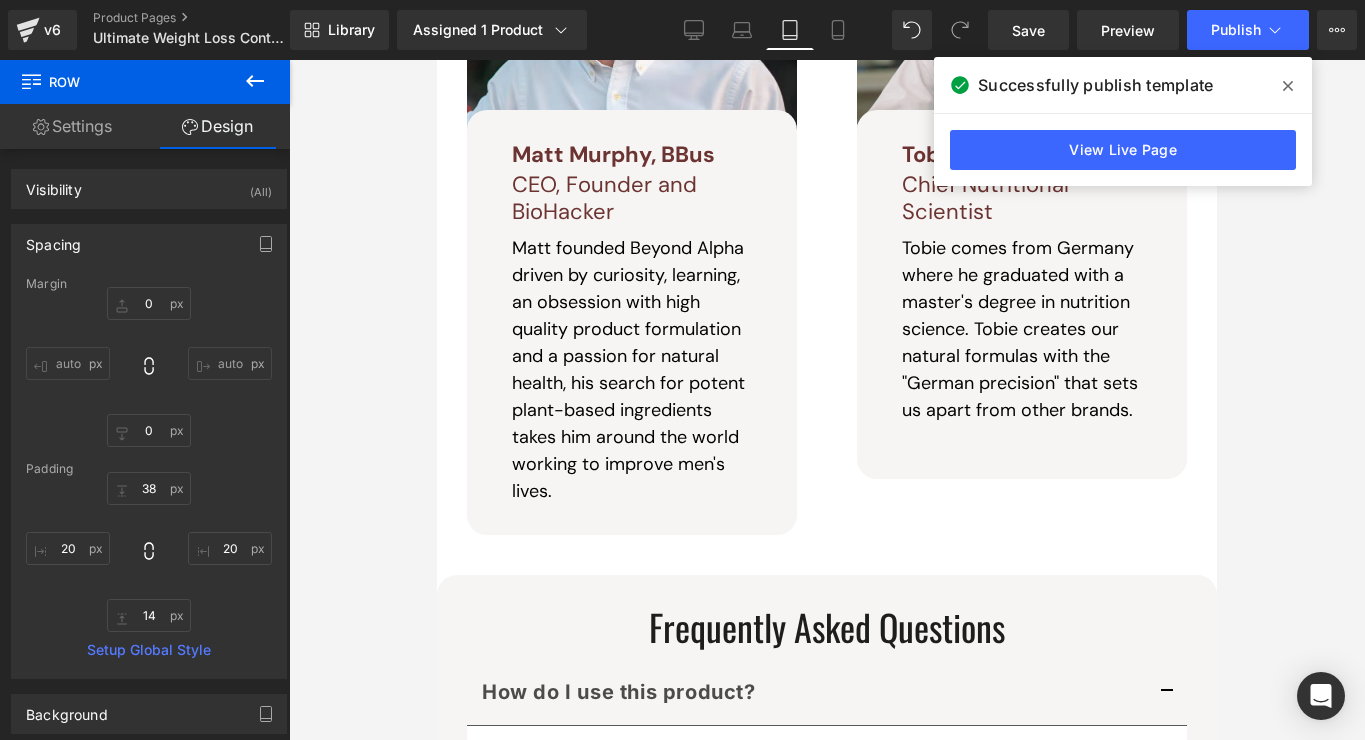 scroll, scrollTop: 5976, scrollLeft: 0, axis: vertical 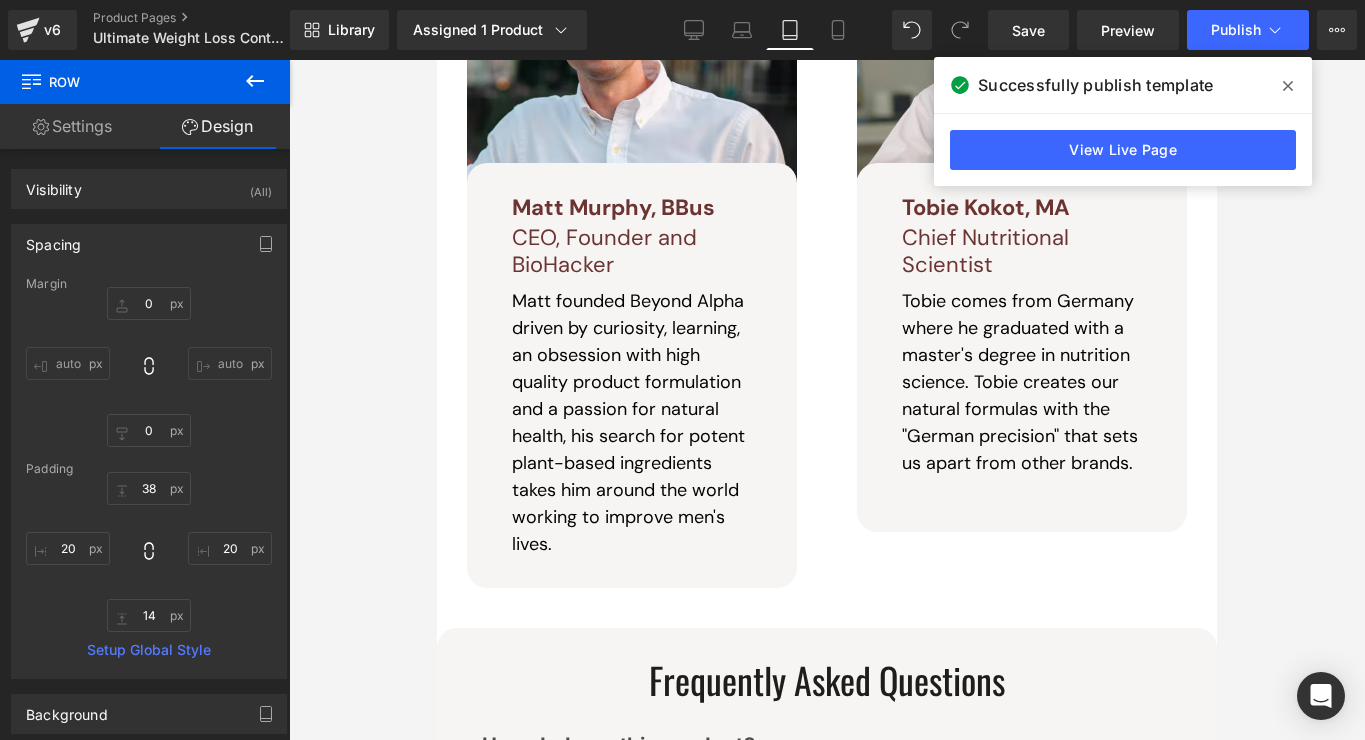 click on "[FIRST] comes from [COUNTRY] where he graduated with a master's degree in nutrition science. [FIRST] creates our natural formulas with the "German precision" that sets us apart from other brands. Text Block" at bounding box center [1022, 387] 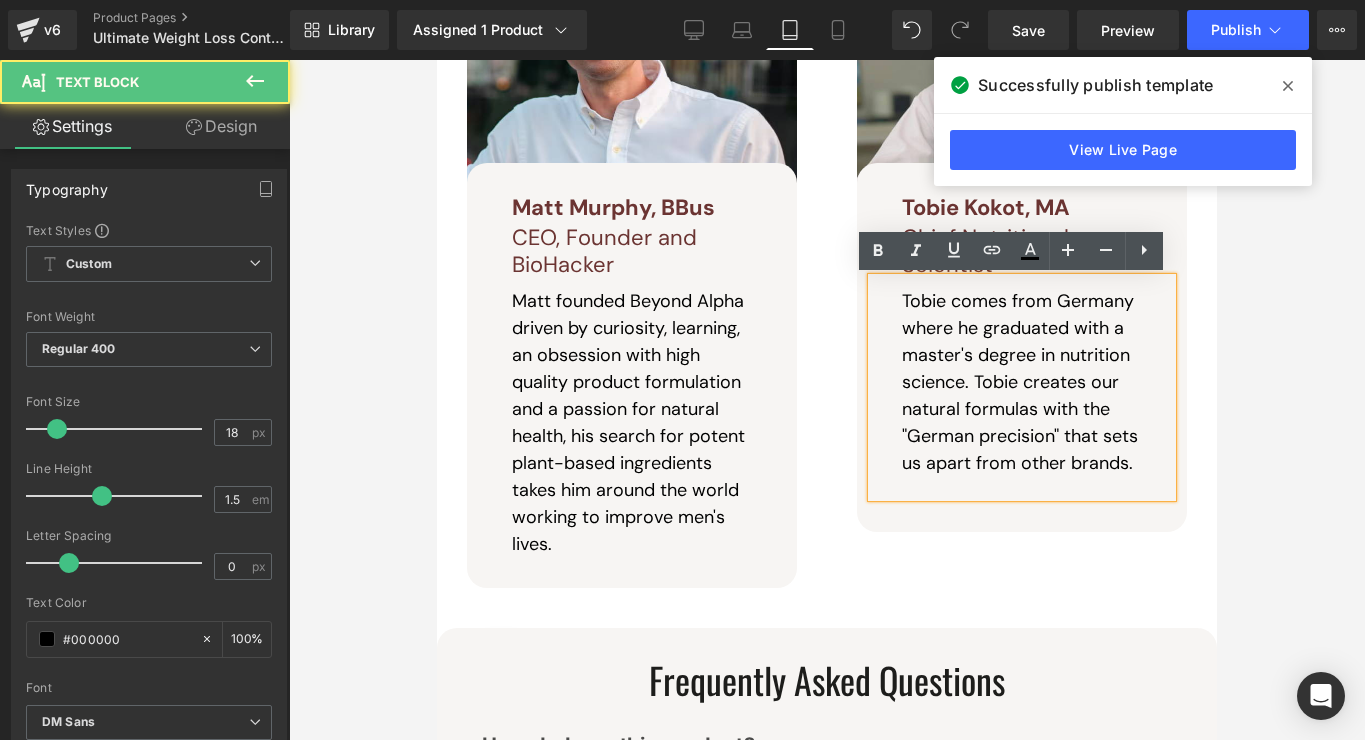 click on "[FIRST], [TITLE] [TITLE] Text Block [FIRST] comes from [COUNTRY] where he graduated with a master's degree in nutrition science. [FIRST] creates our natural formulas with the "German precision" that sets us apart from other brands. Text Block Row" at bounding box center (1022, 347) 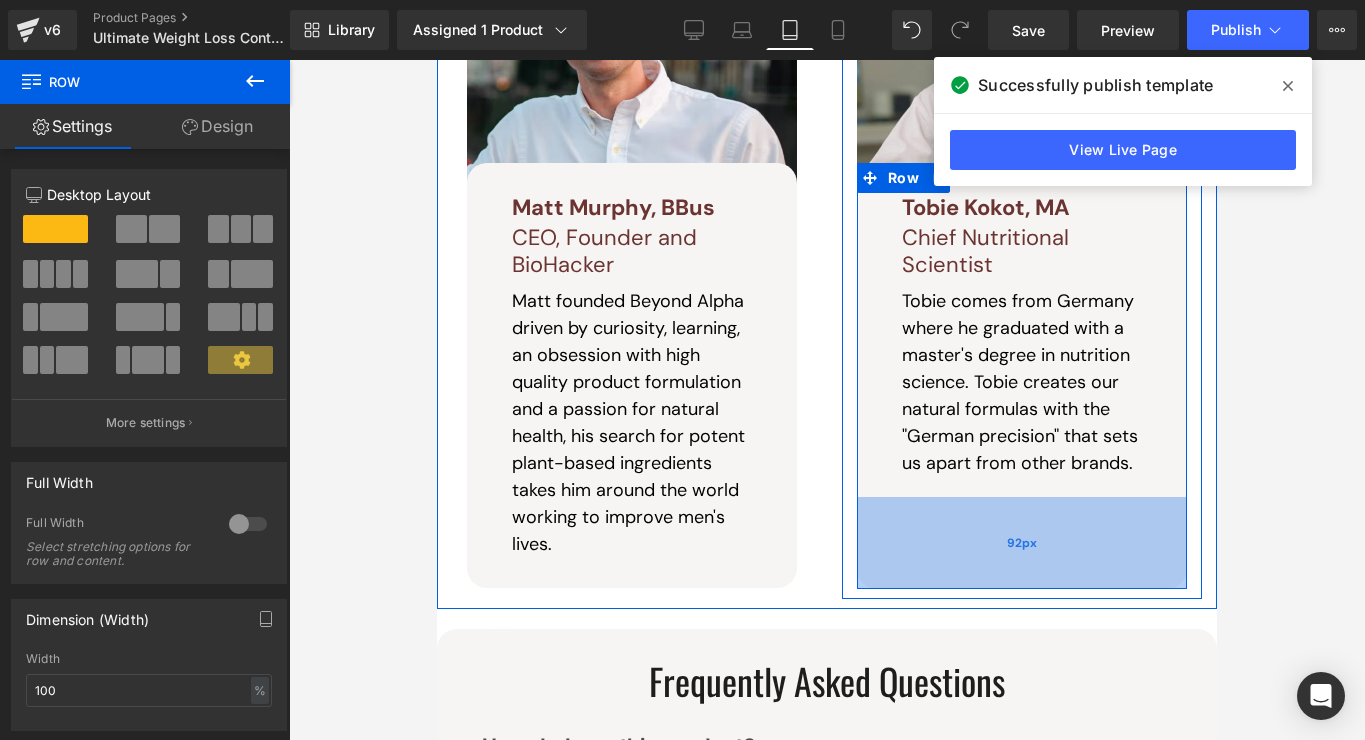 drag, startPoint x: 1007, startPoint y: 539, endPoint x: 1006, endPoint y: 596, distance: 57.00877 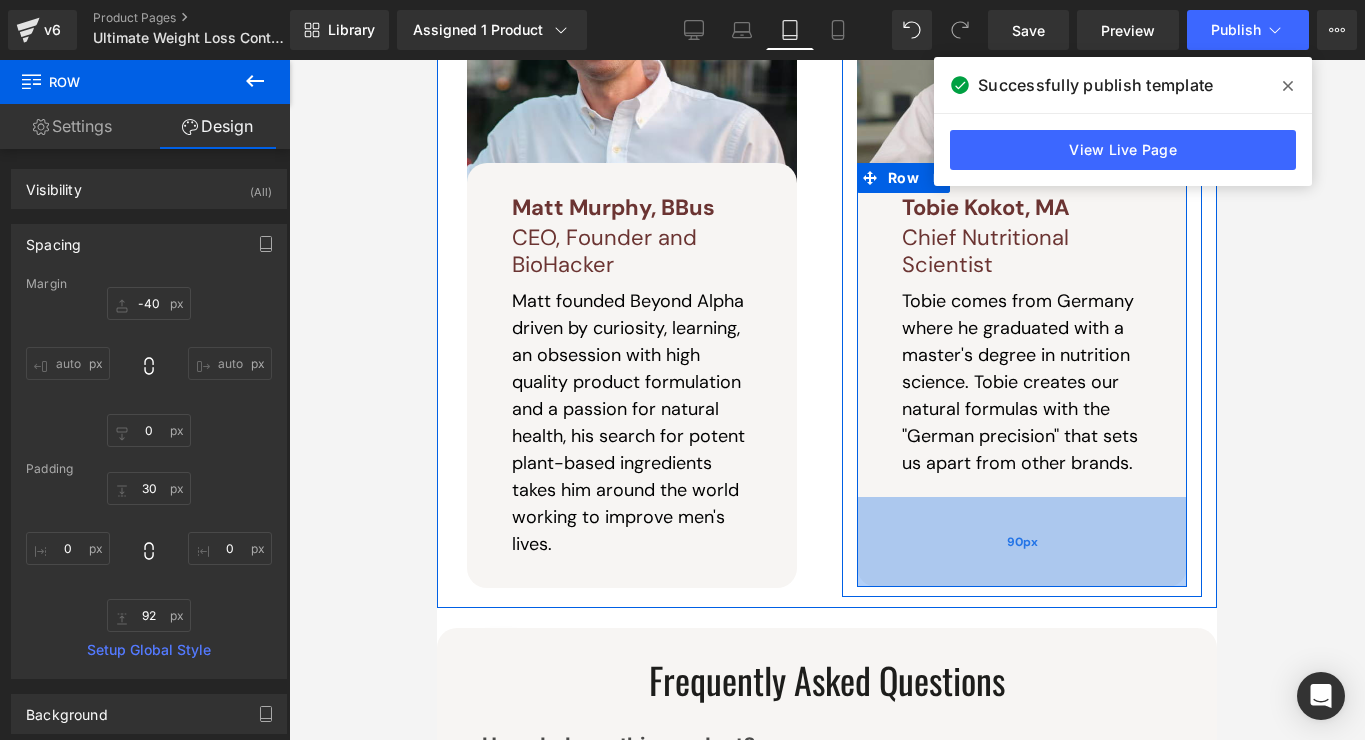 click on "90px" at bounding box center [1022, 542] 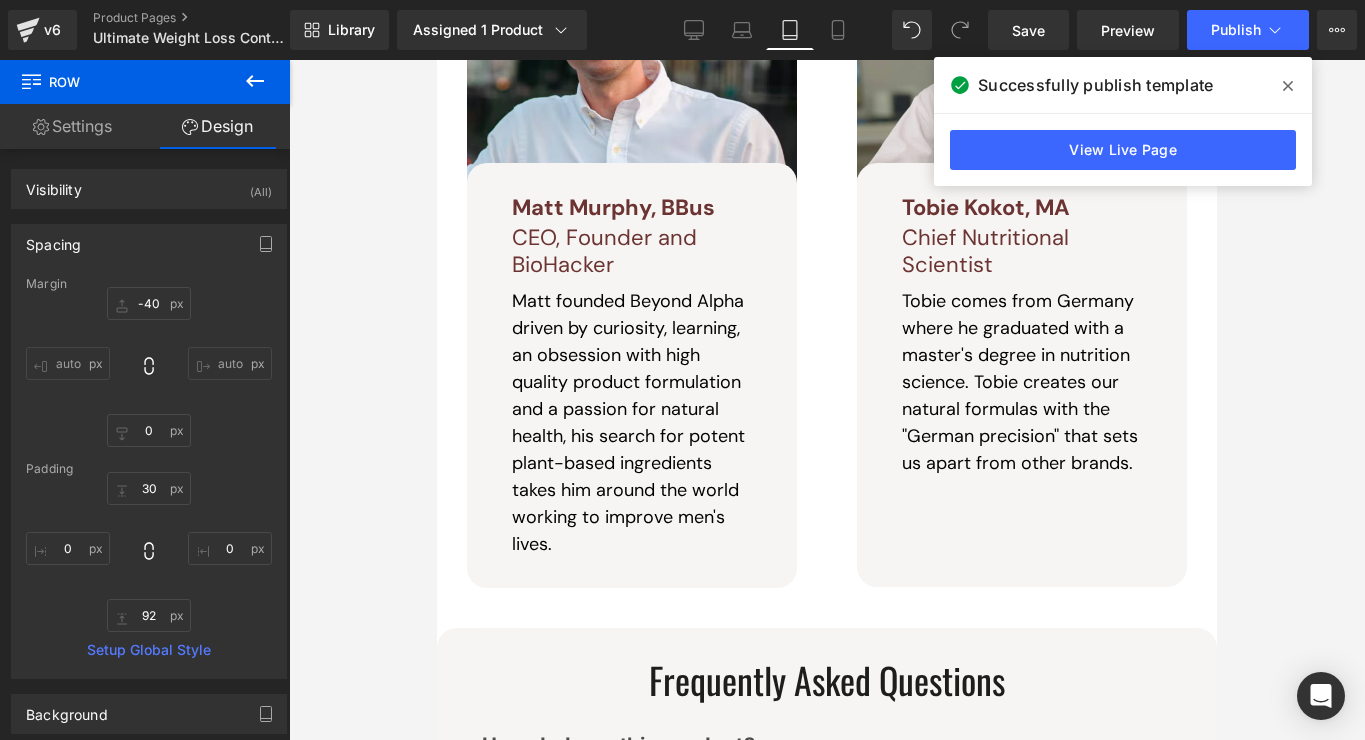click at bounding box center [827, 400] 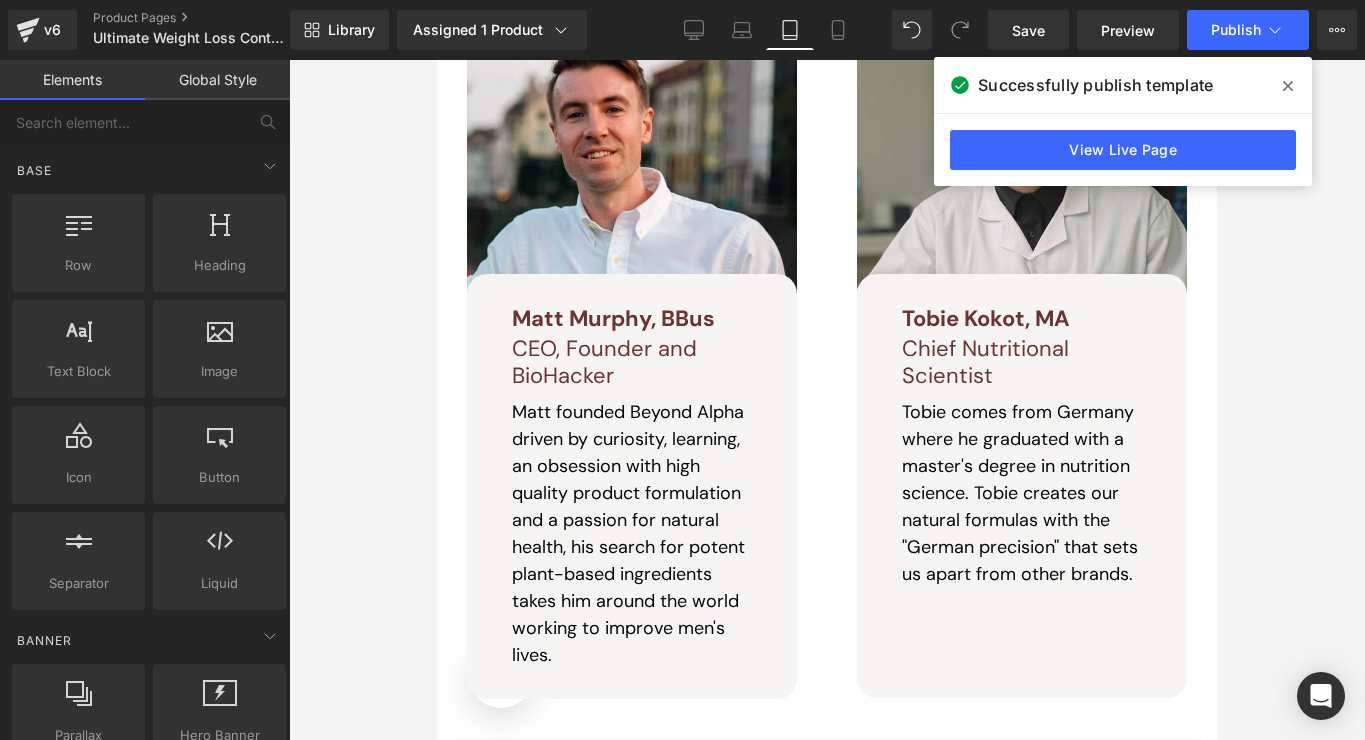 scroll, scrollTop: 5877, scrollLeft: 0, axis: vertical 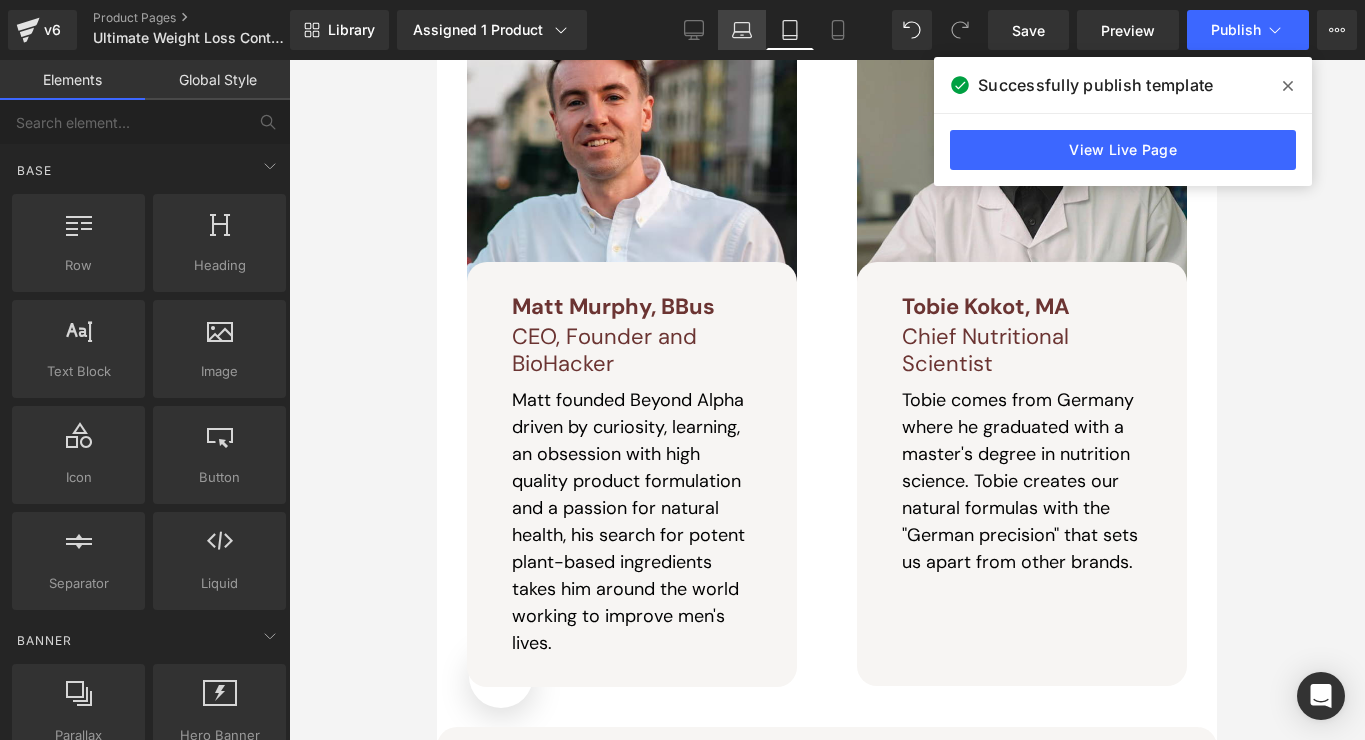 click on "Laptop" at bounding box center (742, 30) 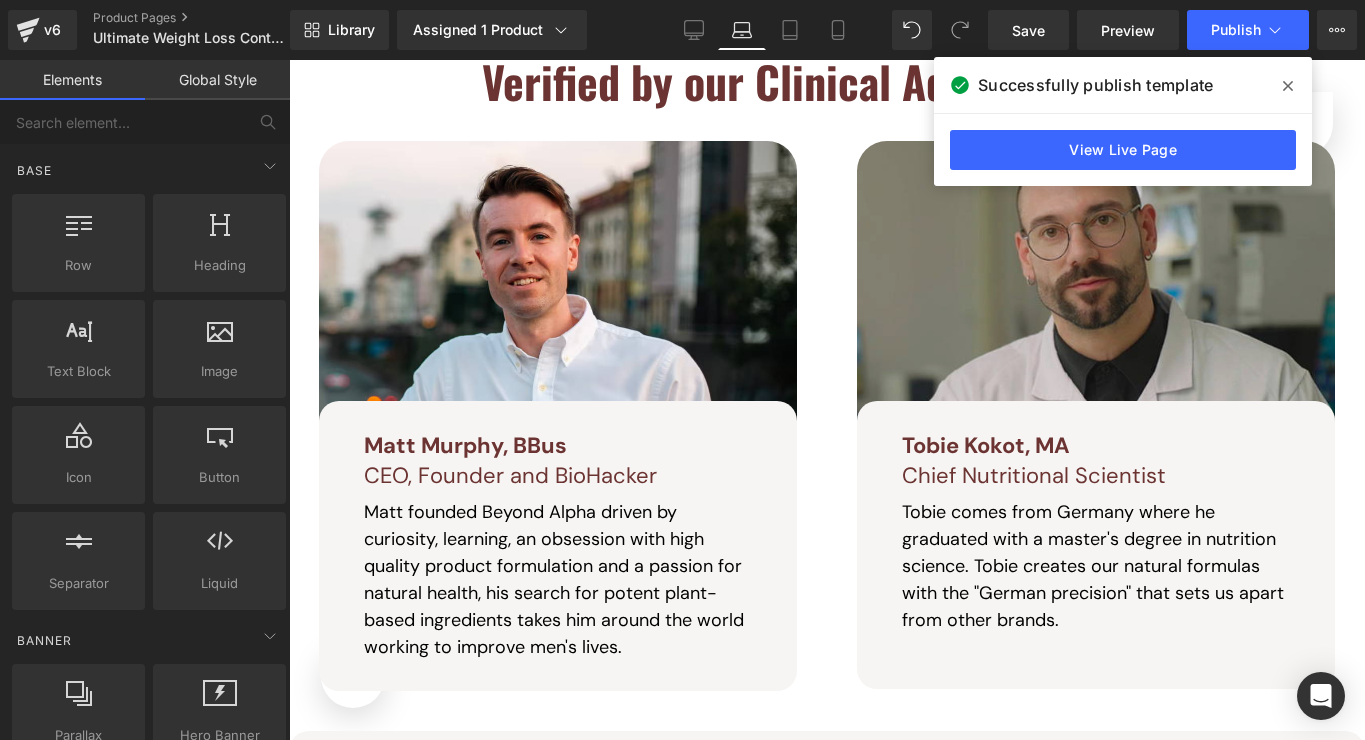 scroll, scrollTop: 4870, scrollLeft: 0, axis: vertical 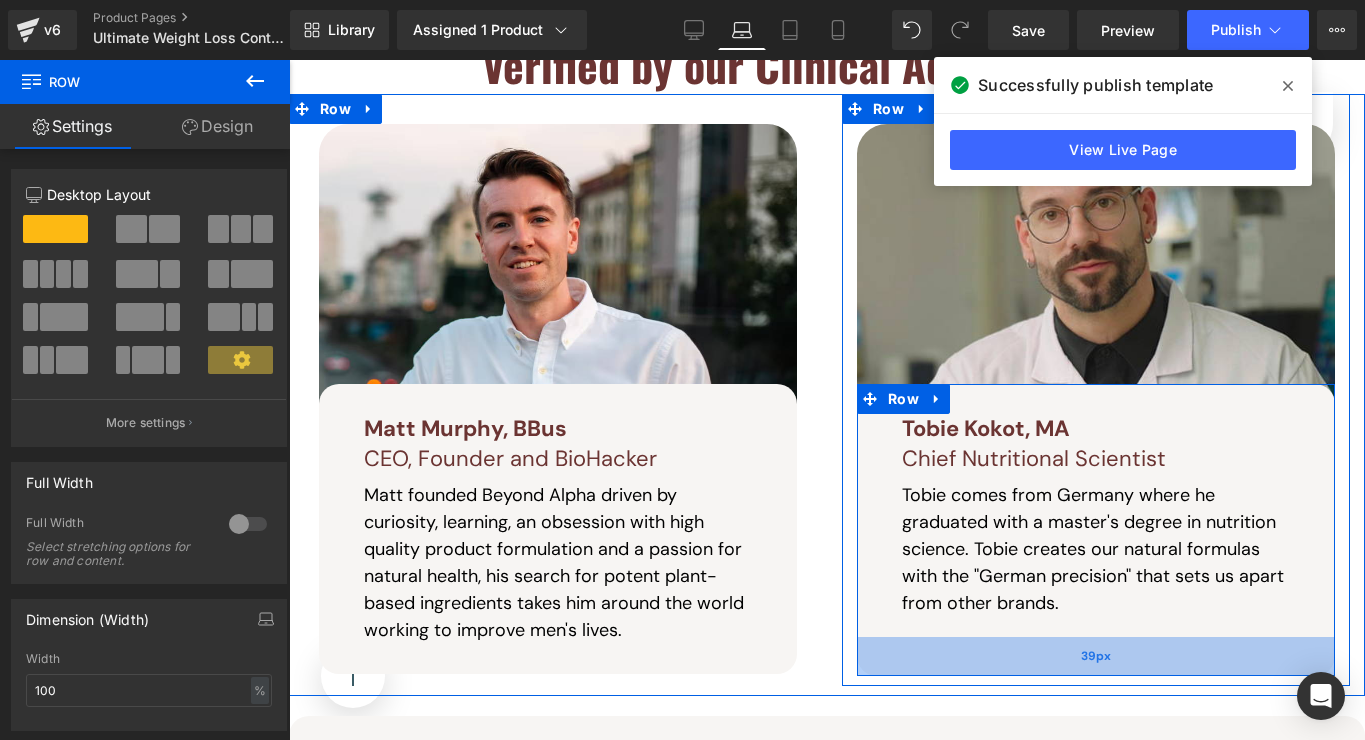 click on "39px" at bounding box center [1096, 656] 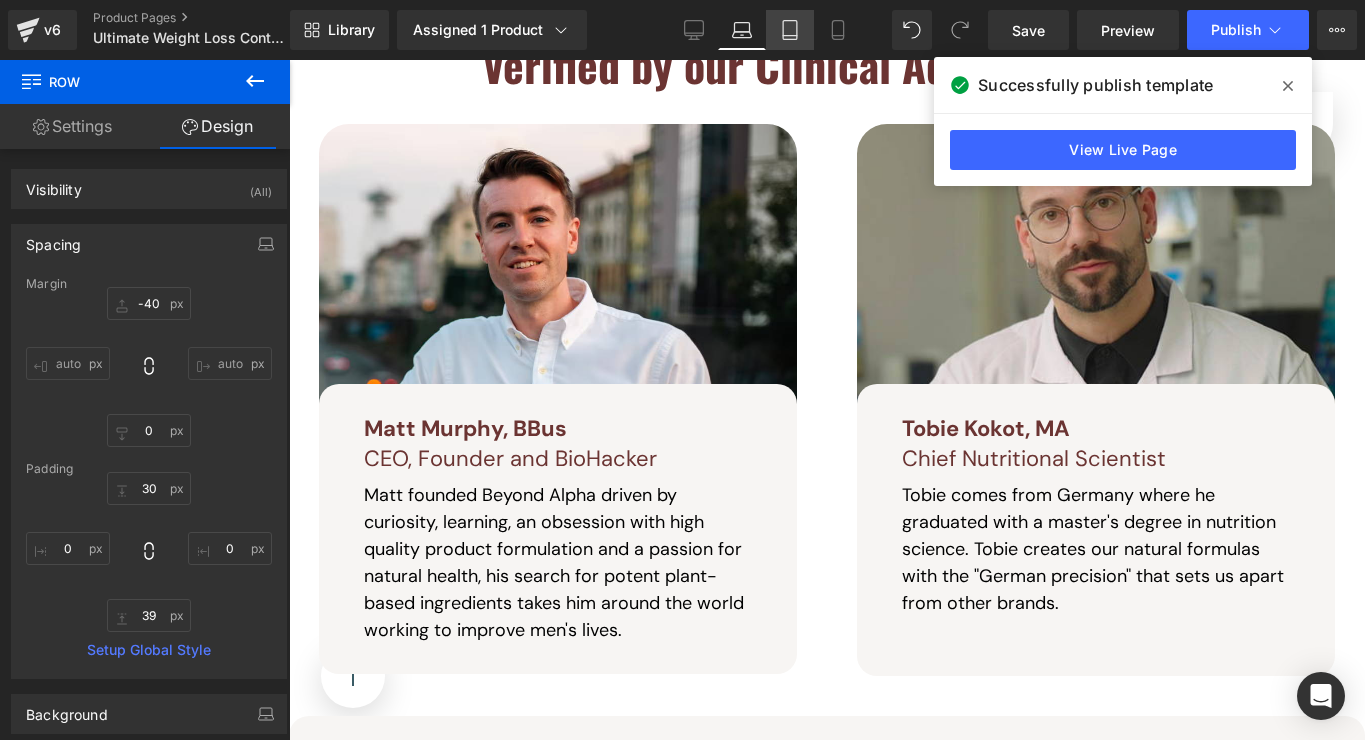 click 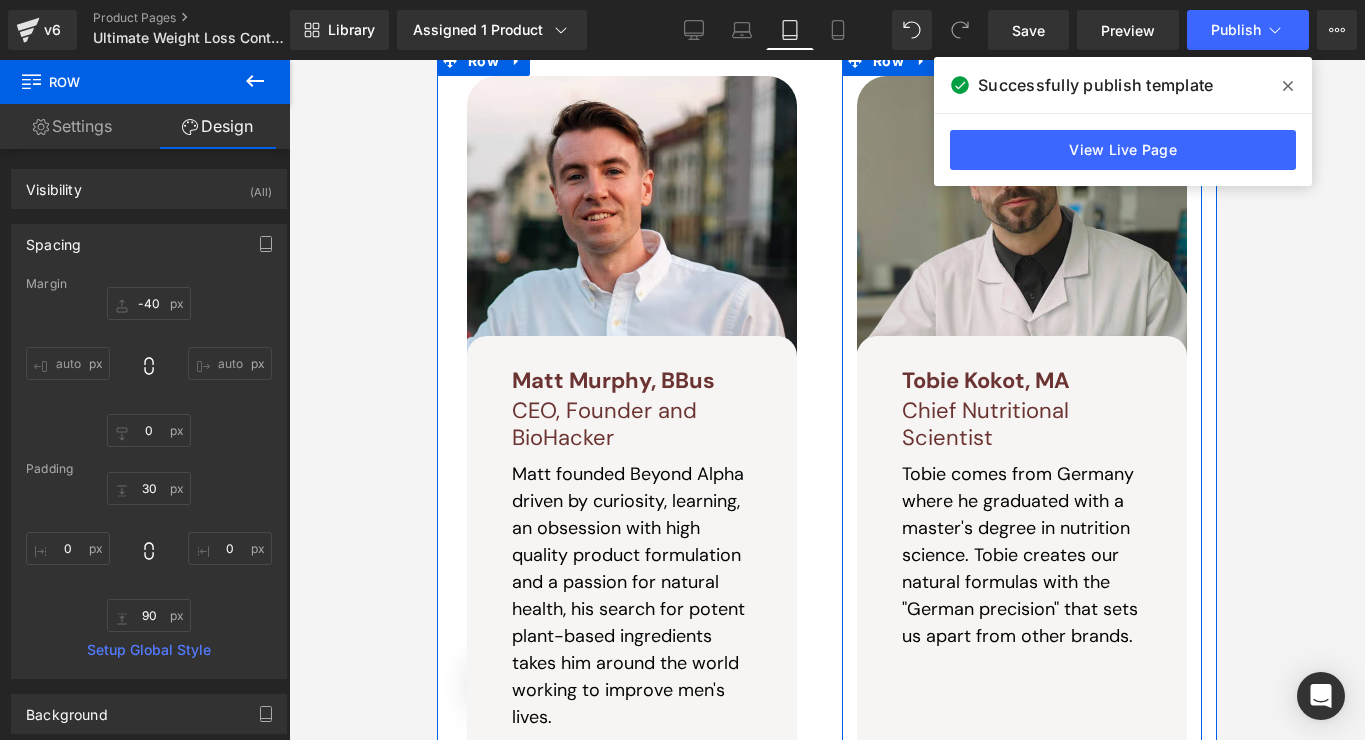 scroll, scrollTop: 5901, scrollLeft: 0, axis: vertical 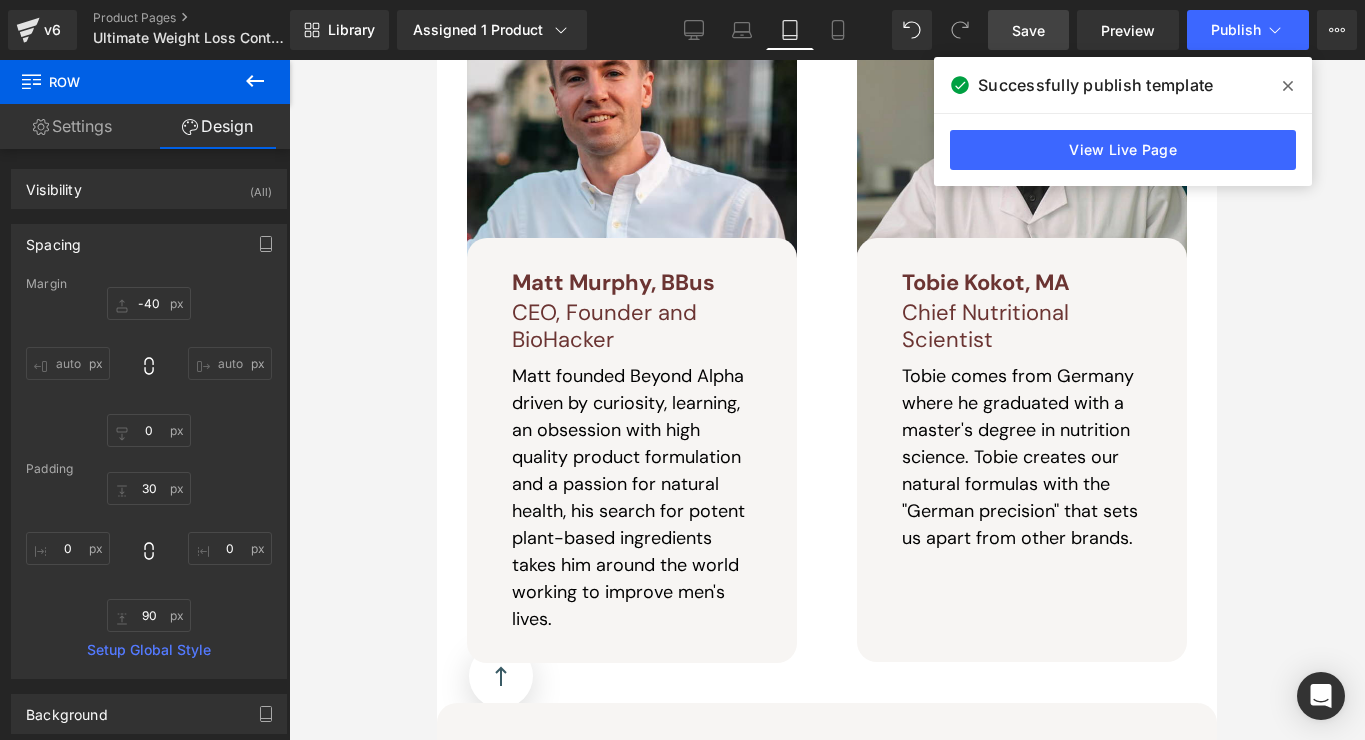 click on "Save" at bounding box center [1028, 30] 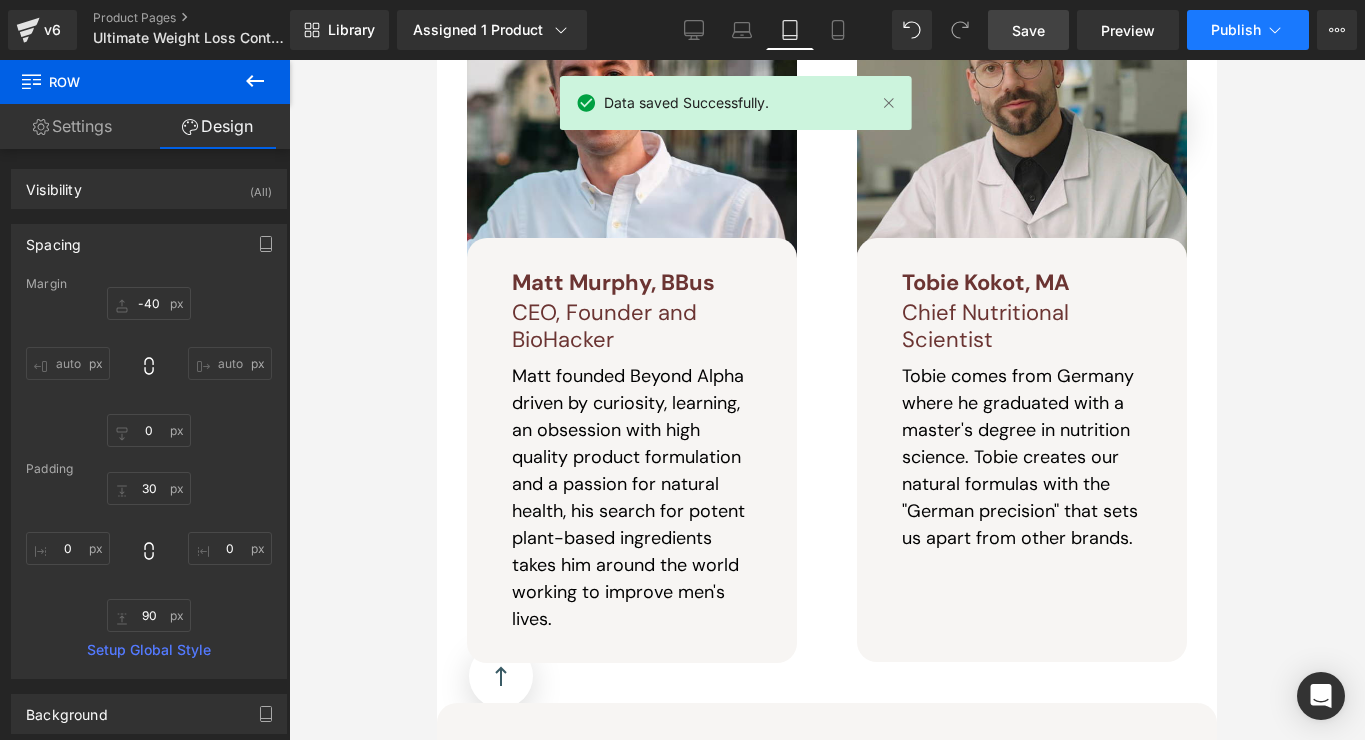 click on "Publish" at bounding box center [1236, 30] 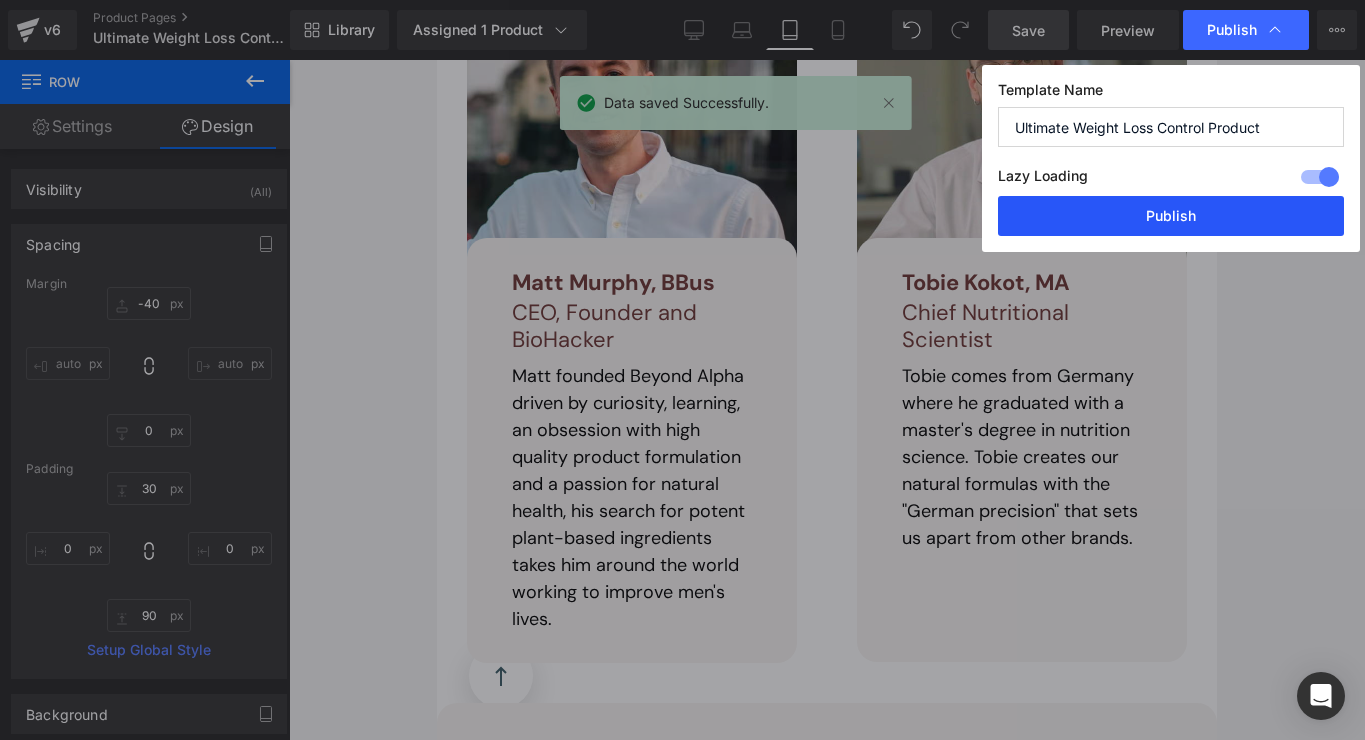 click on "Publish" at bounding box center [1171, 216] 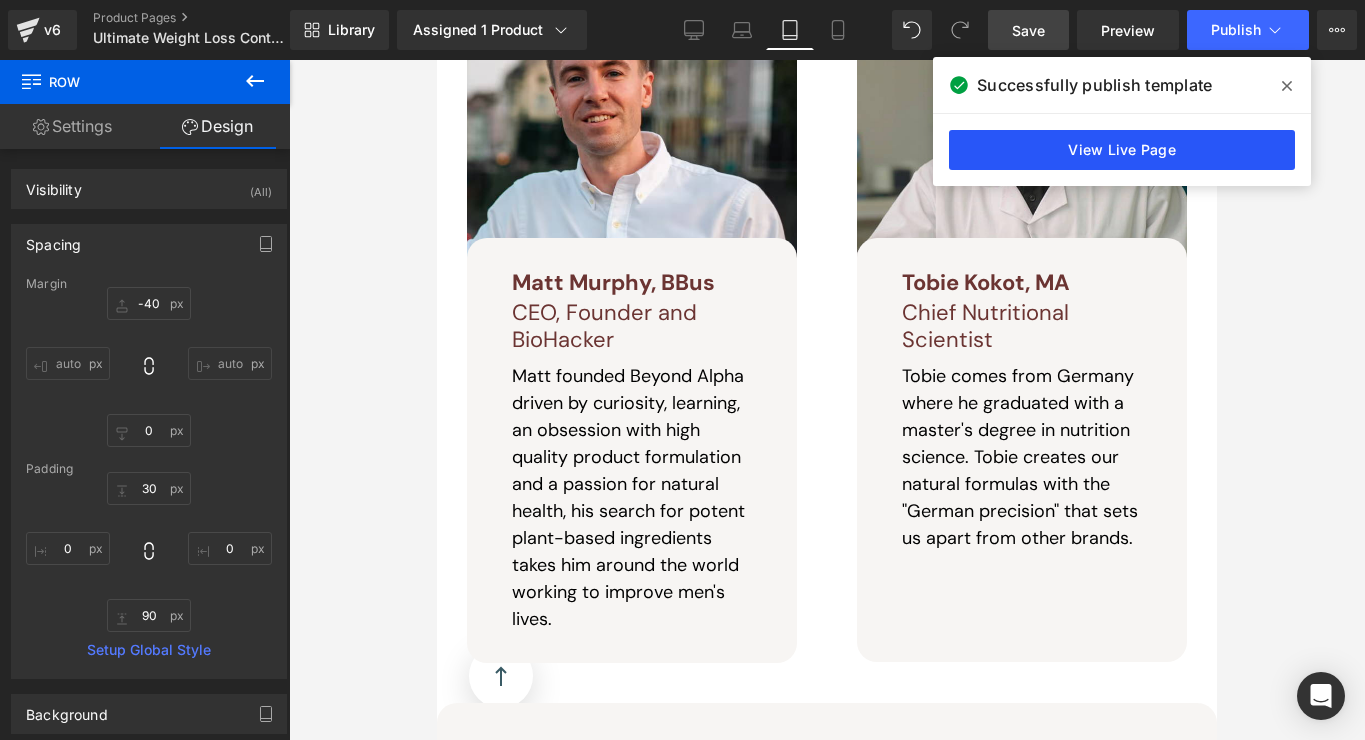 click on "View Live Page" at bounding box center [1122, 150] 